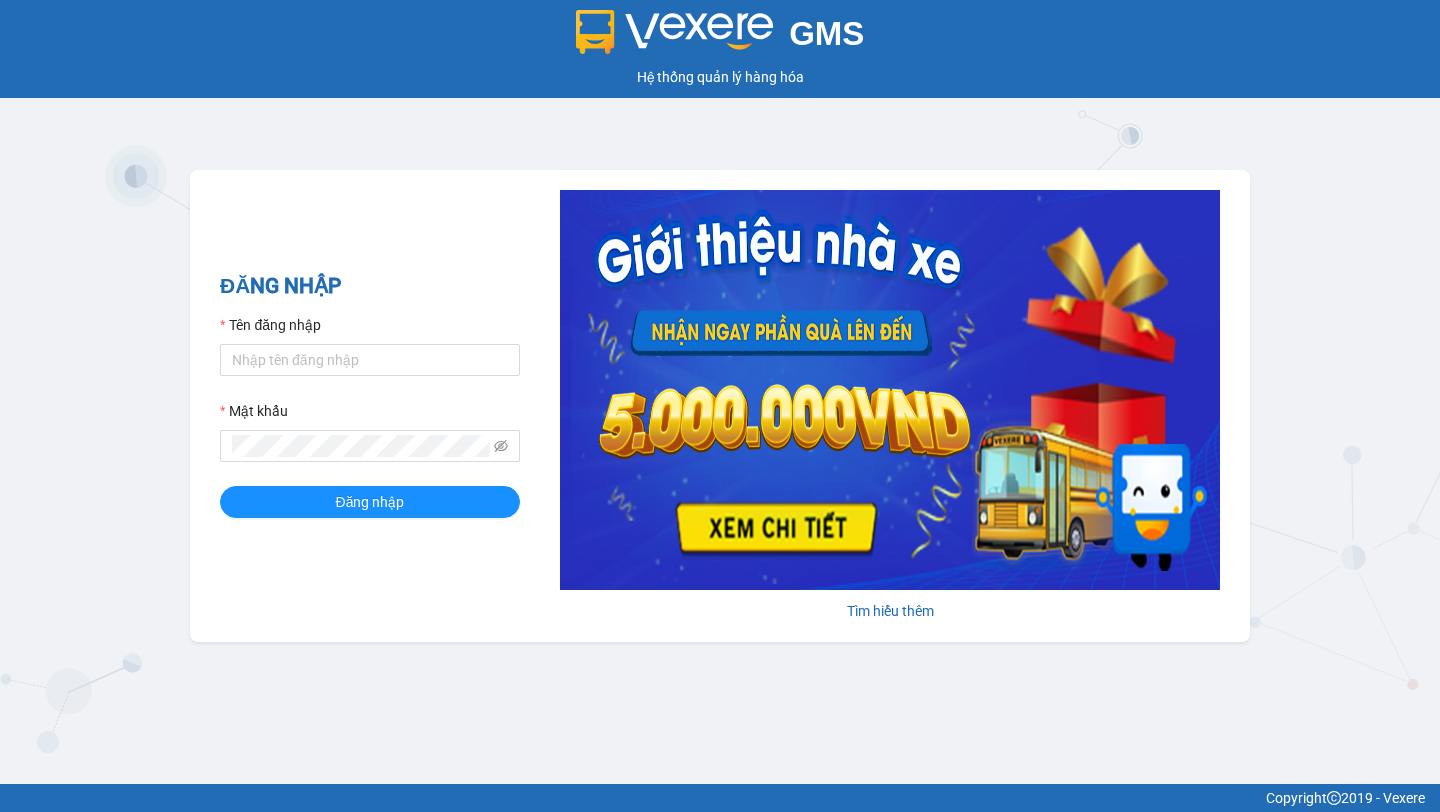 scroll, scrollTop: 0, scrollLeft: 0, axis: both 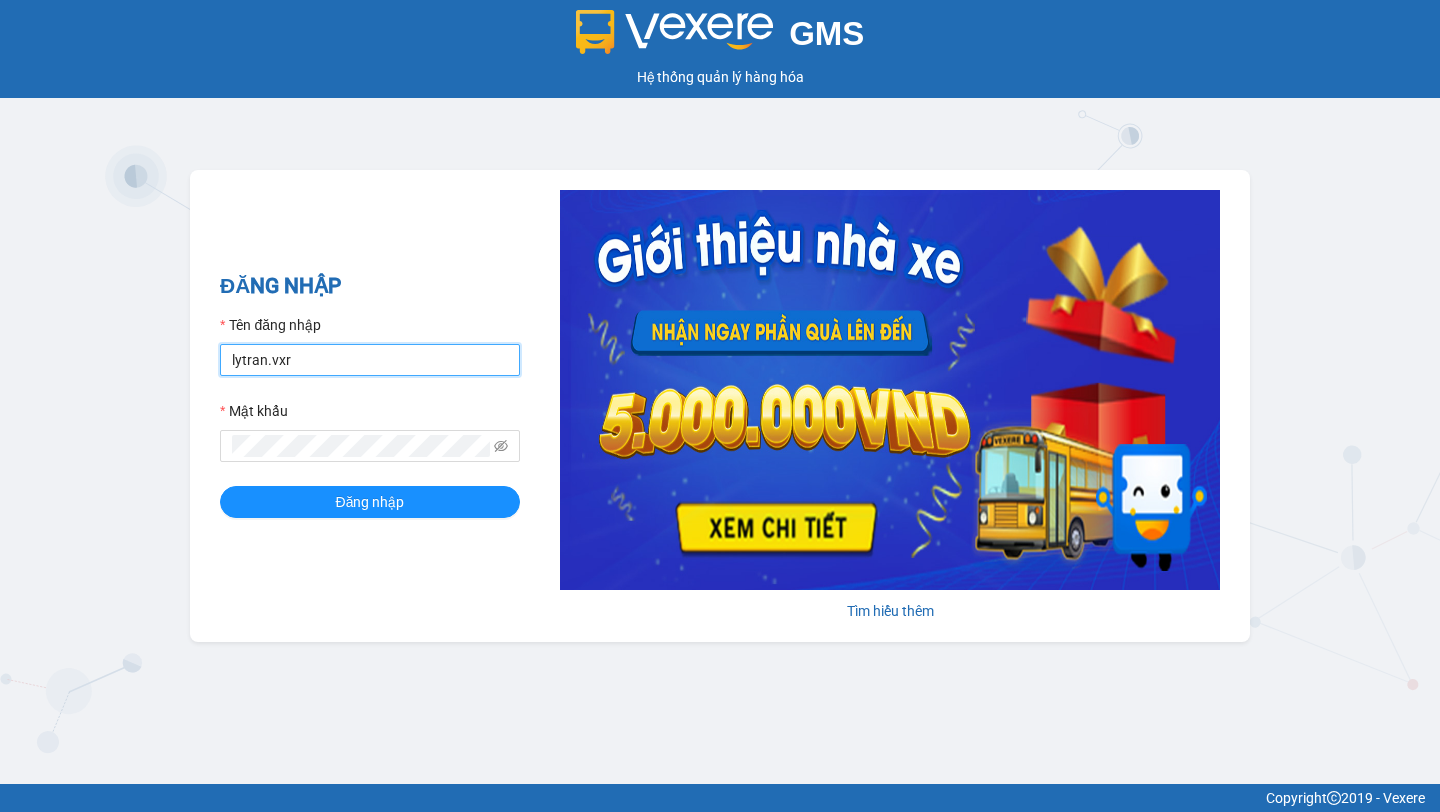 click on "lytran.vxr" at bounding box center (370, 360) 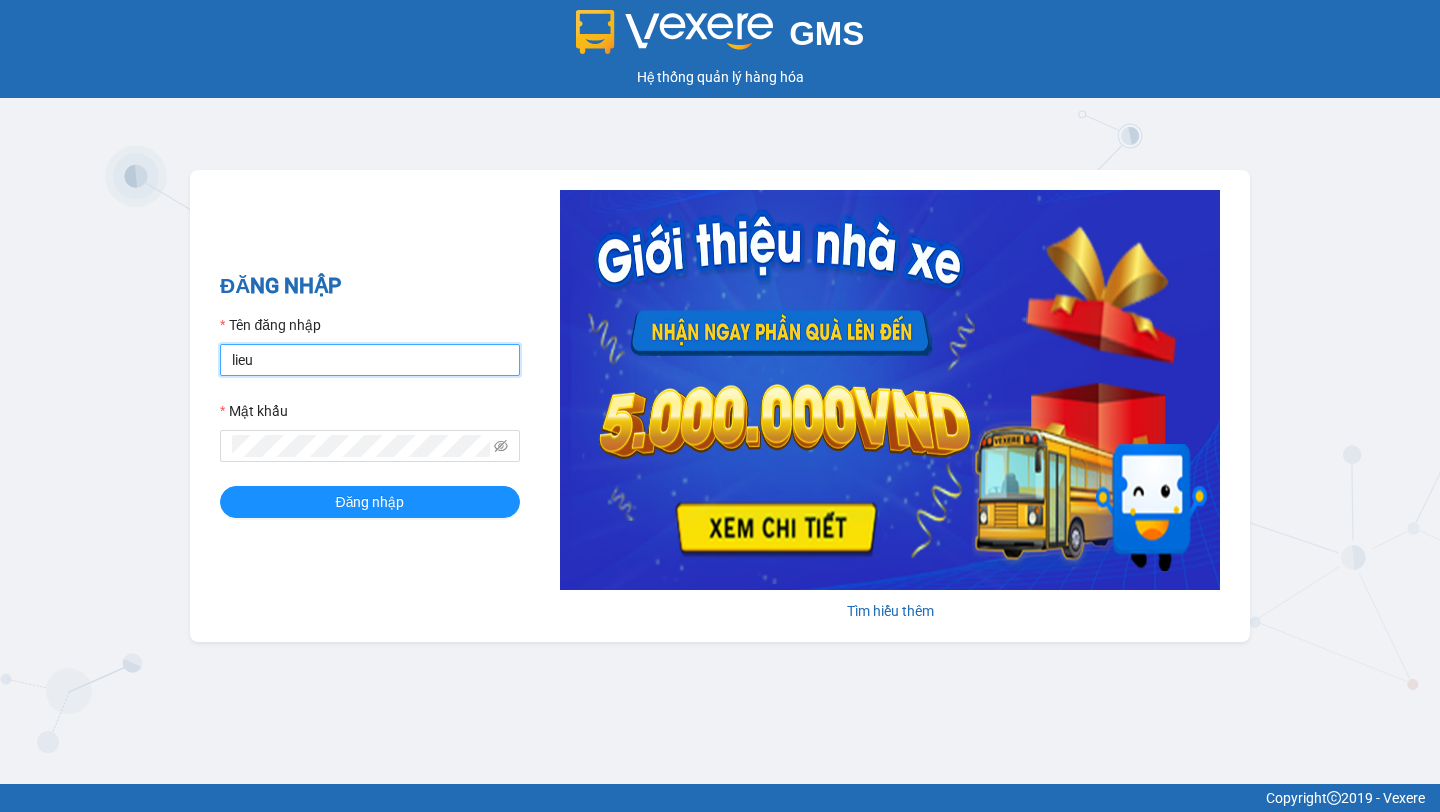 type on "lieu.xtl" 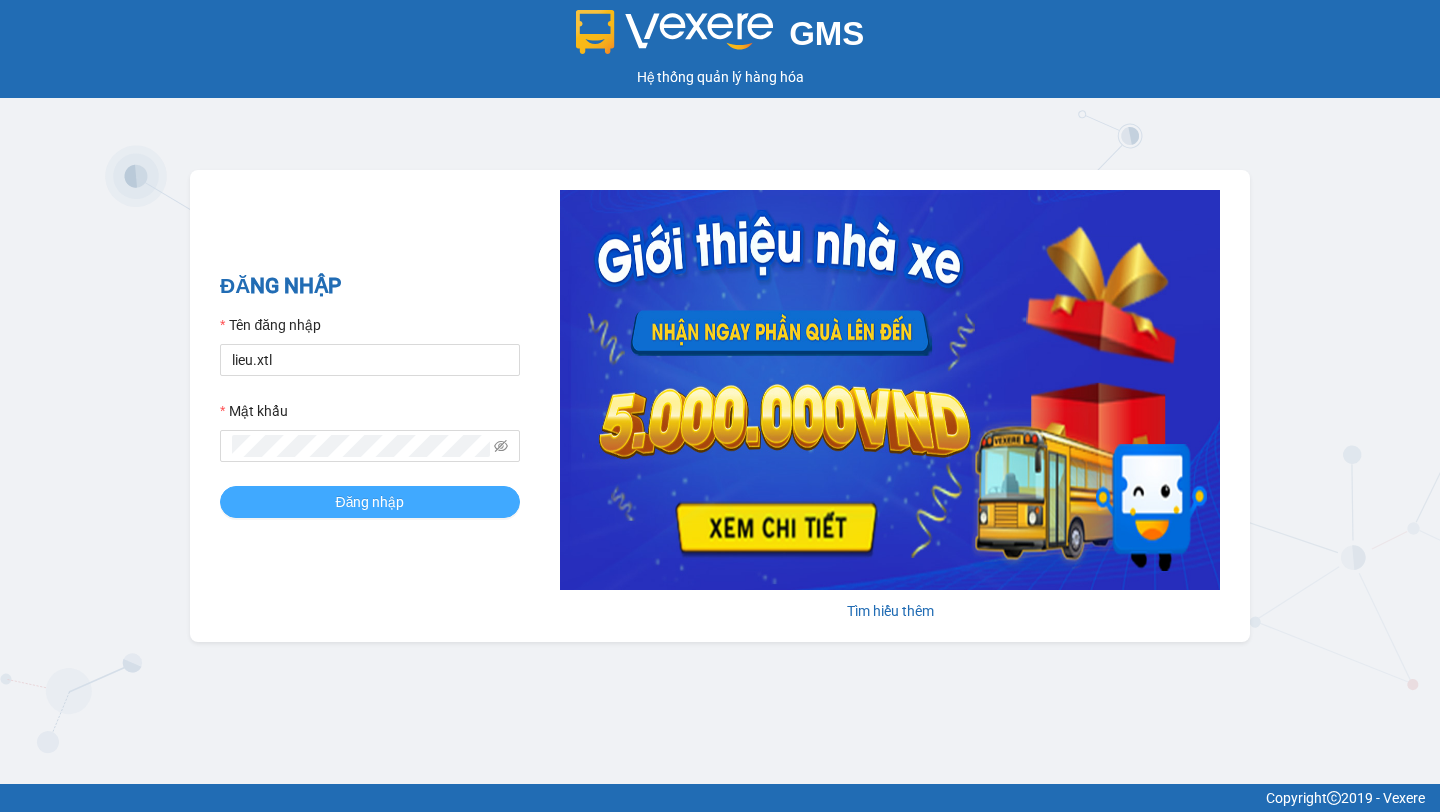 click on "Đăng nhập" at bounding box center (370, 502) 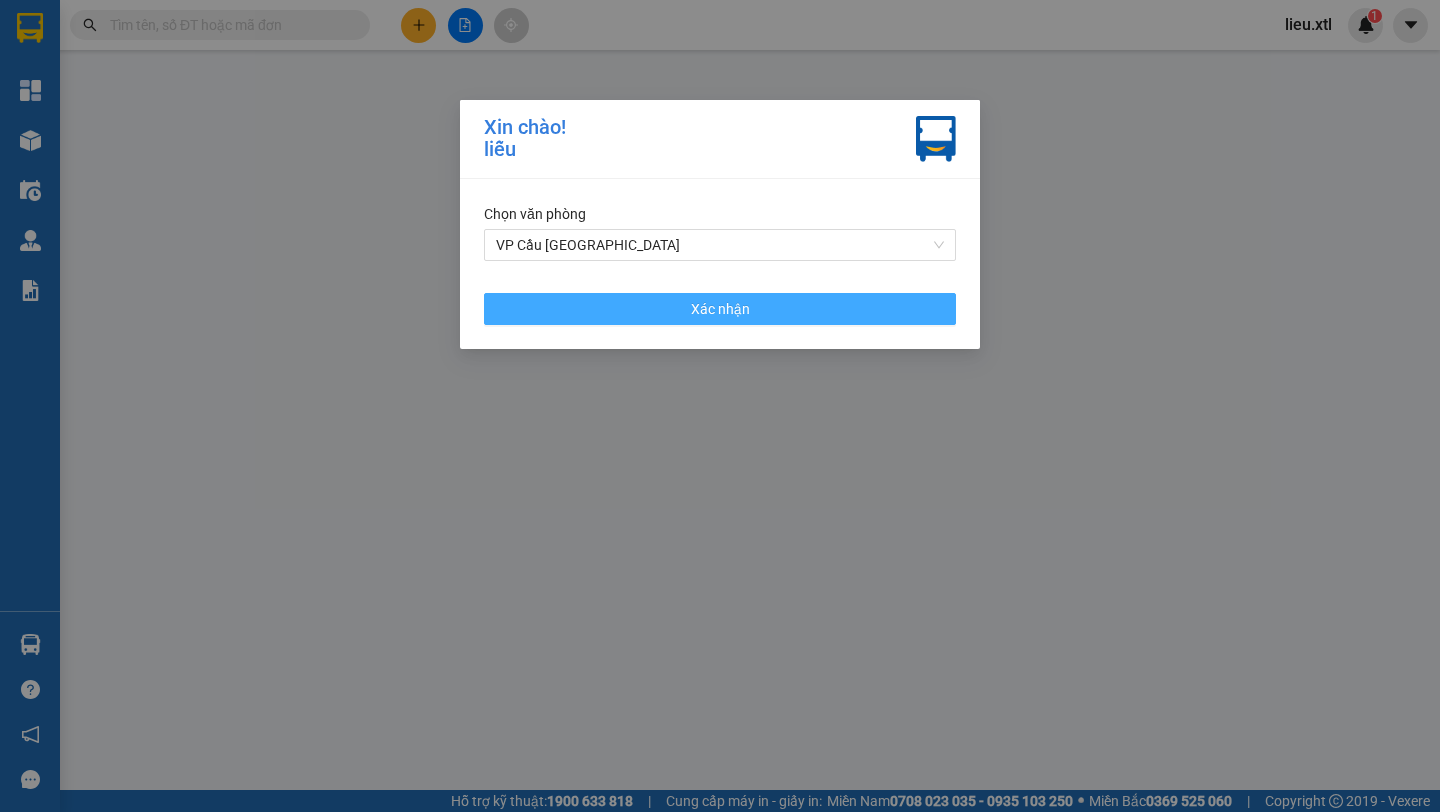 click on "Xác nhận" at bounding box center (720, 309) 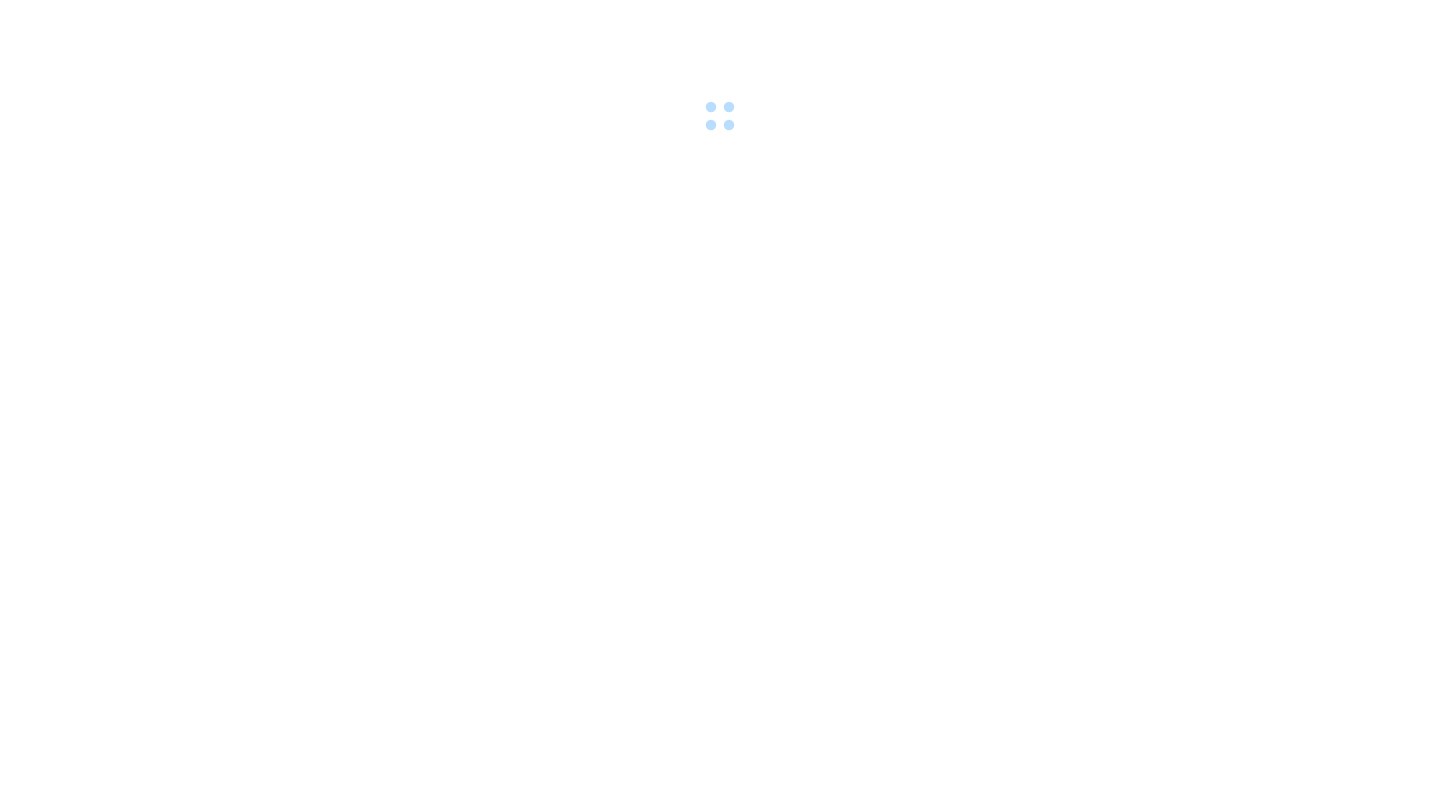 scroll, scrollTop: 0, scrollLeft: 0, axis: both 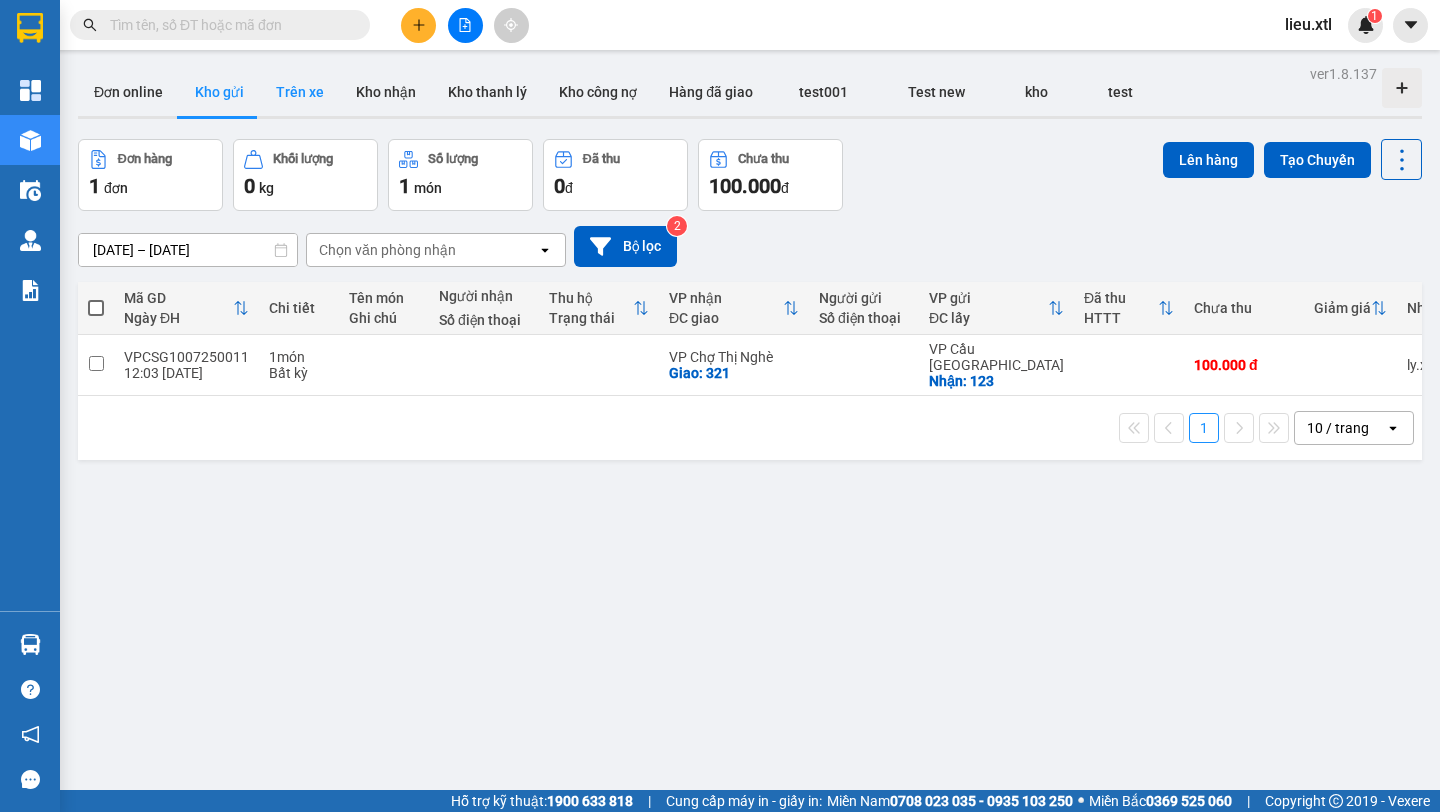 click on "Trên xe" at bounding box center (300, 92) 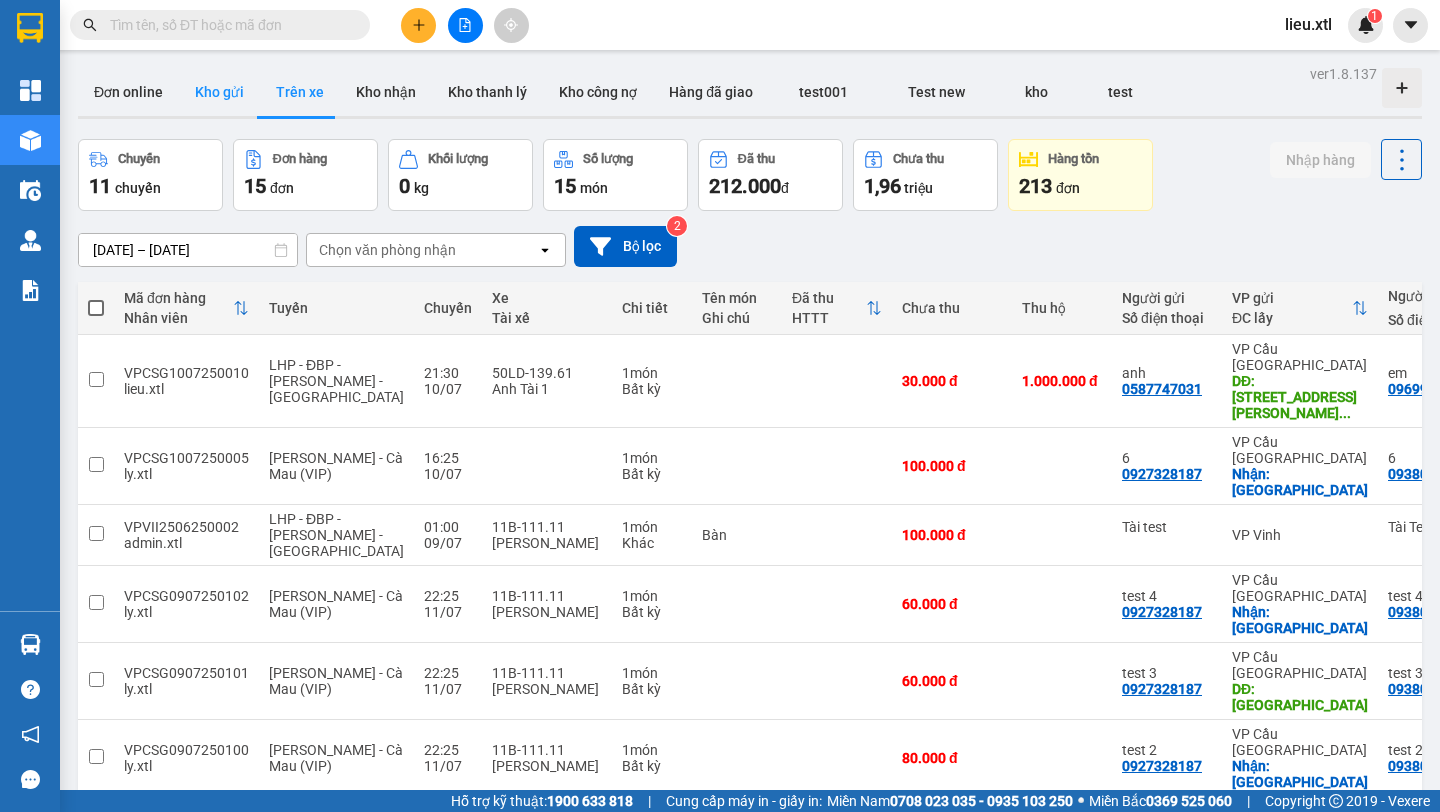 click on "Kho gửi" at bounding box center [219, 92] 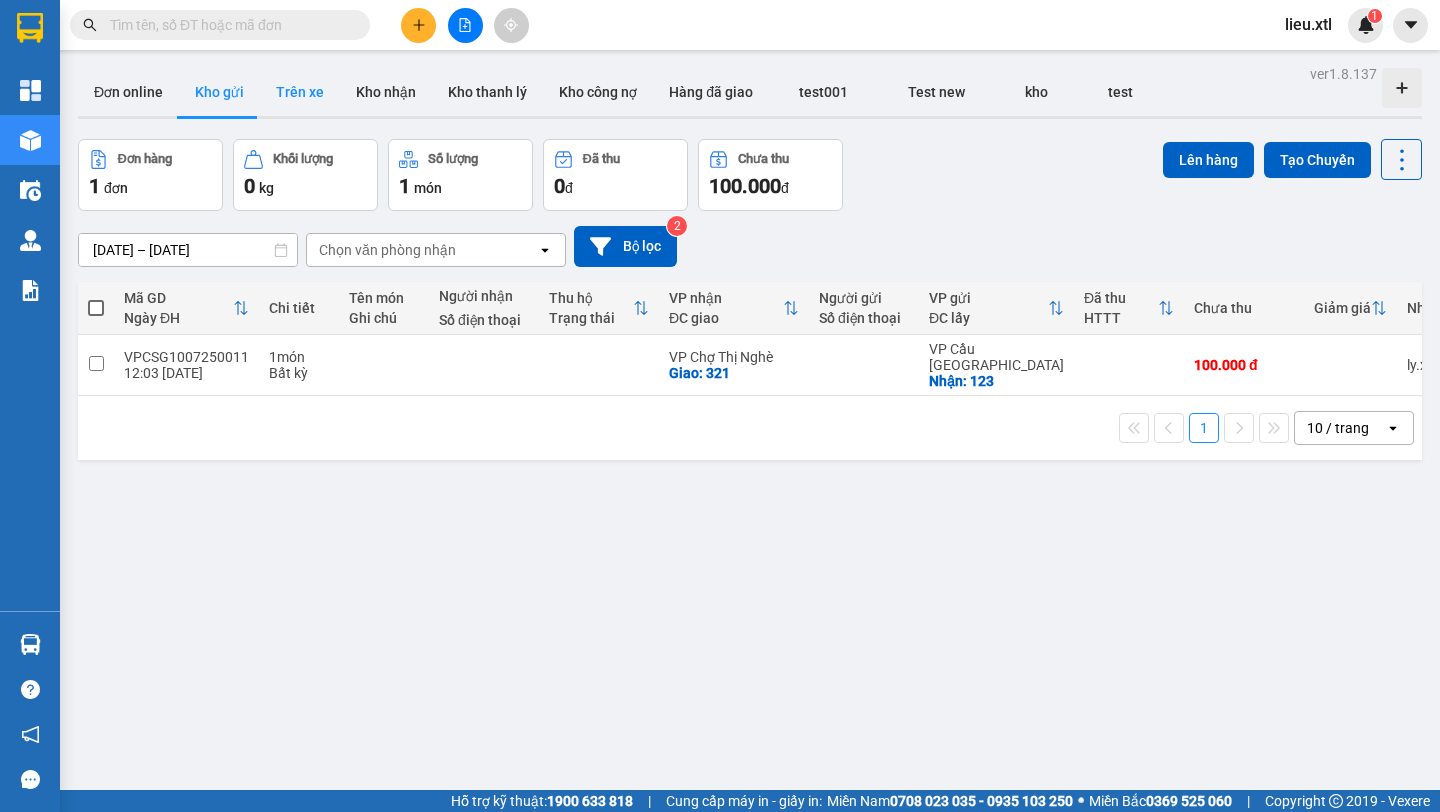 click on "Trên xe" at bounding box center (300, 92) 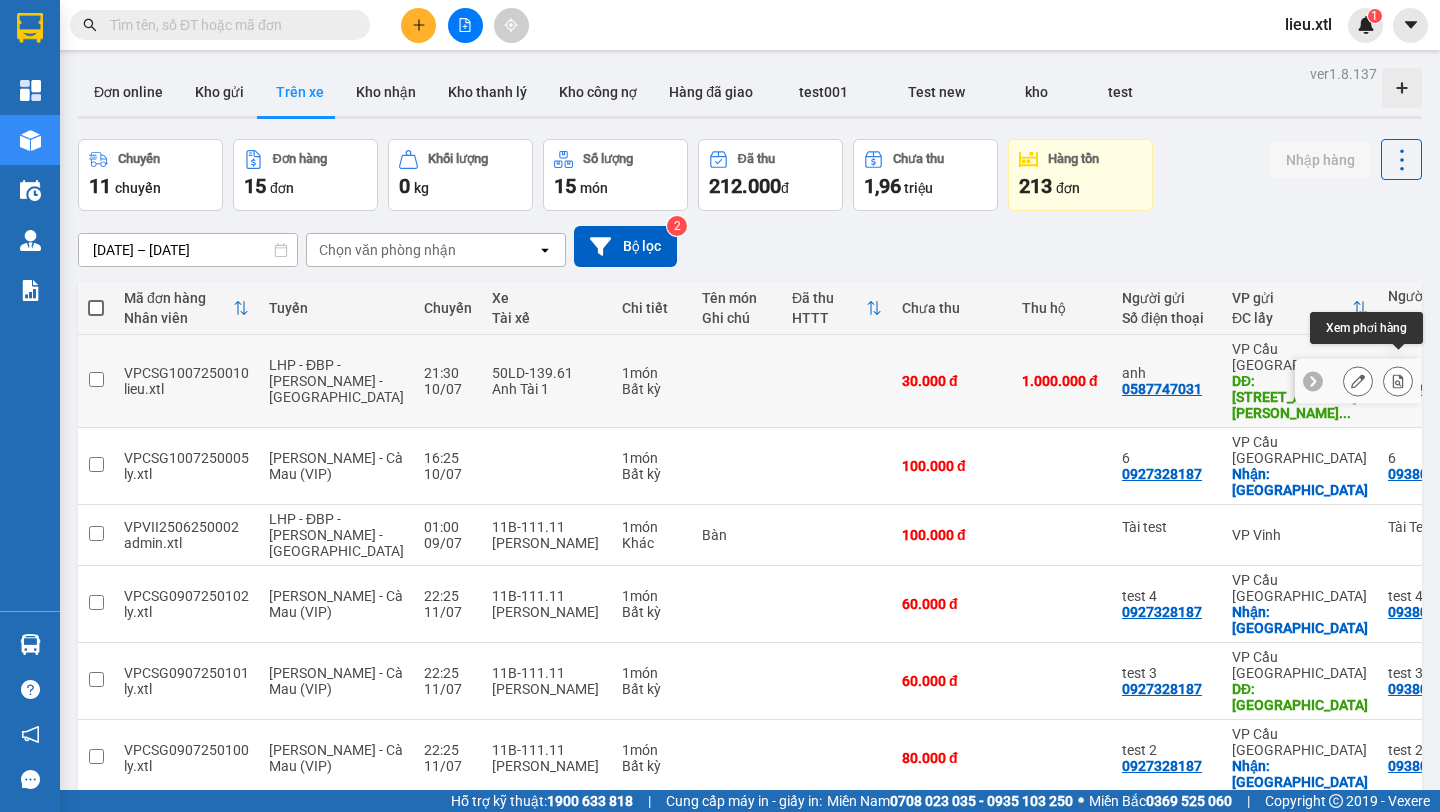 click 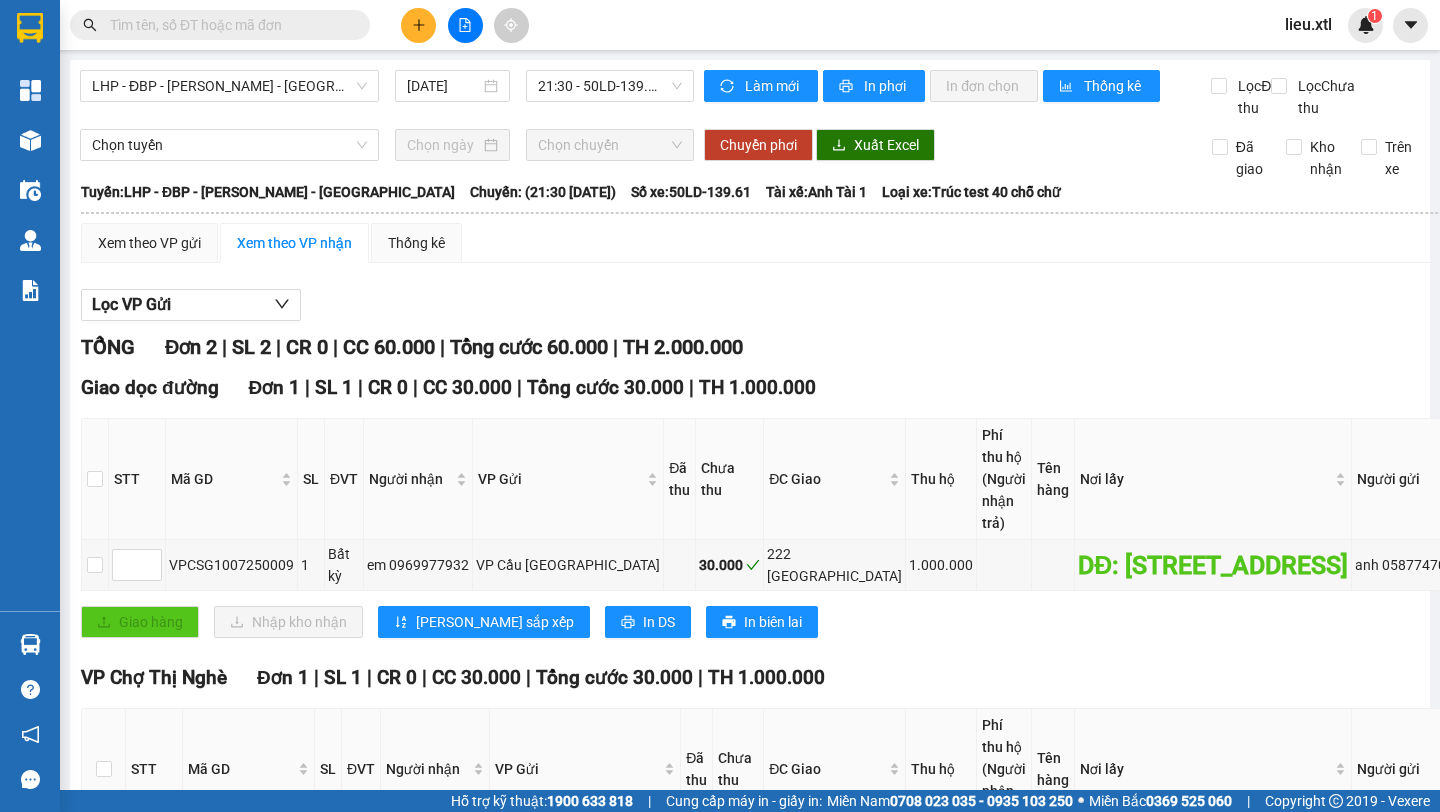 click on "LHP - ĐBP - [PERSON_NAME] - [GEOGRAPHIC_DATA] [DATE] 21:30     - 50LD-139.61" at bounding box center (387, 94) 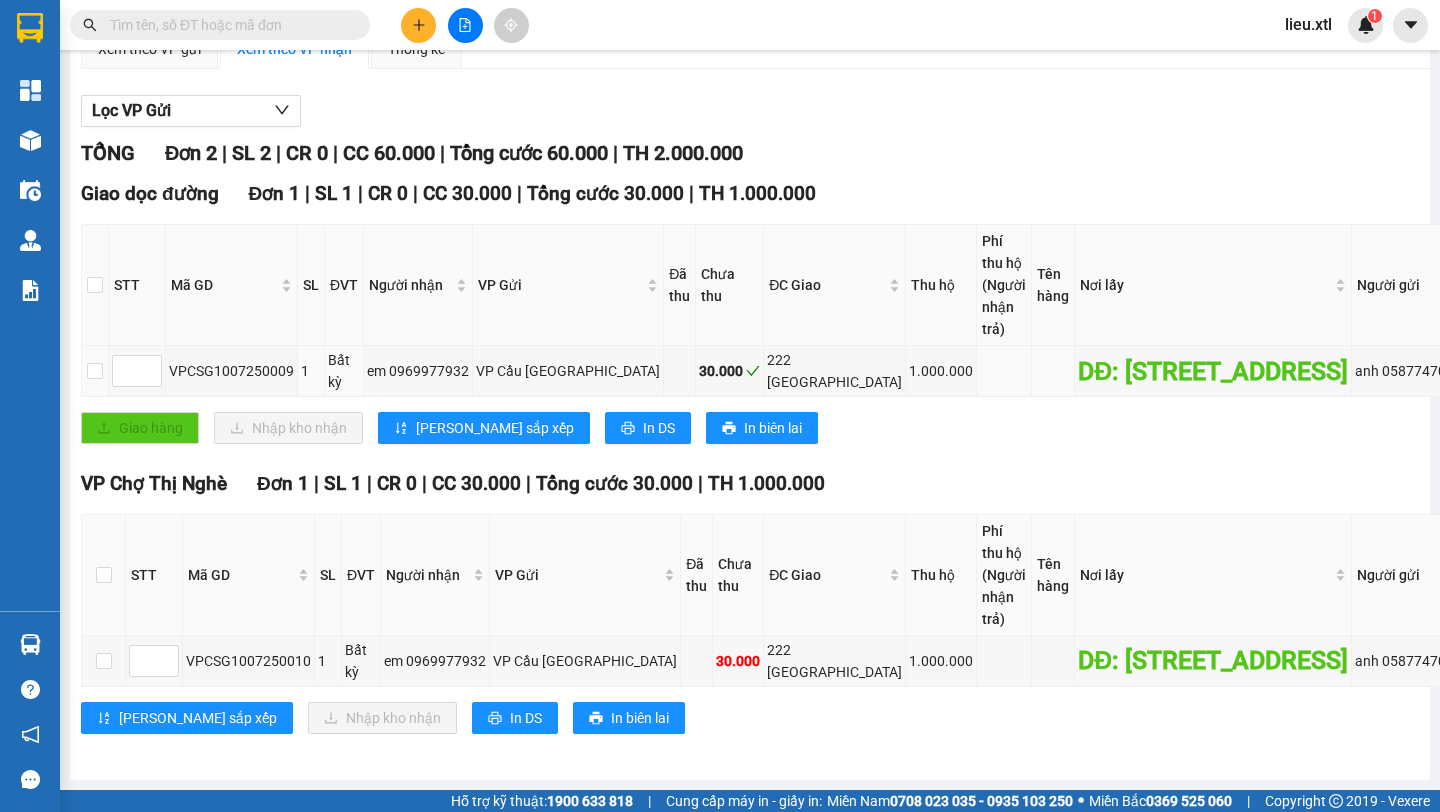 scroll, scrollTop: 105, scrollLeft: 0, axis: vertical 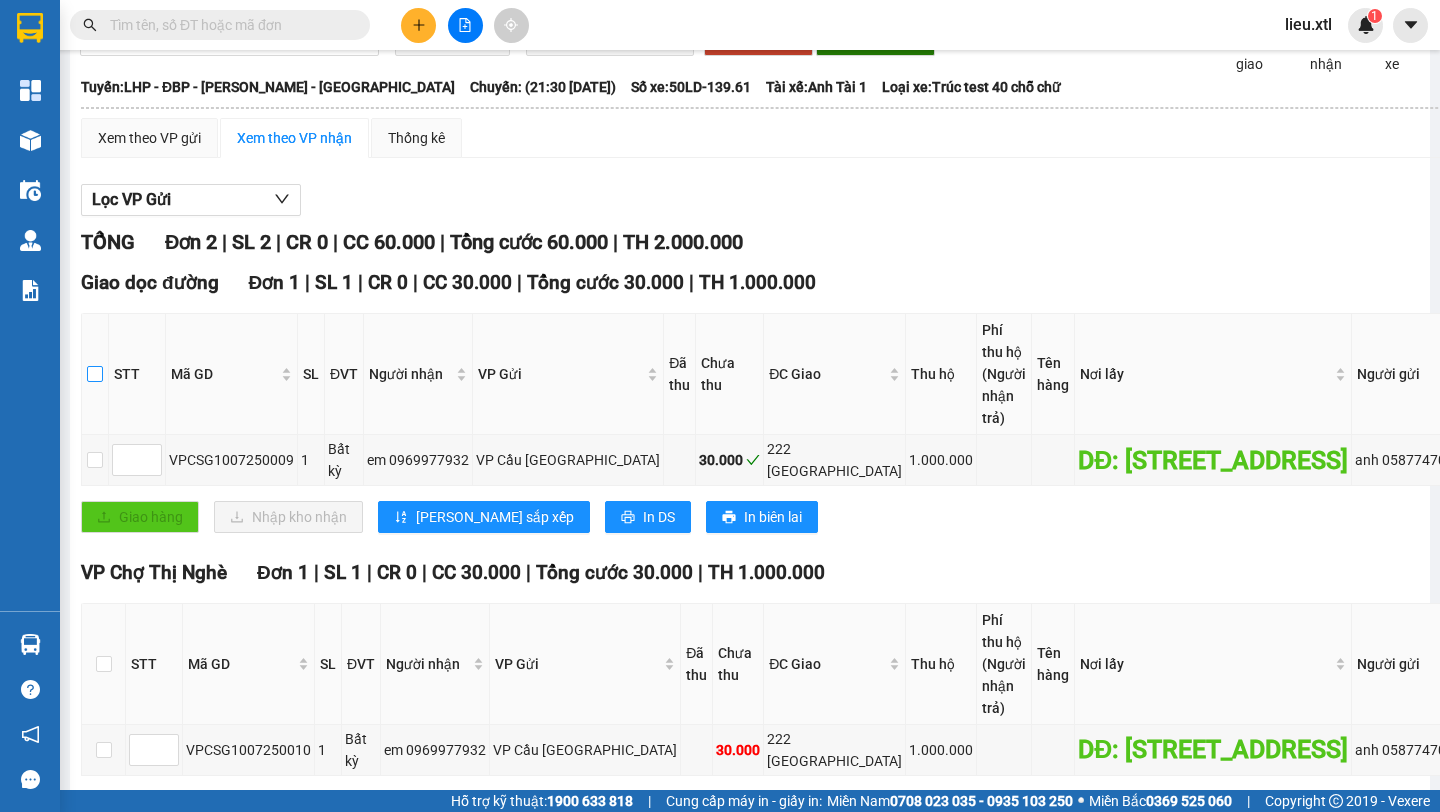 click at bounding box center (95, 374) 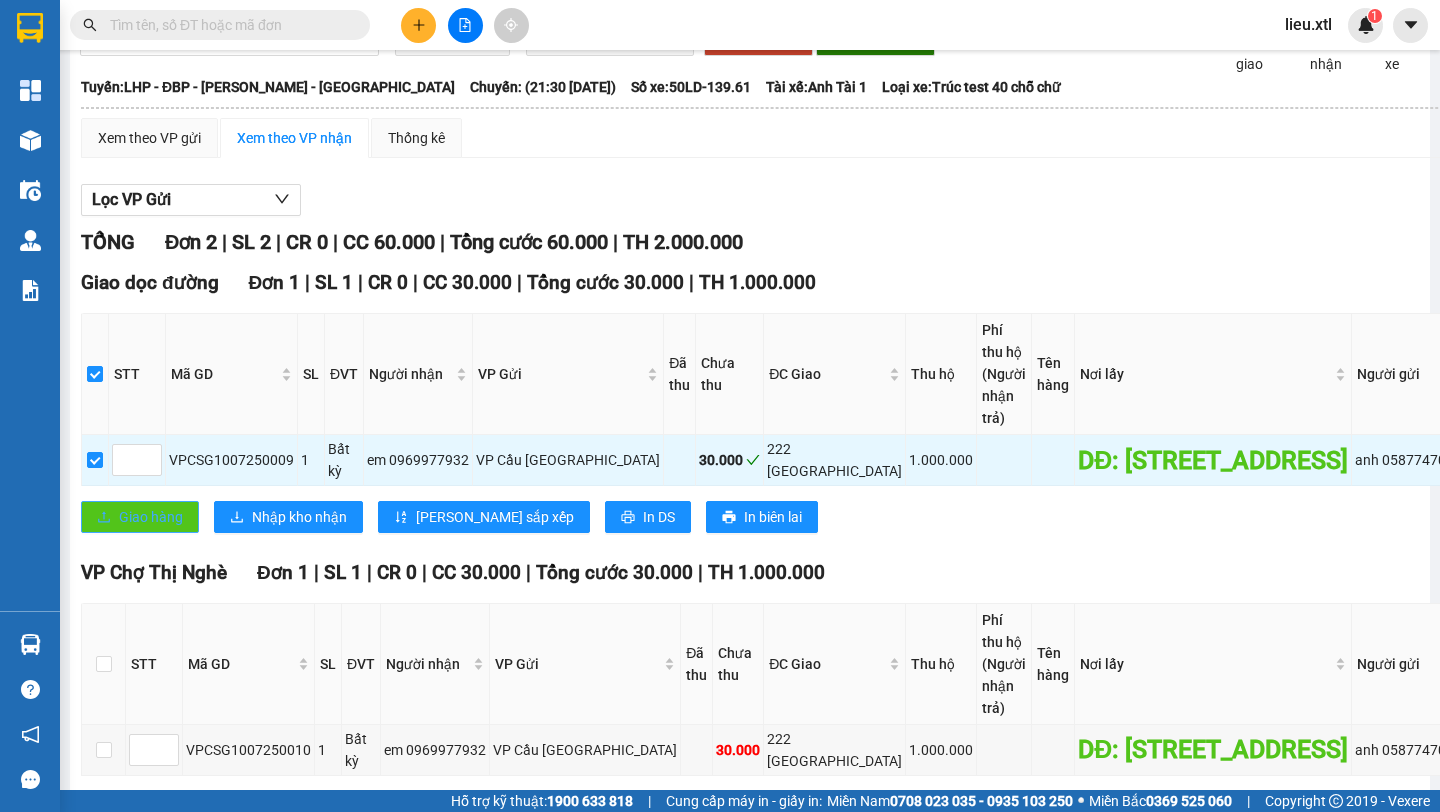 click on "Giao hàng" at bounding box center [151, 517] 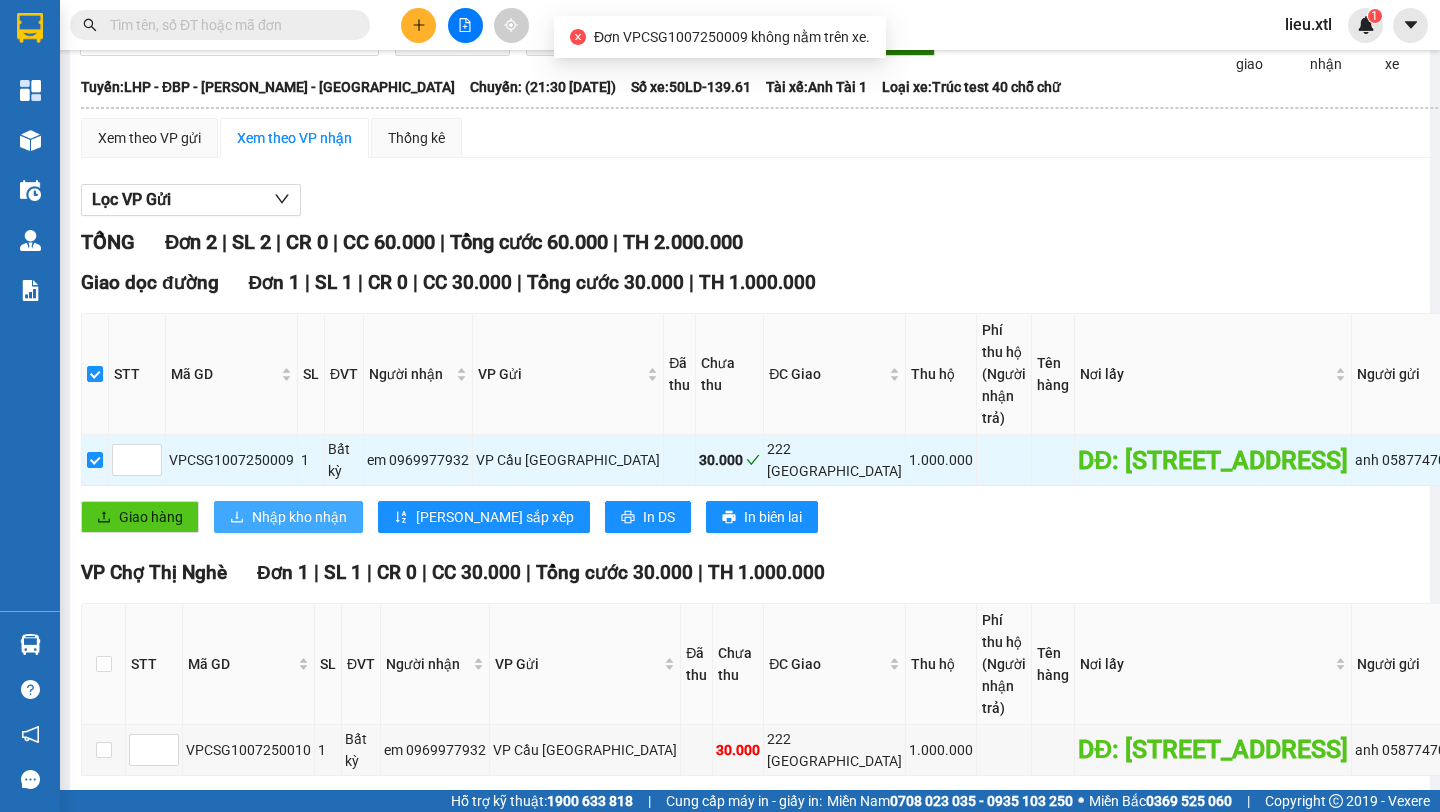 click on "Nhập kho nhận" at bounding box center [299, 517] 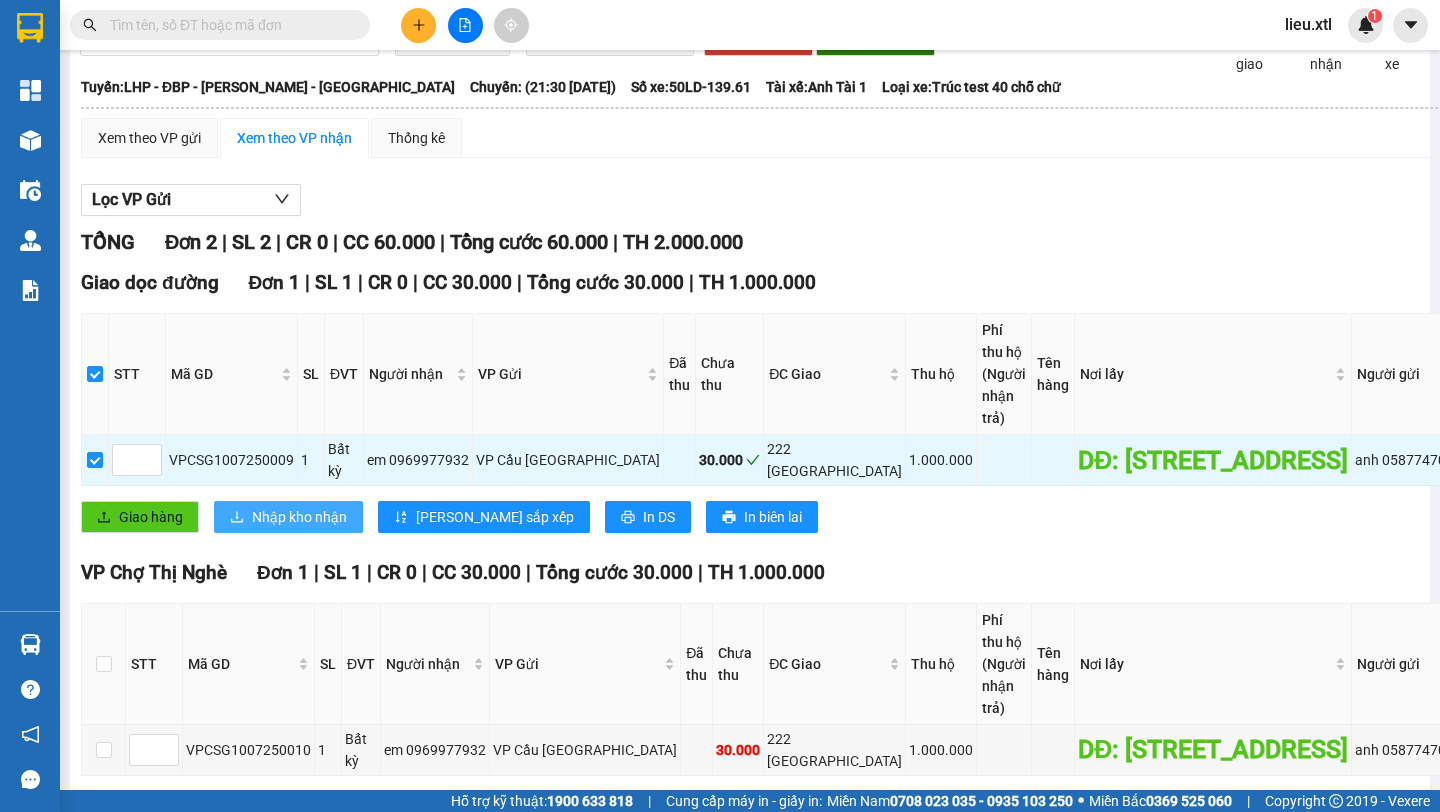 click on "Nhập kho nhận" at bounding box center (299, 517) 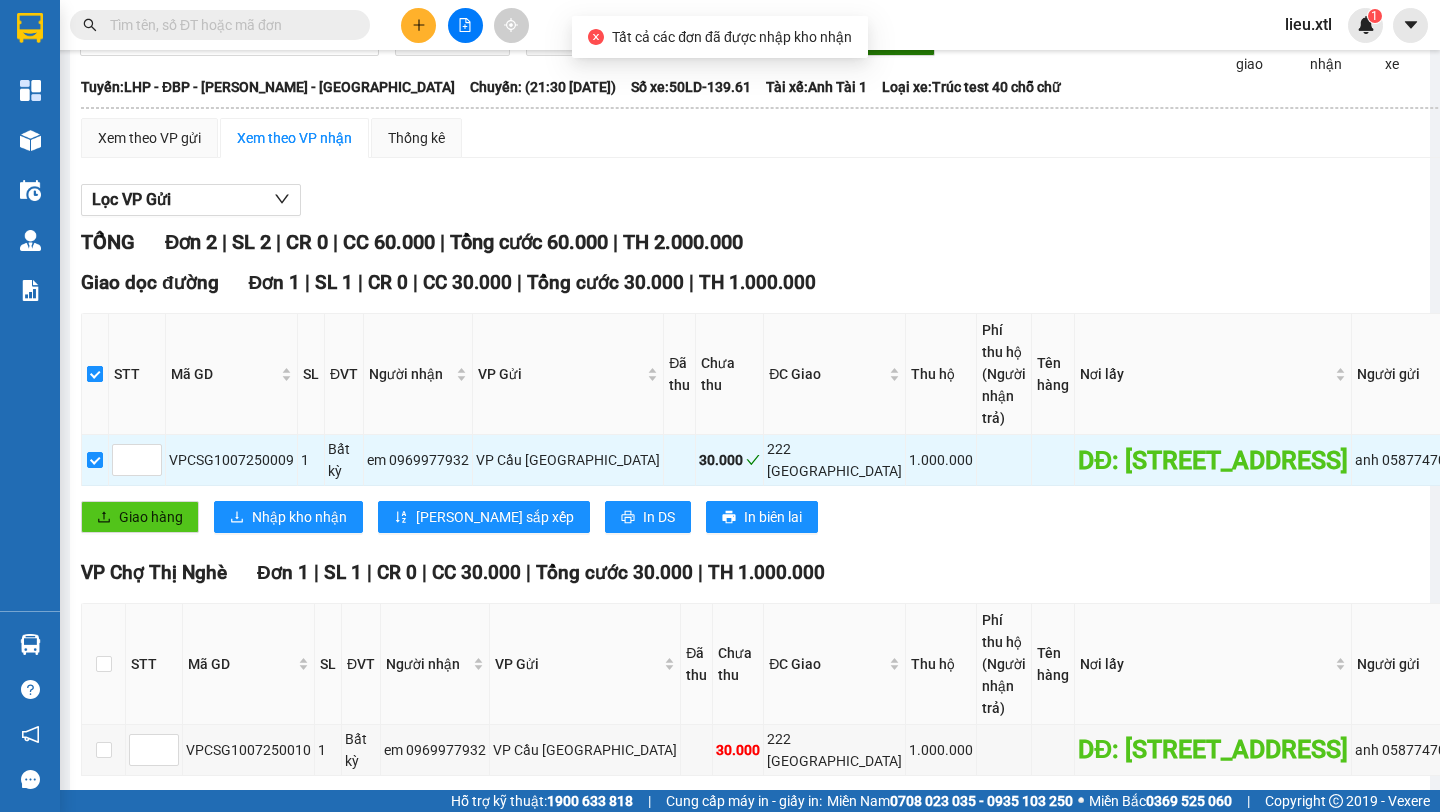 click at bounding box center [95, 374] 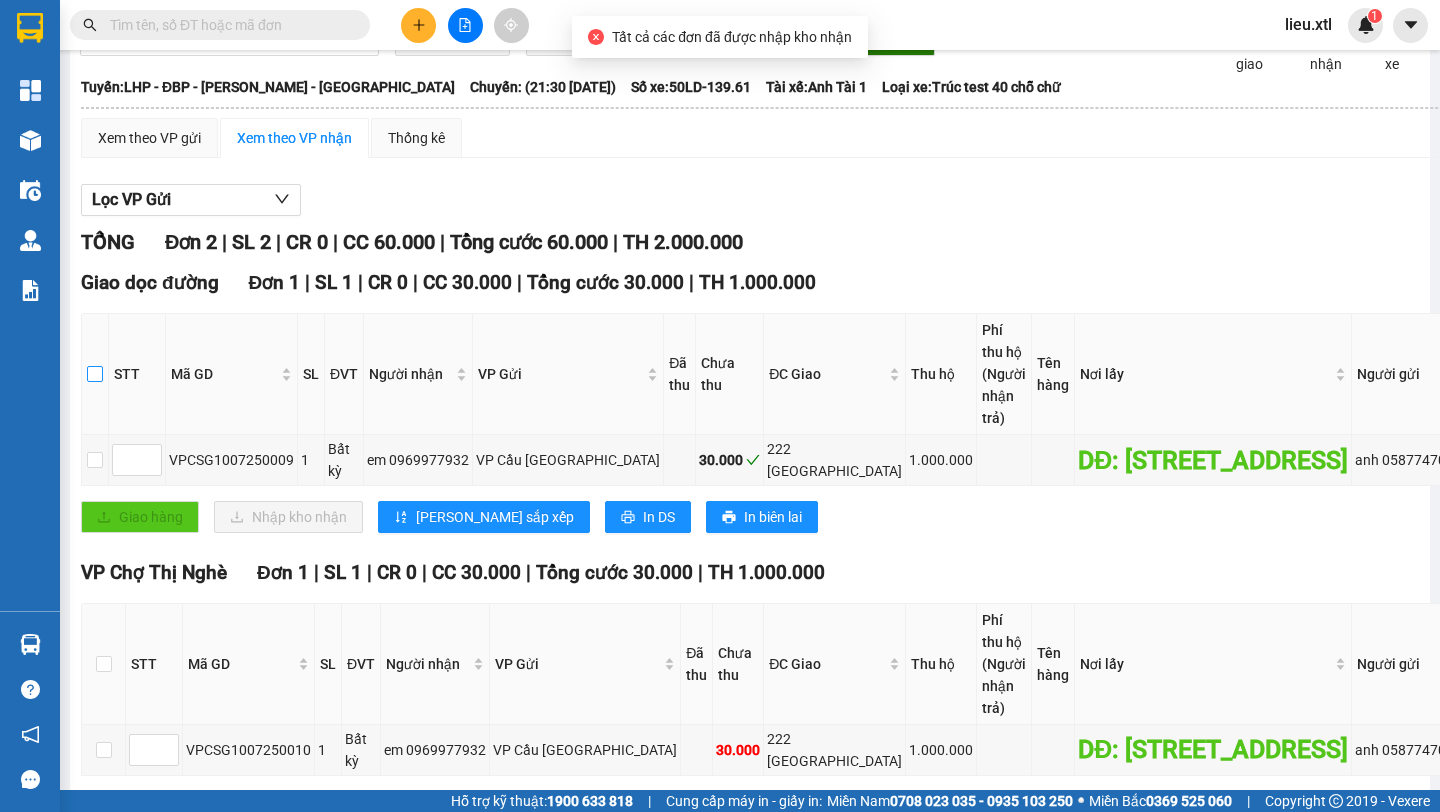 scroll, scrollTop: 304, scrollLeft: 0, axis: vertical 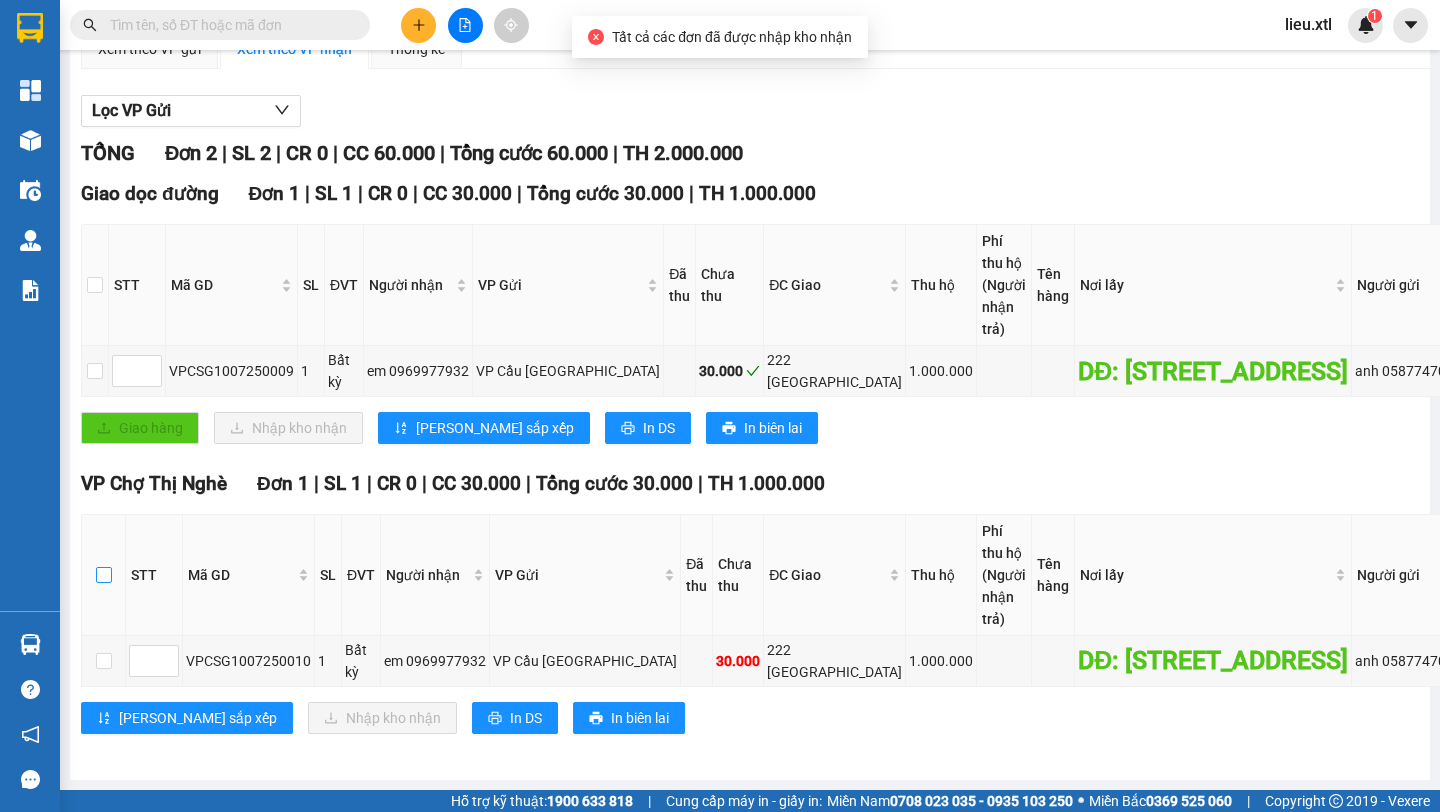 click at bounding box center (104, 575) 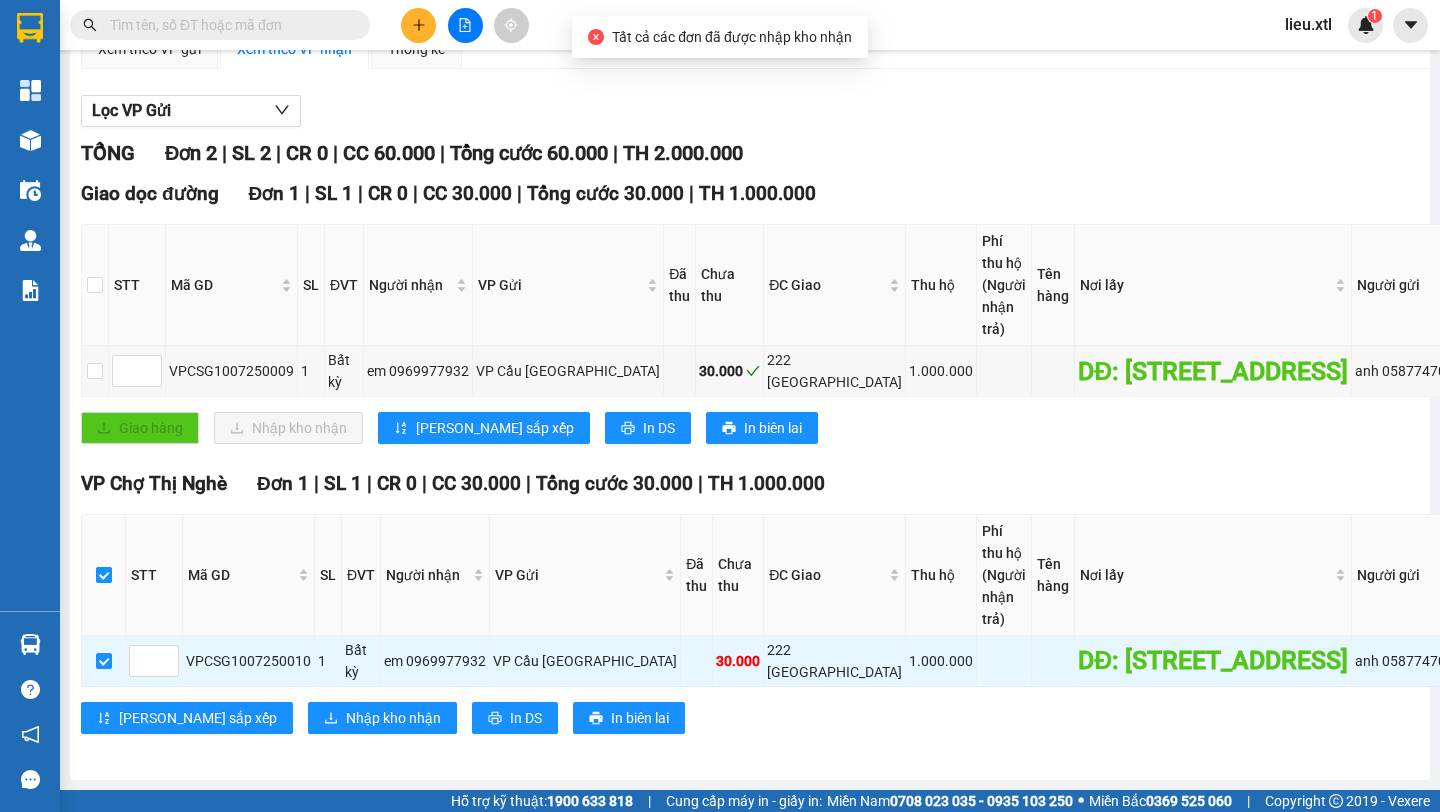 checkbox on "true" 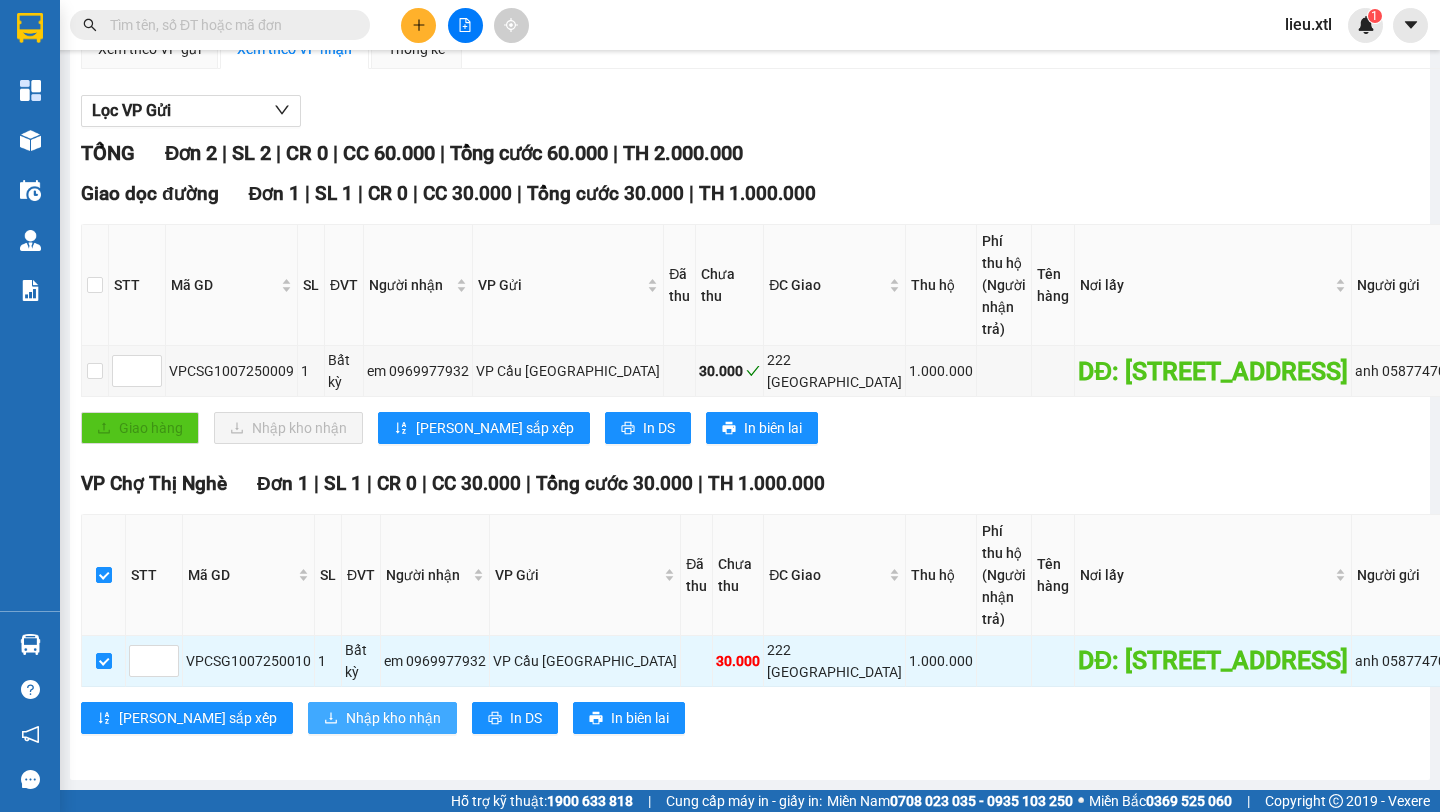 click on "Nhập kho nhận" at bounding box center [382, 718] 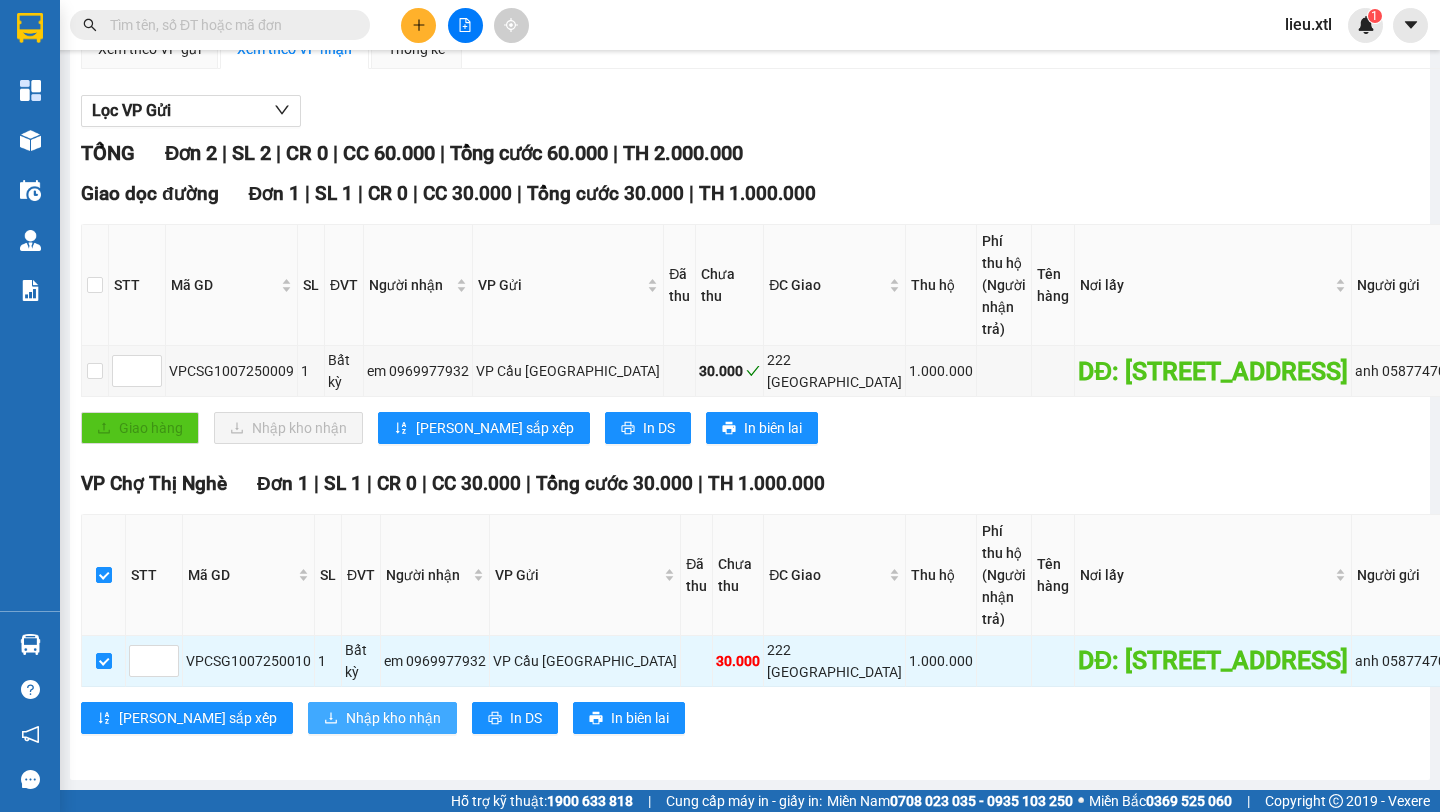 scroll, scrollTop: 0, scrollLeft: 0, axis: both 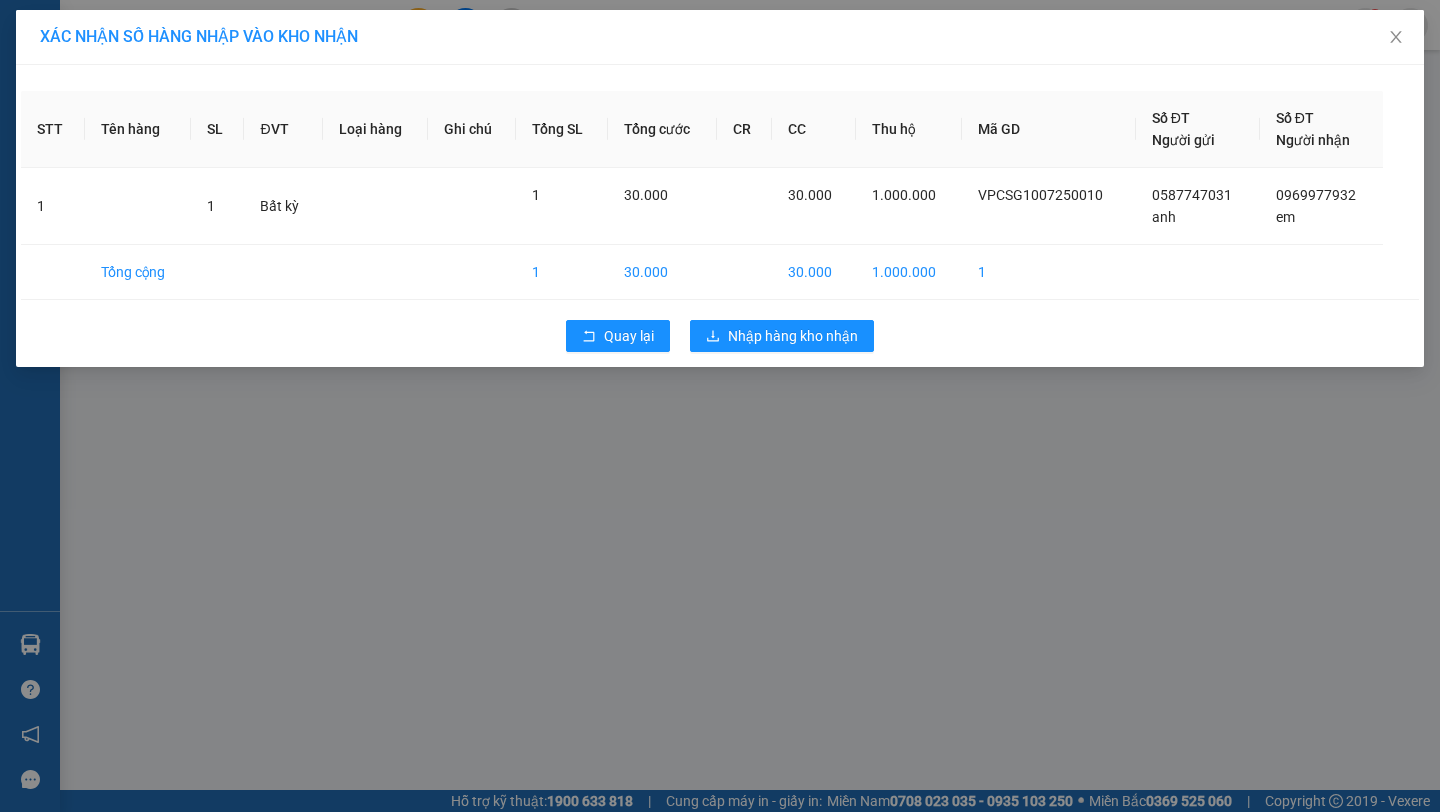 click on "XÁC NHẬN SỐ HÀNG NHẬP VÀO KHO NHẬN STT Tên hàng SL ĐVT Loại hàng Ghi chú Tổng SL Tổng cước CR CC Thu hộ Mã GD Số ĐT Người gửi Số ĐT Người nhận 1 1 Bất kỳ 1 30.000 30.000 1.000.000 VPCSG1007250010 0587747031 anh 0969977932 em Tổng cộng 1 30.000 30.000 1.000.000 1 Quay lại Nhập hàng kho nhận" at bounding box center [720, 406] 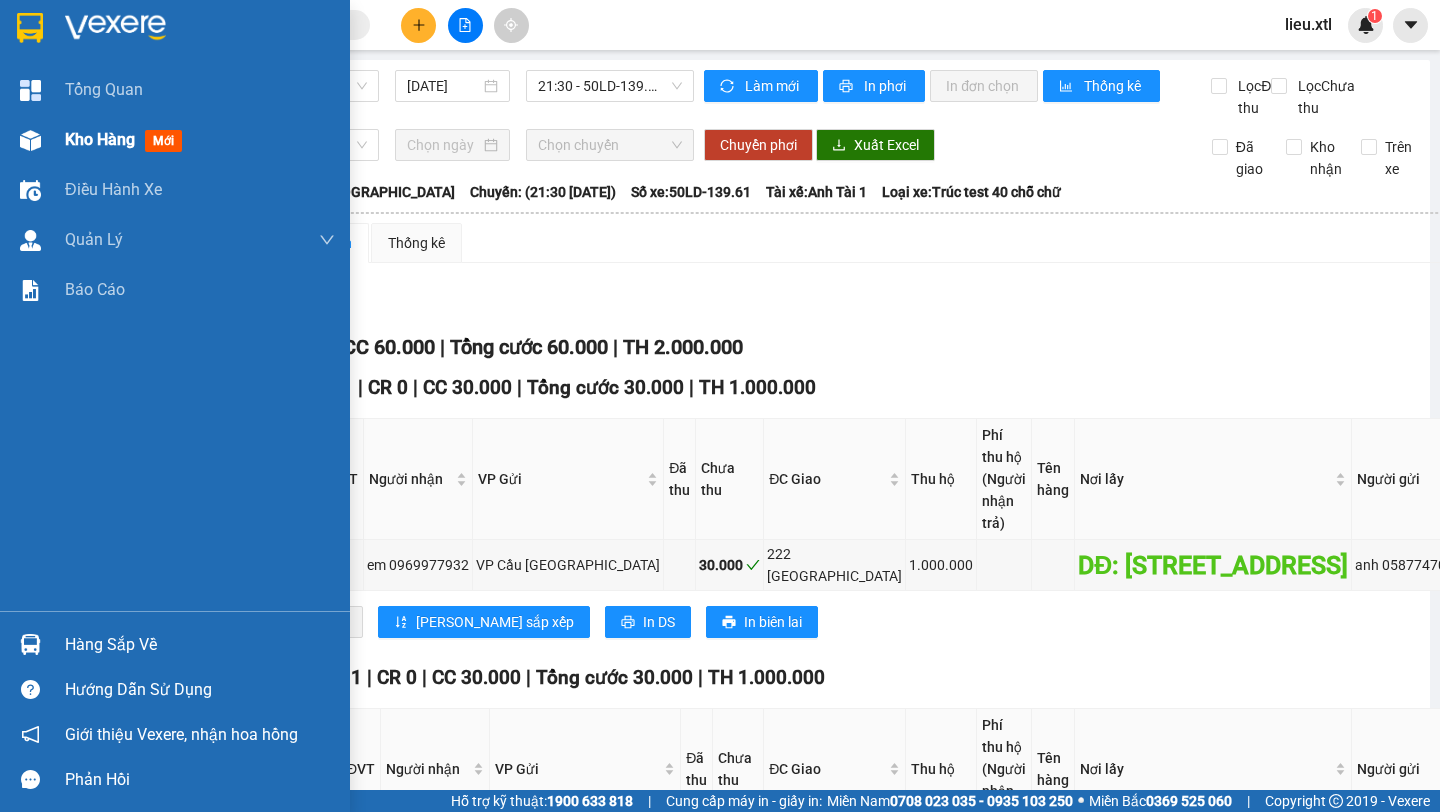 click at bounding box center [30, 140] 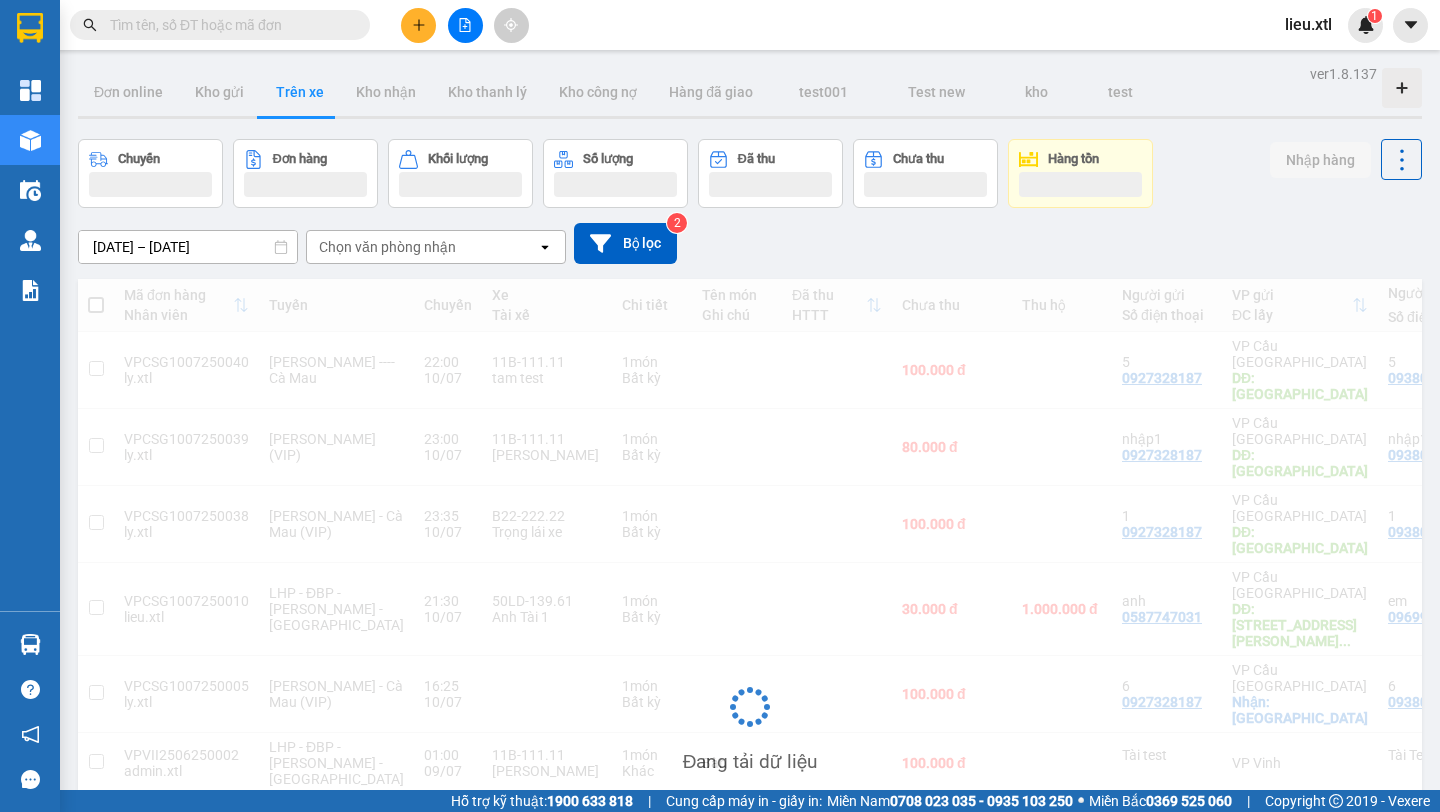 click 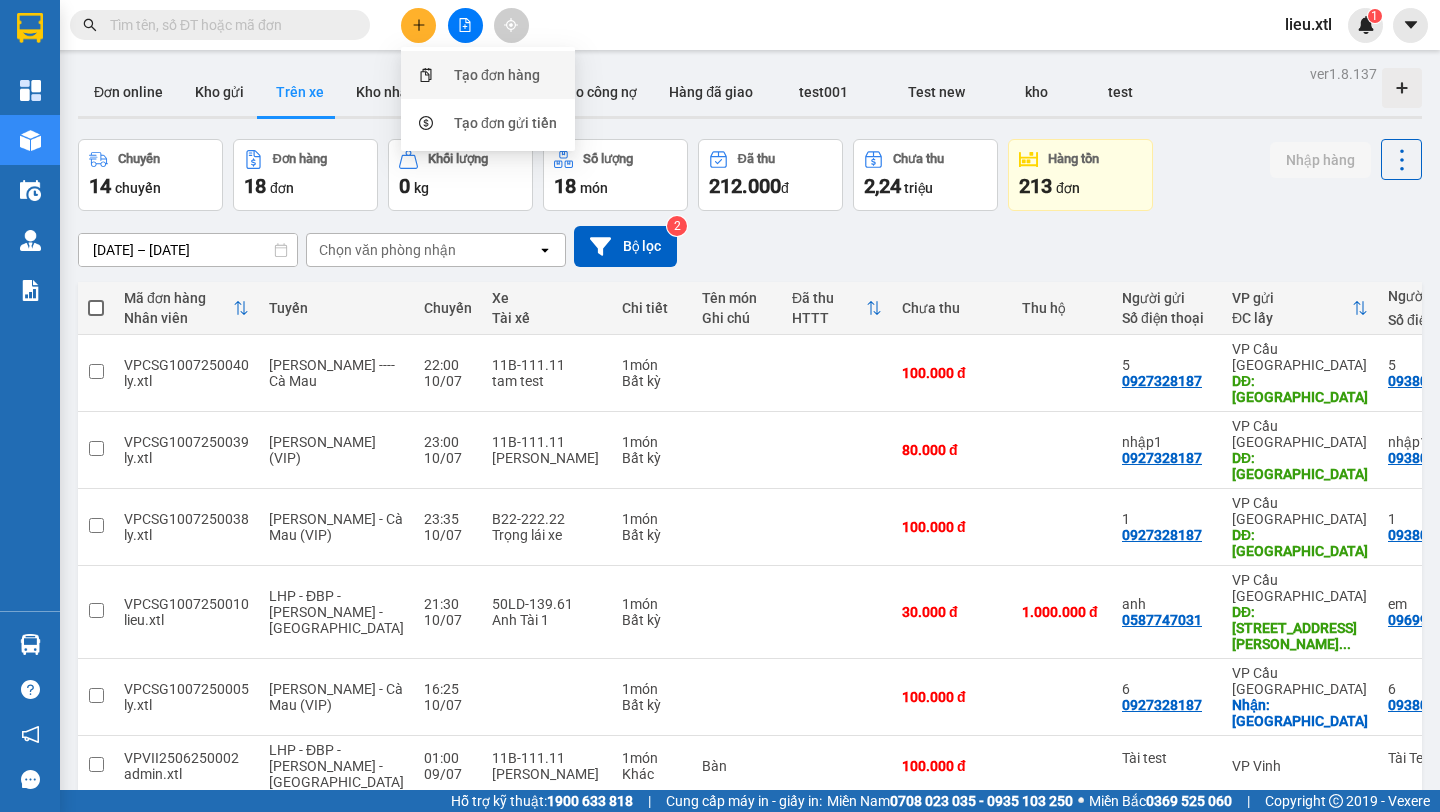 click on "Tạo đơn hàng" at bounding box center (488, 75) 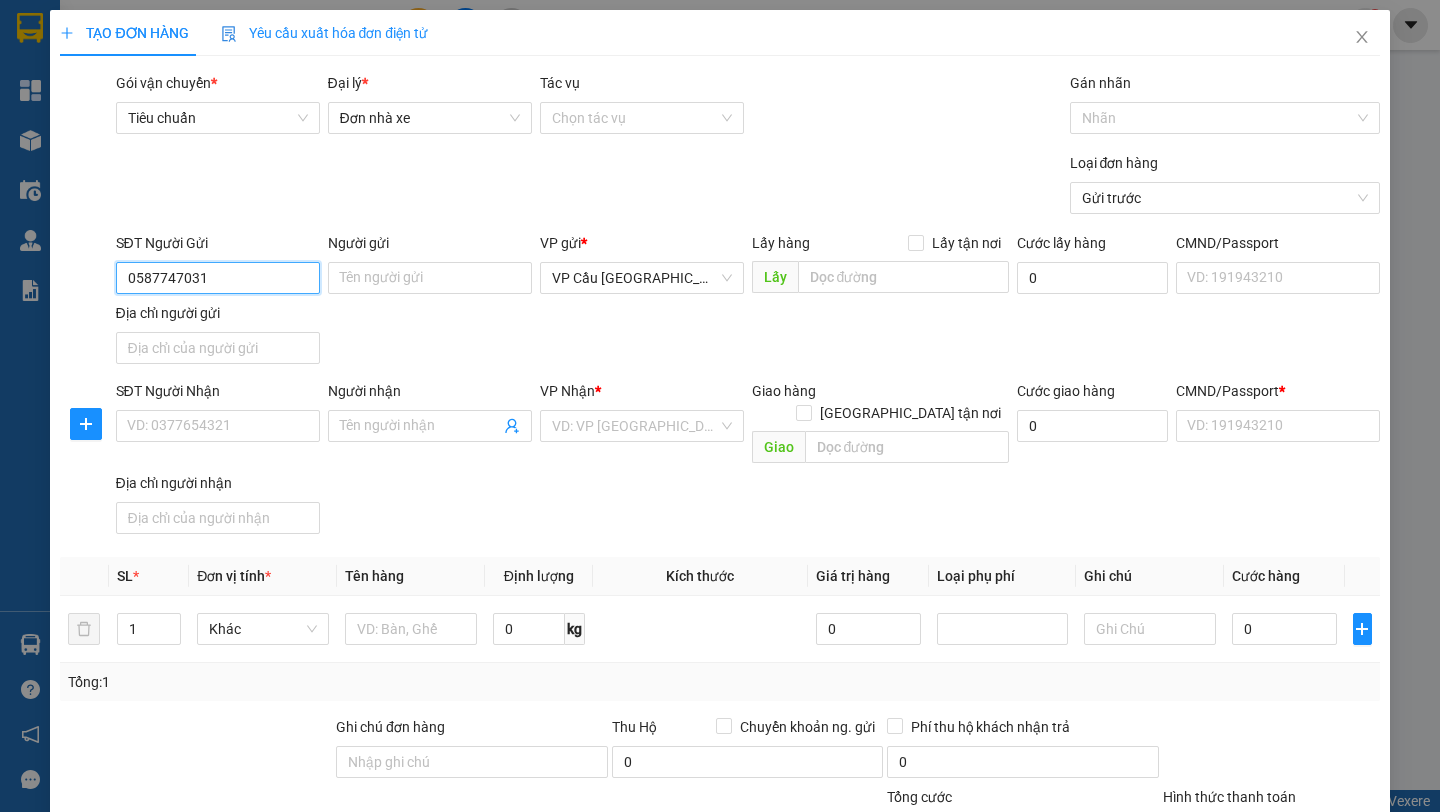 type on "0587747031" 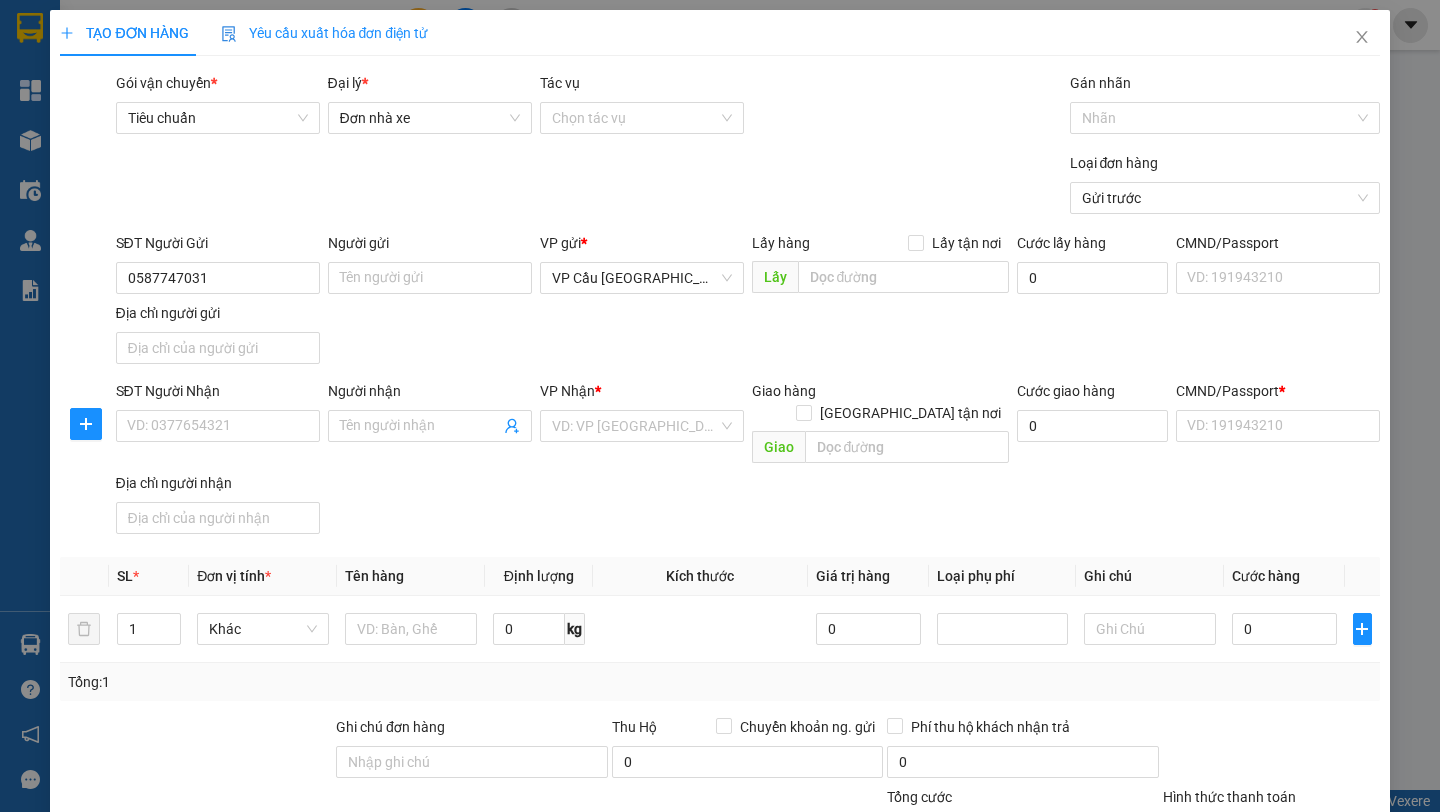 click on "TẠO ĐƠN HÀNG Yêu cầu xuất hóa đơn điện tử Transit Pickup Surcharge Ids Transit Deliver Surcharge Ids Transit Deliver Surcharge Transit Deliver Surcharge Gói vận chuyển  * Tiêu chuẩn Đại lý  * Đơn nhà xe Tác vụ Chọn tác vụ Gán nhãn   Nhãn Loại đơn hàng Gửi trước SĐT Người Gửi 0587747031 0587747031 Người gửi Tên người gửi VP gửi  * VP Cầu [GEOGRAPHIC_DATA] Lấy hàng Lấy tận nơi Lấy Cước lấy hàng 0 CMND/Passport VD: [PASSPORT] Địa chỉ người gửi SĐT Người Nhận VD: 0377654321 Người nhận Tên người nhận VP Nhận  * VD: VP [GEOGRAPHIC_DATA] Giao hàng Giao tận nơi Giao Cước giao hàng 0 CMND/Passport  * VD: [PASSPORT] Địa chỉ người nhận SL  * Đơn vị tính  * Tên hàng  Định lượng Kích thước Giá trị hàng Loại phụ phí Ghi chú Cước hàng                       1 Khác 0 kg 0   0 Tổng:  1 Ghi chú đơn hàng Thu Hộ Chuyển khoản ng. gửi 0 0 0 Phụ thu 0" at bounding box center [719, 547] 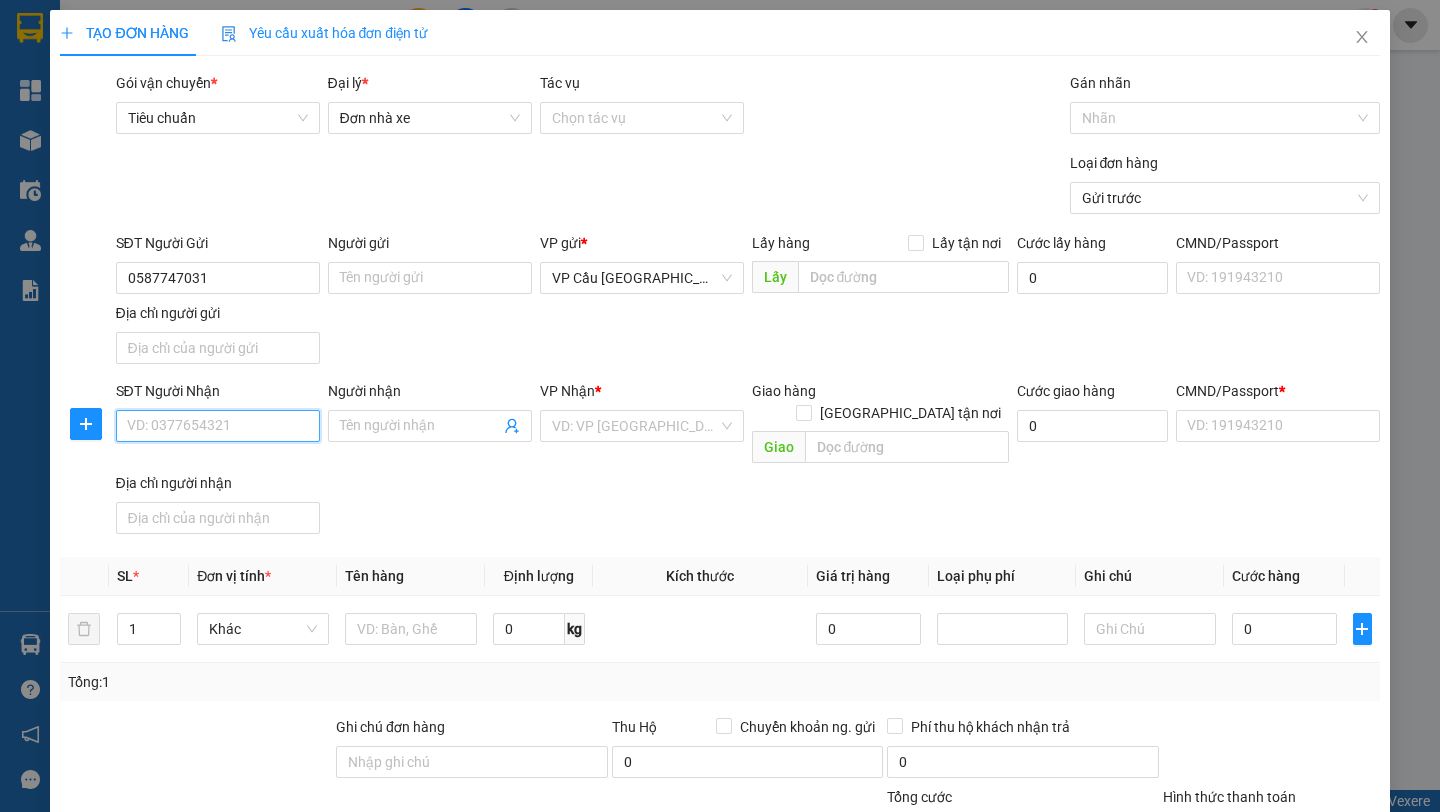 click on "SĐT Người Nhận" at bounding box center [218, 426] 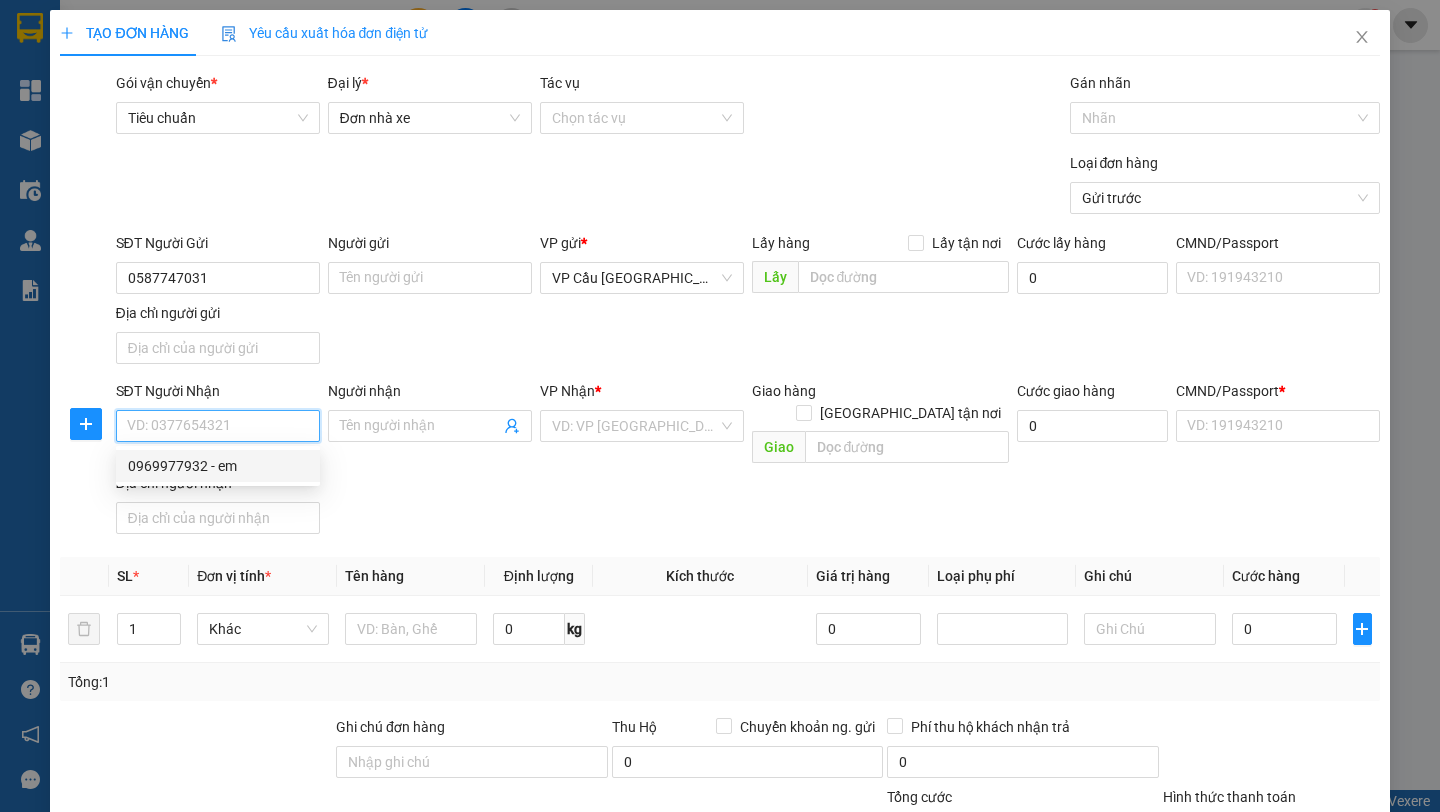click on "0969977932 - em" at bounding box center [218, 466] 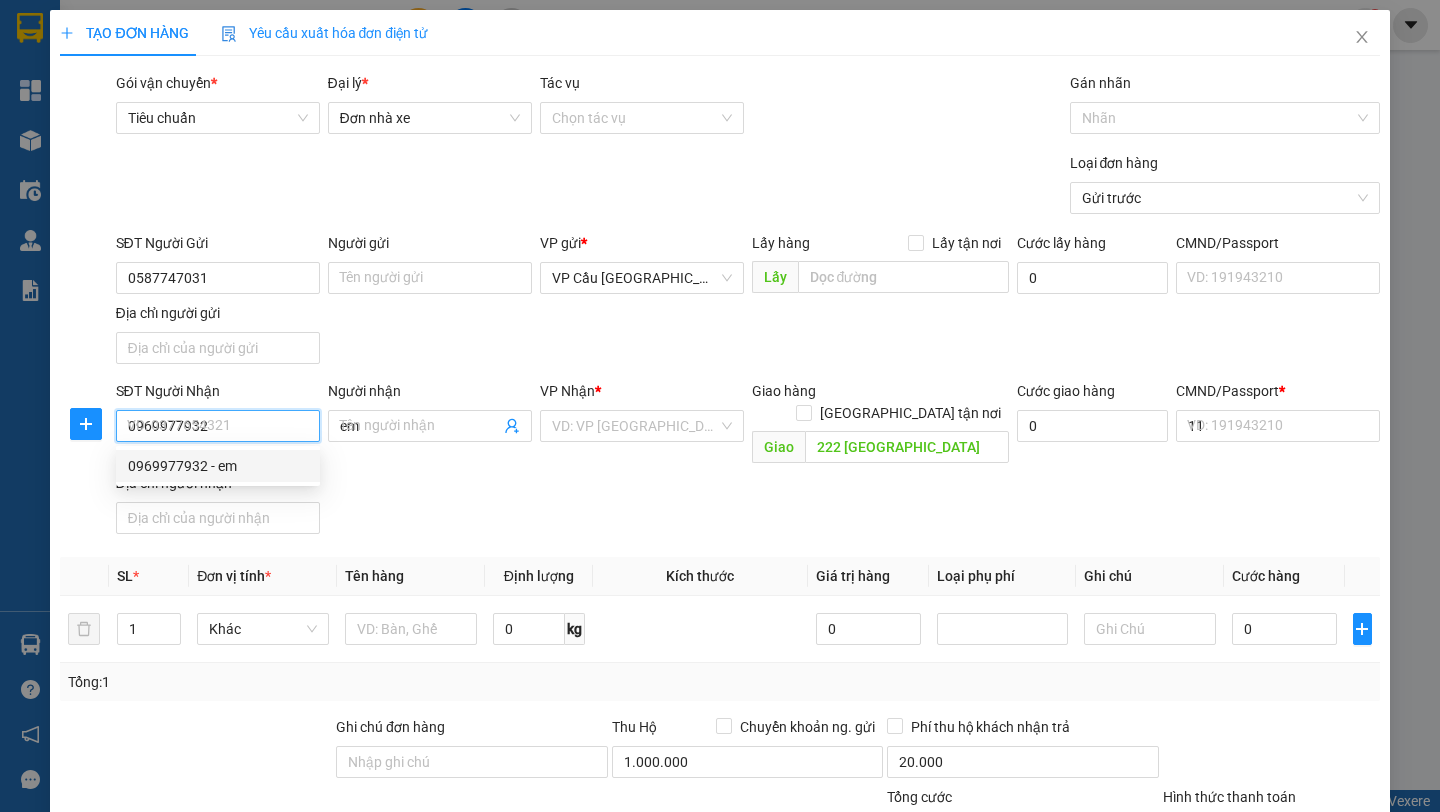 type on "50.000" 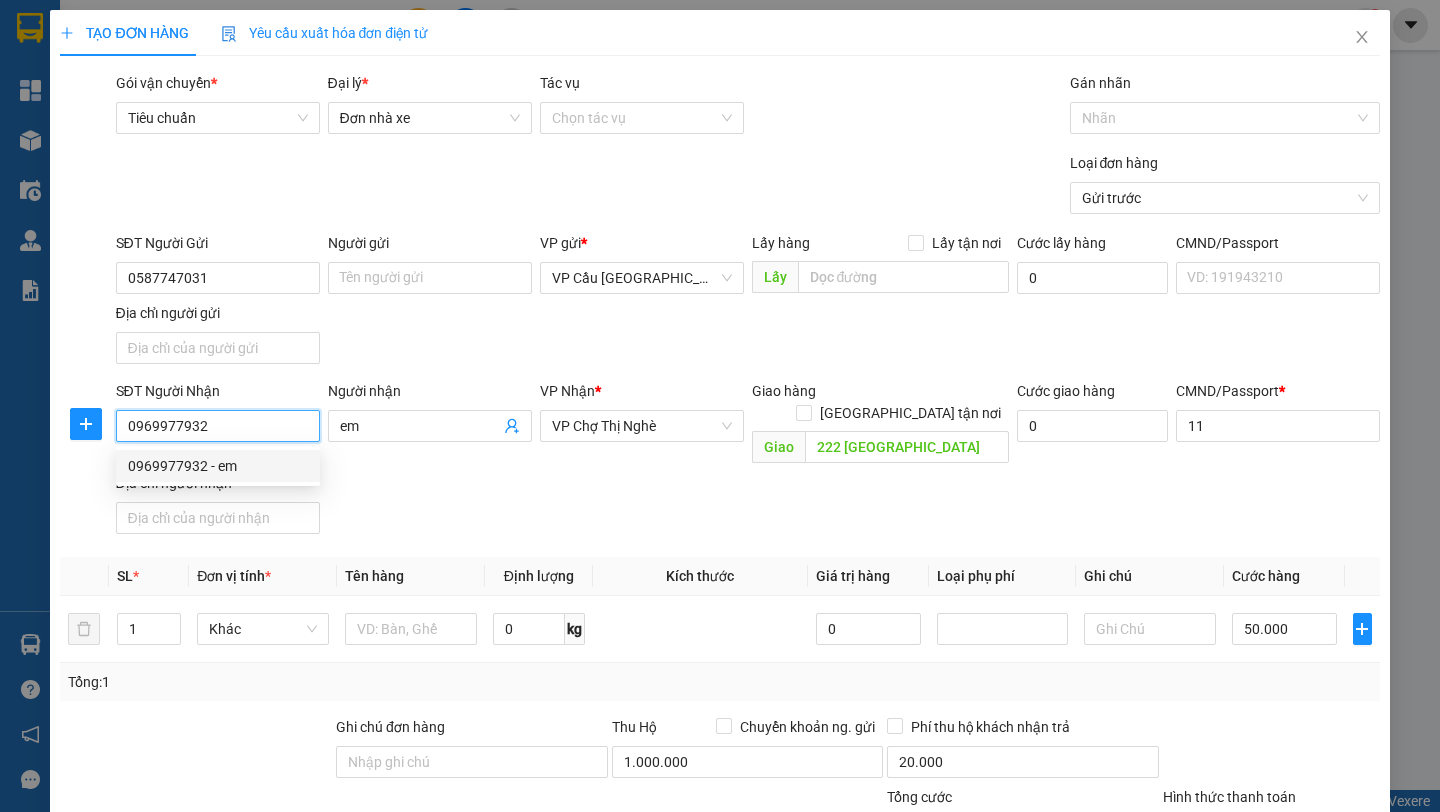 type on "15.000" 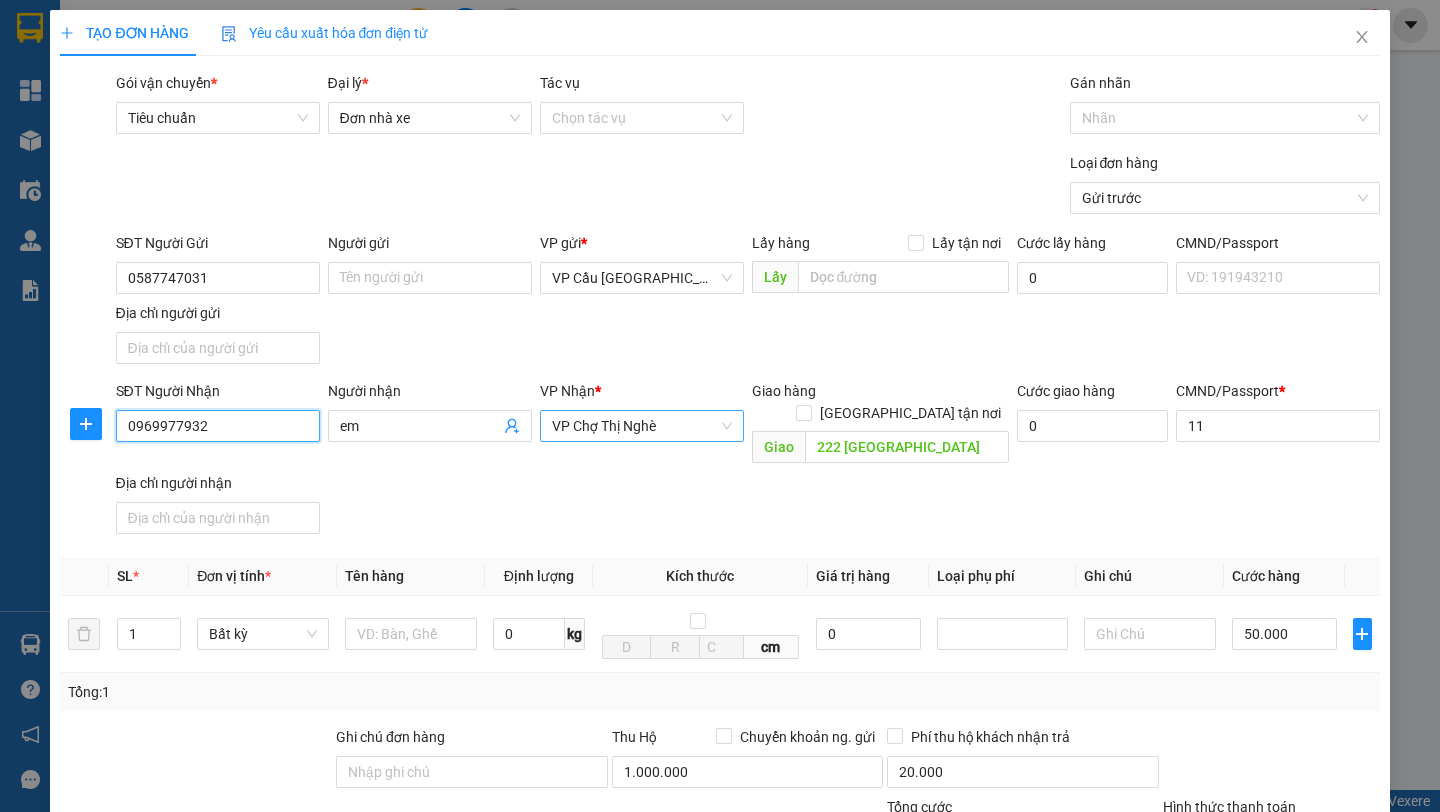 click on "VP Chợ Thị Nghè" at bounding box center (642, 426) 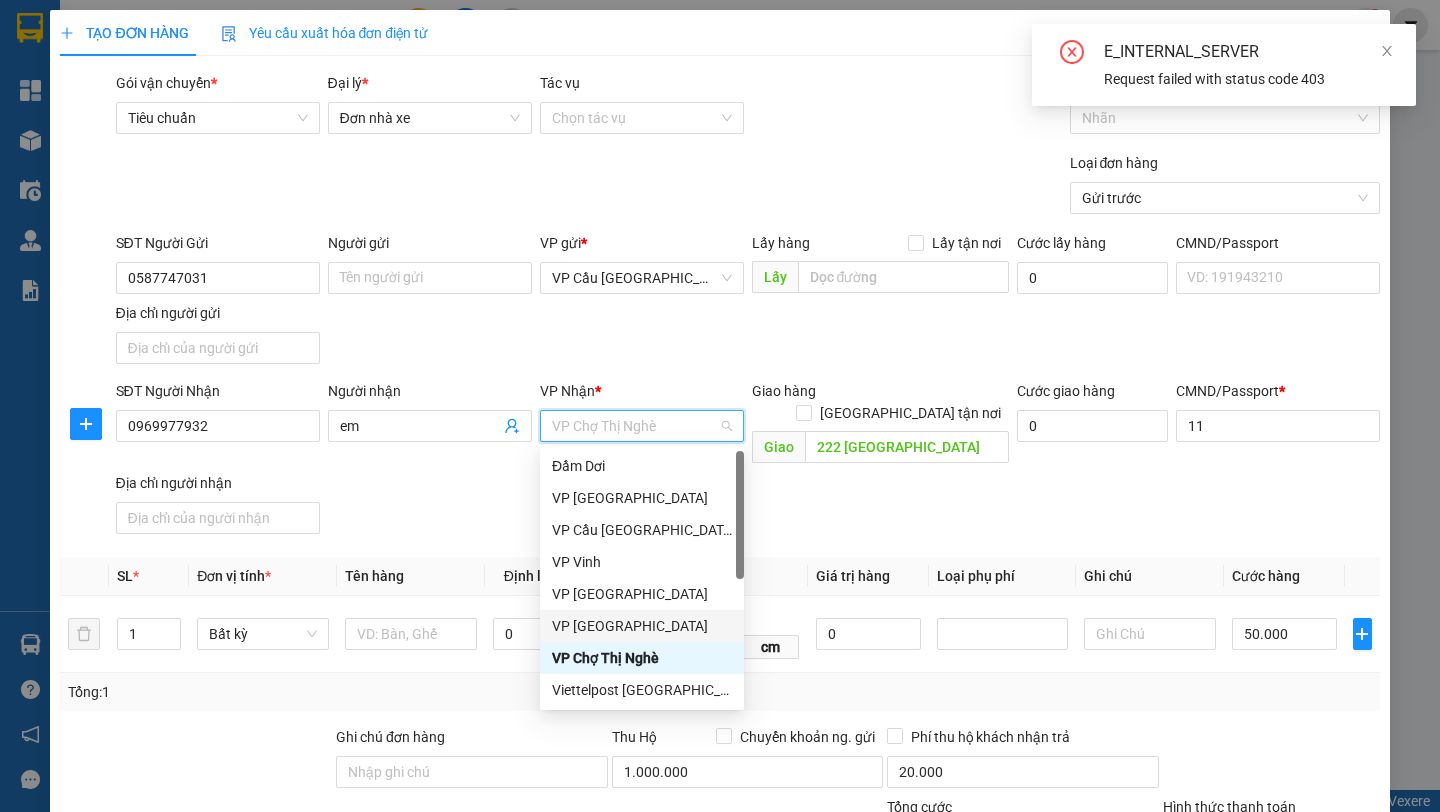 scroll, scrollTop: 96, scrollLeft: 0, axis: vertical 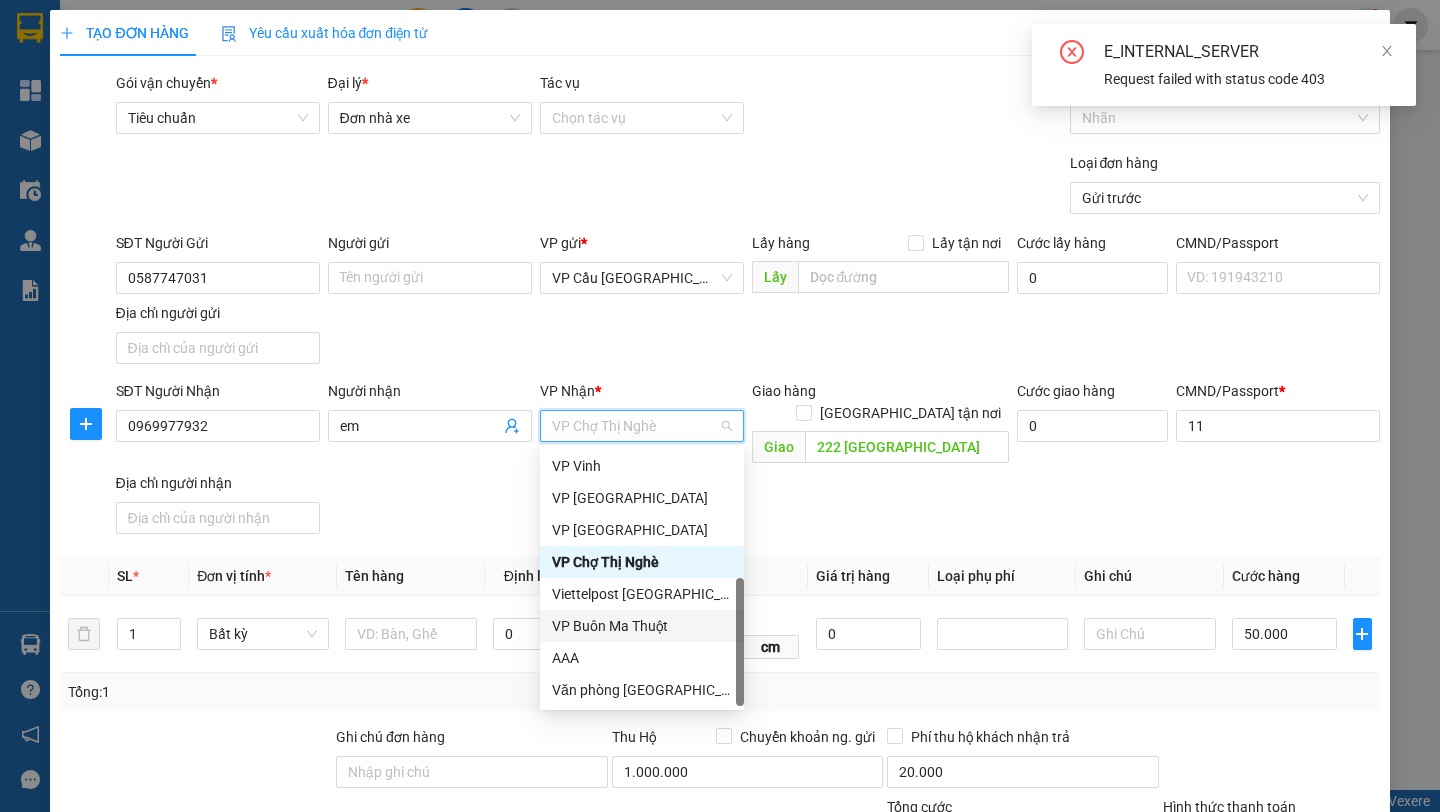 click on "VP Buôn Ma Thuột" at bounding box center [642, 626] 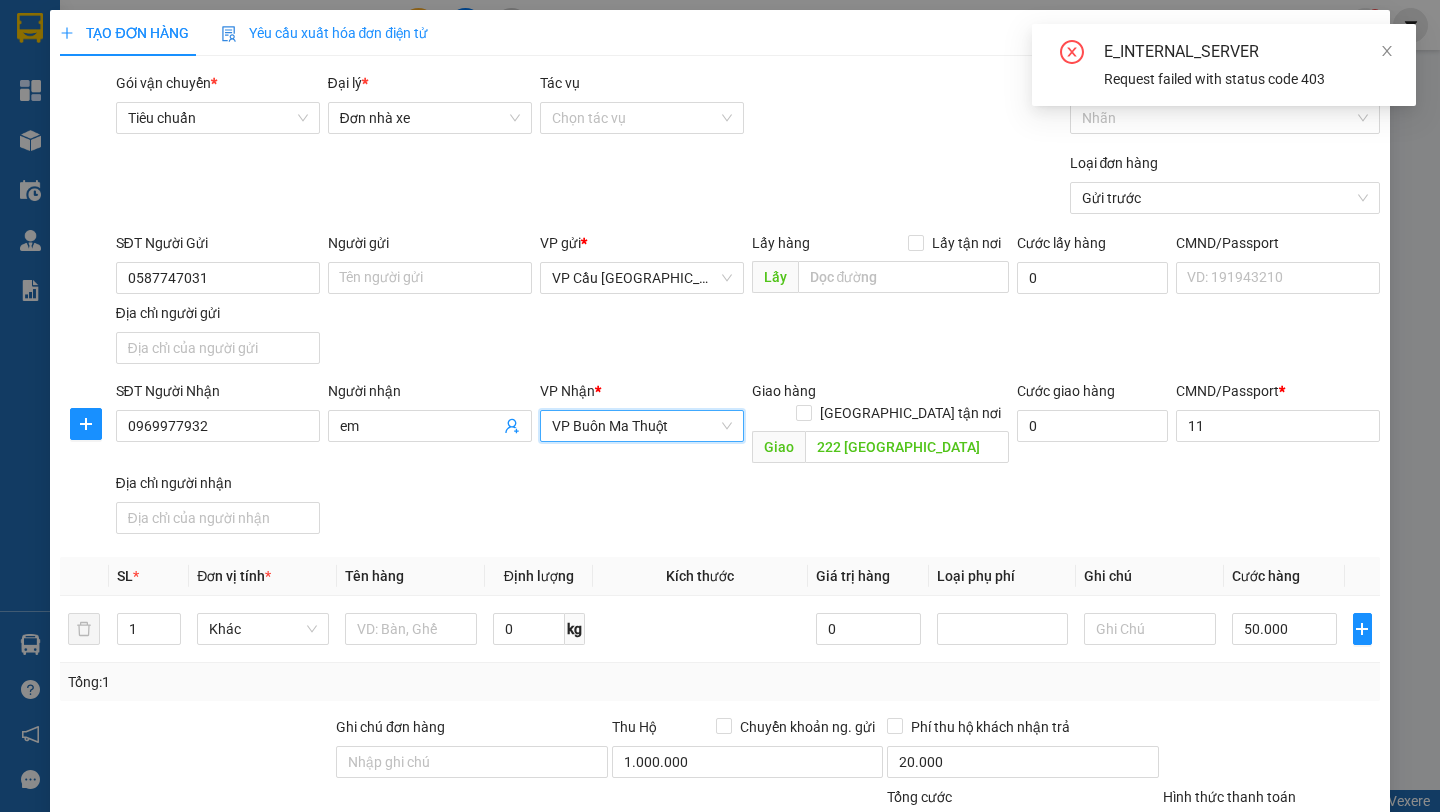 scroll, scrollTop: 290, scrollLeft: 0, axis: vertical 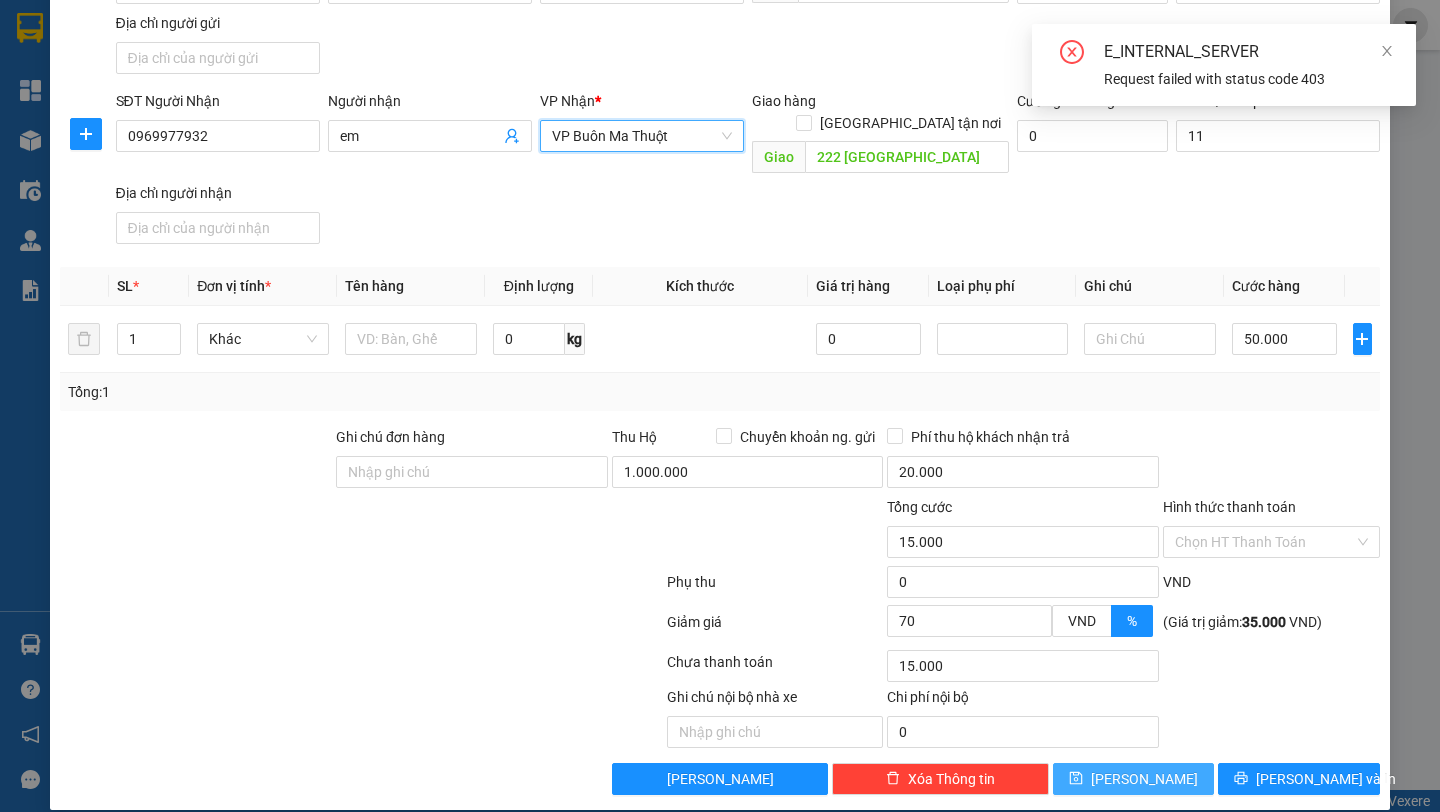 click on "[PERSON_NAME]" at bounding box center [1133, 779] 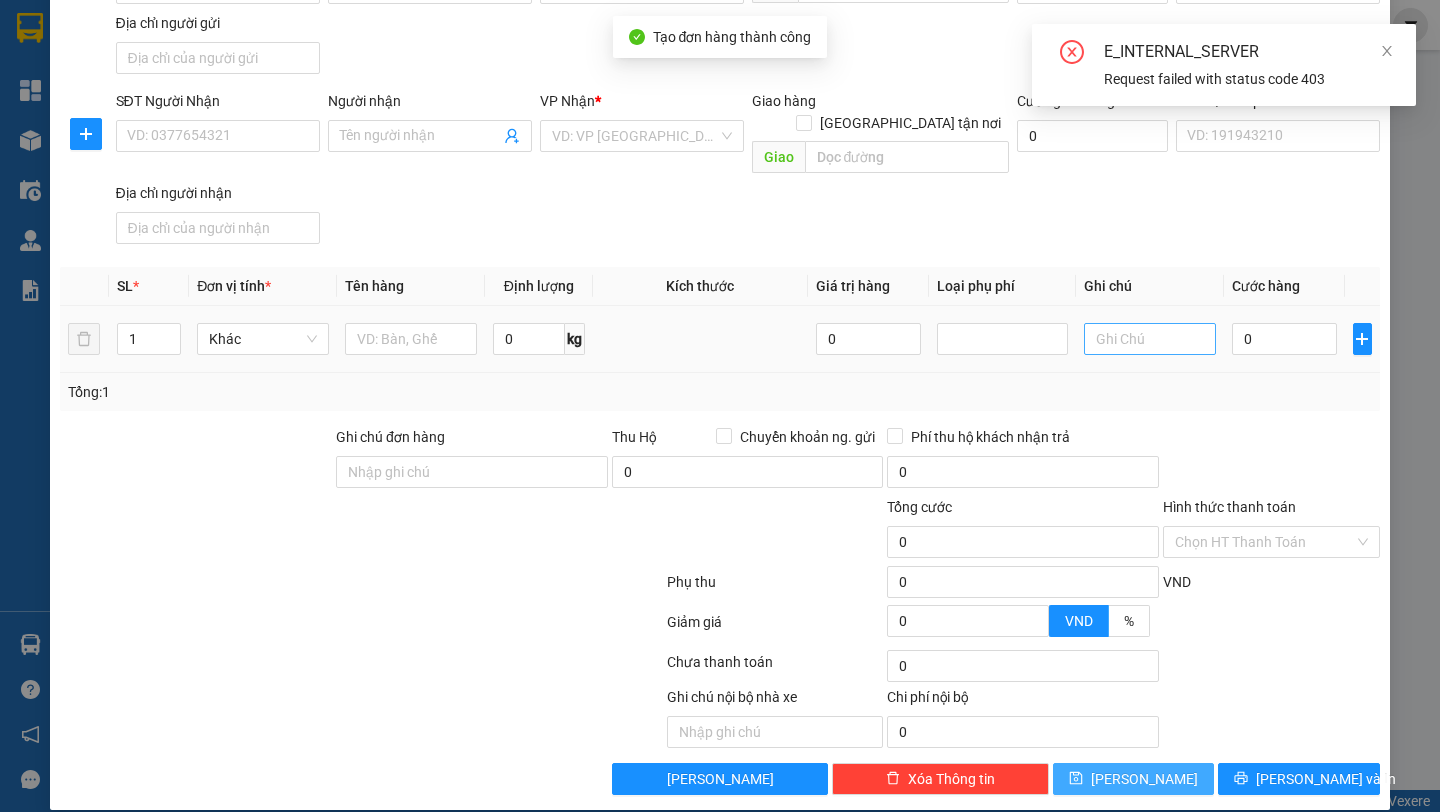scroll, scrollTop: 0, scrollLeft: 0, axis: both 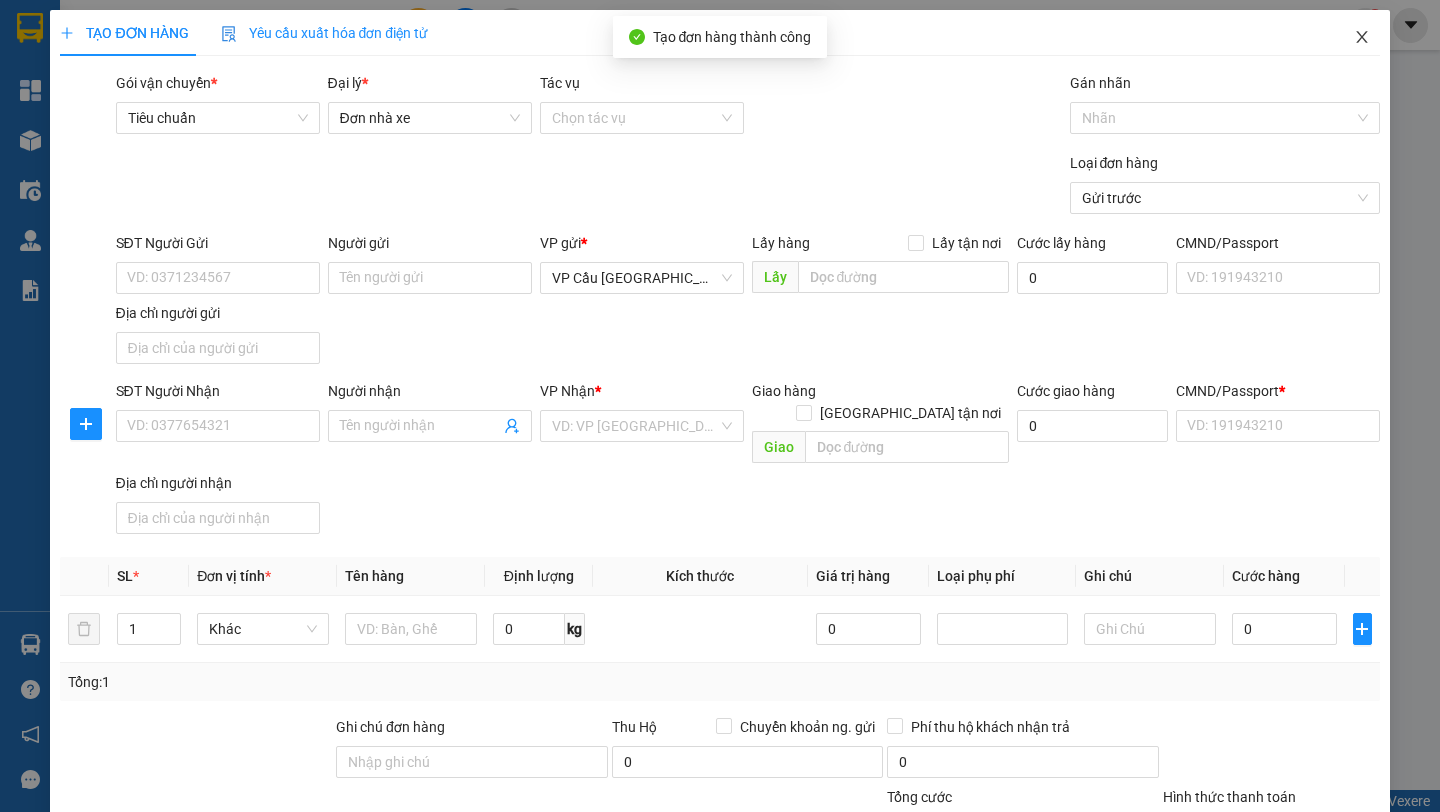click at bounding box center [1362, 38] 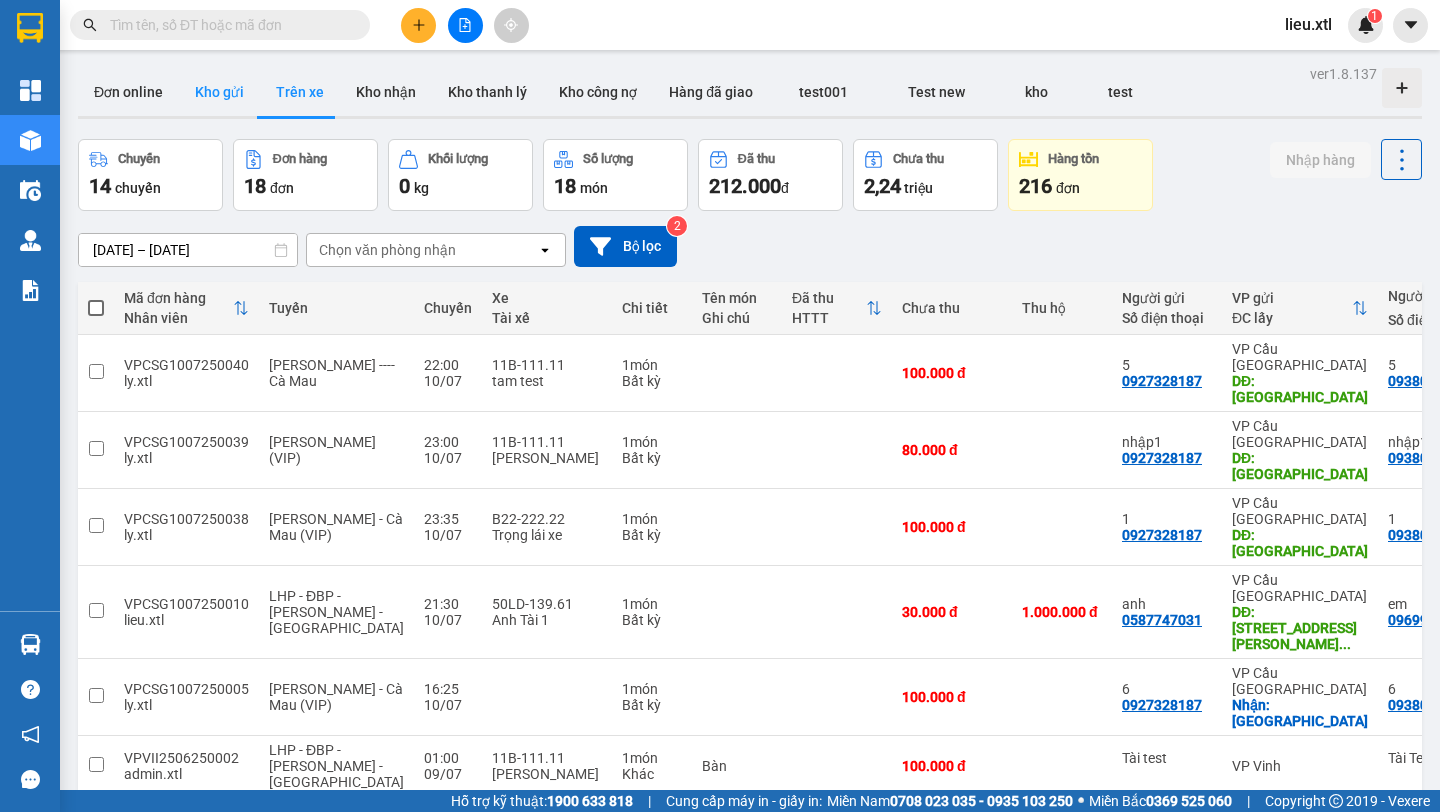 click on "Kho gửi" at bounding box center [219, 92] 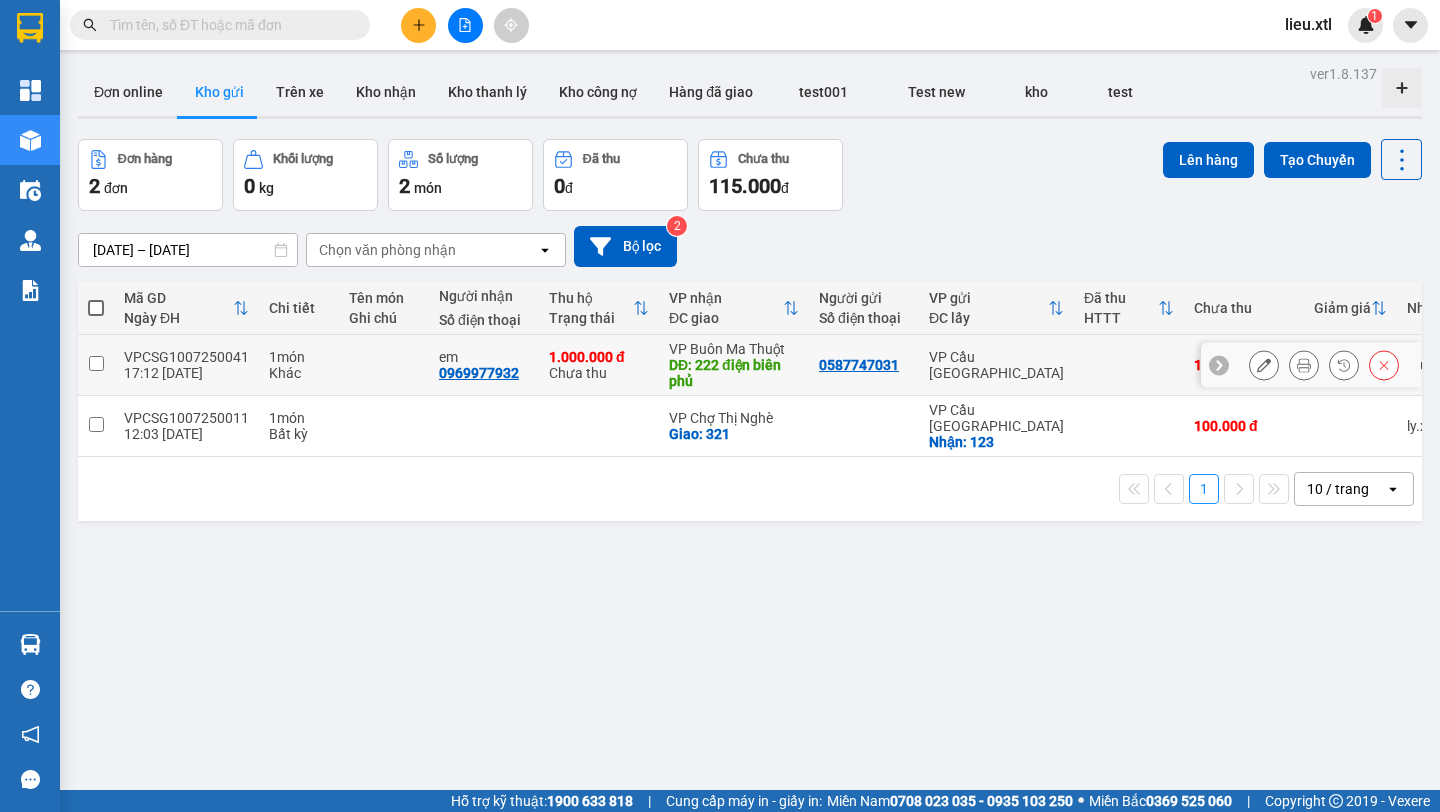click on "17:12 [DATE]" at bounding box center [186, 373] 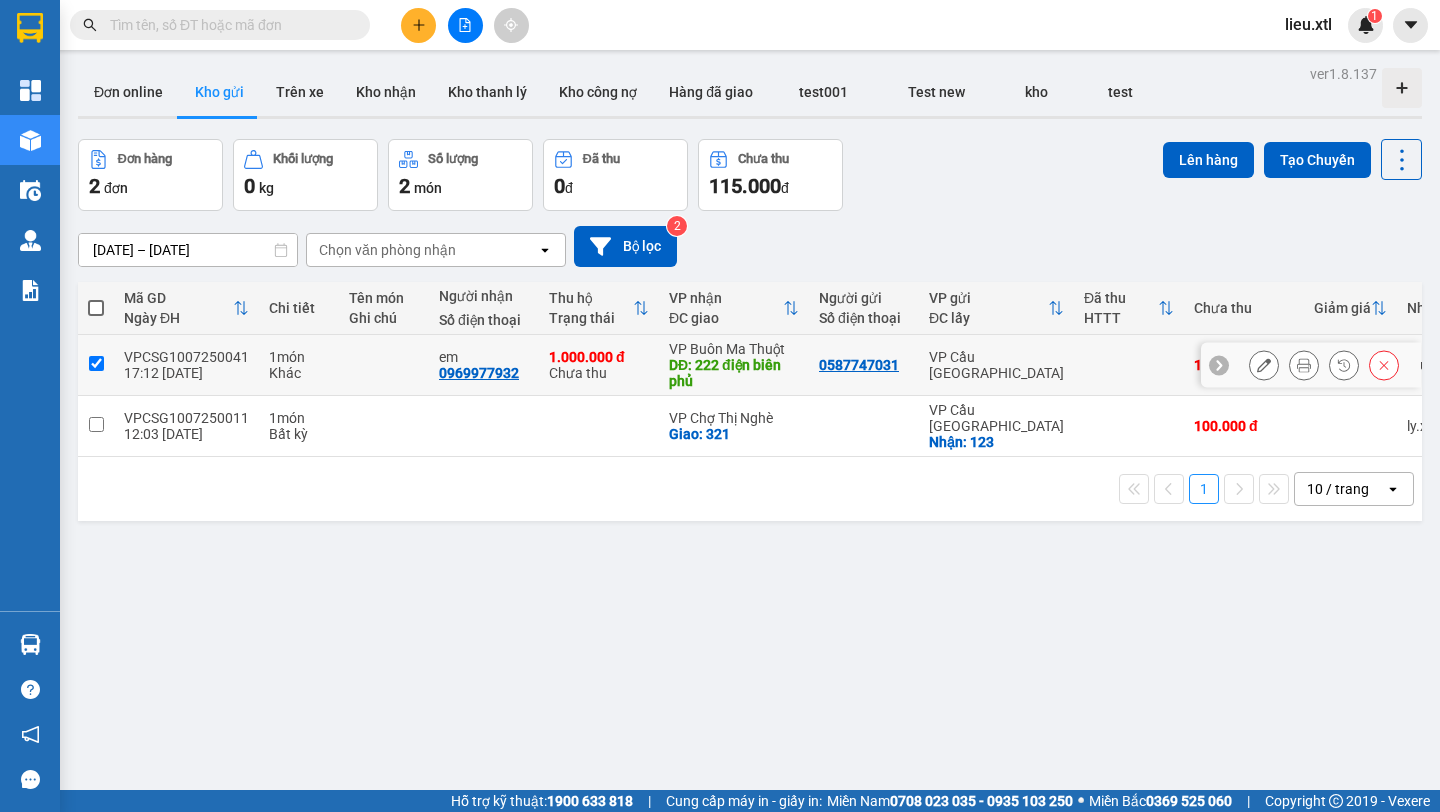 checkbox on "true" 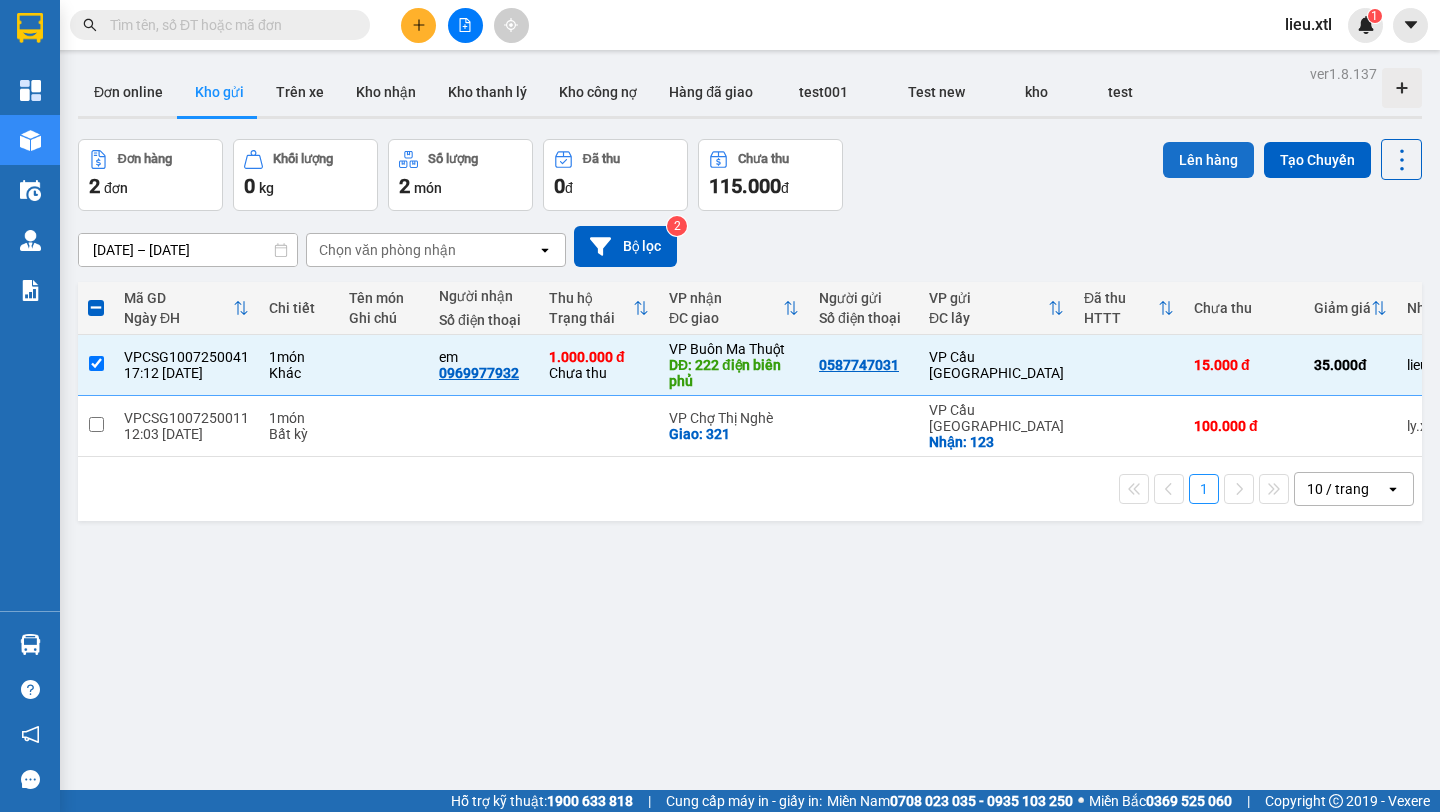 click on "Lên hàng" at bounding box center [1208, 160] 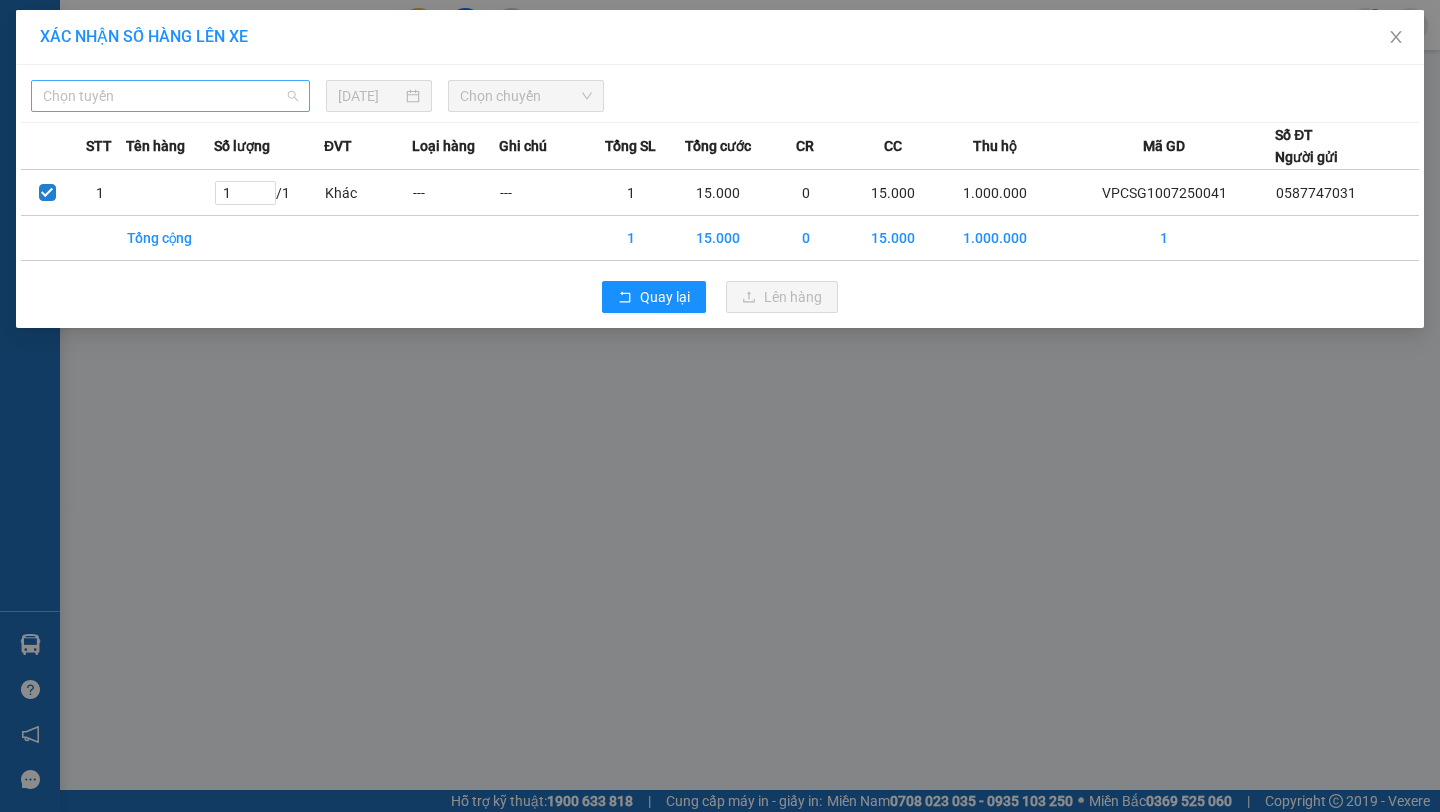 click on "Chọn tuyến" at bounding box center [170, 96] 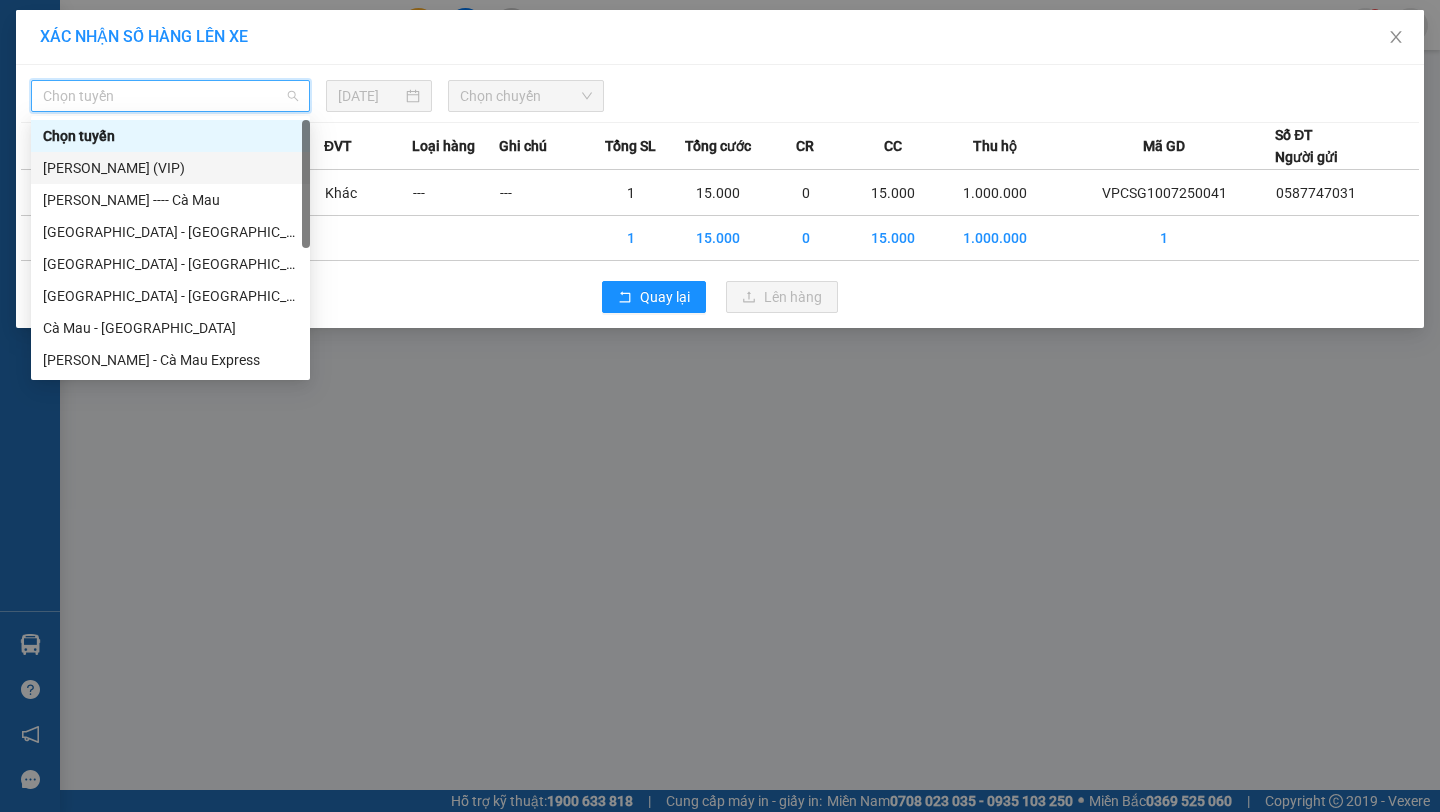 click on "[PERSON_NAME] (VIP)" at bounding box center (170, 168) 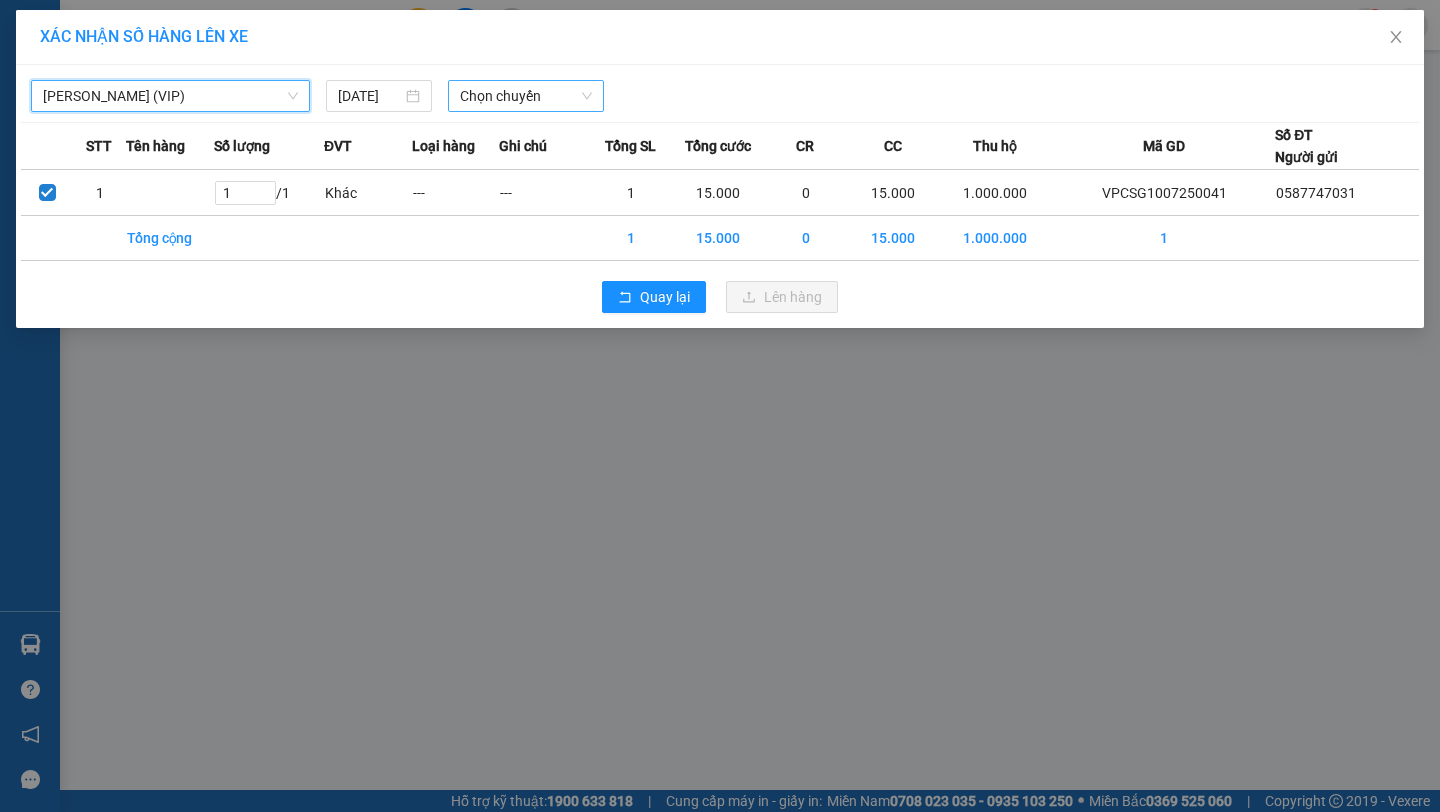 click on "Chọn chuyến" at bounding box center [526, 96] 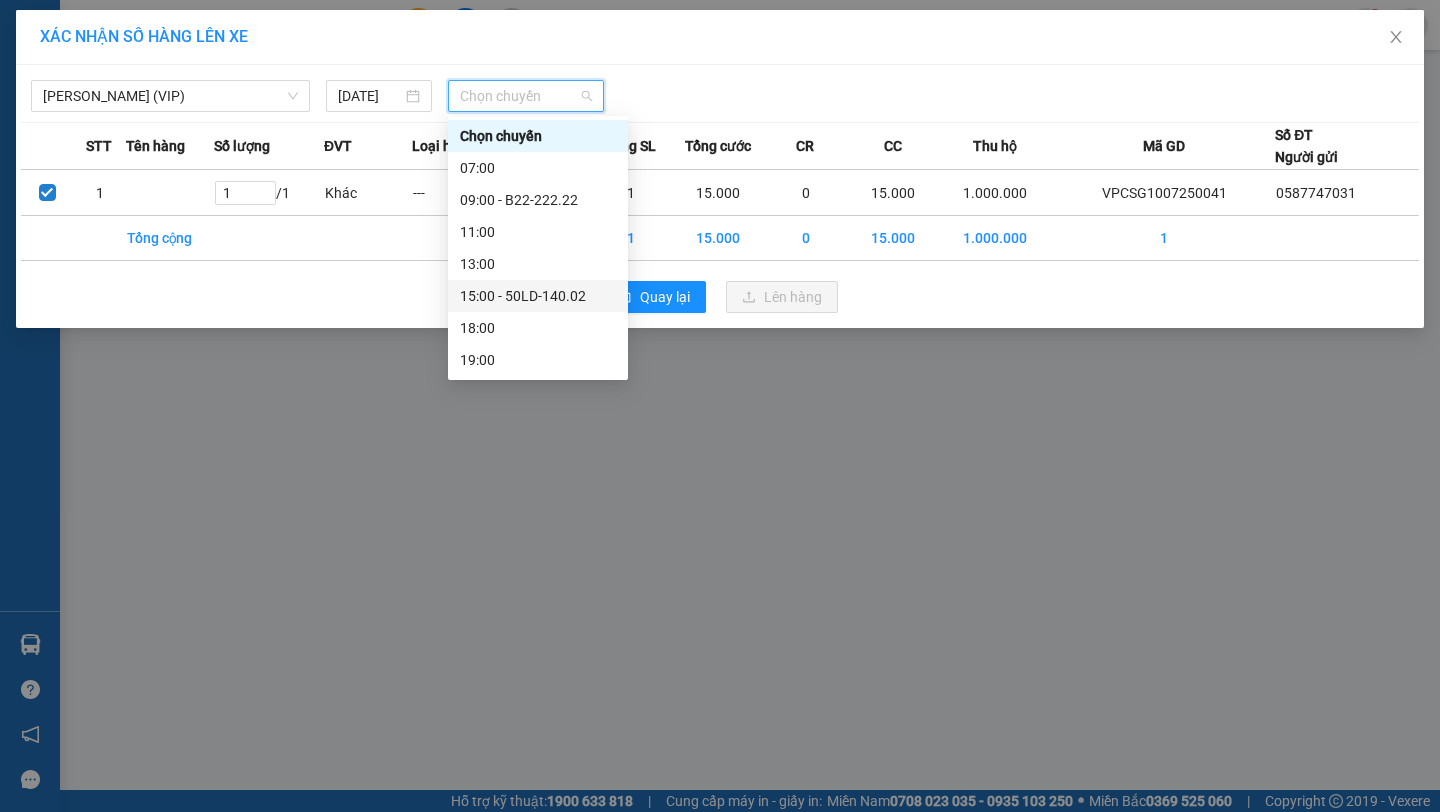 scroll, scrollTop: 128, scrollLeft: 0, axis: vertical 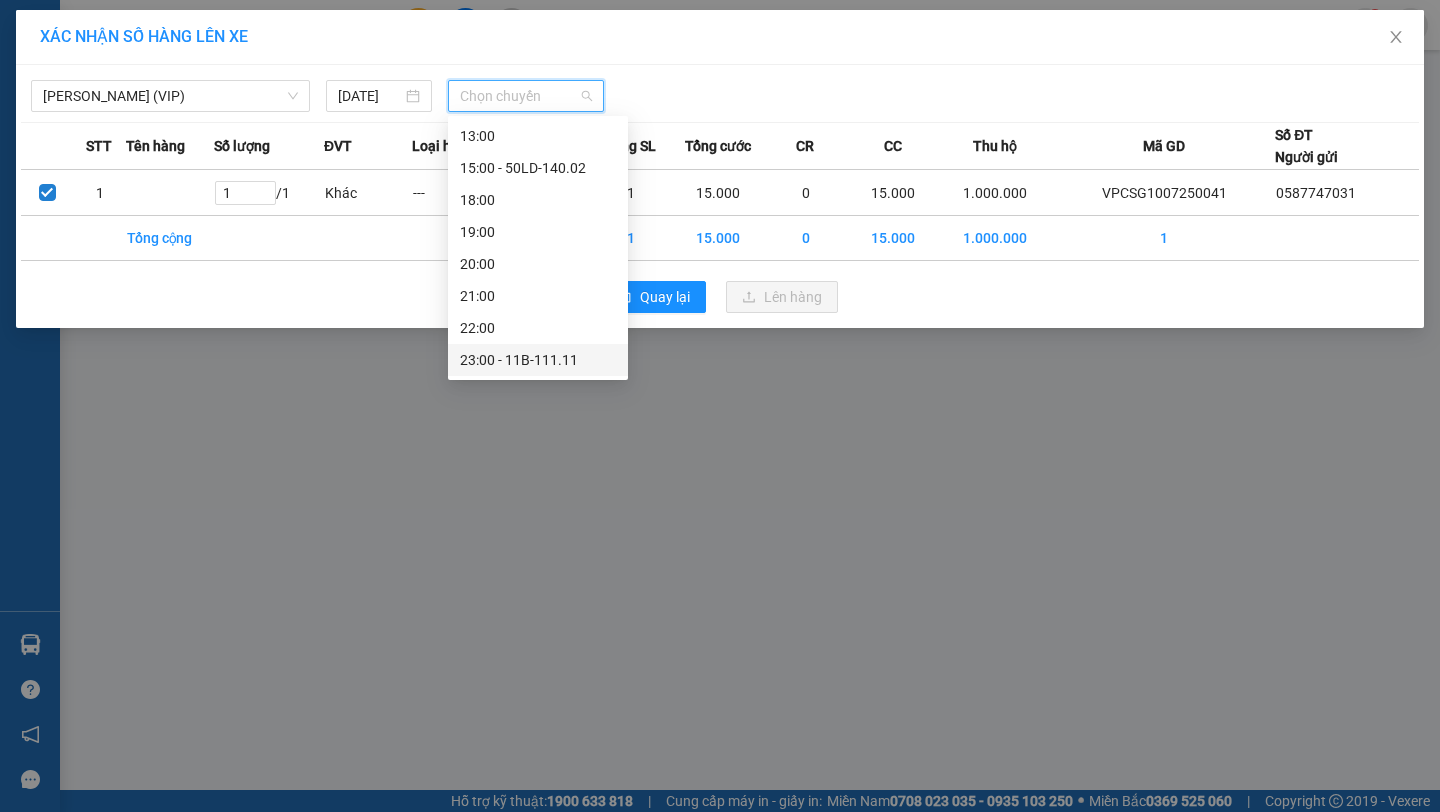 click on "23:00     - 11B-111.11" at bounding box center (538, 360) 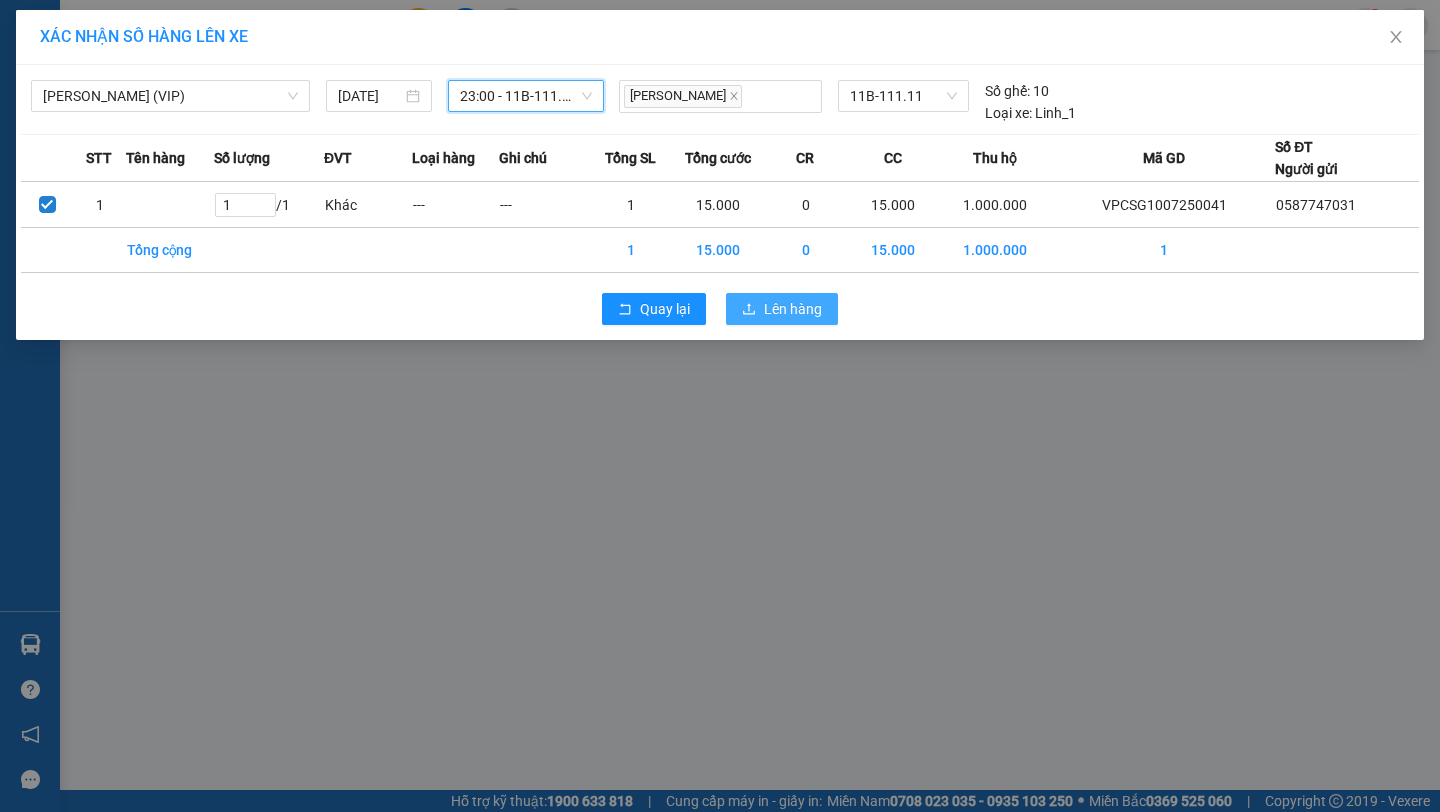 click on "Lên hàng" at bounding box center (793, 309) 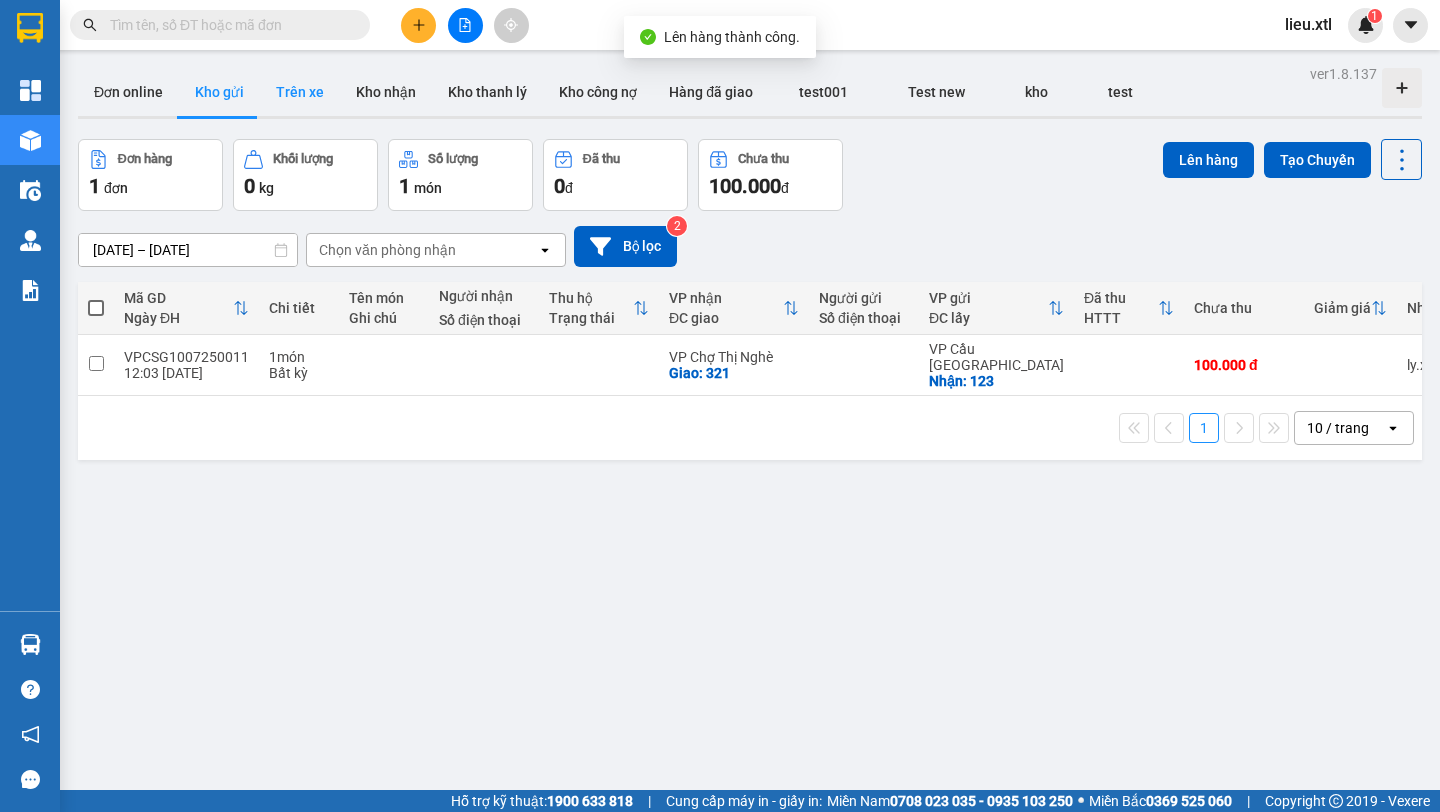 click on "Trên xe" at bounding box center [300, 92] 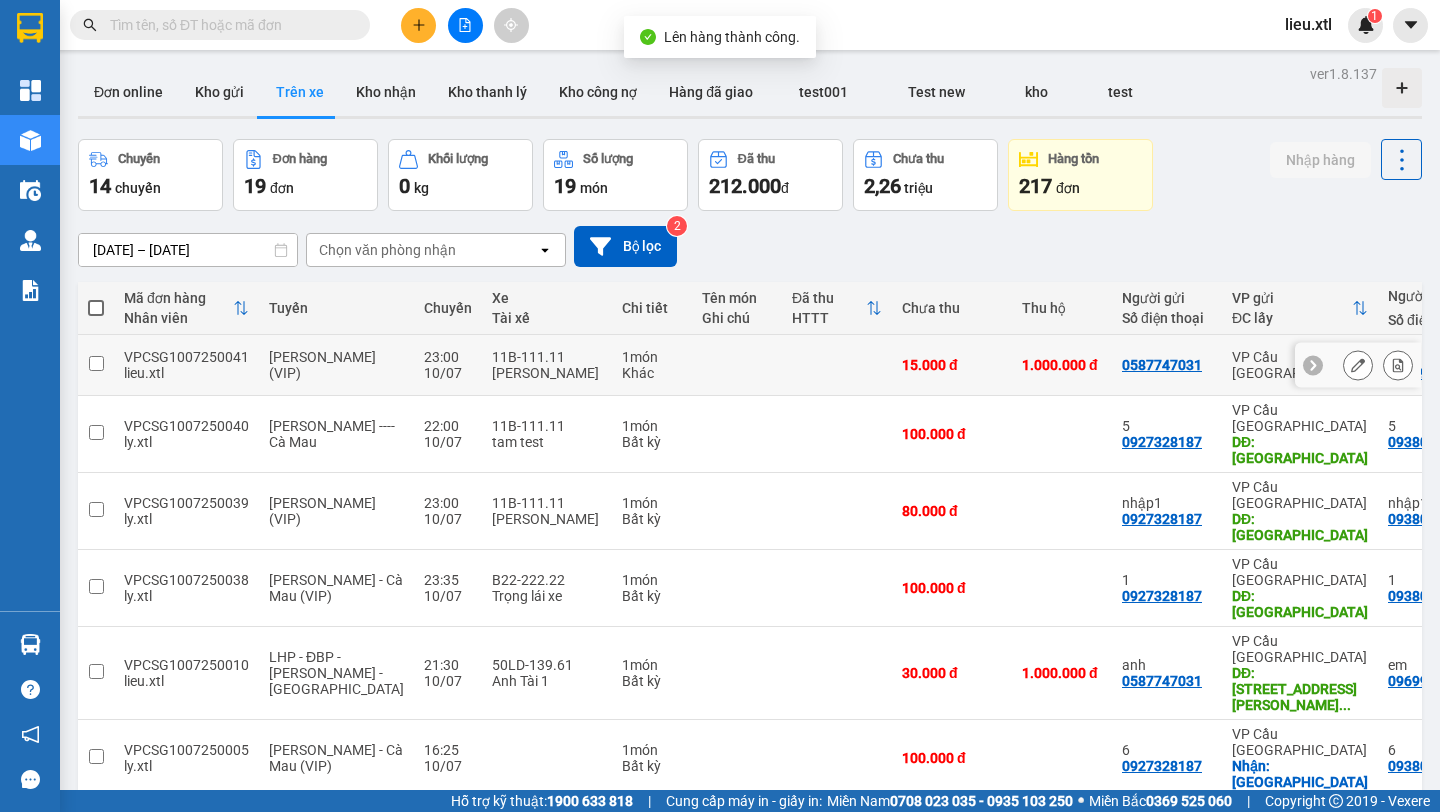 click 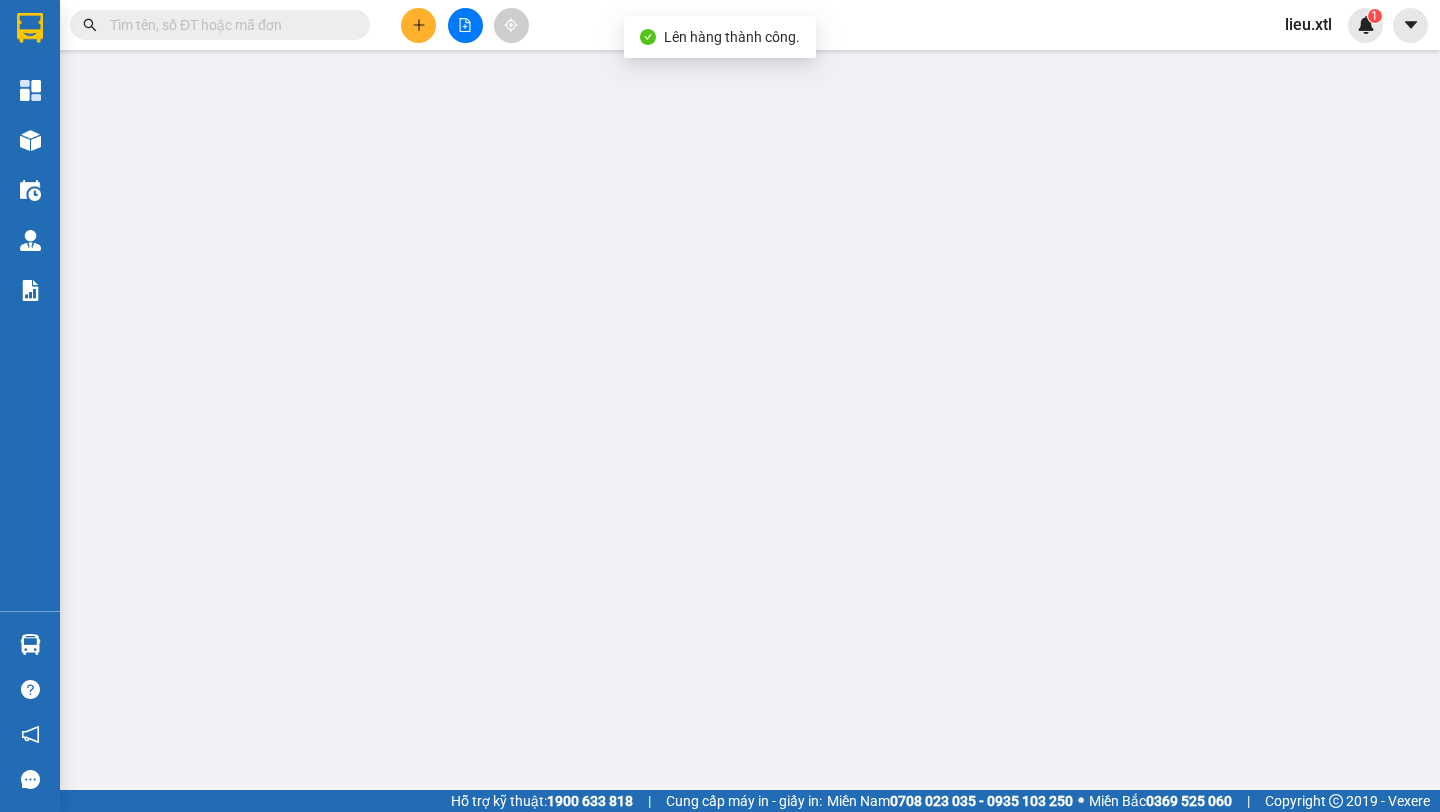 type on "0587747031" 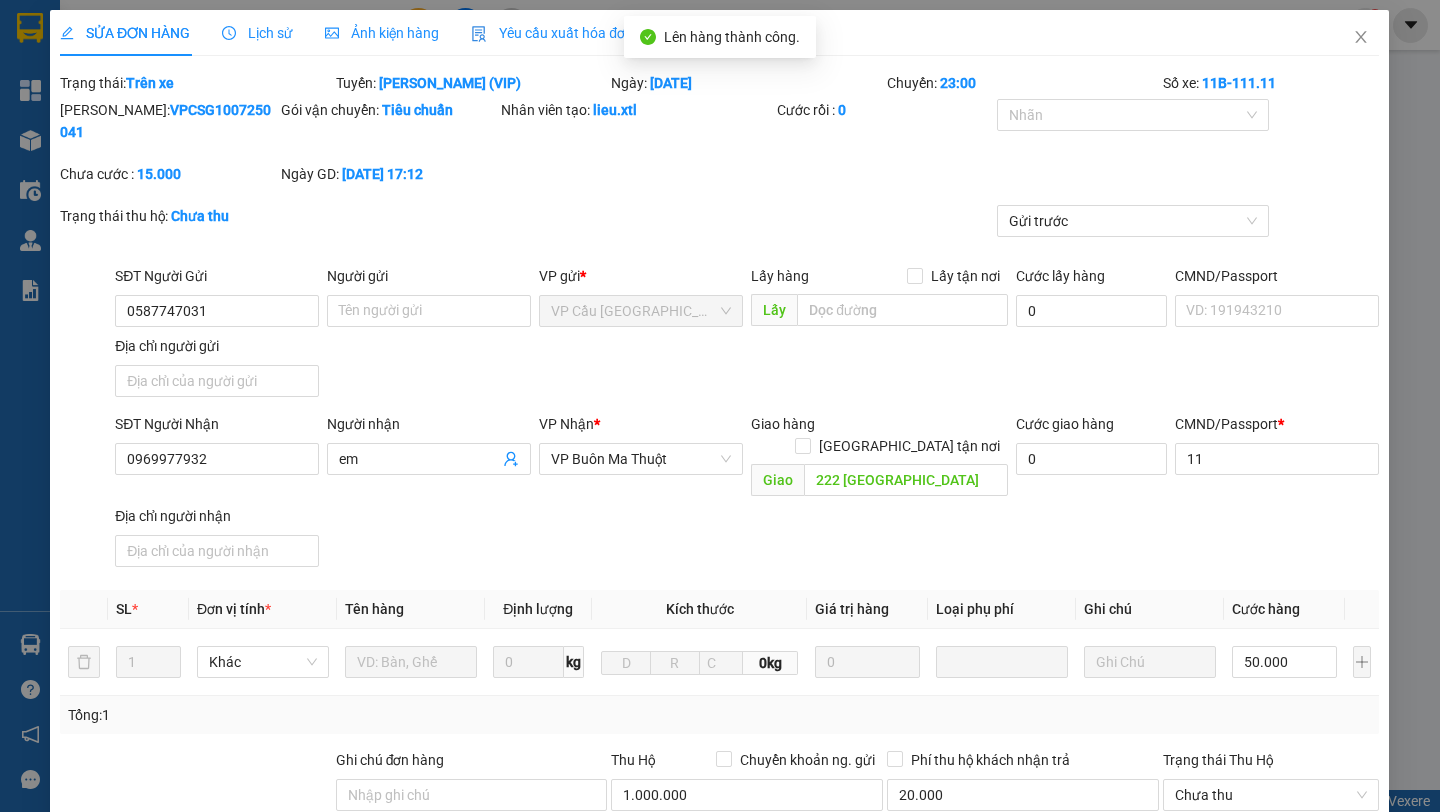 type on "2.500" 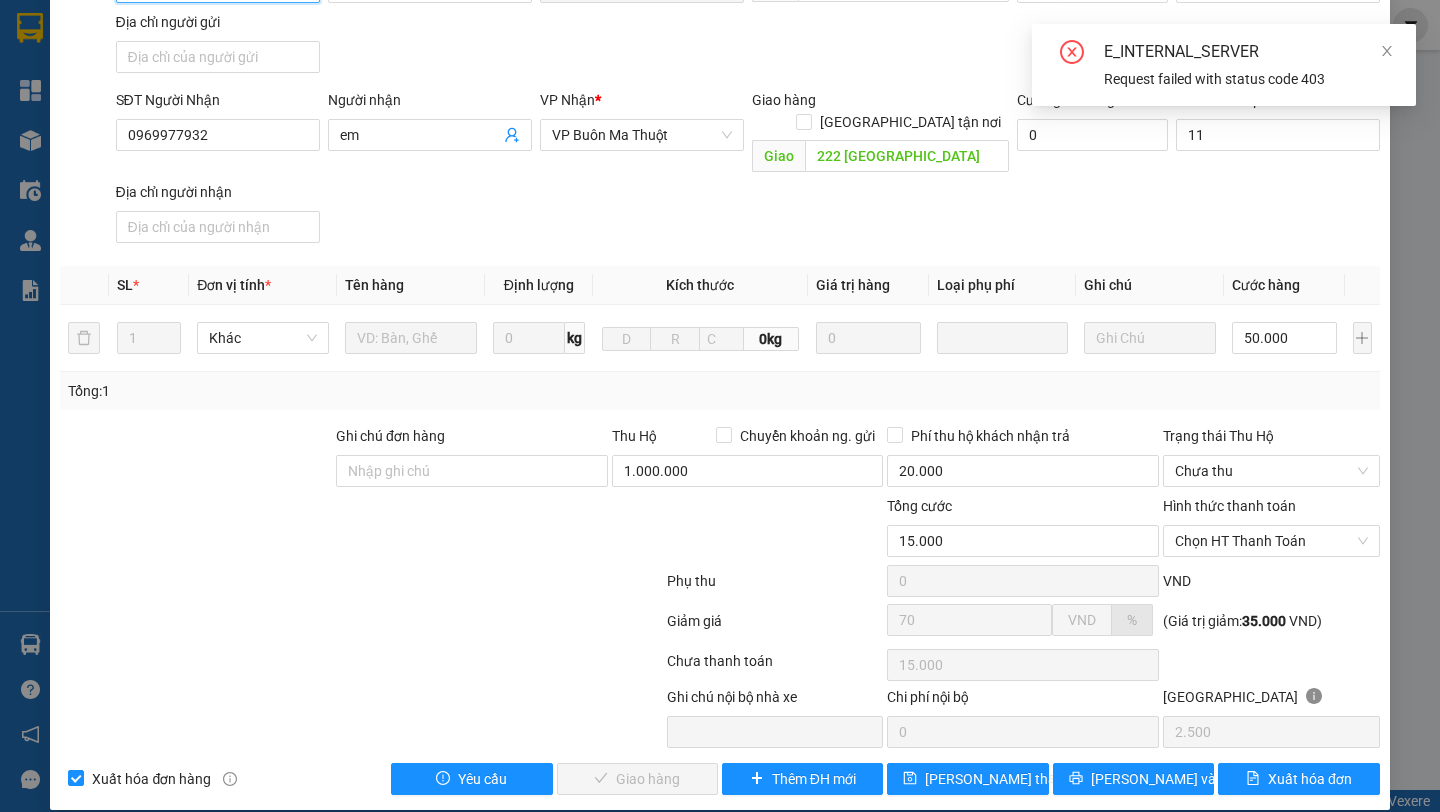scroll, scrollTop: 0, scrollLeft: 0, axis: both 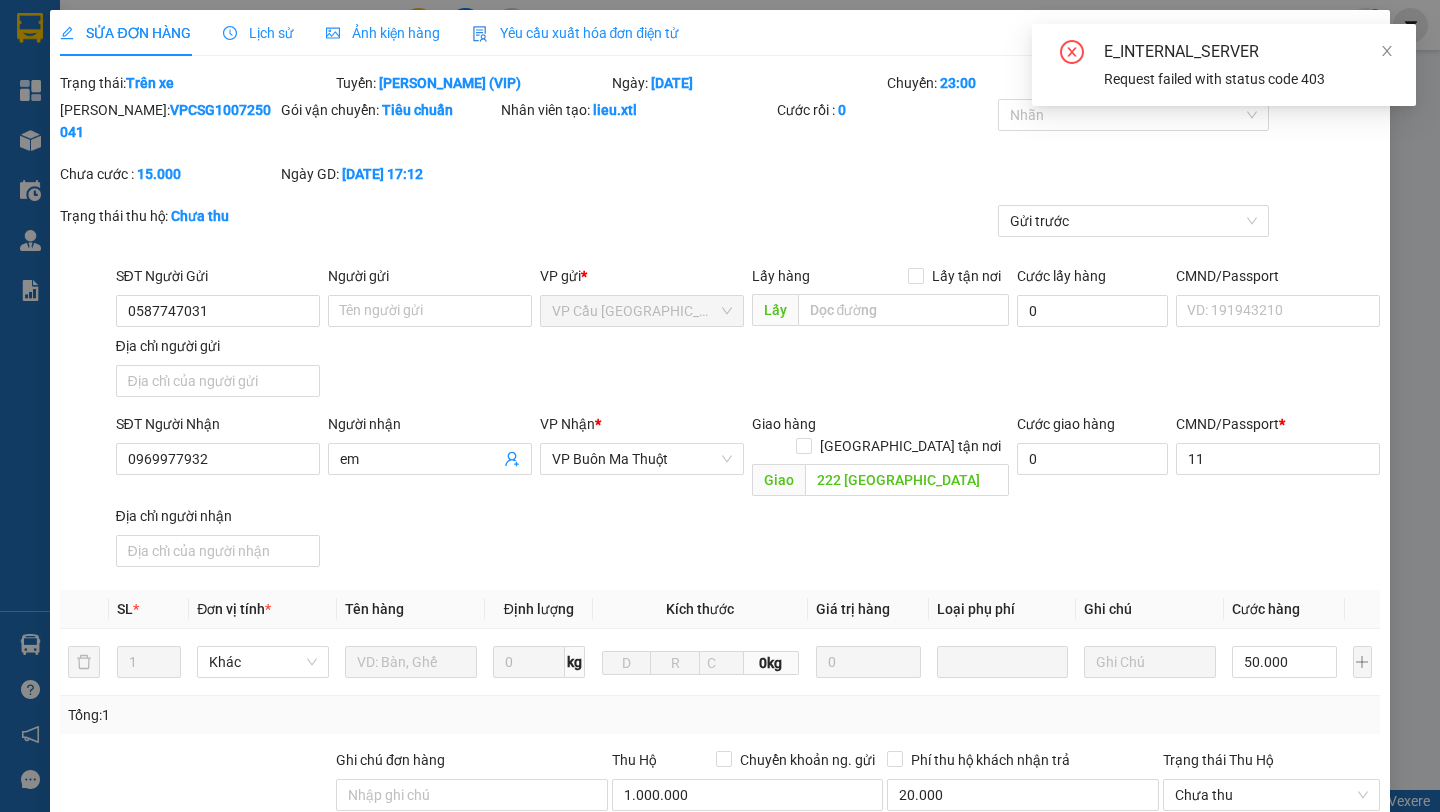 click on "VPCSG1007250041" at bounding box center [165, 121] 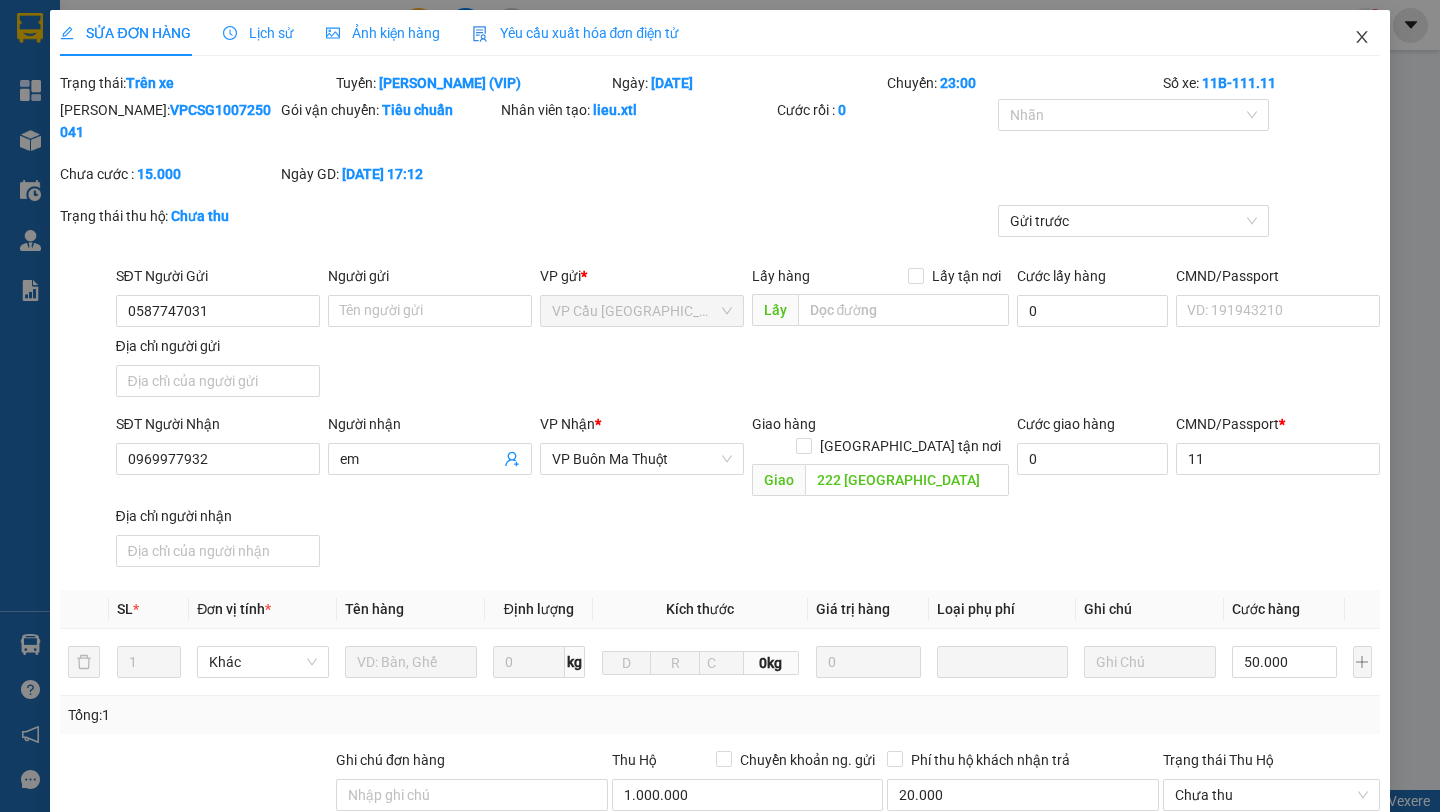 click 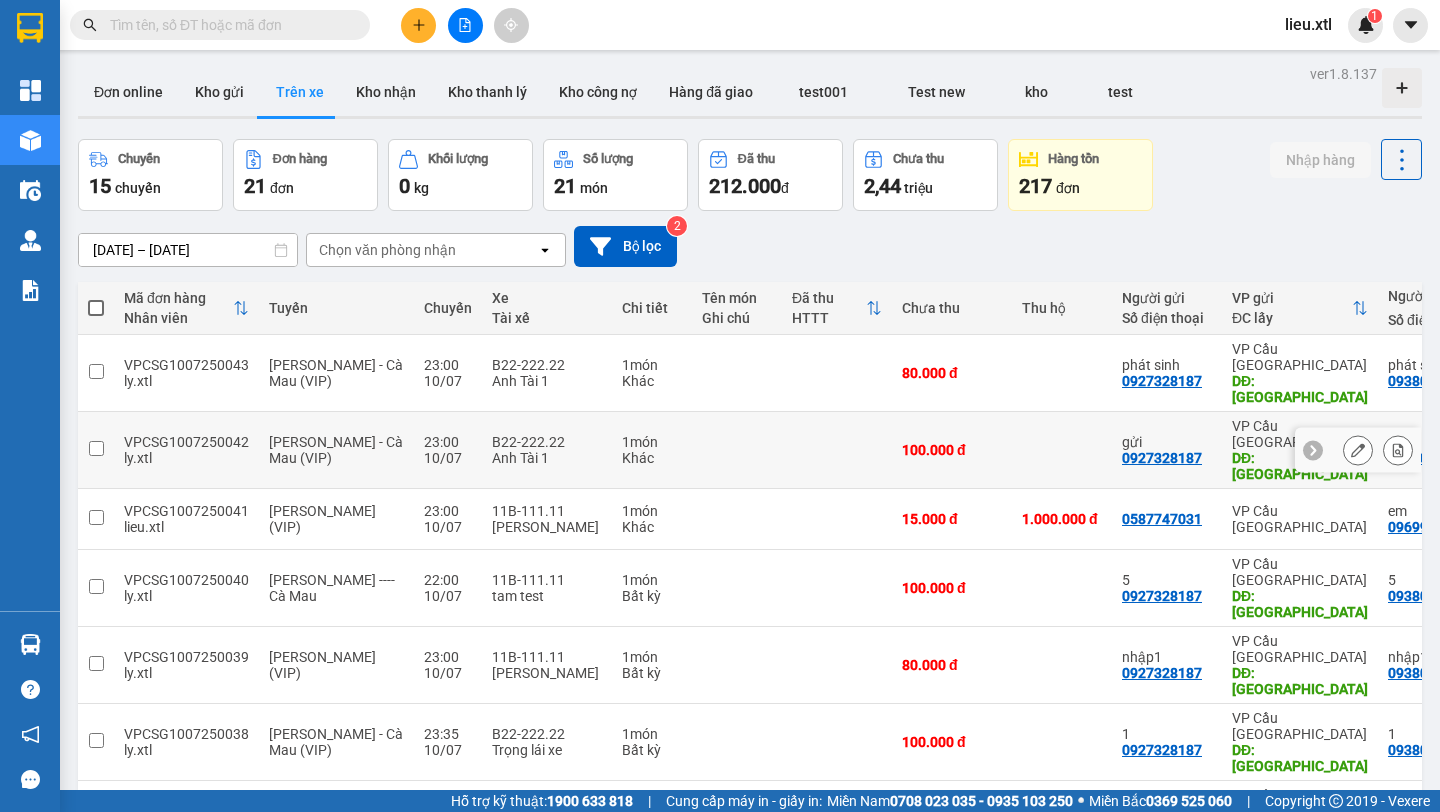 click at bounding box center [1398, 450] 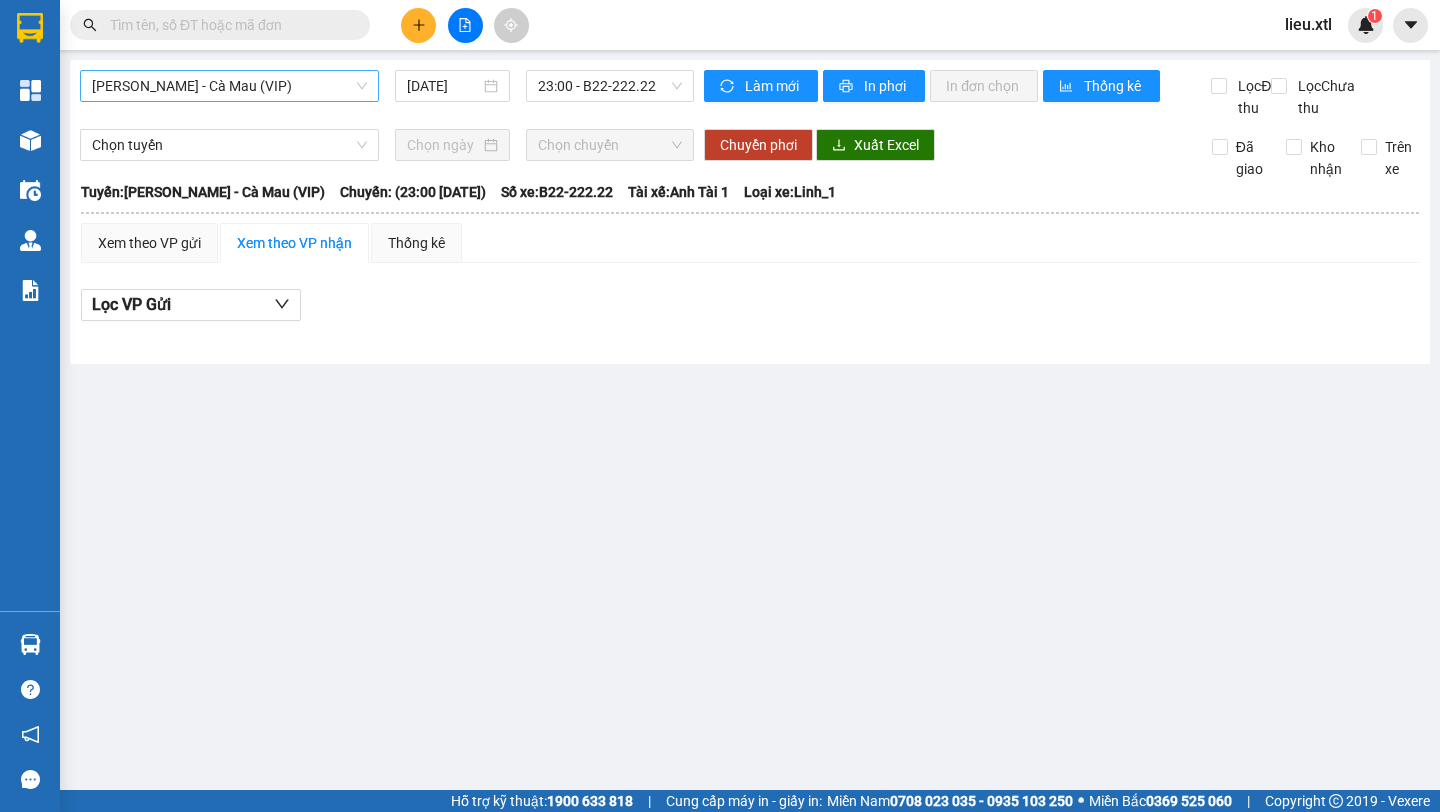 click on "[PERSON_NAME] - Cà Mau (VIP)" at bounding box center [229, 86] 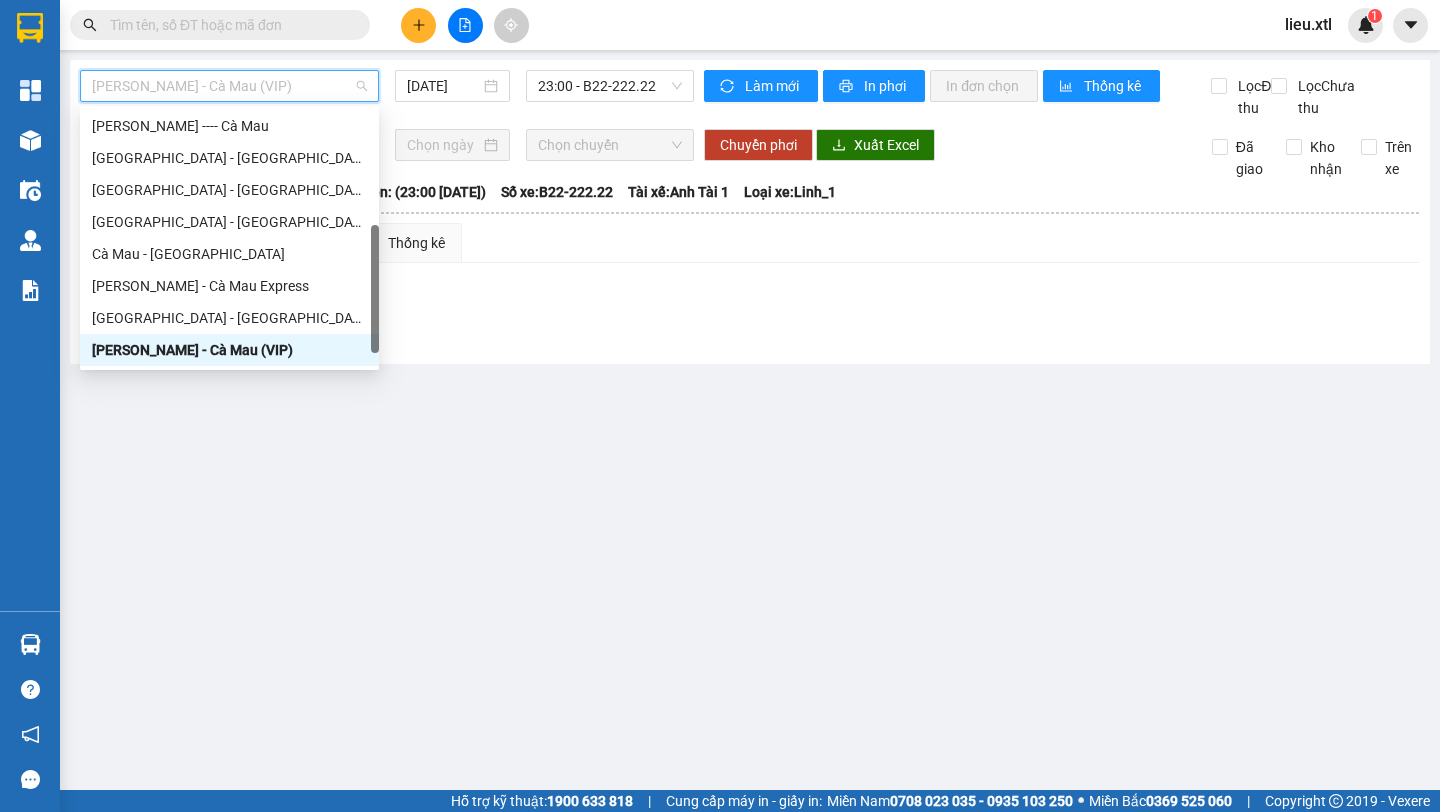 scroll, scrollTop: 96, scrollLeft: 0, axis: vertical 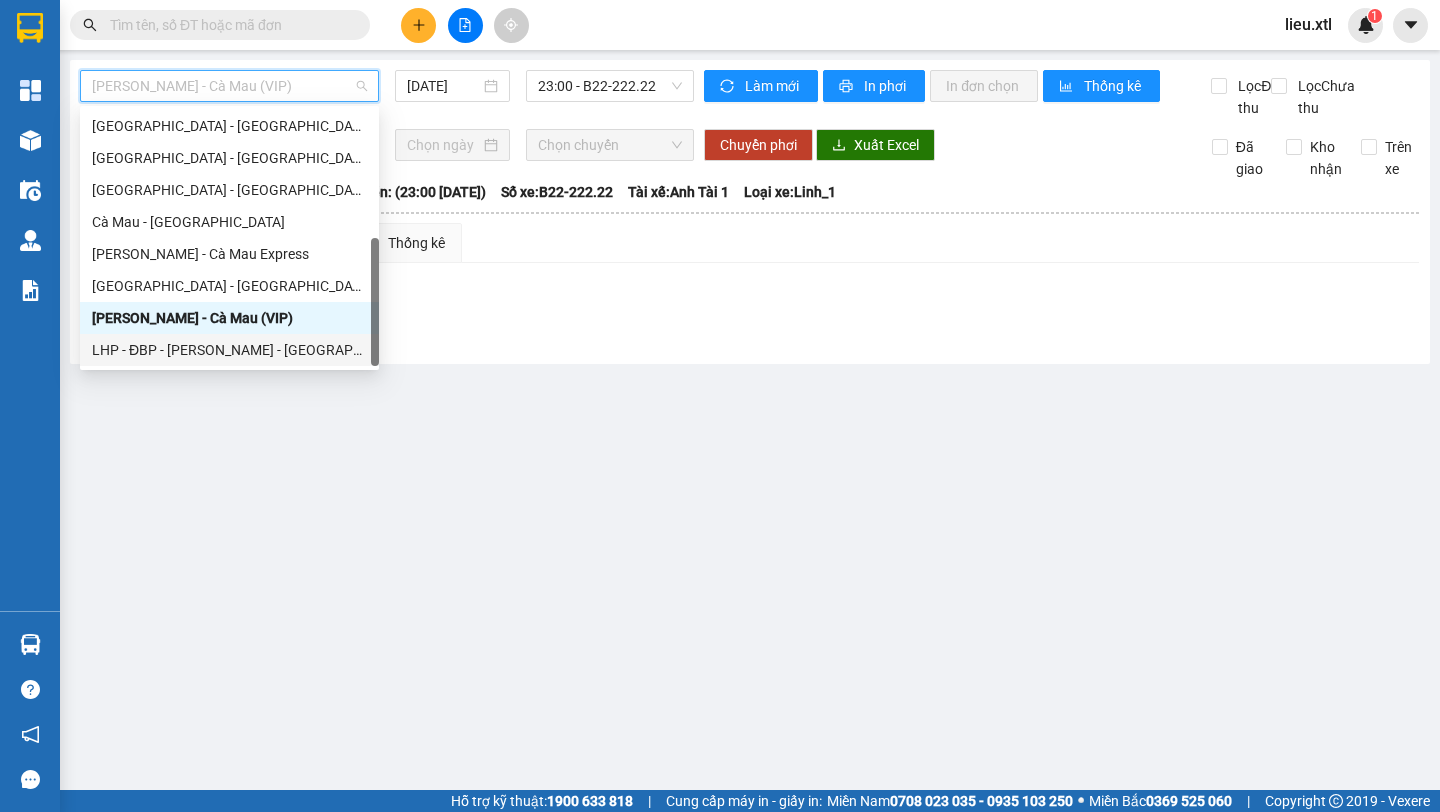 click on "LHP - ĐBP - [PERSON_NAME] - [GEOGRAPHIC_DATA]" at bounding box center [229, 350] 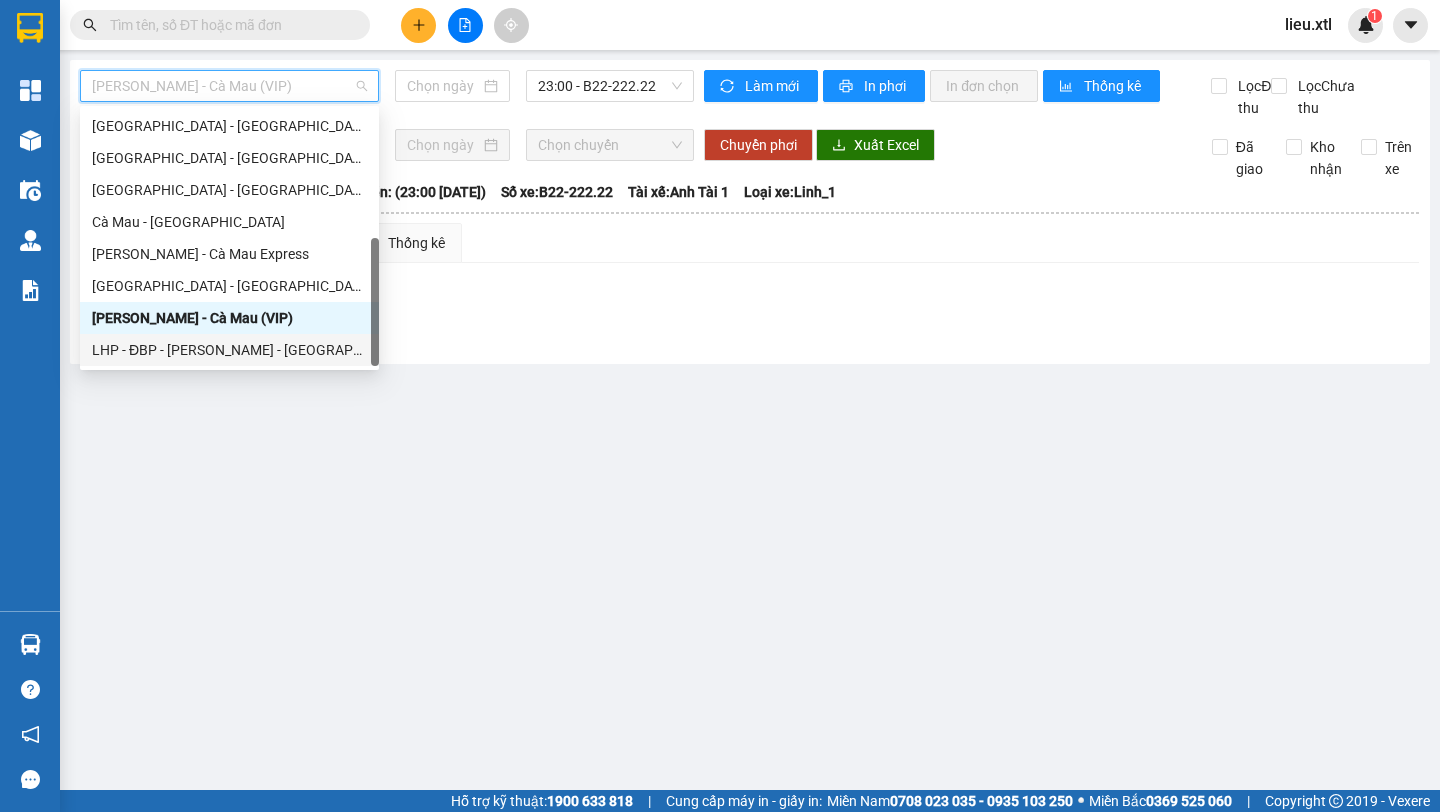 type on "[DATE]" 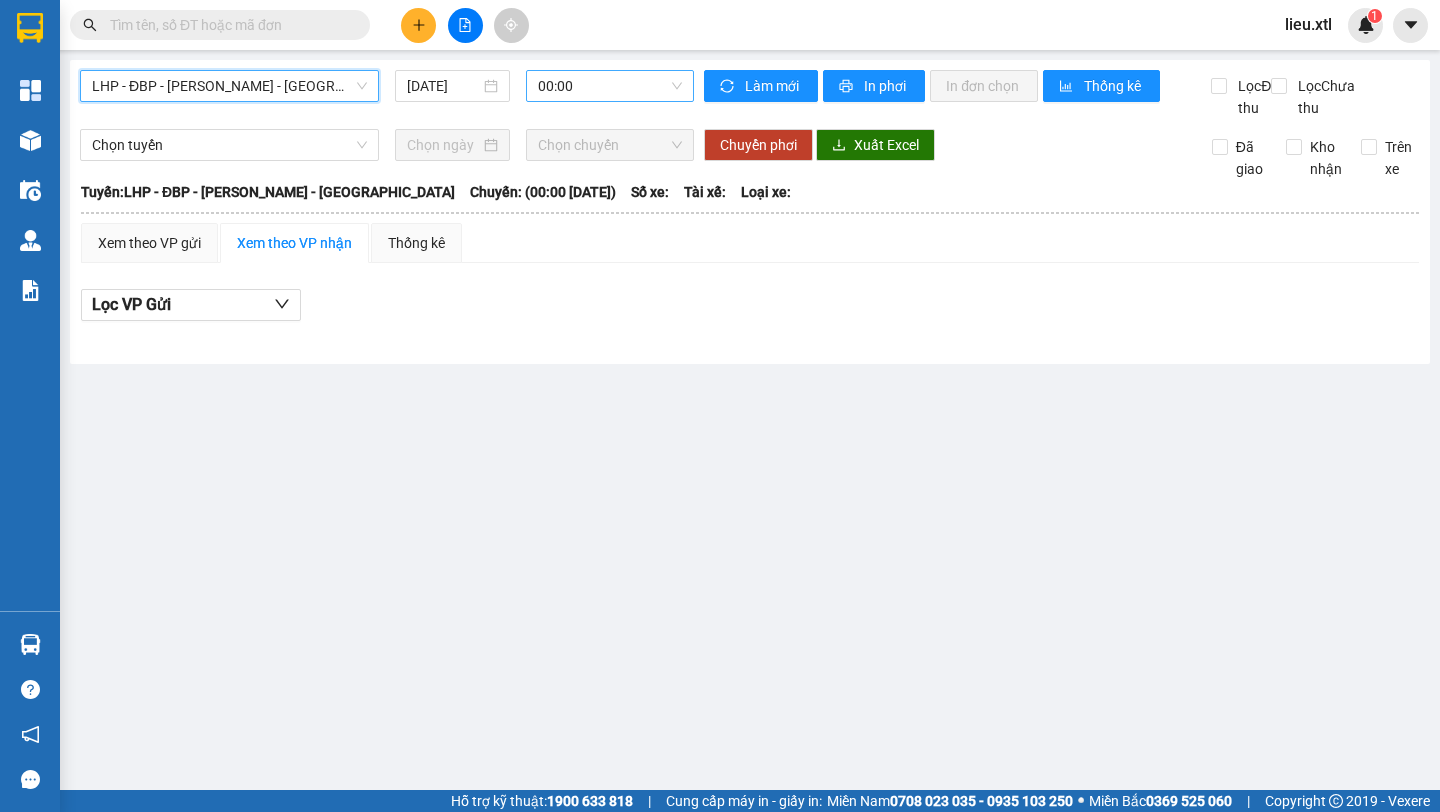 click on "00:00" at bounding box center (610, 86) 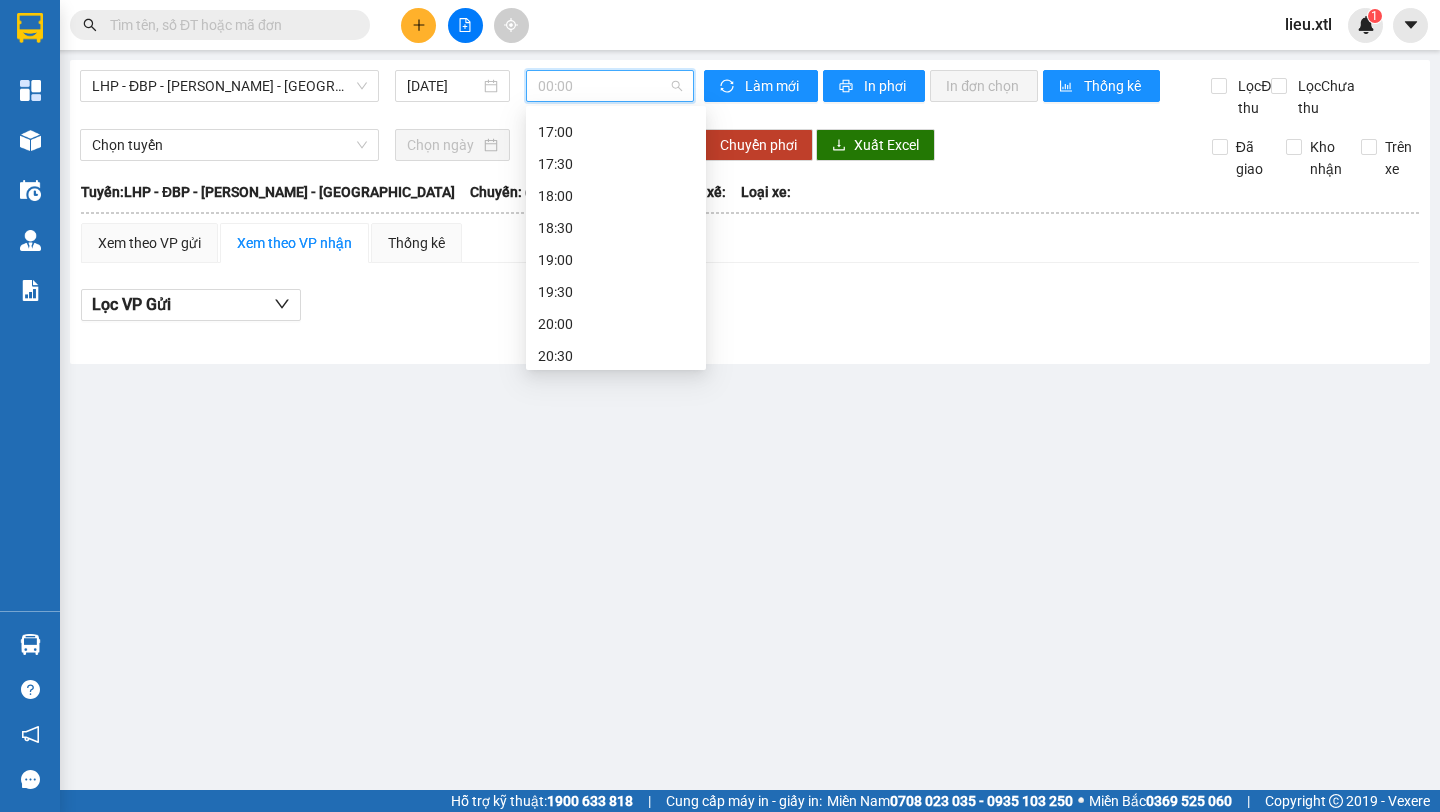 scroll, scrollTop: 1280, scrollLeft: 0, axis: vertical 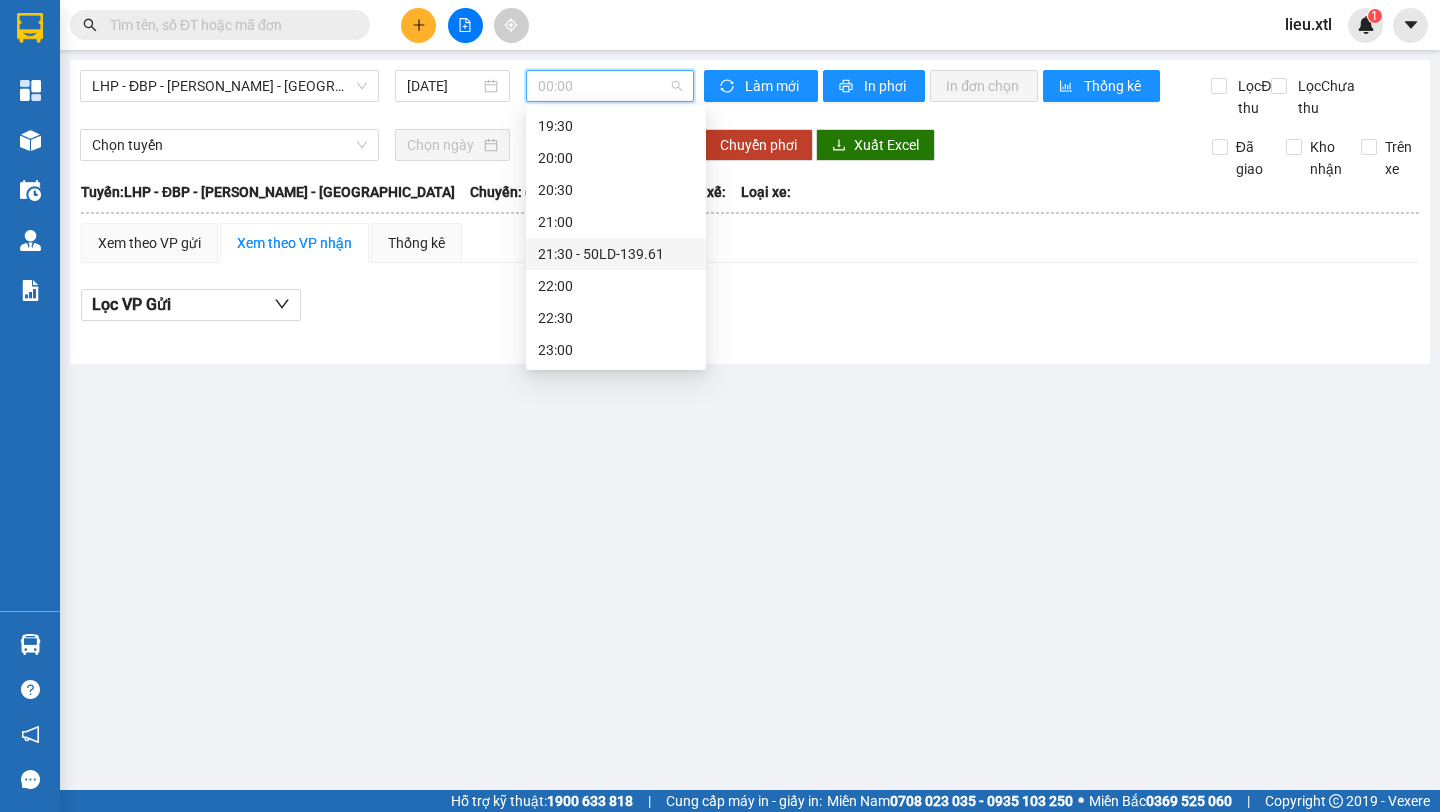 click on "21:30     - 50LD-139.61" at bounding box center (616, 254) 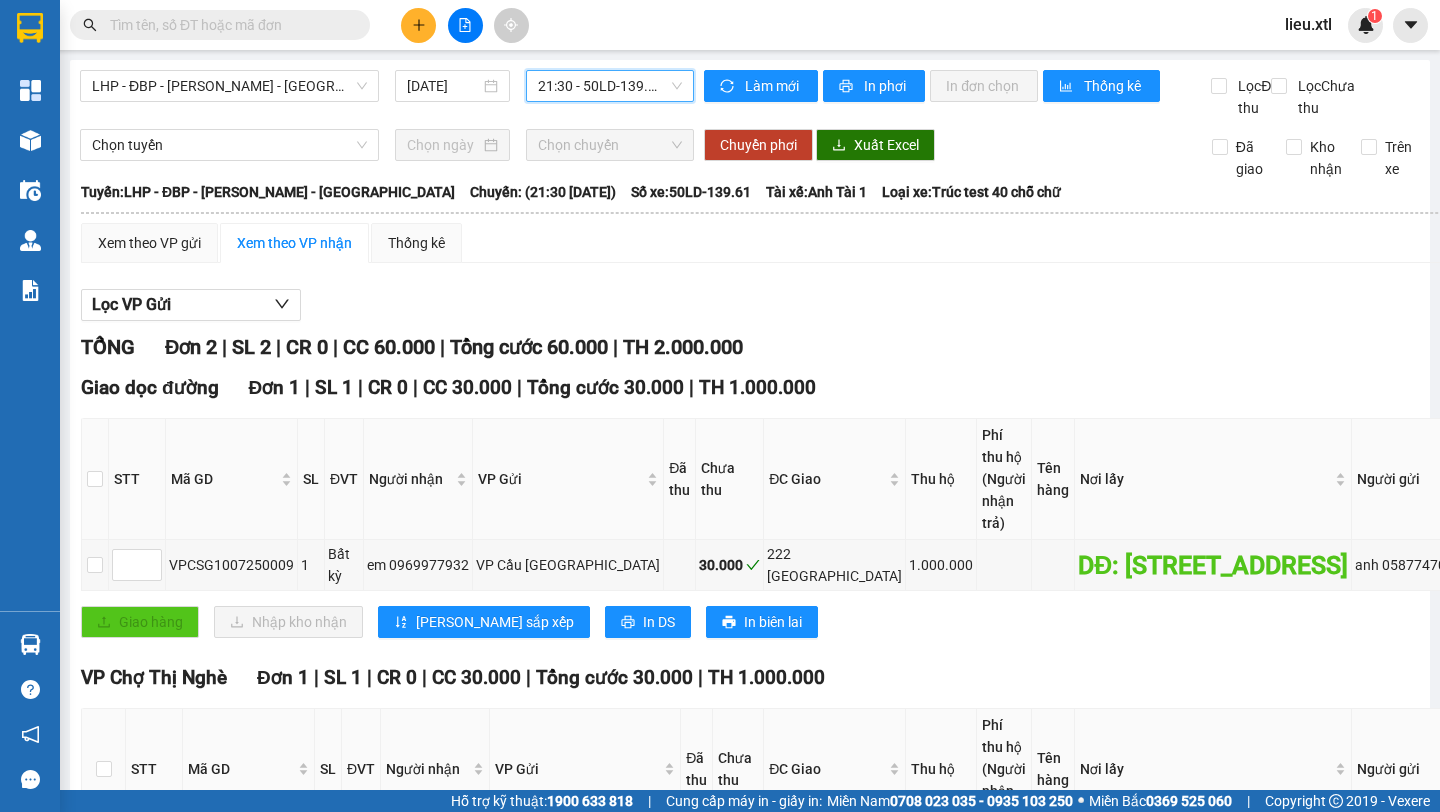 scroll, scrollTop: 304, scrollLeft: 0, axis: vertical 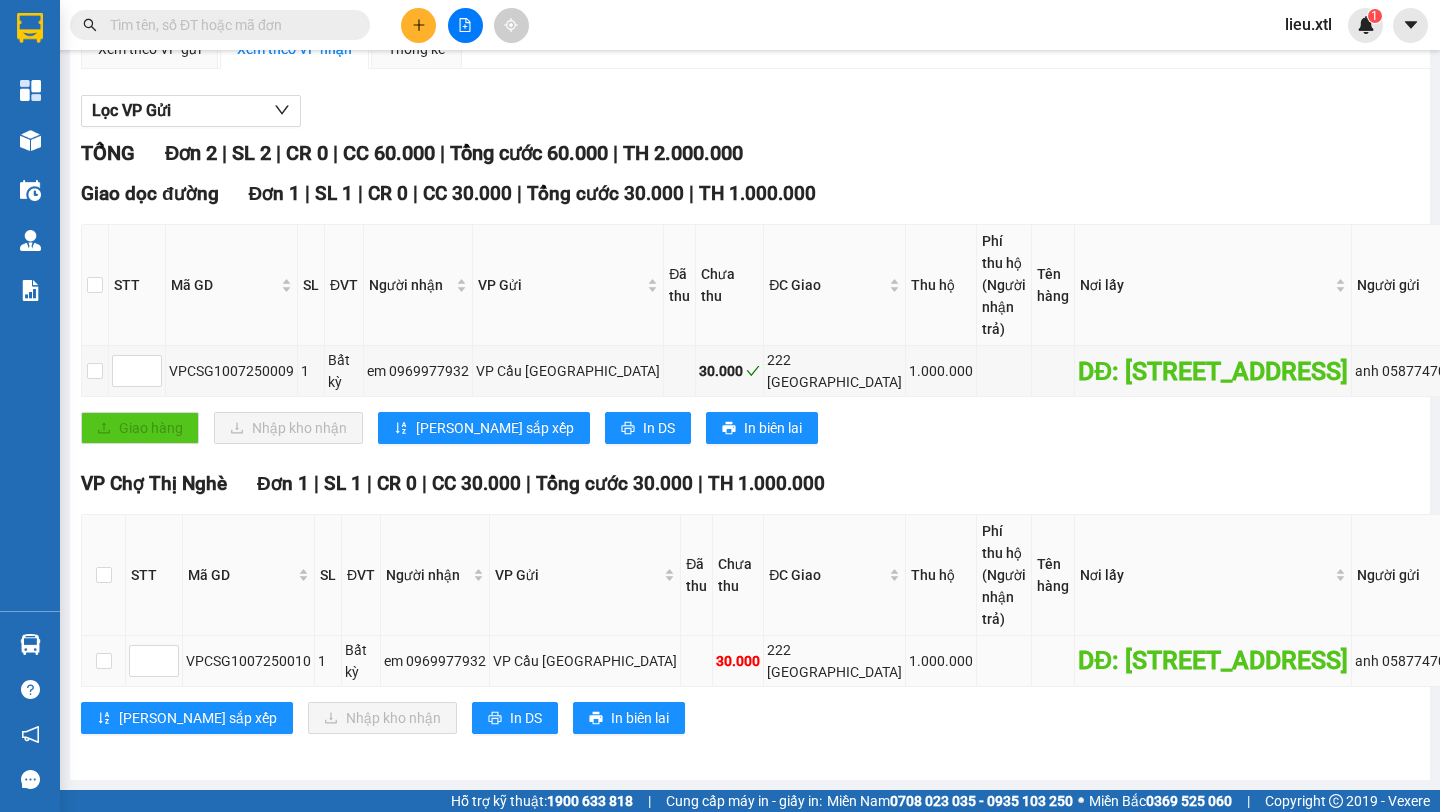 click on "VPCSG1007250010" at bounding box center [248, 661] 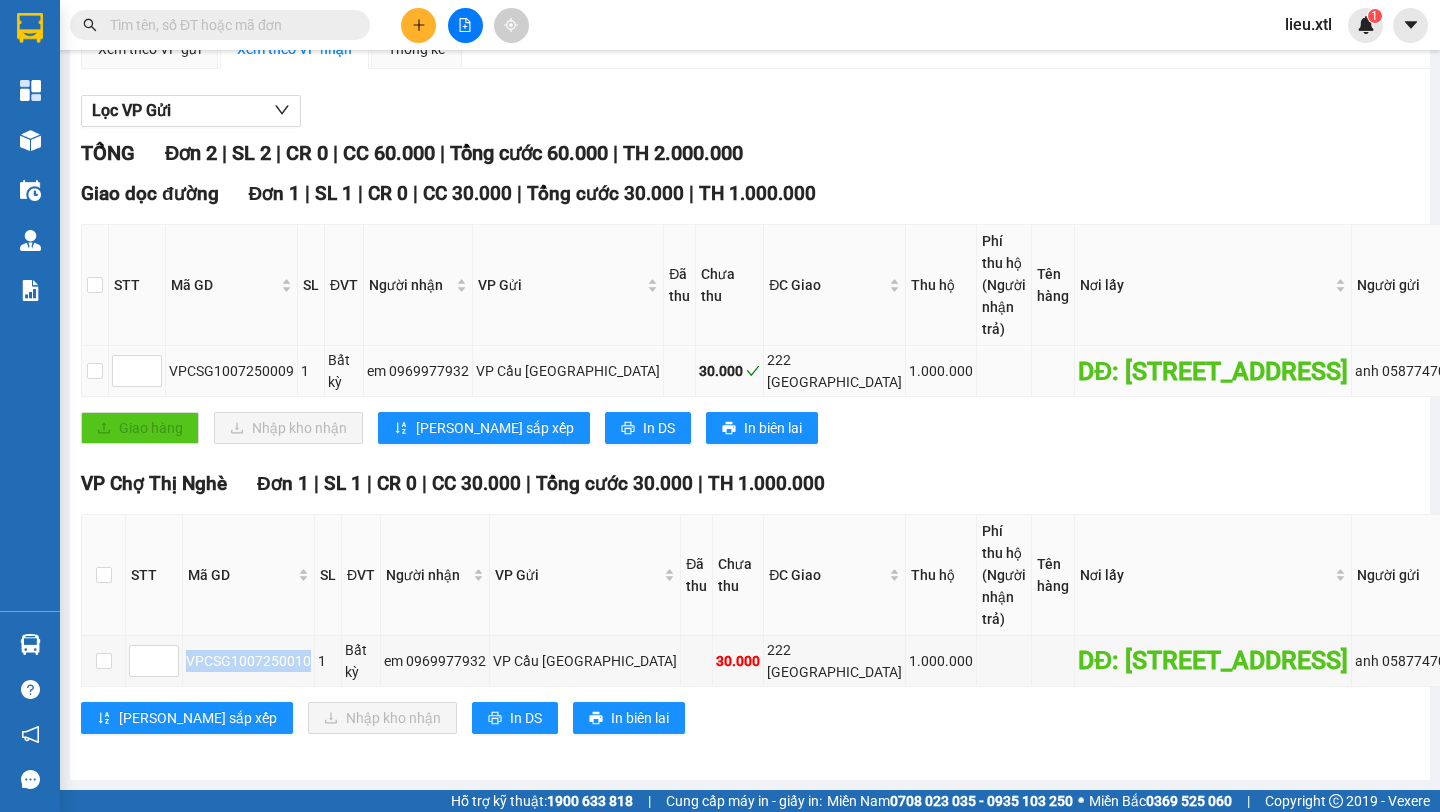 click on "VPCSG1007250009" at bounding box center [231, 371] 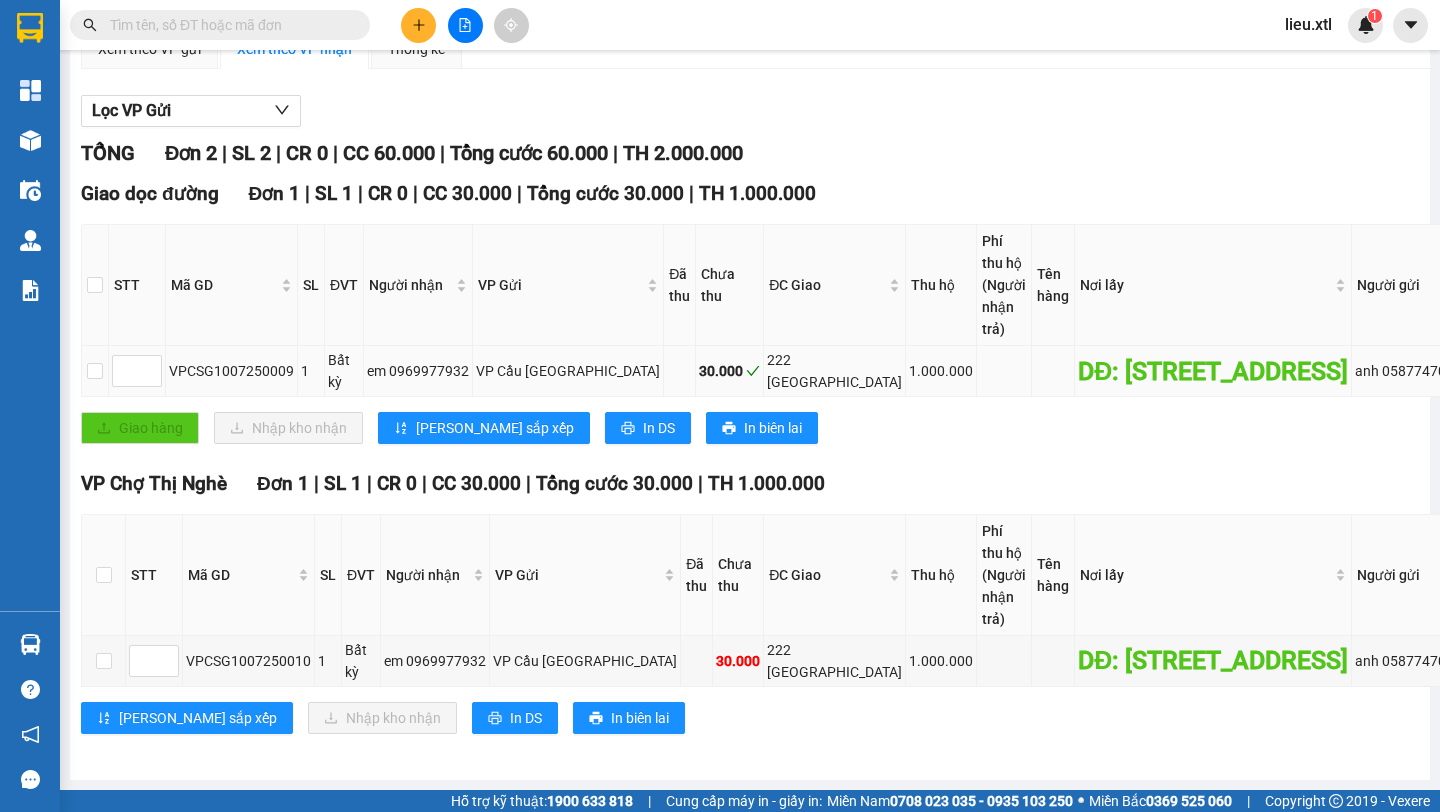click on "VPCSG1007250009" at bounding box center (231, 371) 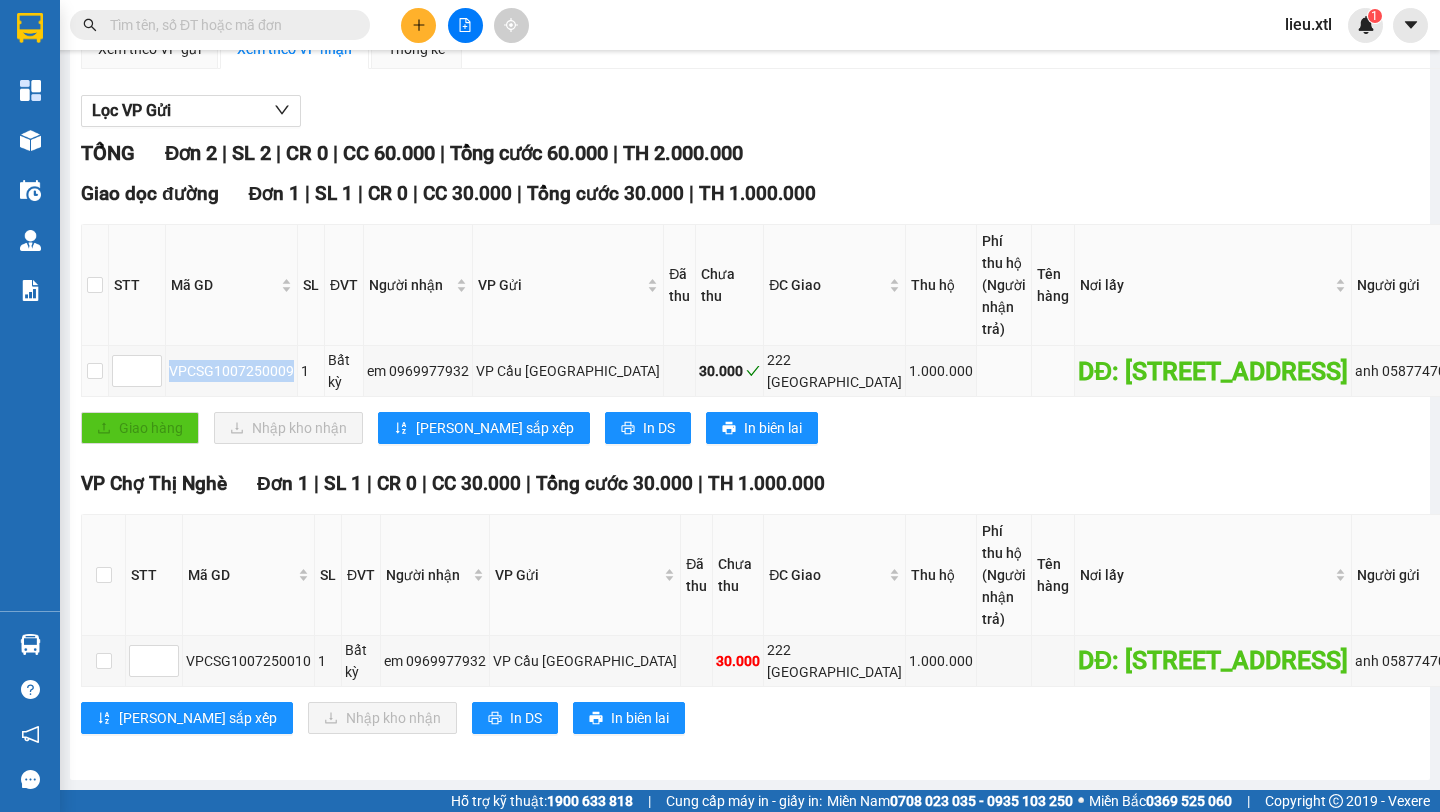 copy on "VPCSG1007250009" 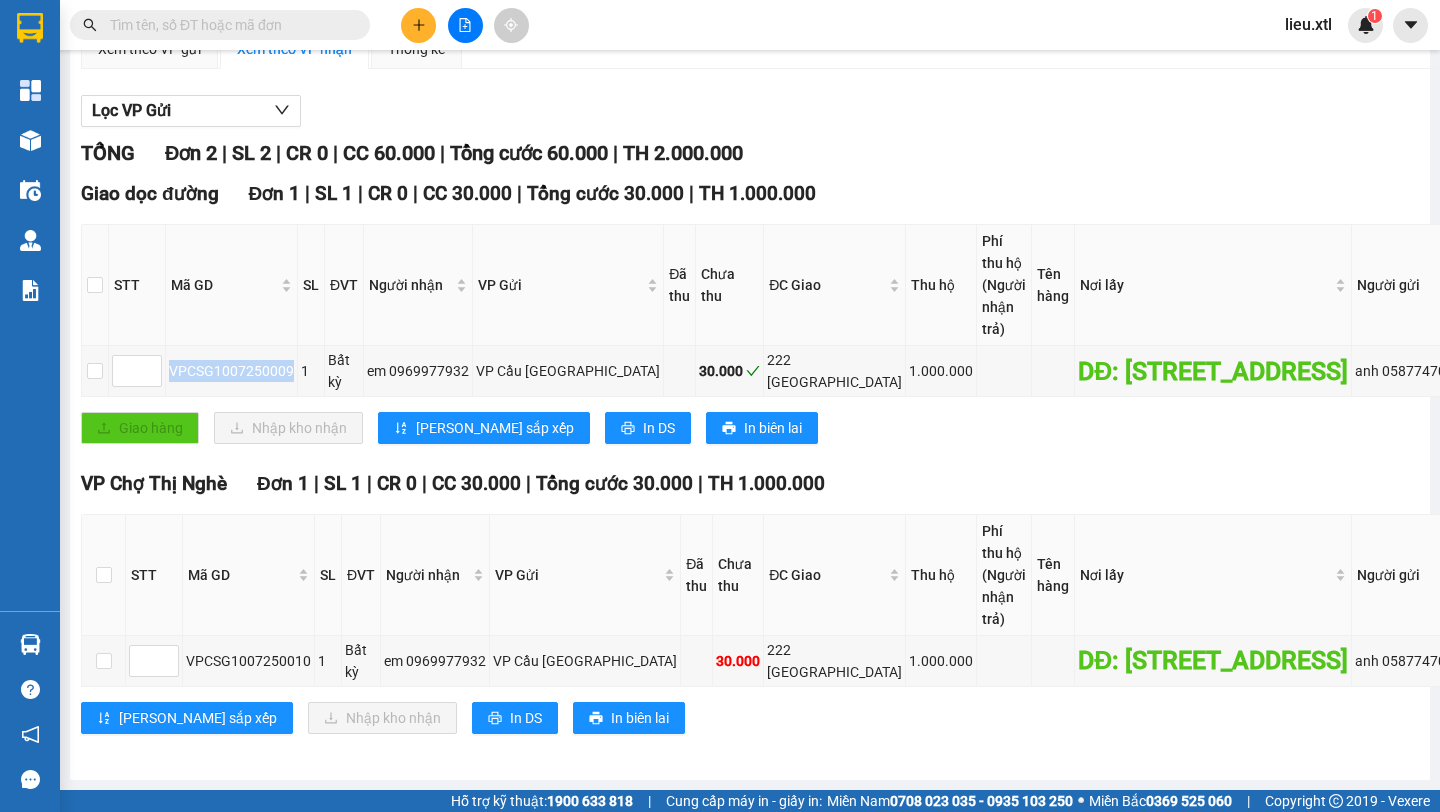 click at bounding box center (228, 25) 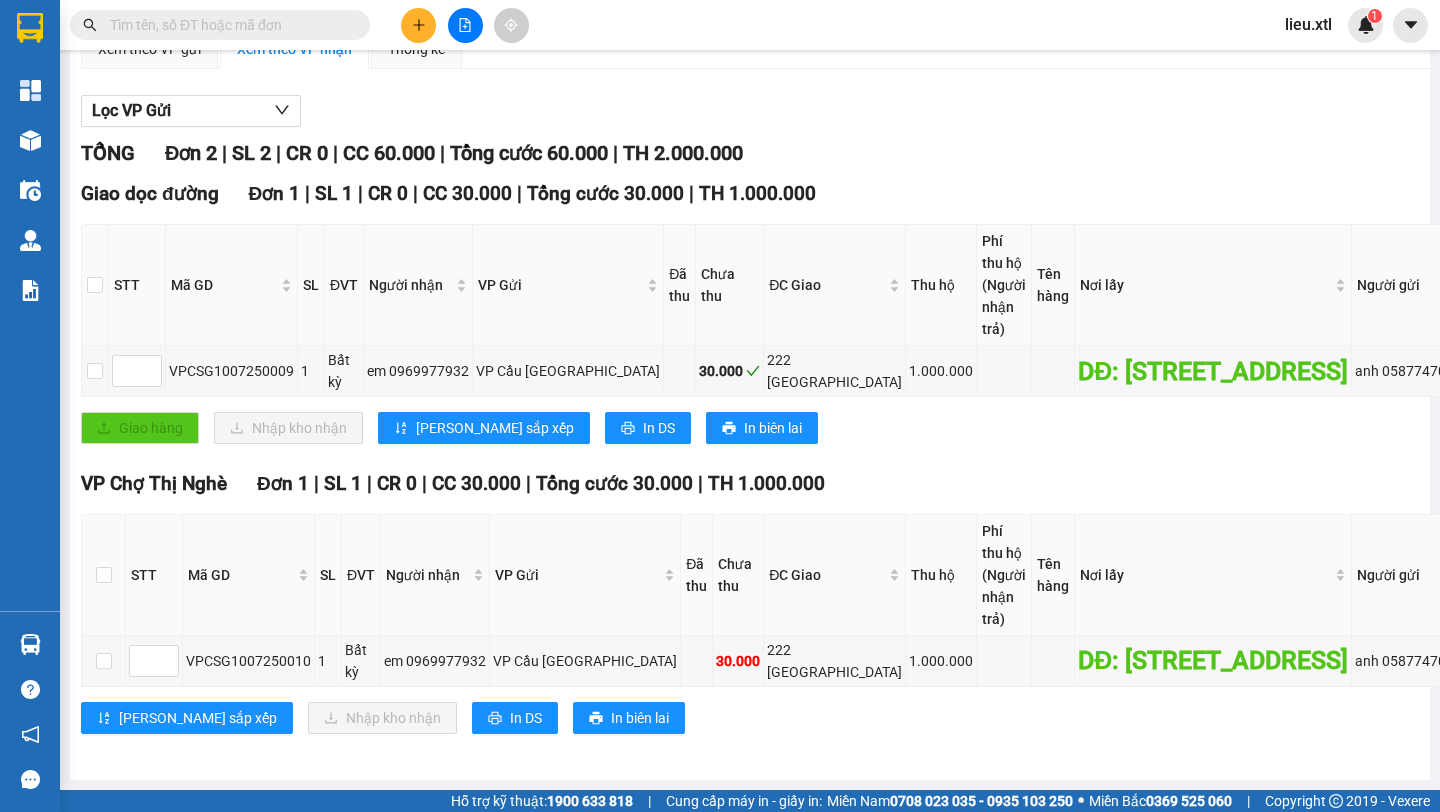 paste on "VPCSG1007250009" 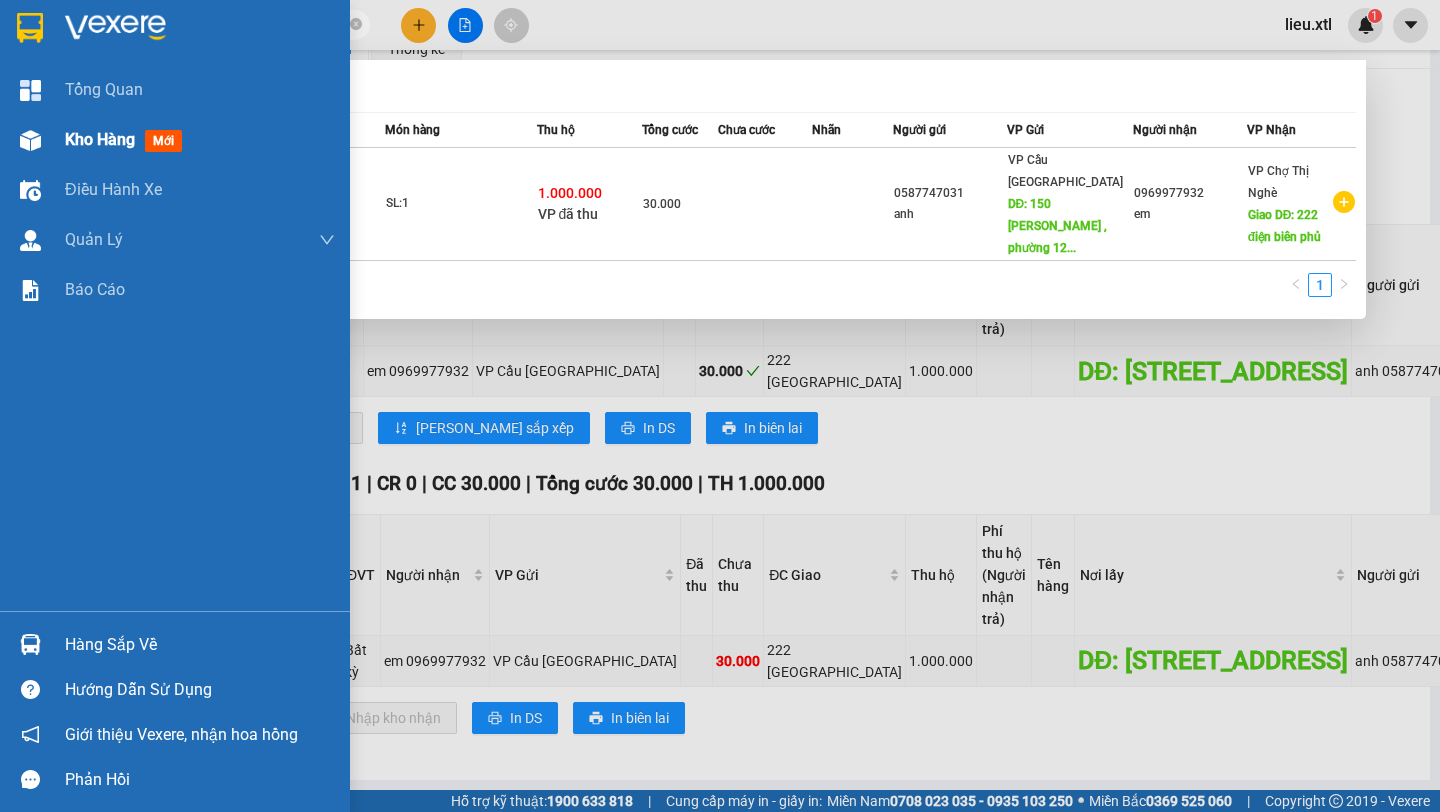 type on "VPCSG1007250009" 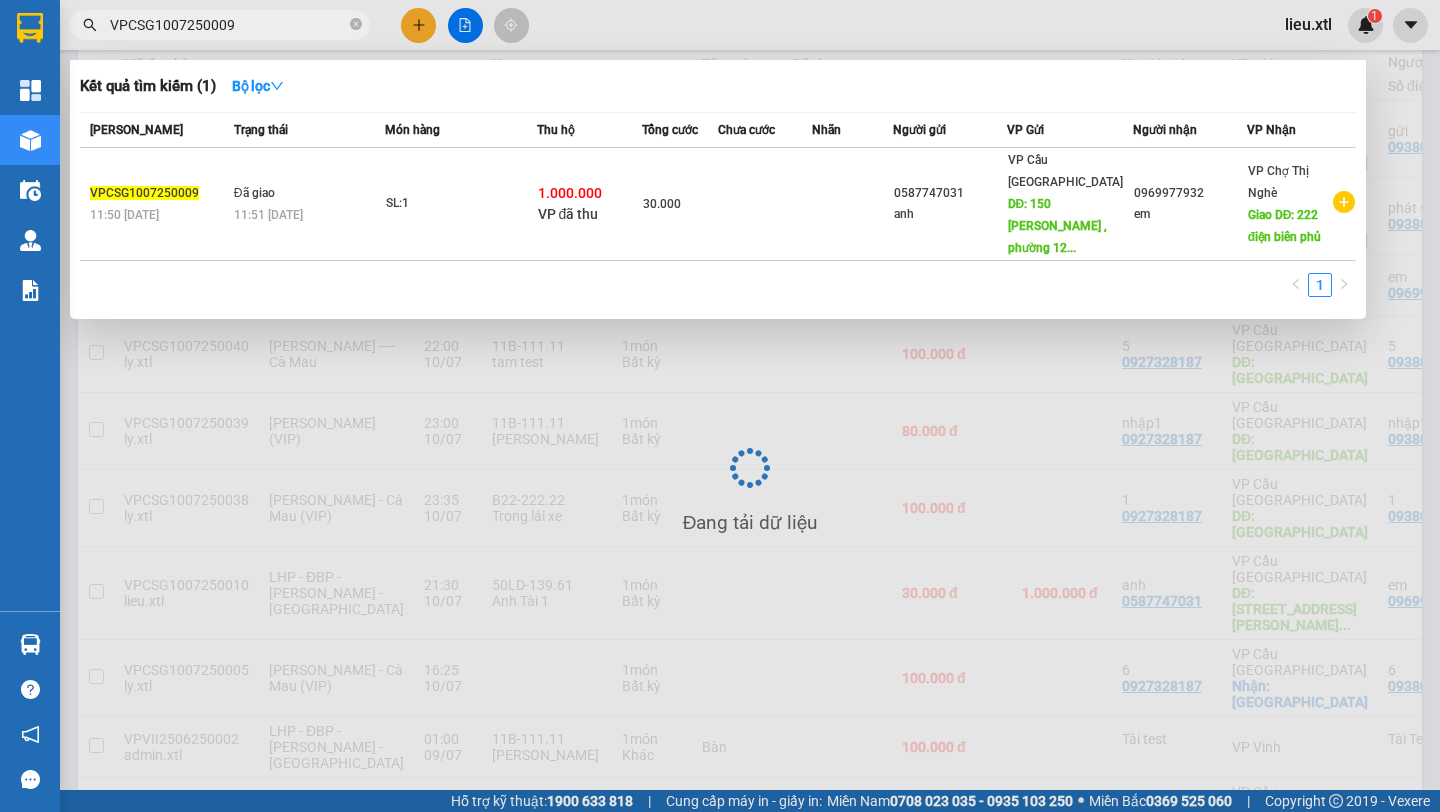 scroll, scrollTop: 234, scrollLeft: 0, axis: vertical 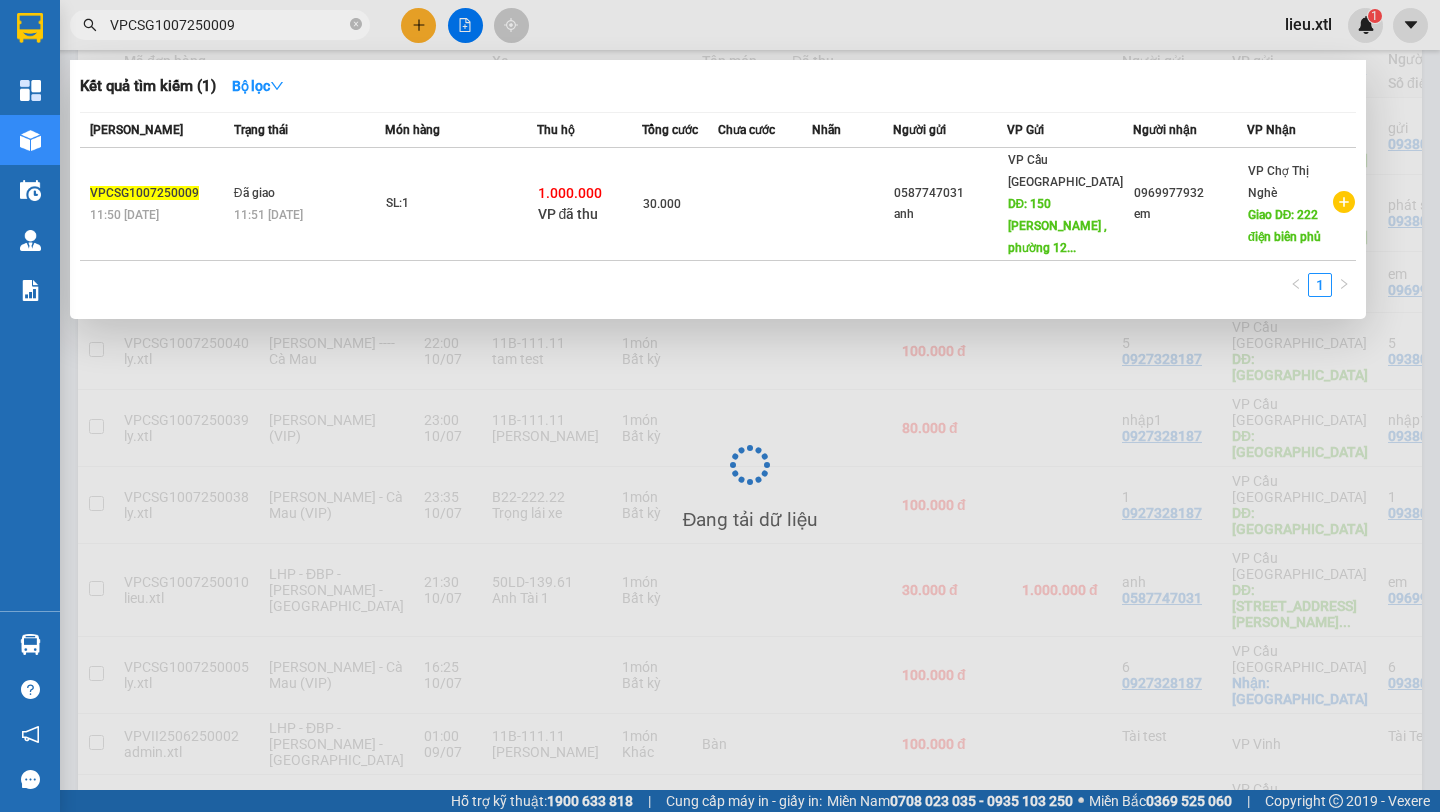 click at bounding box center [720, 406] 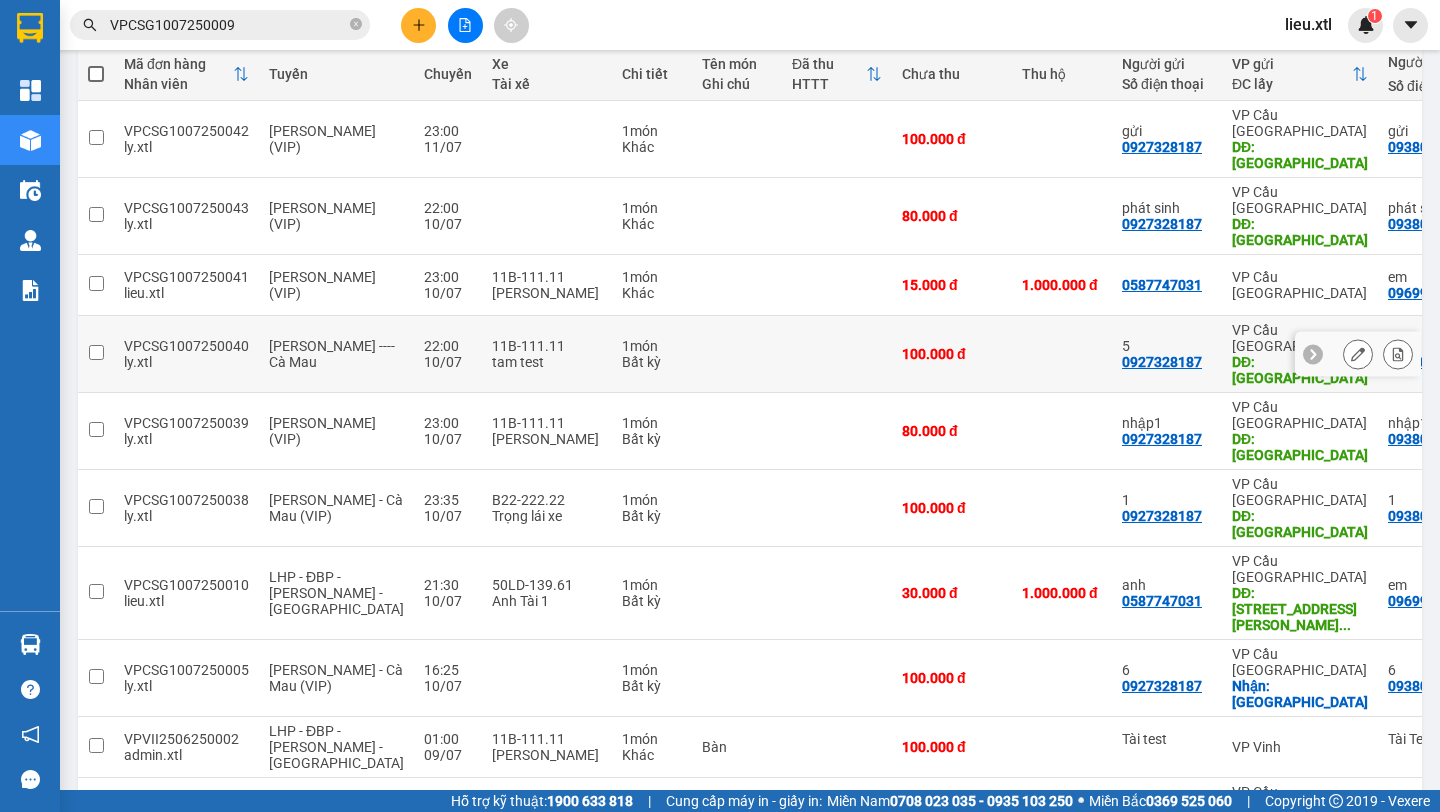 scroll, scrollTop: 0, scrollLeft: 0, axis: both 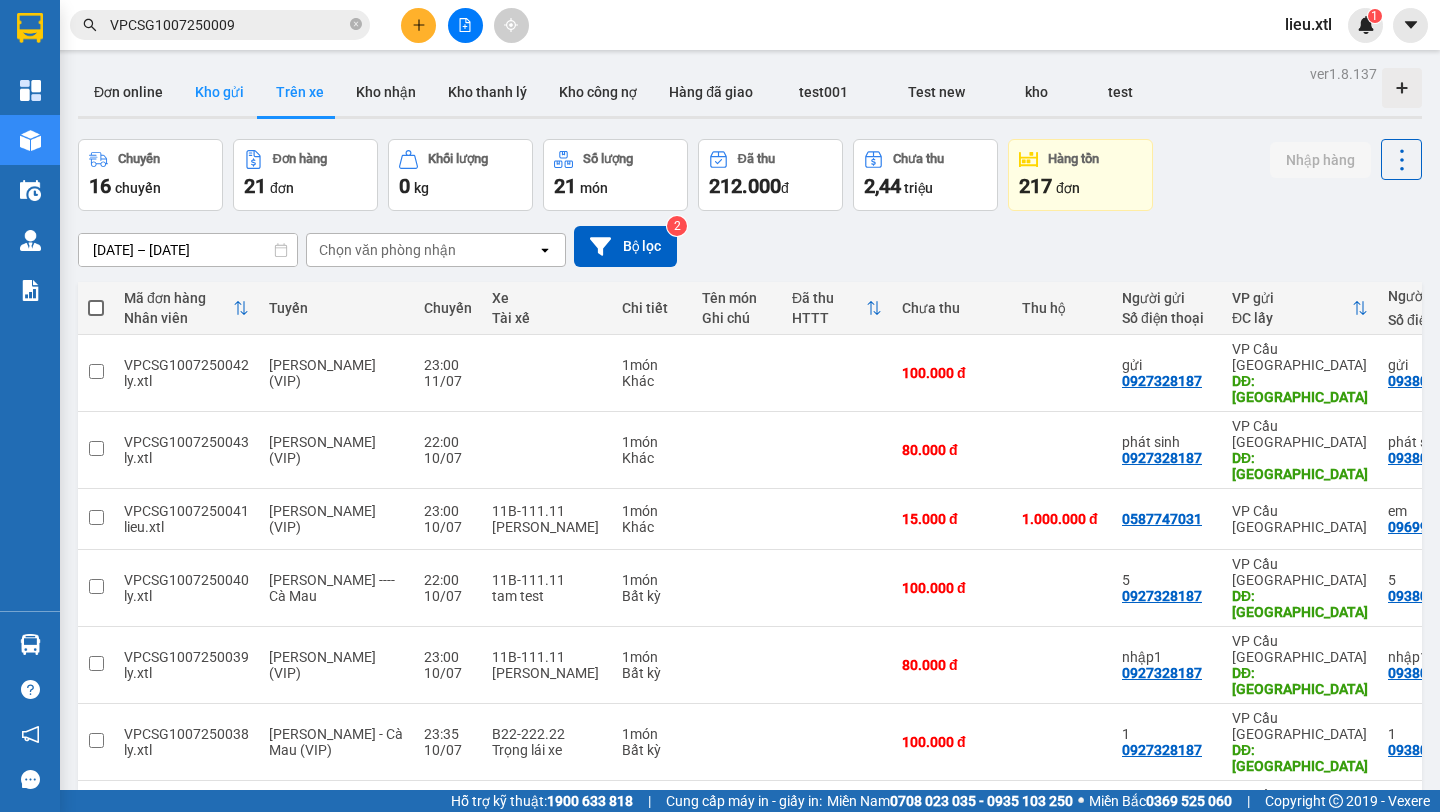 click on "Kho gửi" at bounding box center (219, 92) 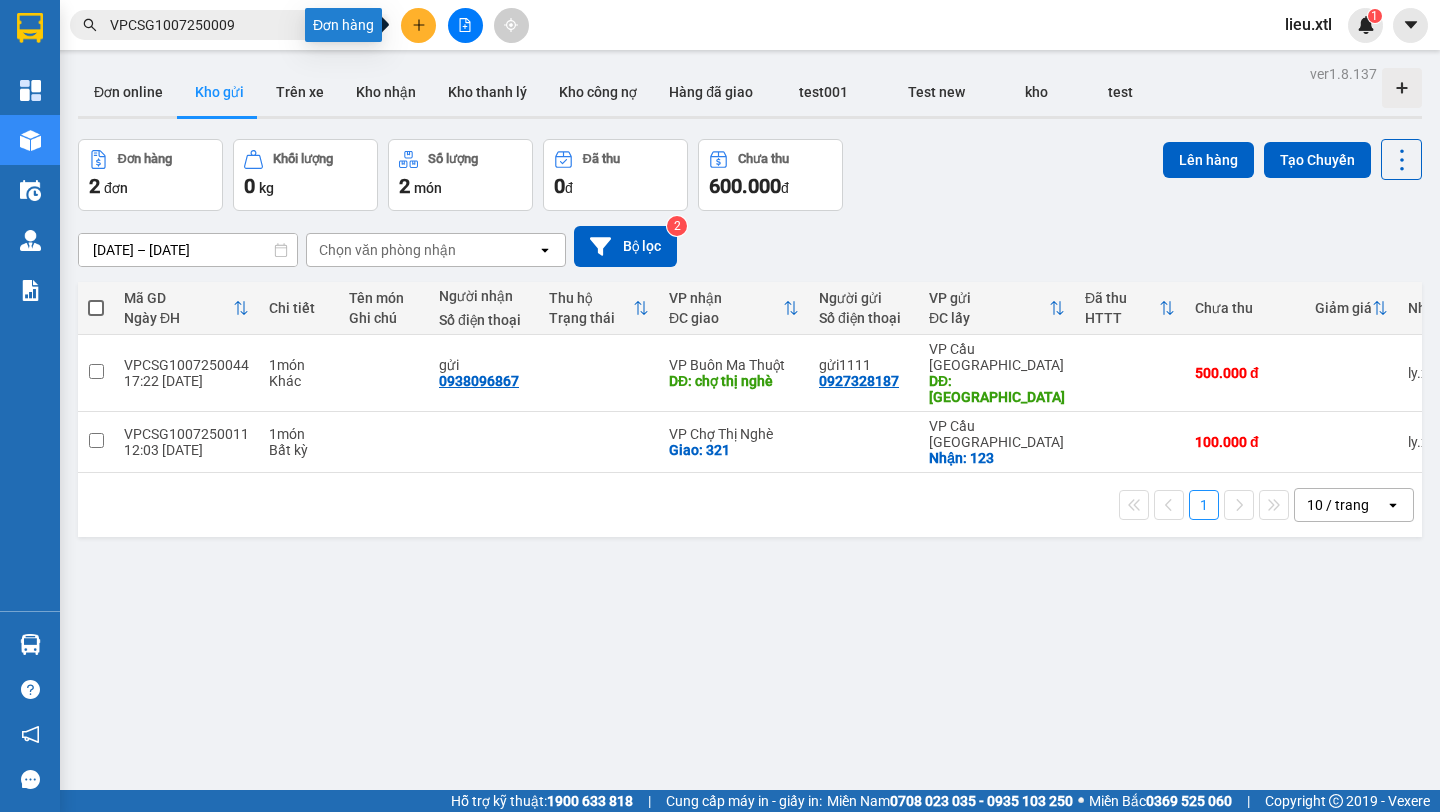 click 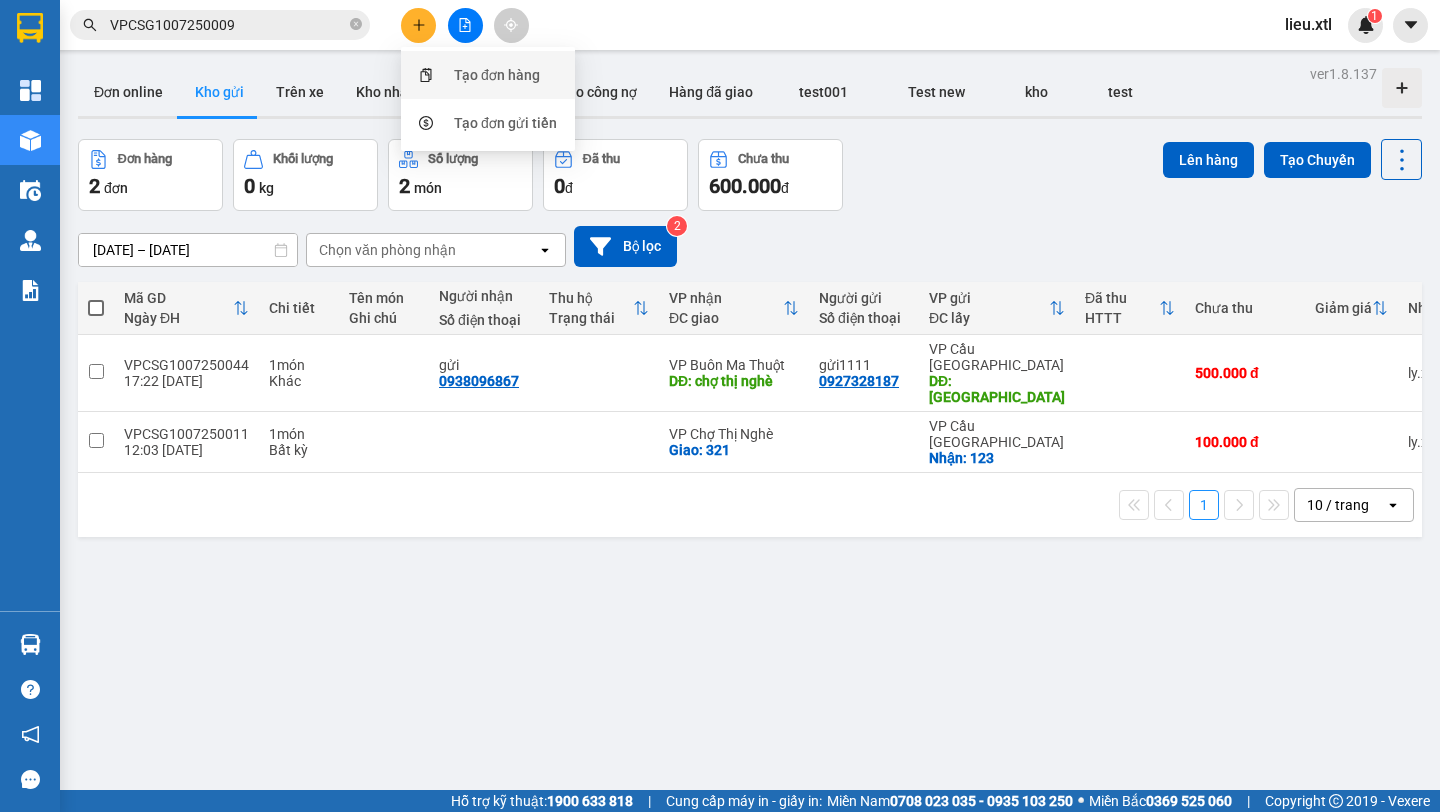 click on "Tạo đơn hàng" at bounding box center [488, 75] 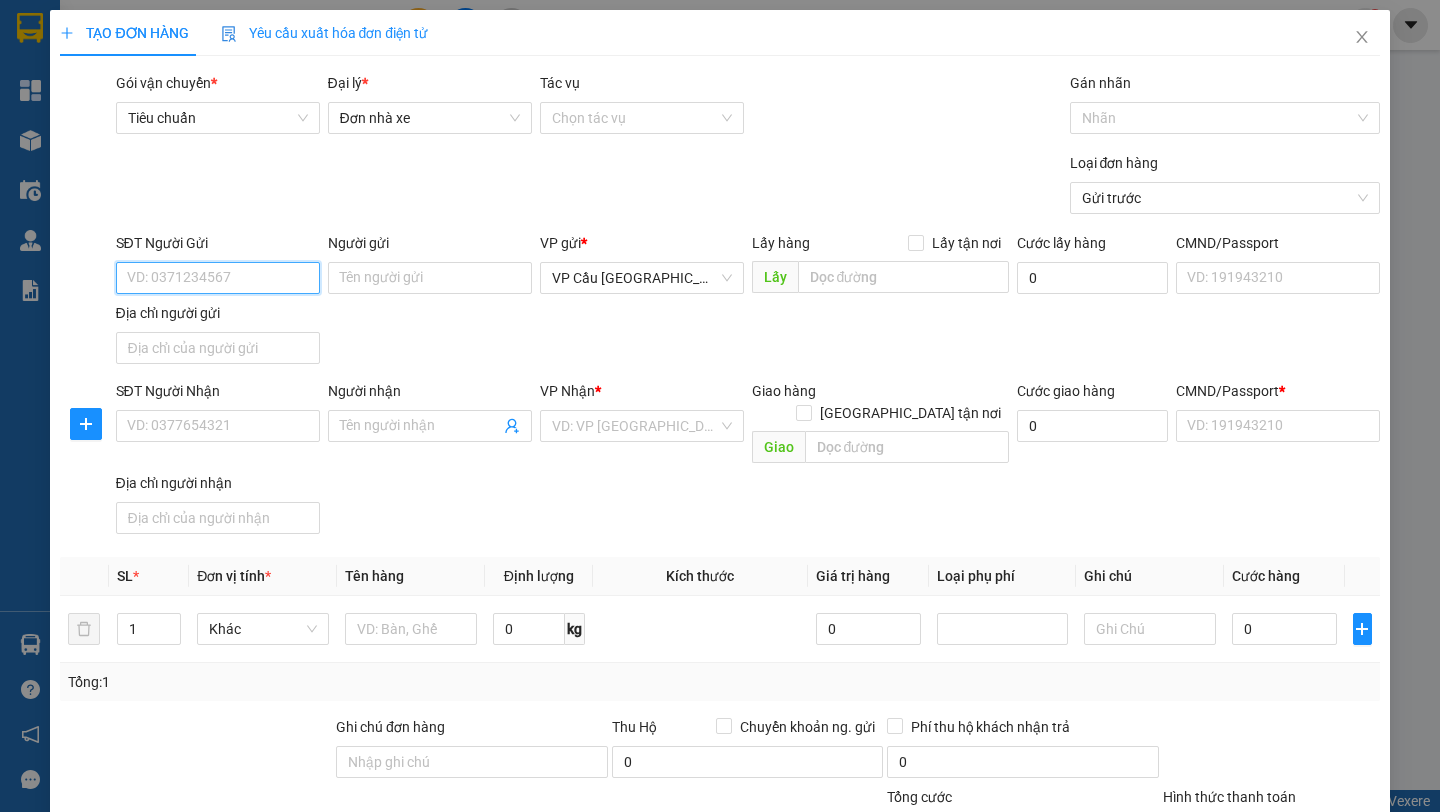 click on "SĐT Người Gửi" at bounding box center [218, 278] 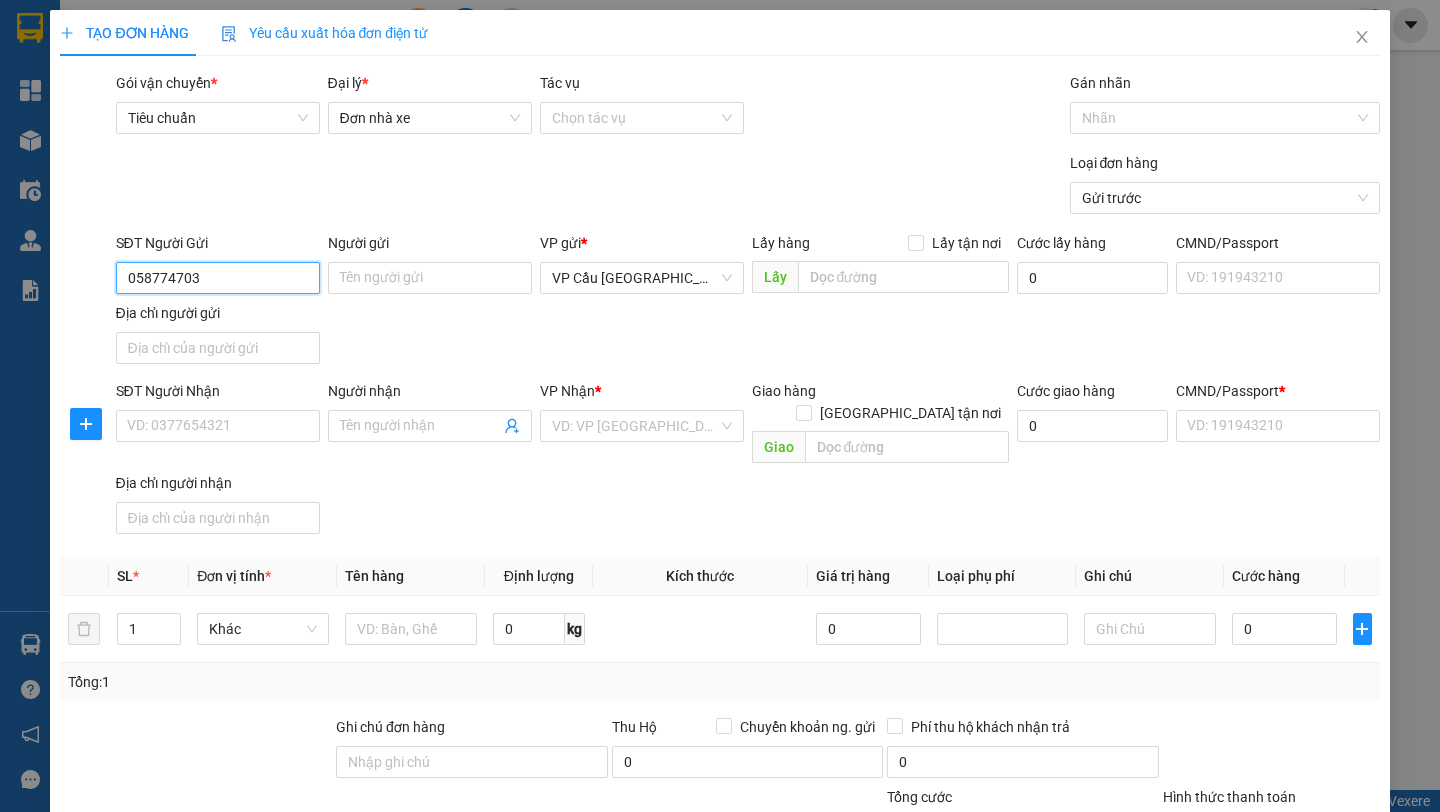 type on "0587747031" 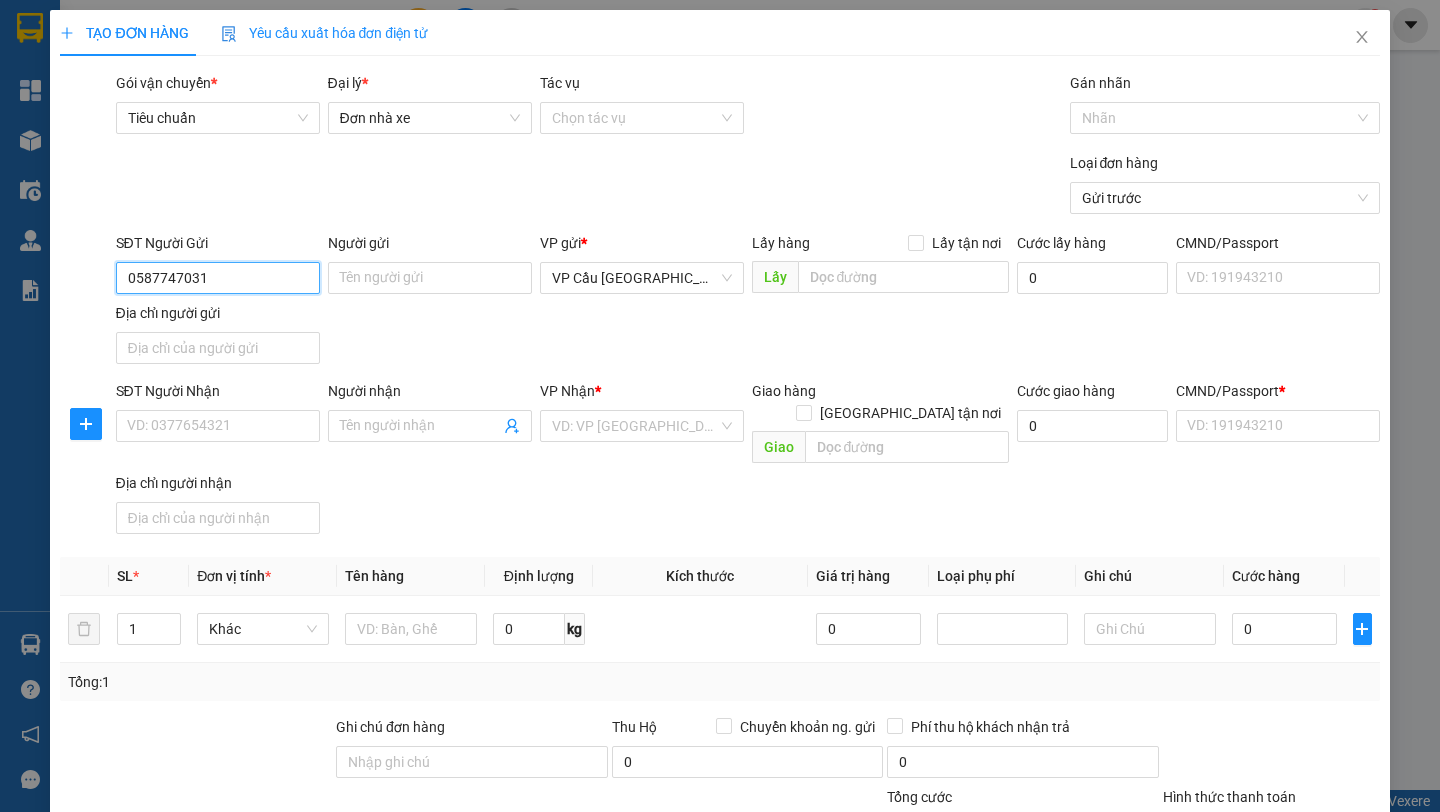 click on "0587747031" at bounding box center [218, 278] 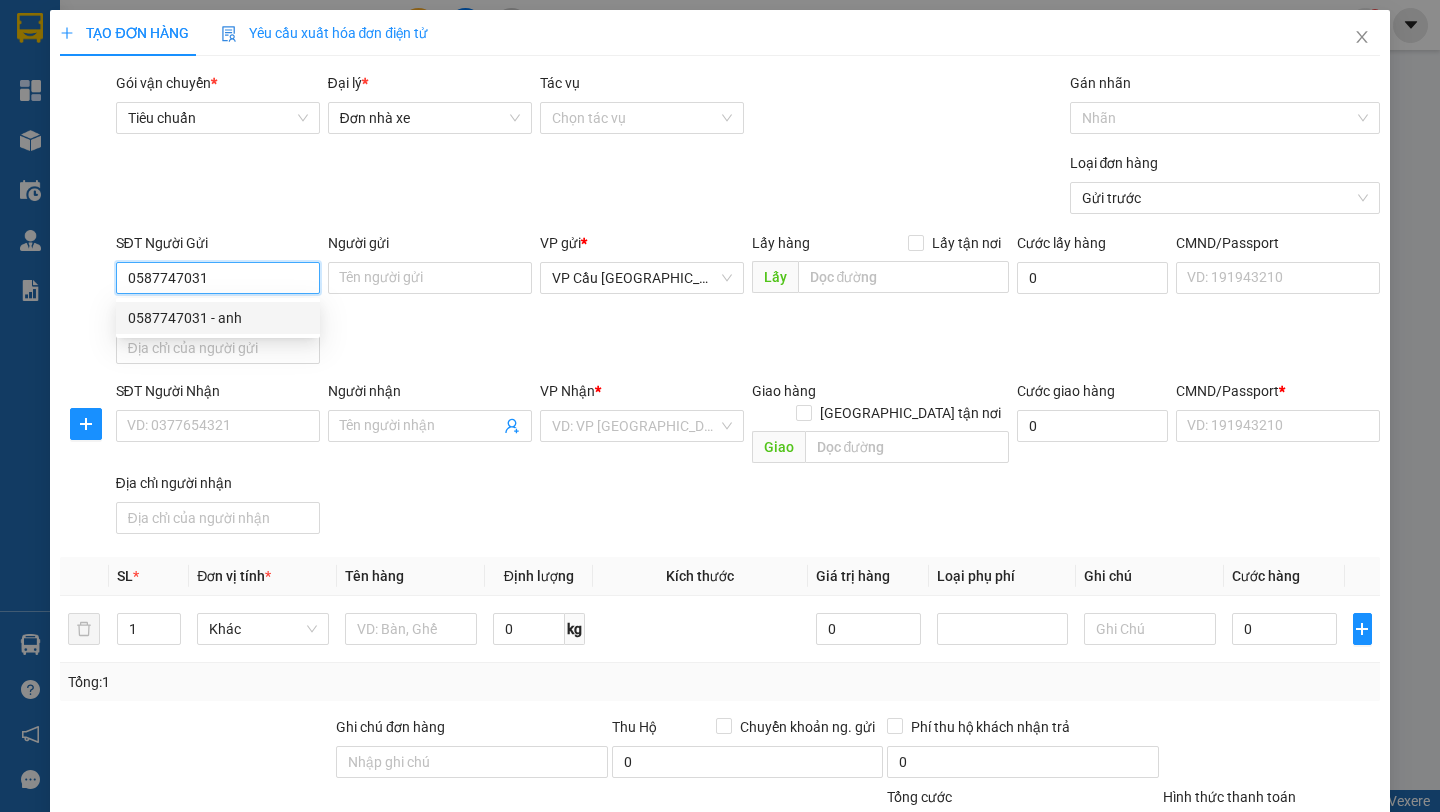 click on "0587747031 - anh" at bounding box center (218, 318) 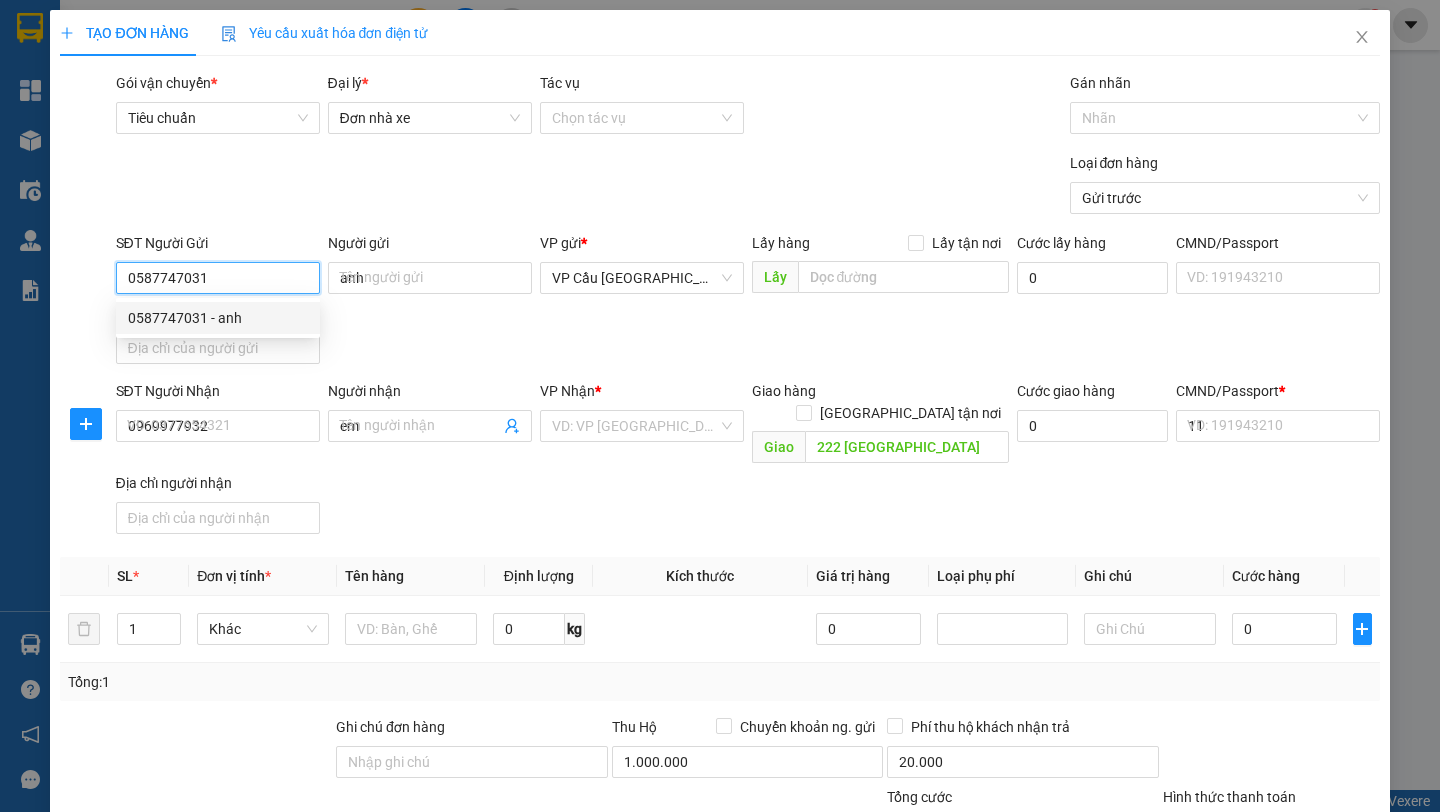 type on "50.000" 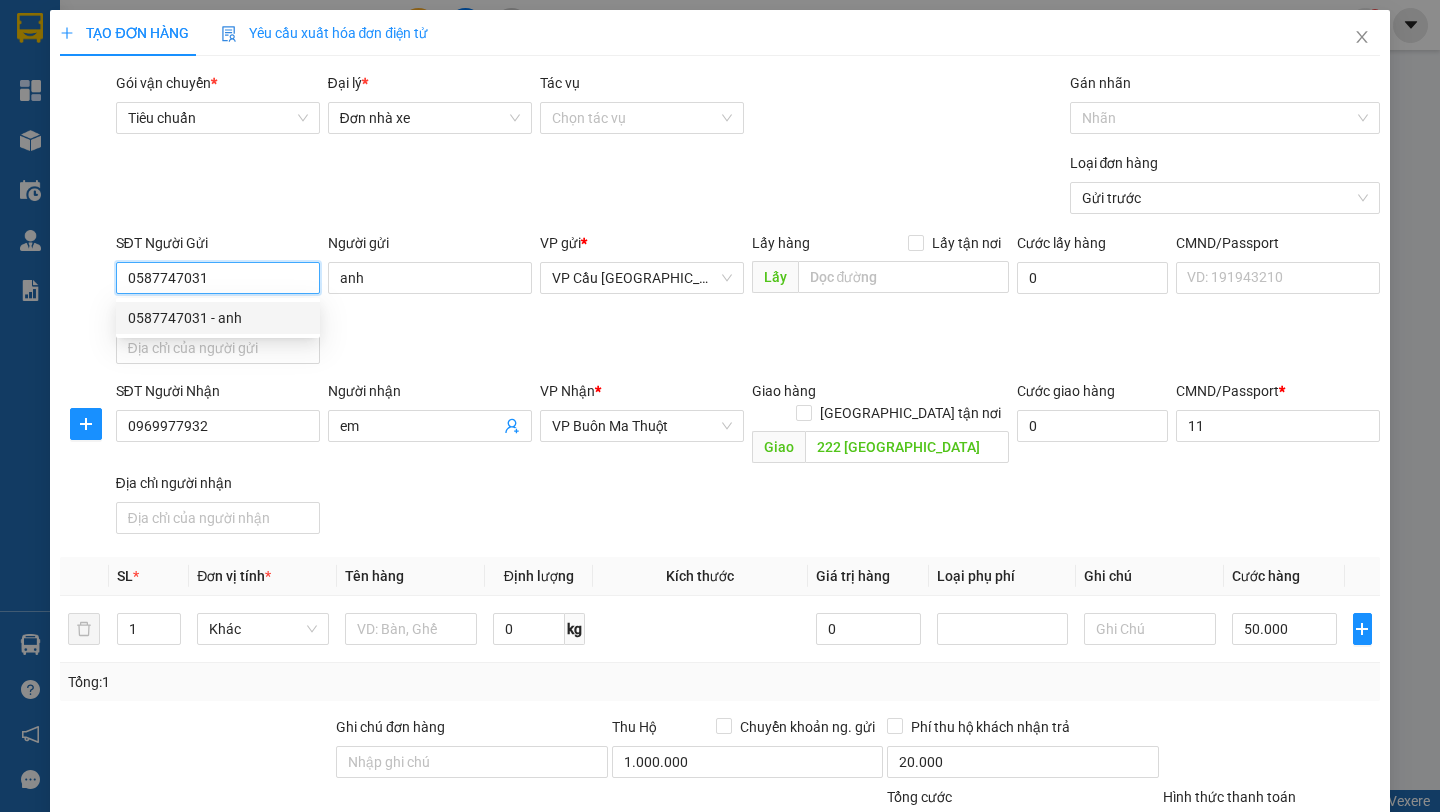 type on "15.000" 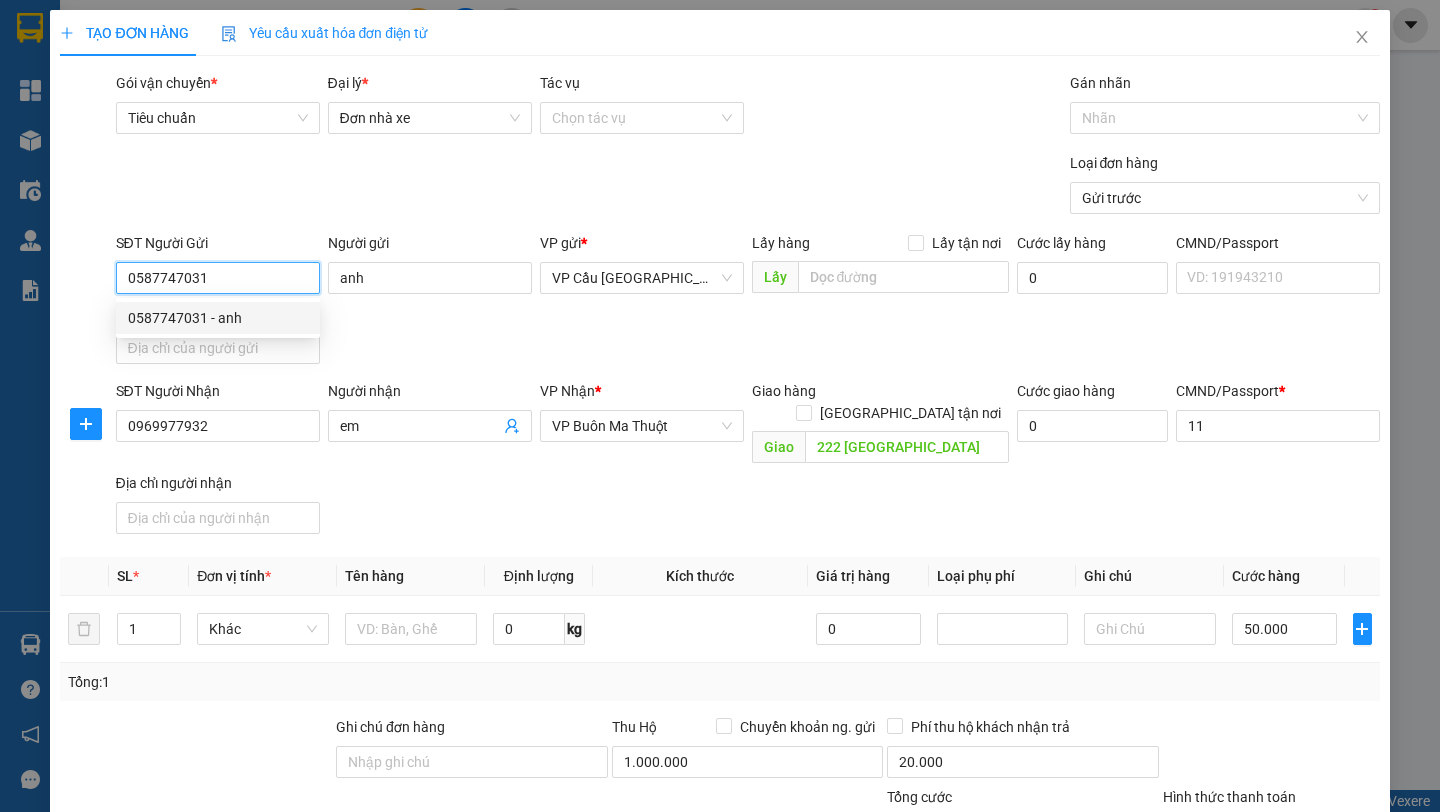 type on "70" 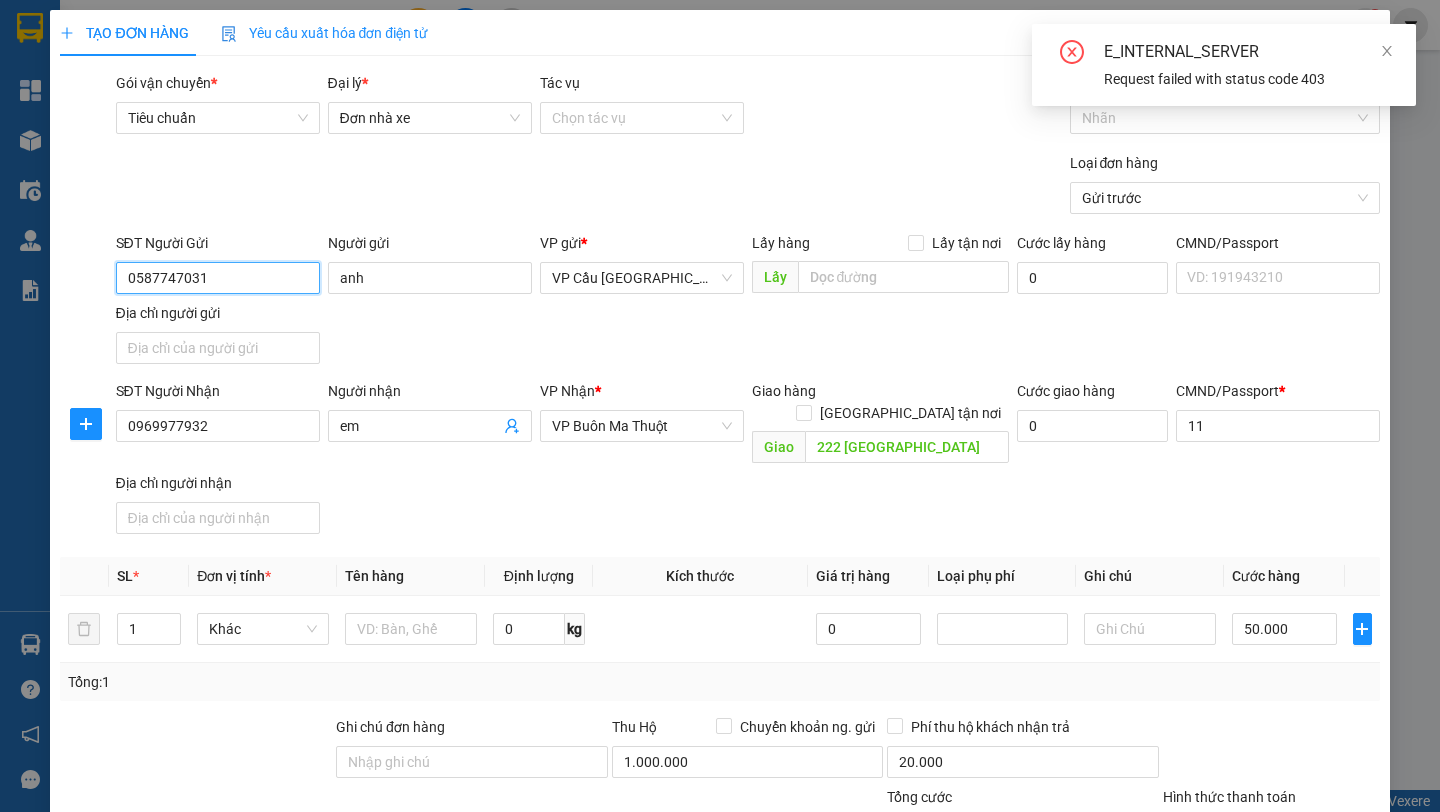type on "0587747031" 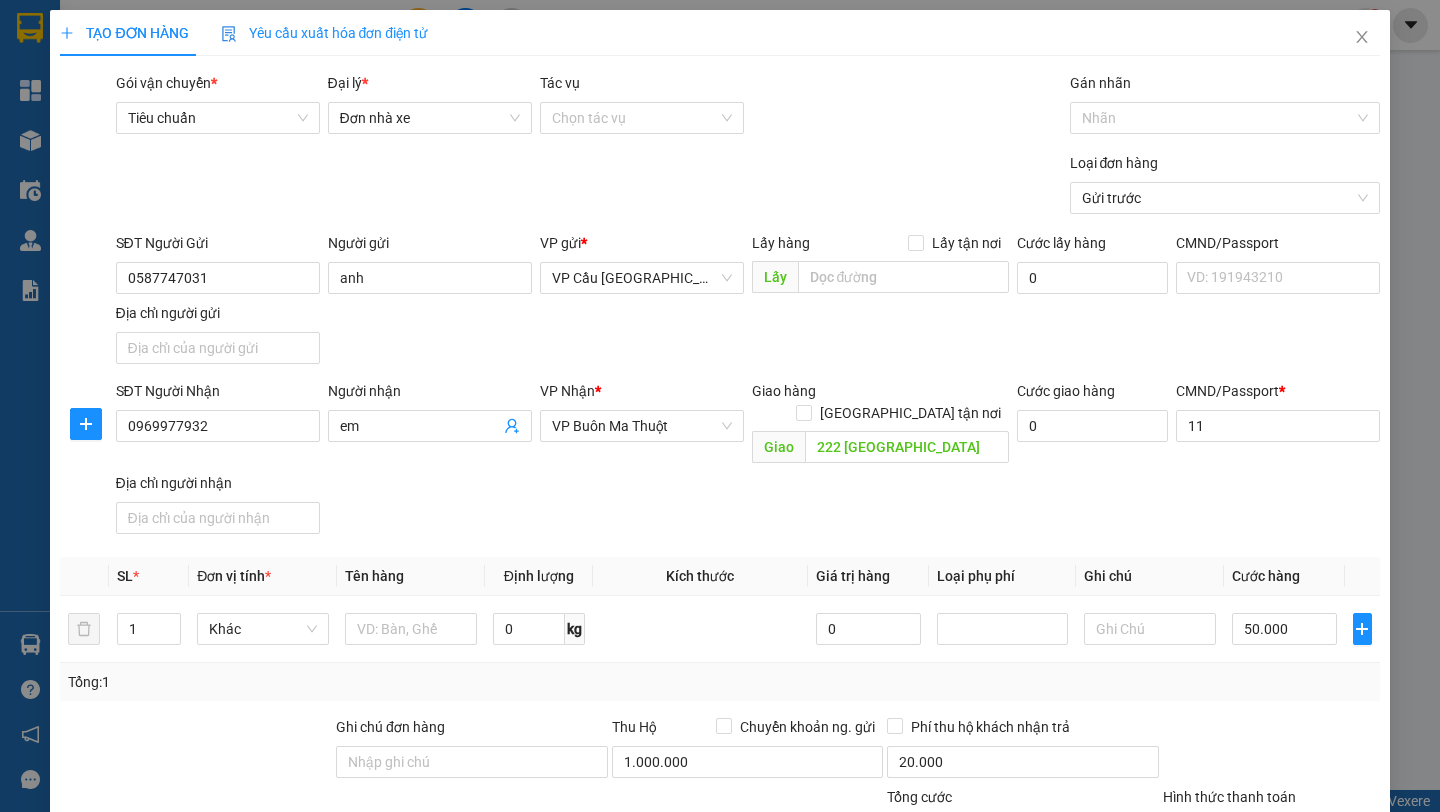 click on "SĐT Người Gửi 0587747031 0587747031 Người gửi anh VP gửi  * VP [GEOGRAPHIC_DATA] Lấy hàng Lấy tận nơi Lấy Cước lấy hàng 0 CMND/Passport VD: [PASSPORT] Địa chỉ người gửi" at bounding box center [748, 302] 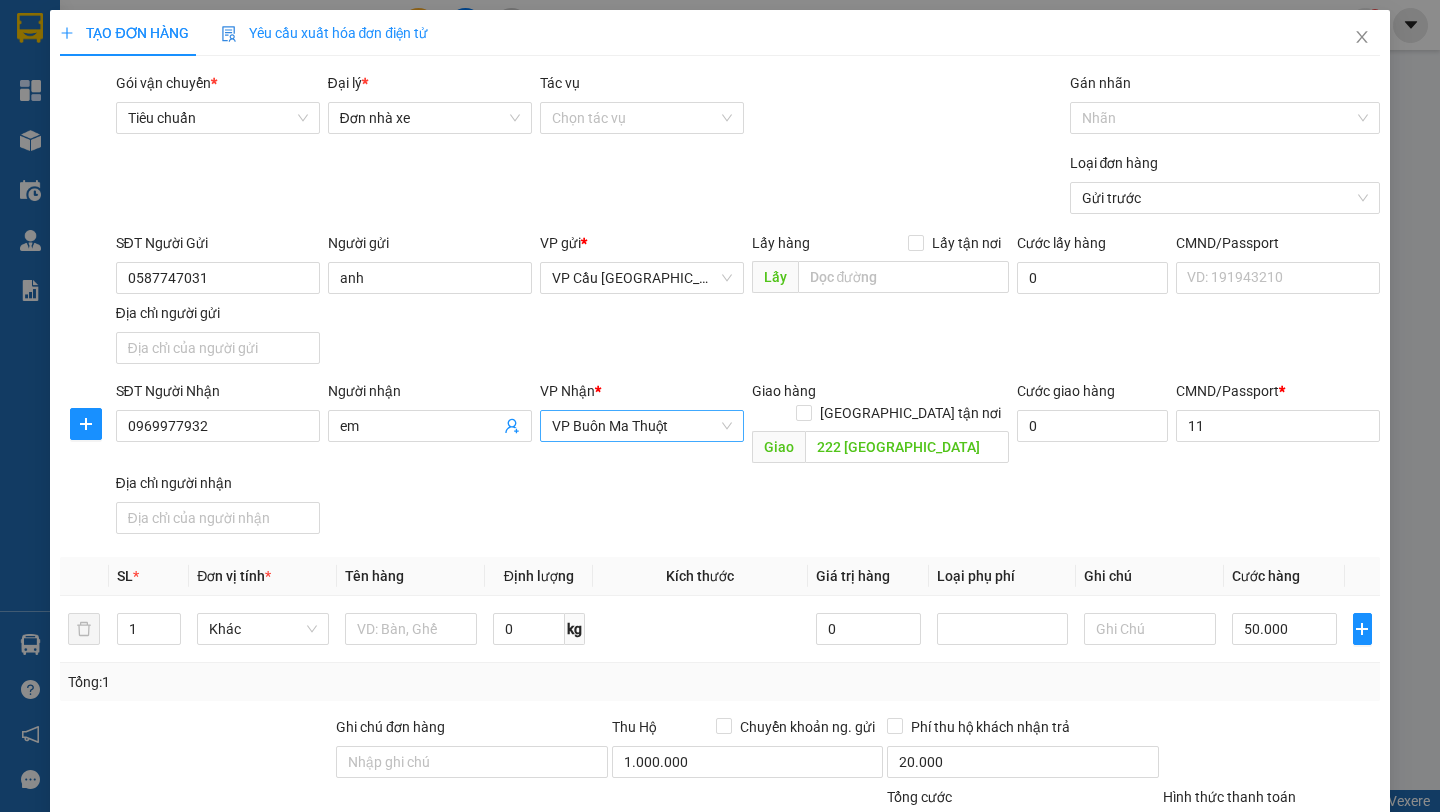 click on "VP Buôn Ma Thuột" at bounding box center (642, 426) 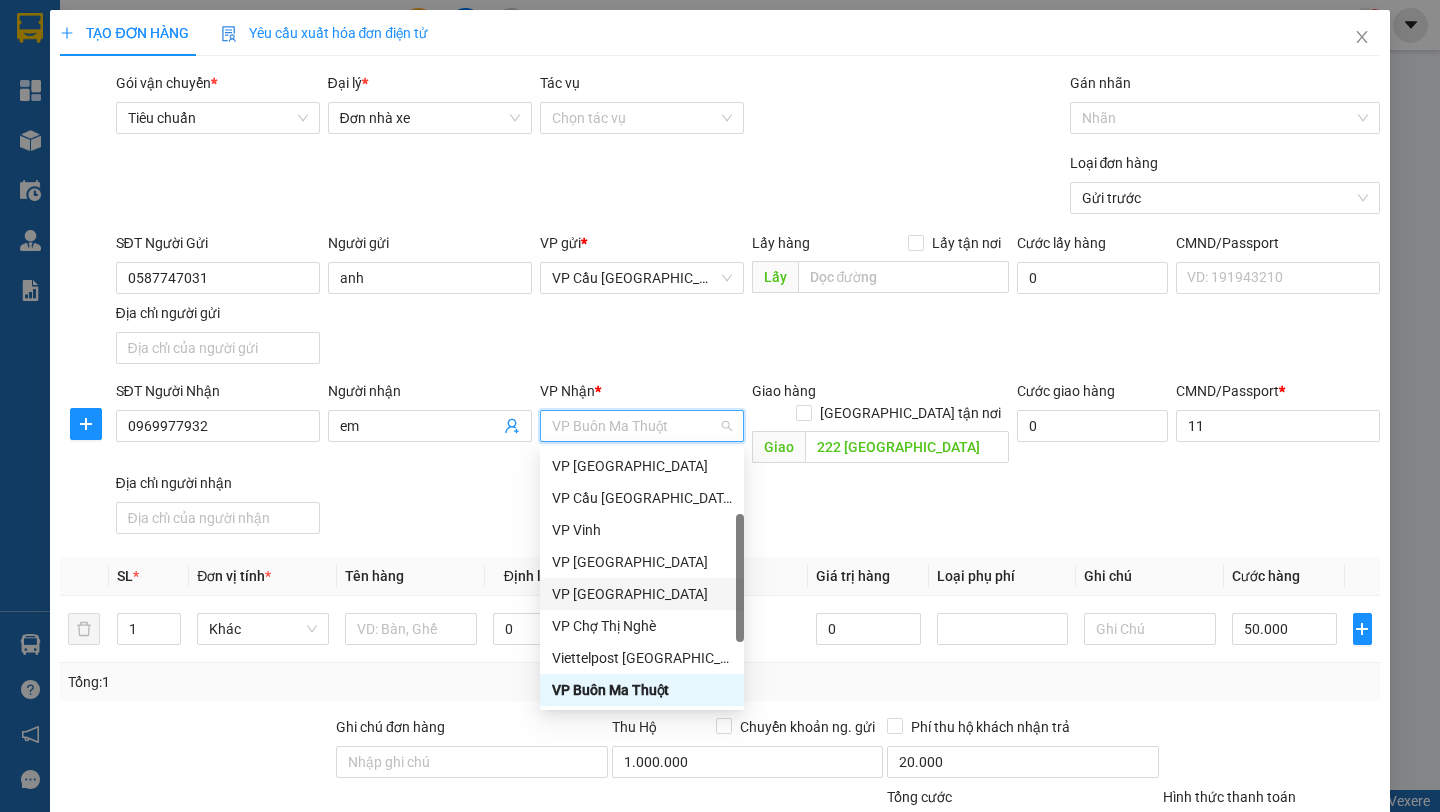 scroll, scrollTop: 66, scrollLeft: 0, axis: vertical 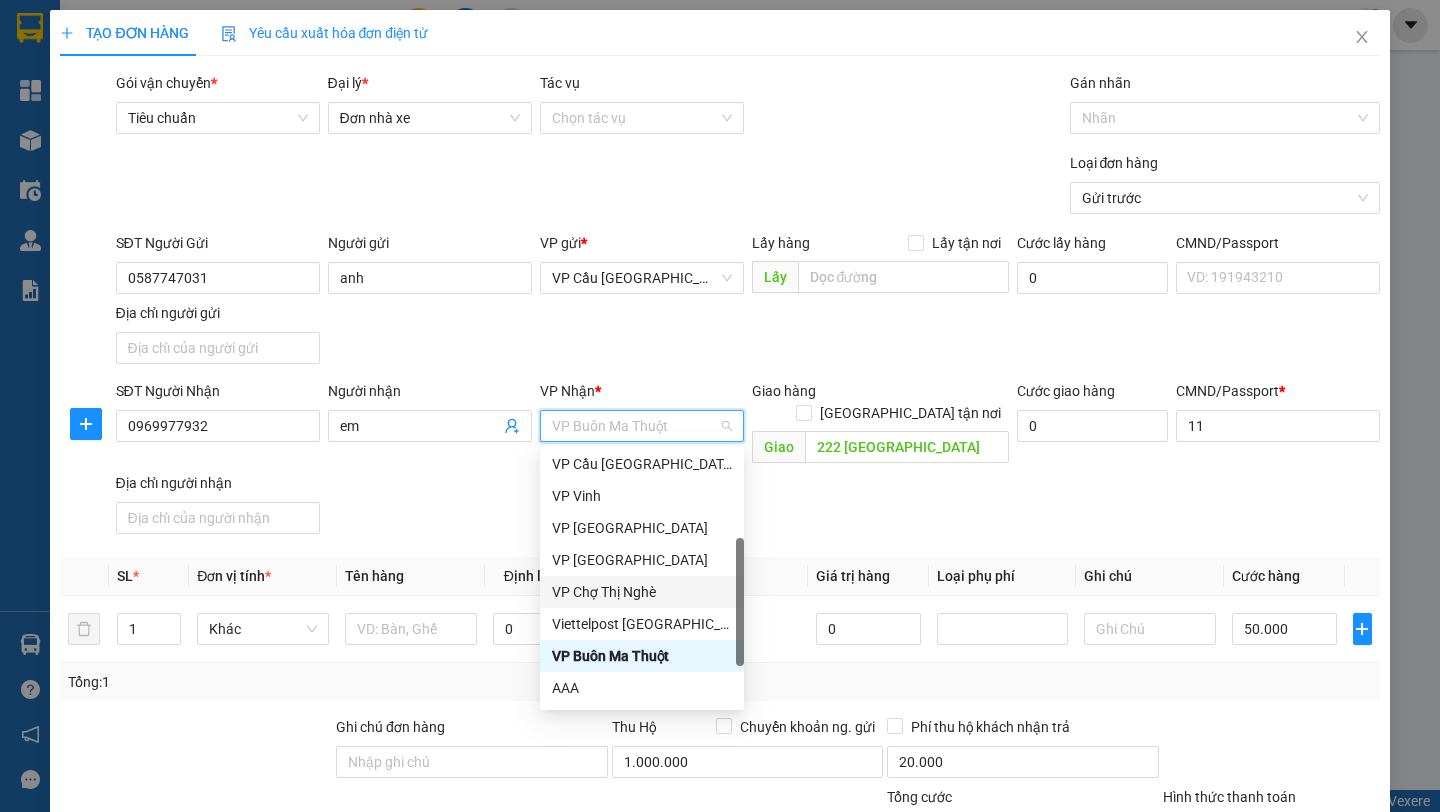 click on "VP Chợ Thị Nghè" at bounding box center (642, 592) 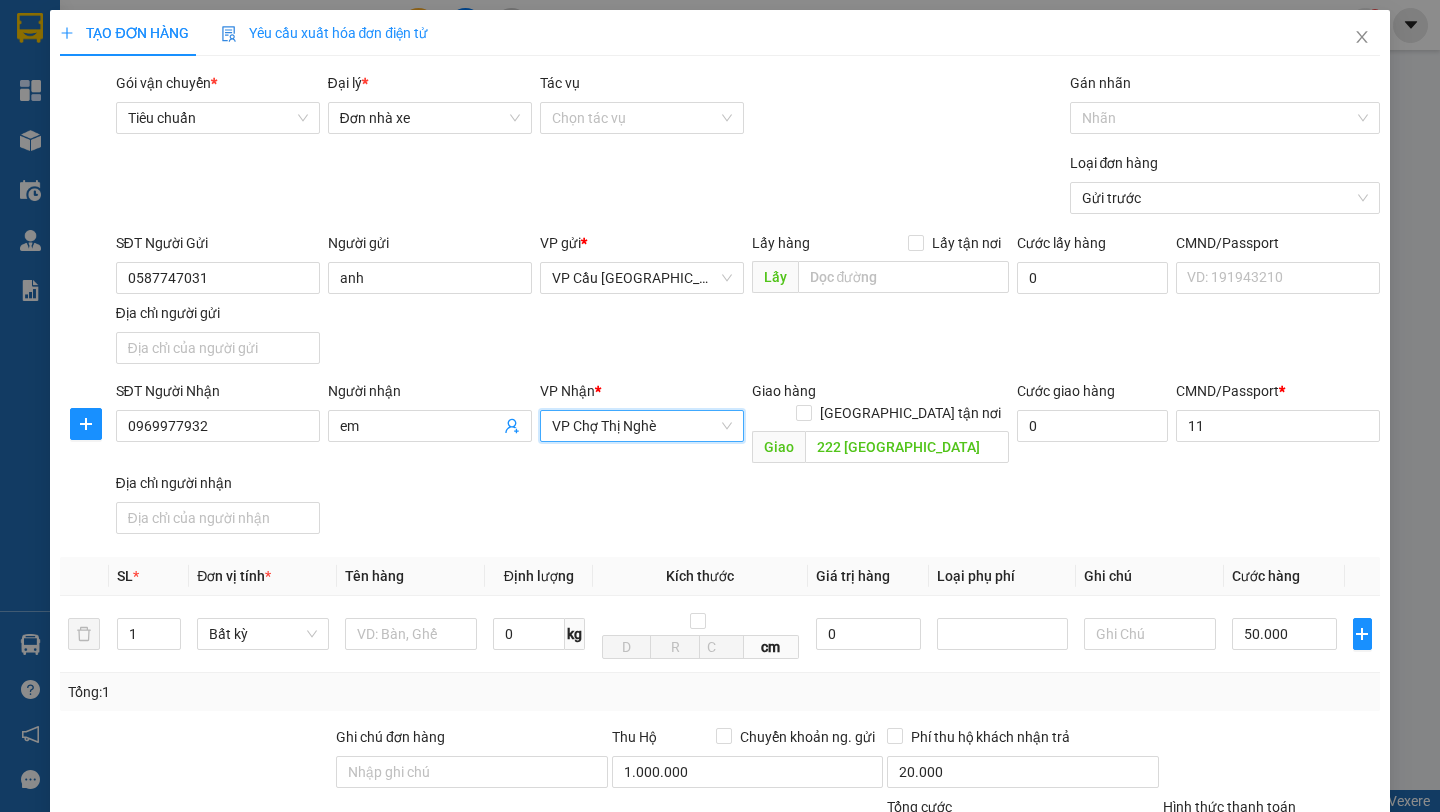 click on "Loại đơn hàng Gửi trước" at bounding box center [748, 187] 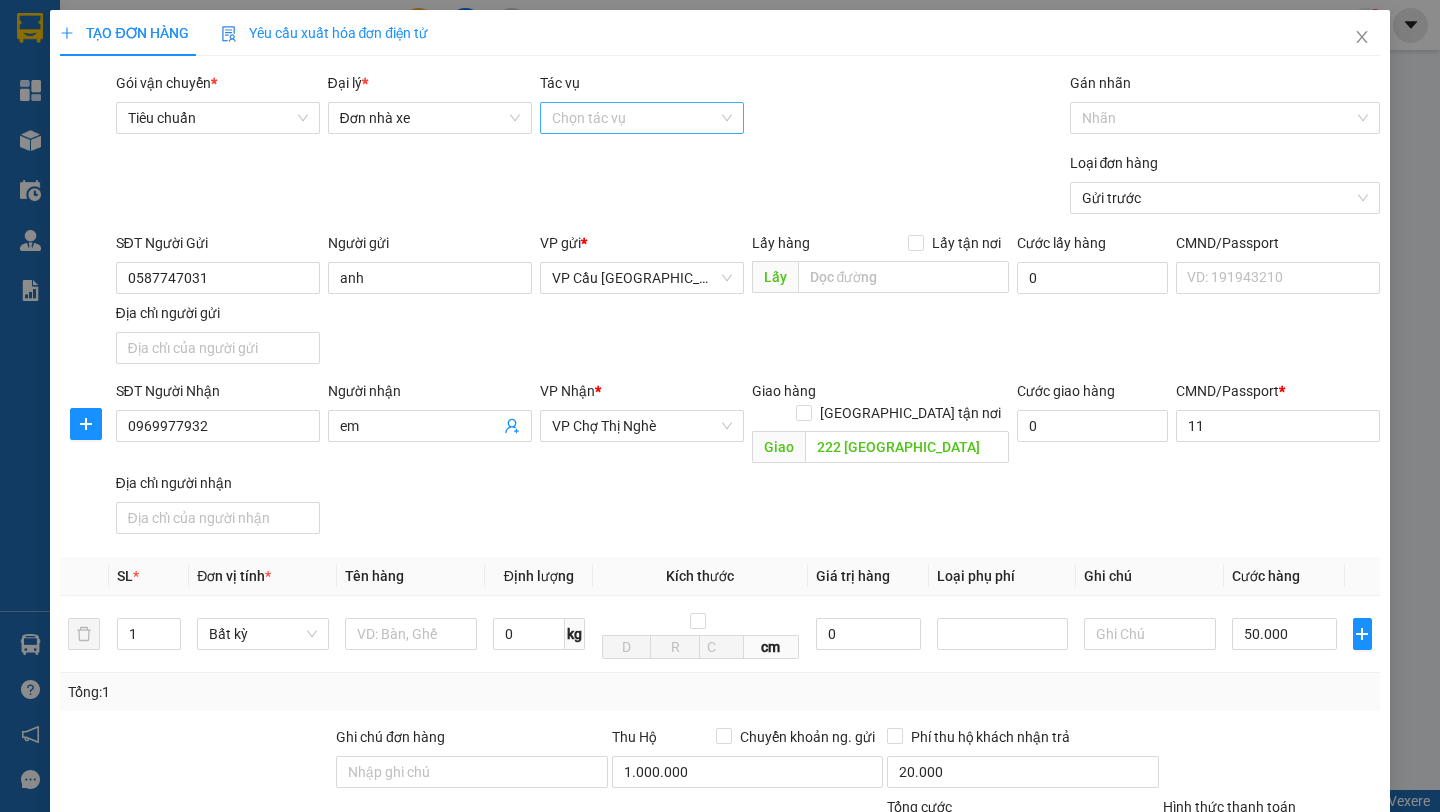 click on "Tác vụ" at bounding box center [635, 118] 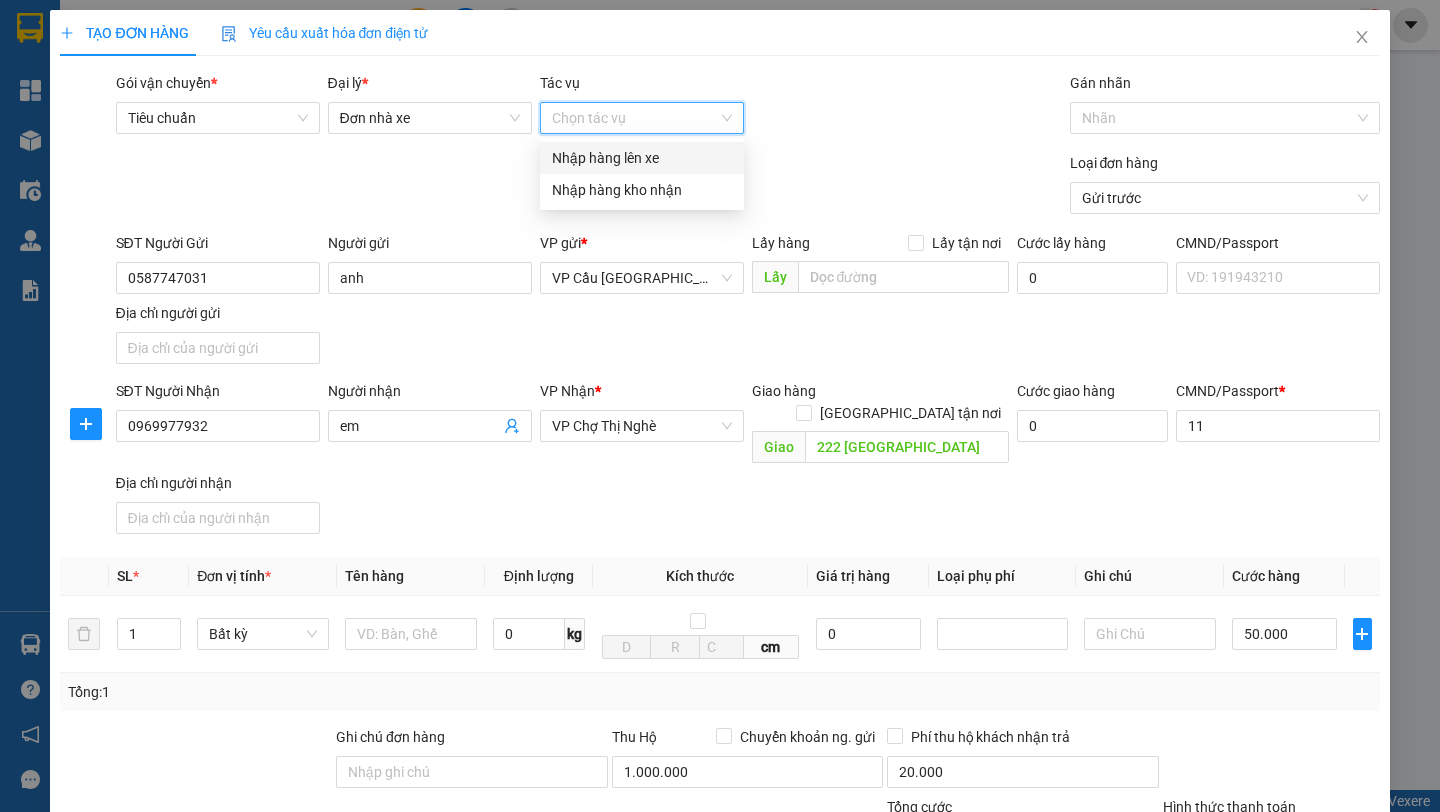 click on "Nhập hàng lên xe" at bounding box center (642, 158) 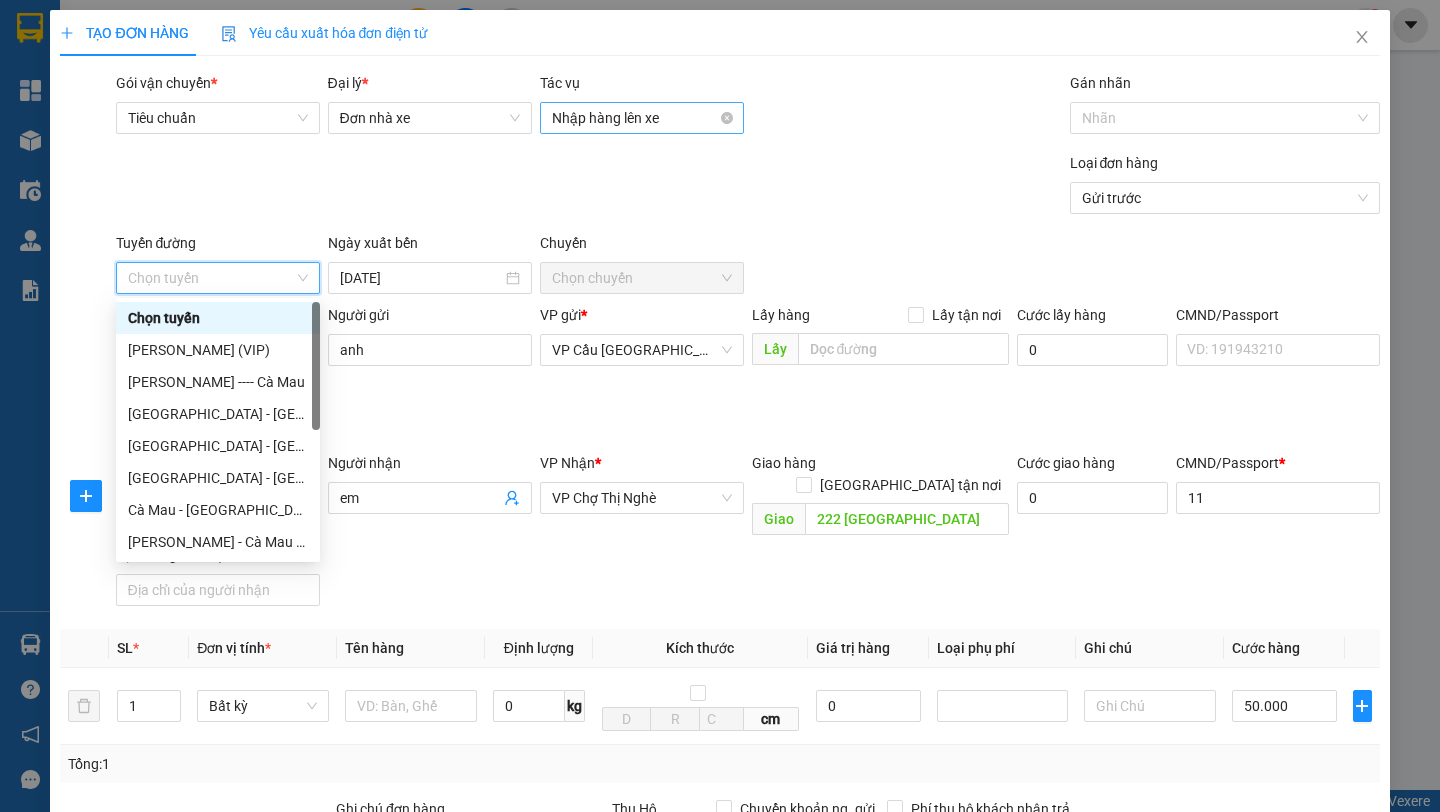 click on "Nhập hàng lên xe" at bounding box center (642, 118) 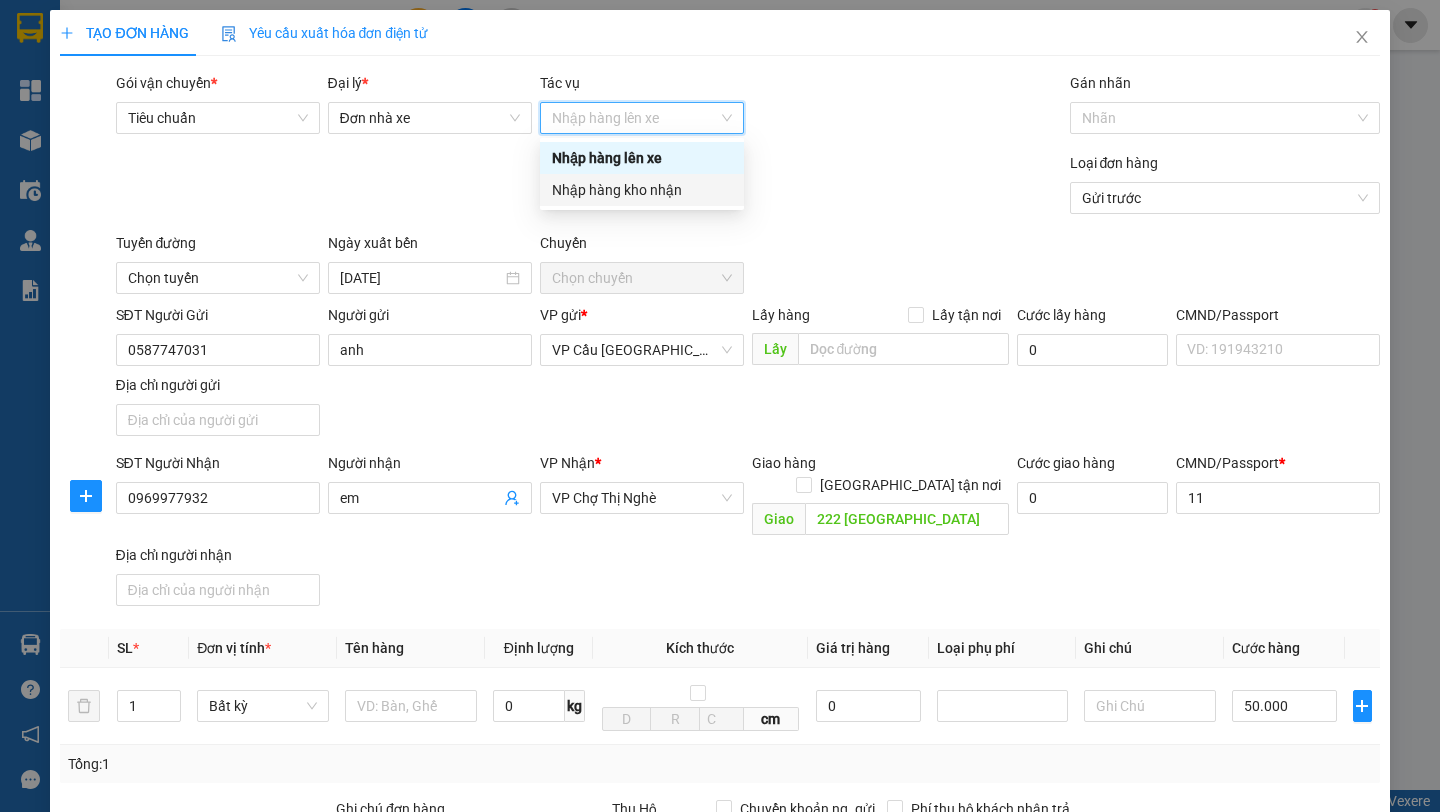 click on "Nhập hàng kho nhận" at bounding box center [642, 190] 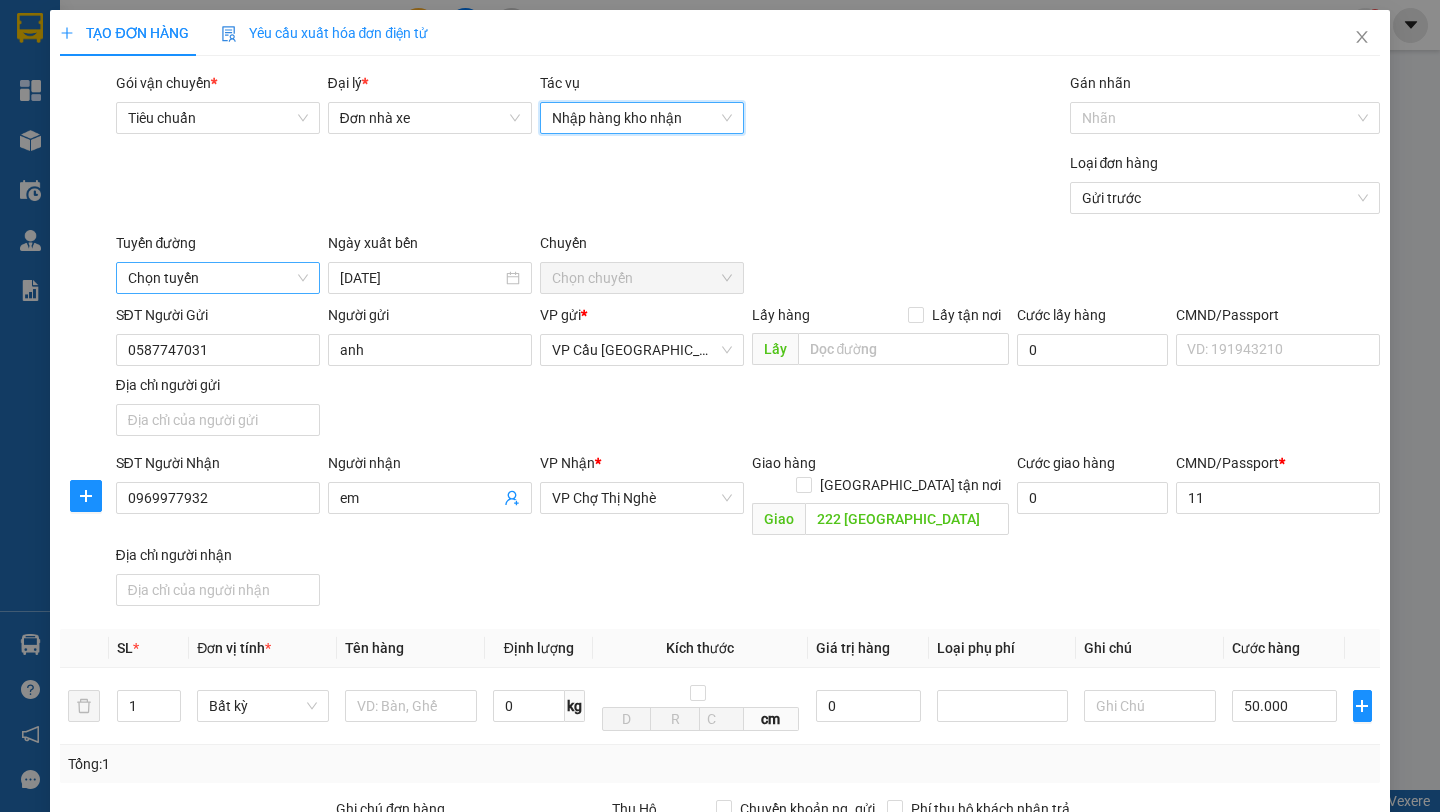 click on "Chọn tuyến" at bounding box center [218, 278] 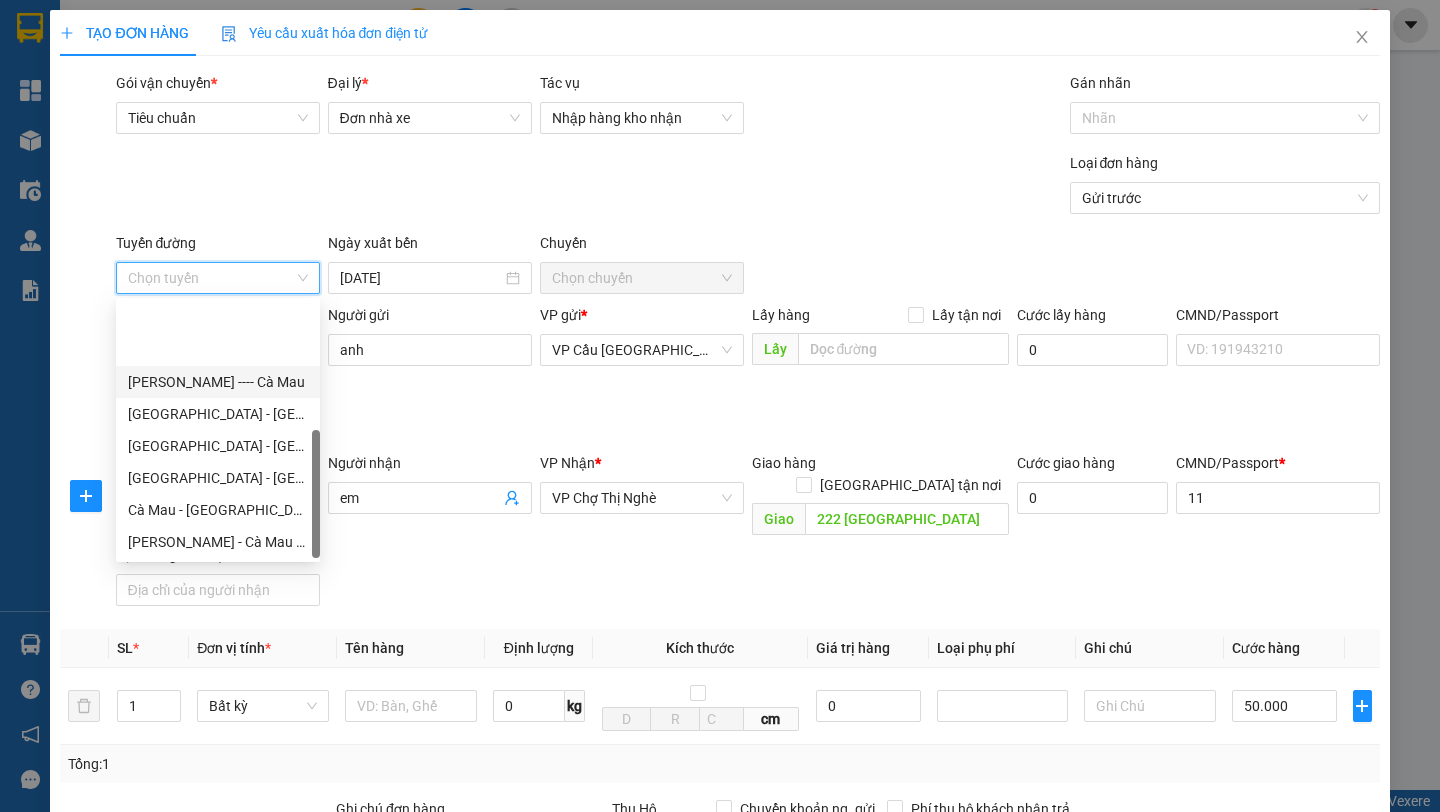 scroll, scrollTop: 96, scrollLeft: 0, axis: vertical 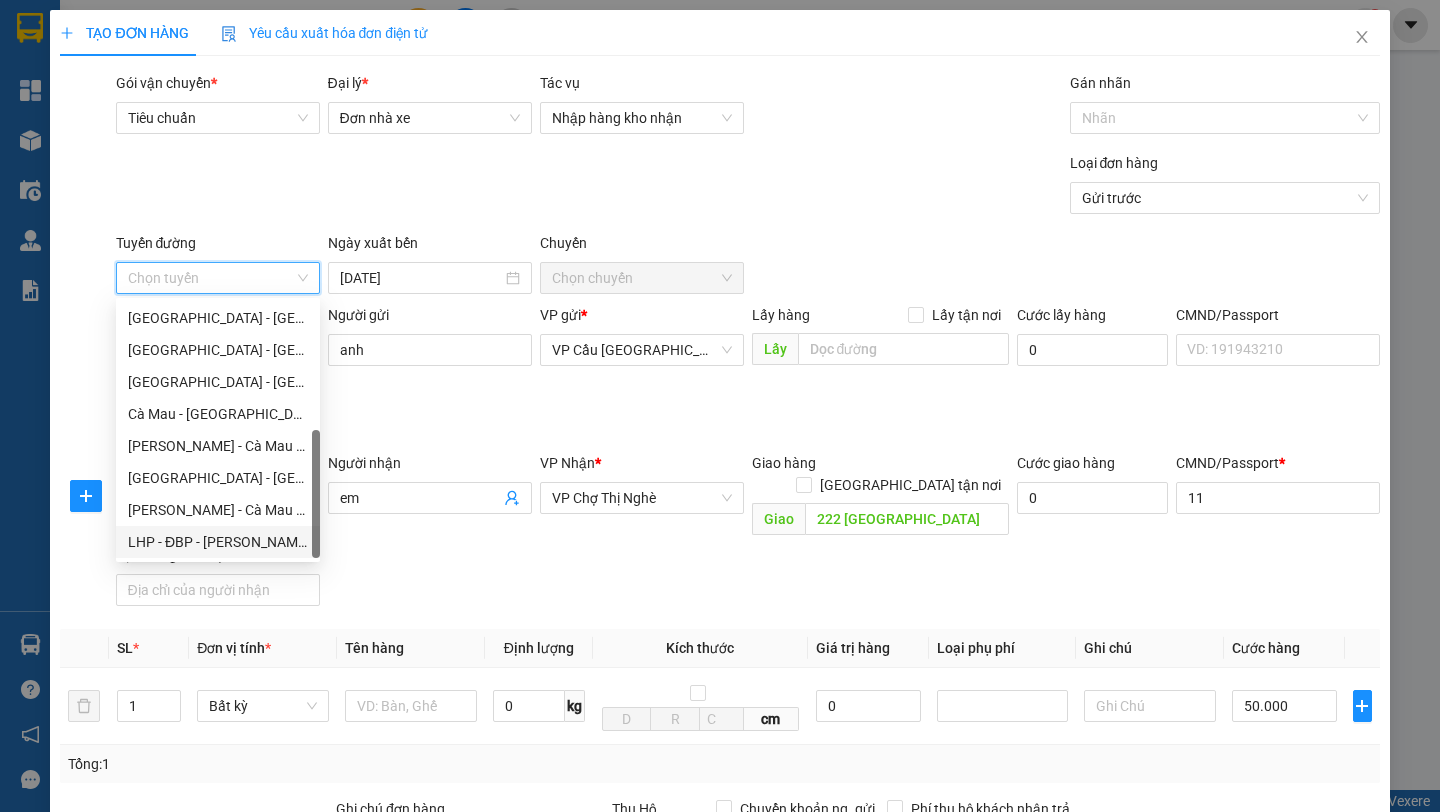 click on "LHP - ĐBP - [PERSON_NAME] - [GEOGRAPHIC_DATA]" at bounding box center [218, 542] 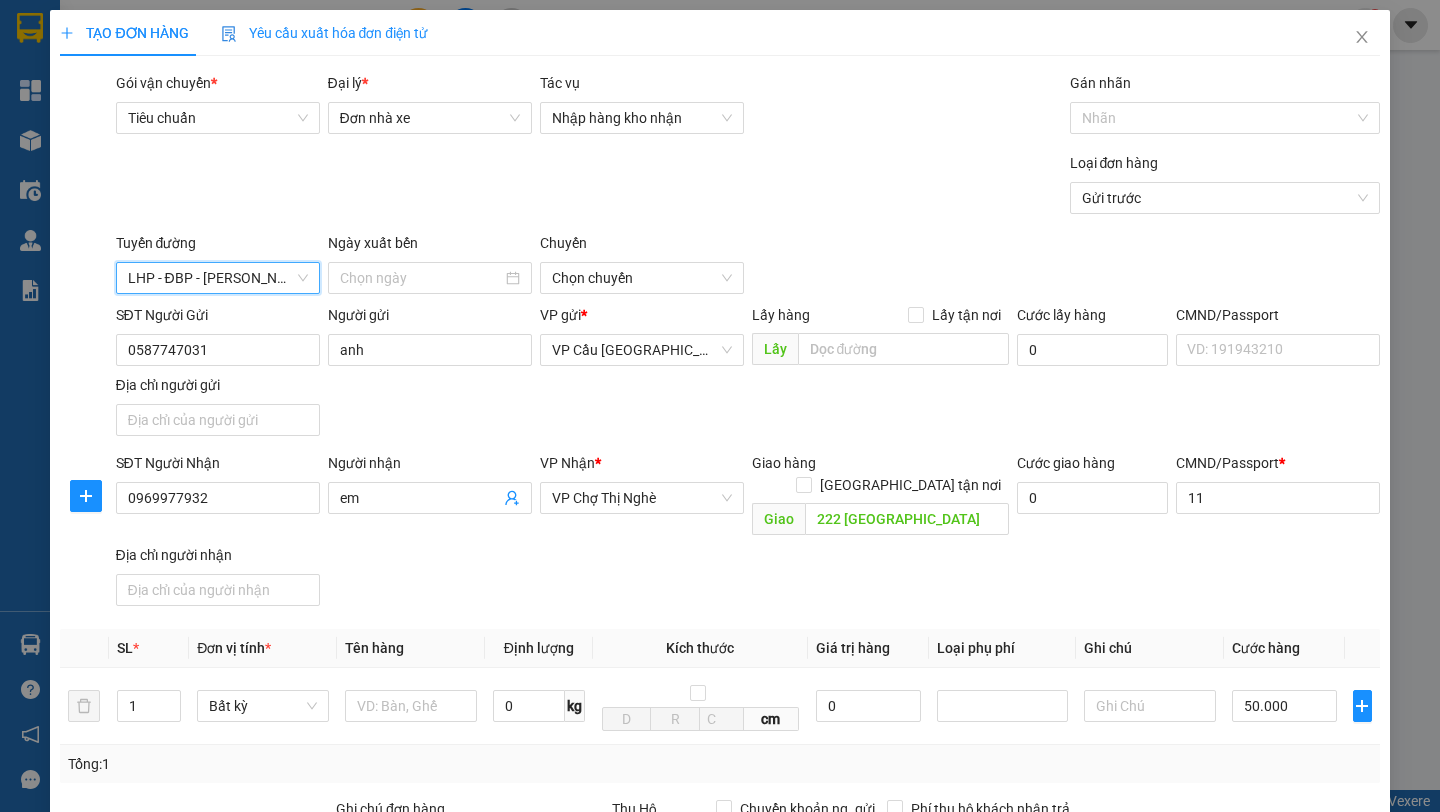 type on "[DATE]" 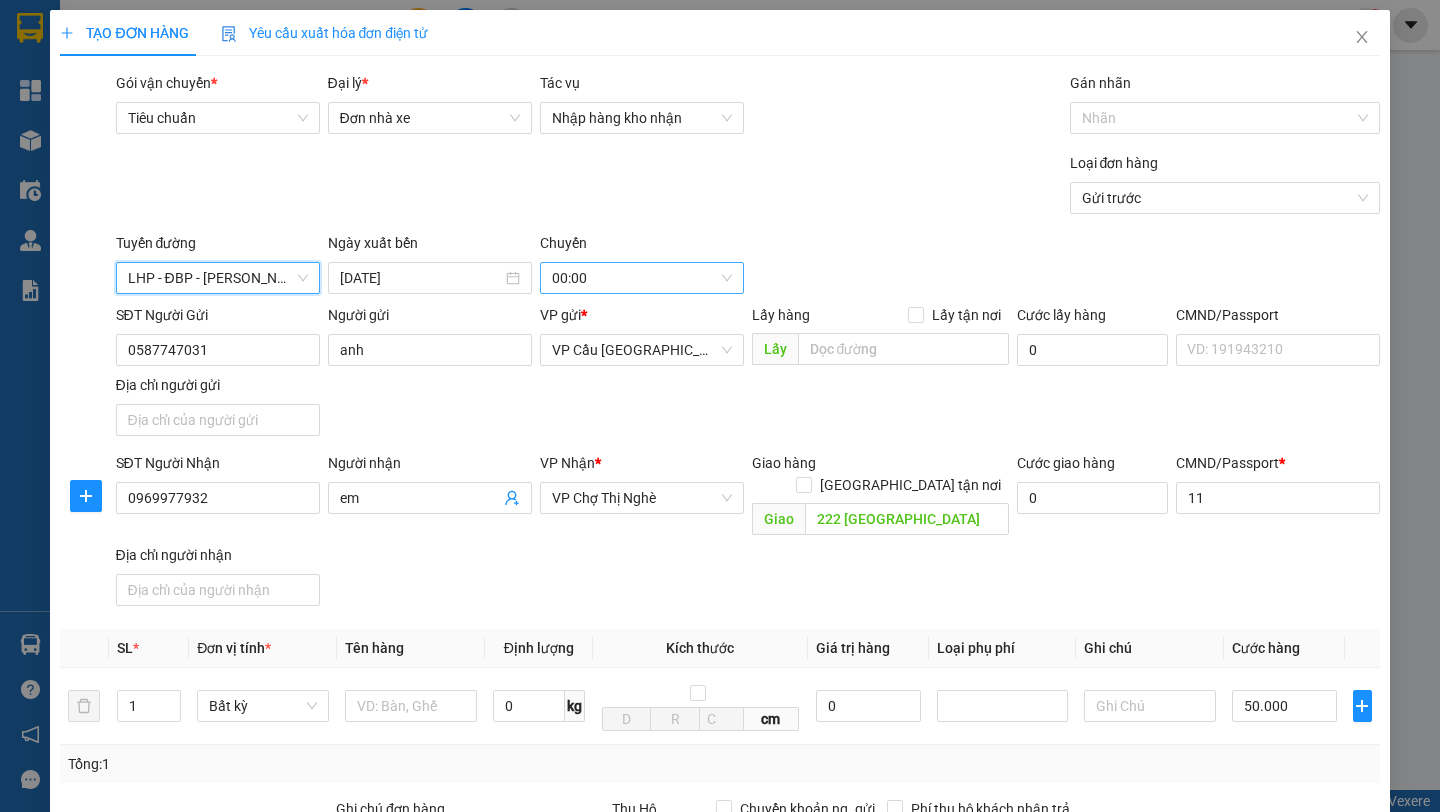 click on "00:00" at bounding box center [642, 278] 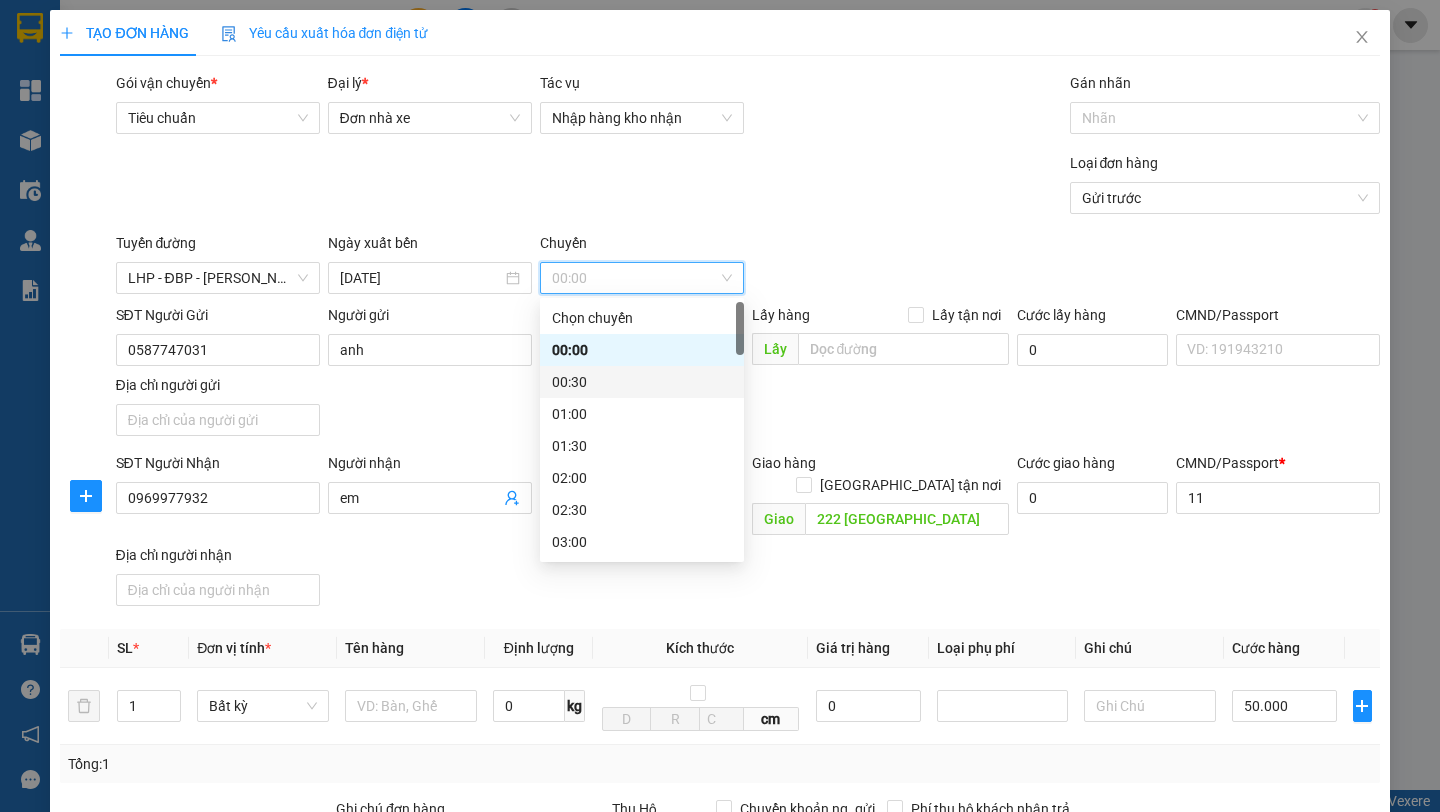 scroll, scrollTop: 1280, scrollLeft: 0, axis: vertical 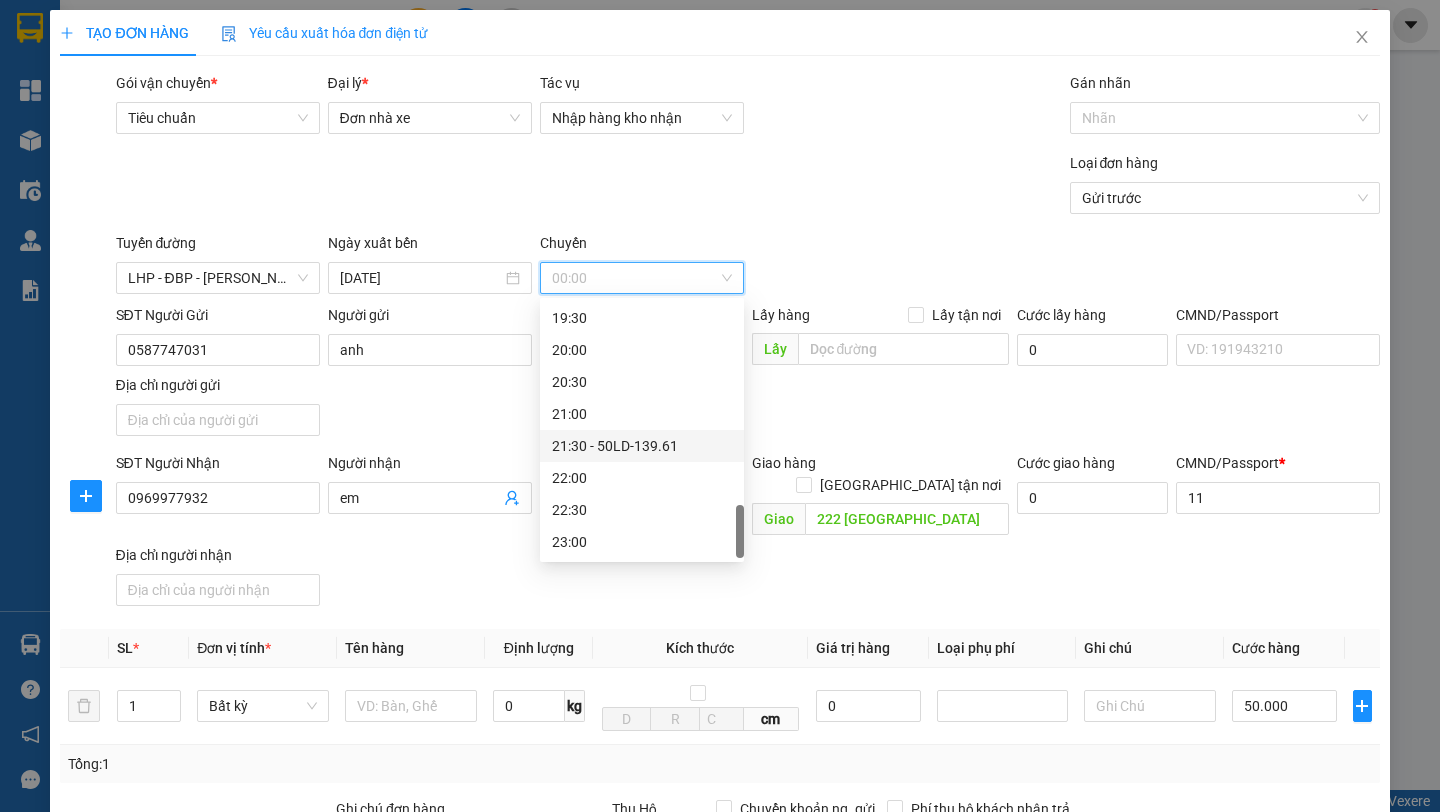 click on "21:30     - 50LD-139.61" at bounding box center (642, 446) 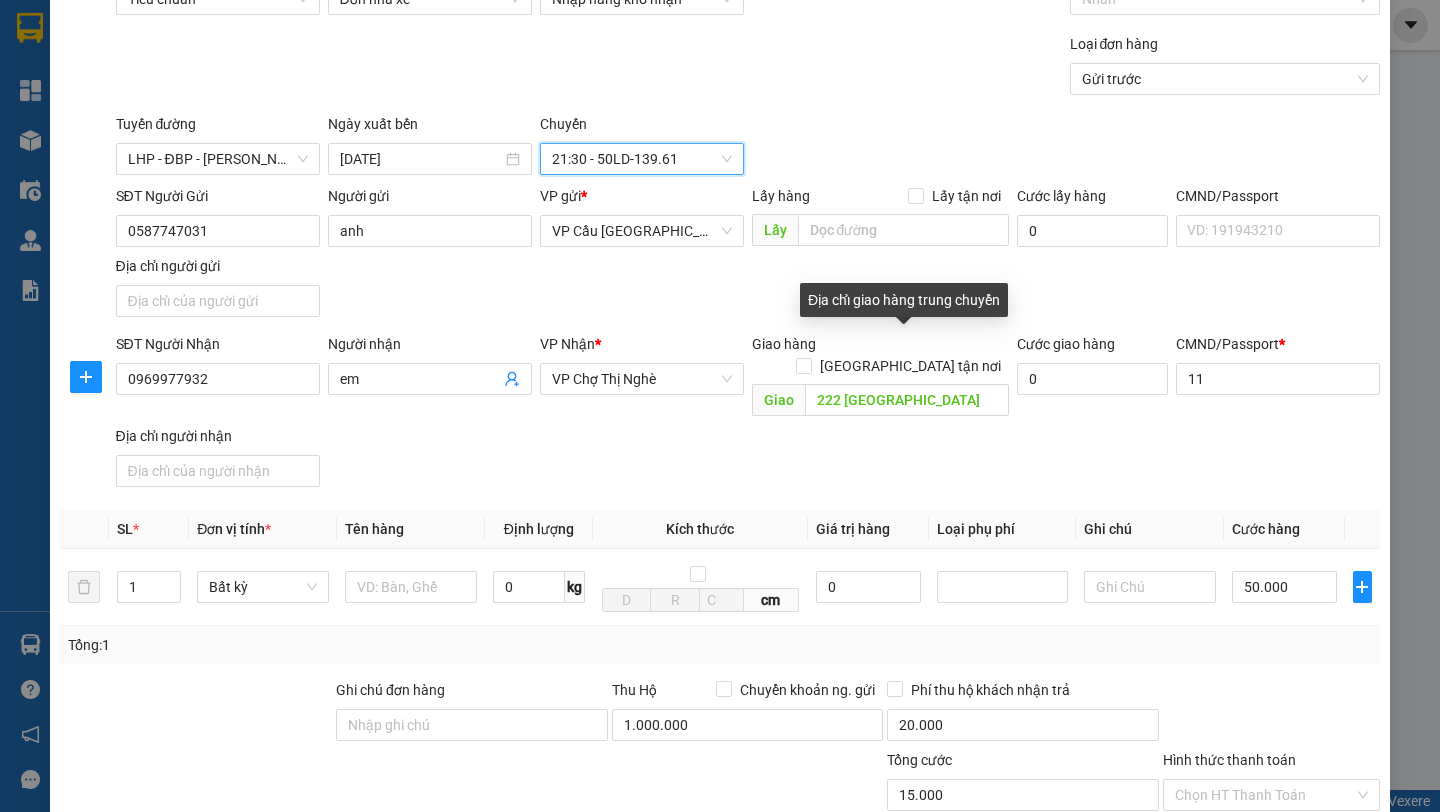 scroll, scrollTop: 142, scrollLeft: 0, axis: vertical 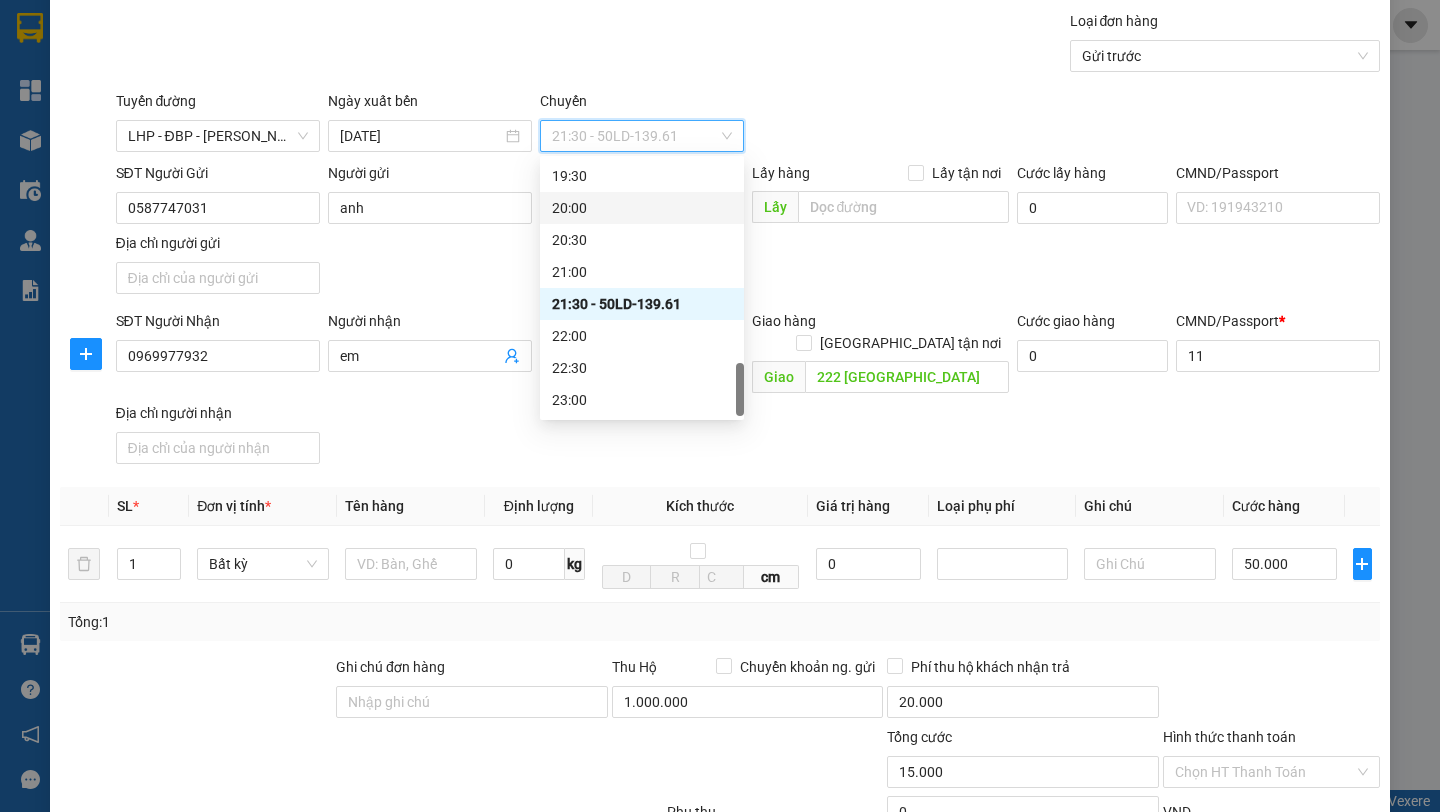 click on "SĐT Người Nhận 0969977932 Người nhận em VP Nhận  * VP Chợ Thị Nghè Giao hàng [GEOGRAPHIC_DATA] tận nơi Giao 222 điện biên phủ Cước giao hàng 0 CMND/Passport  * 11 Địa chỉ người nhận" at bounding box center (748, 391) 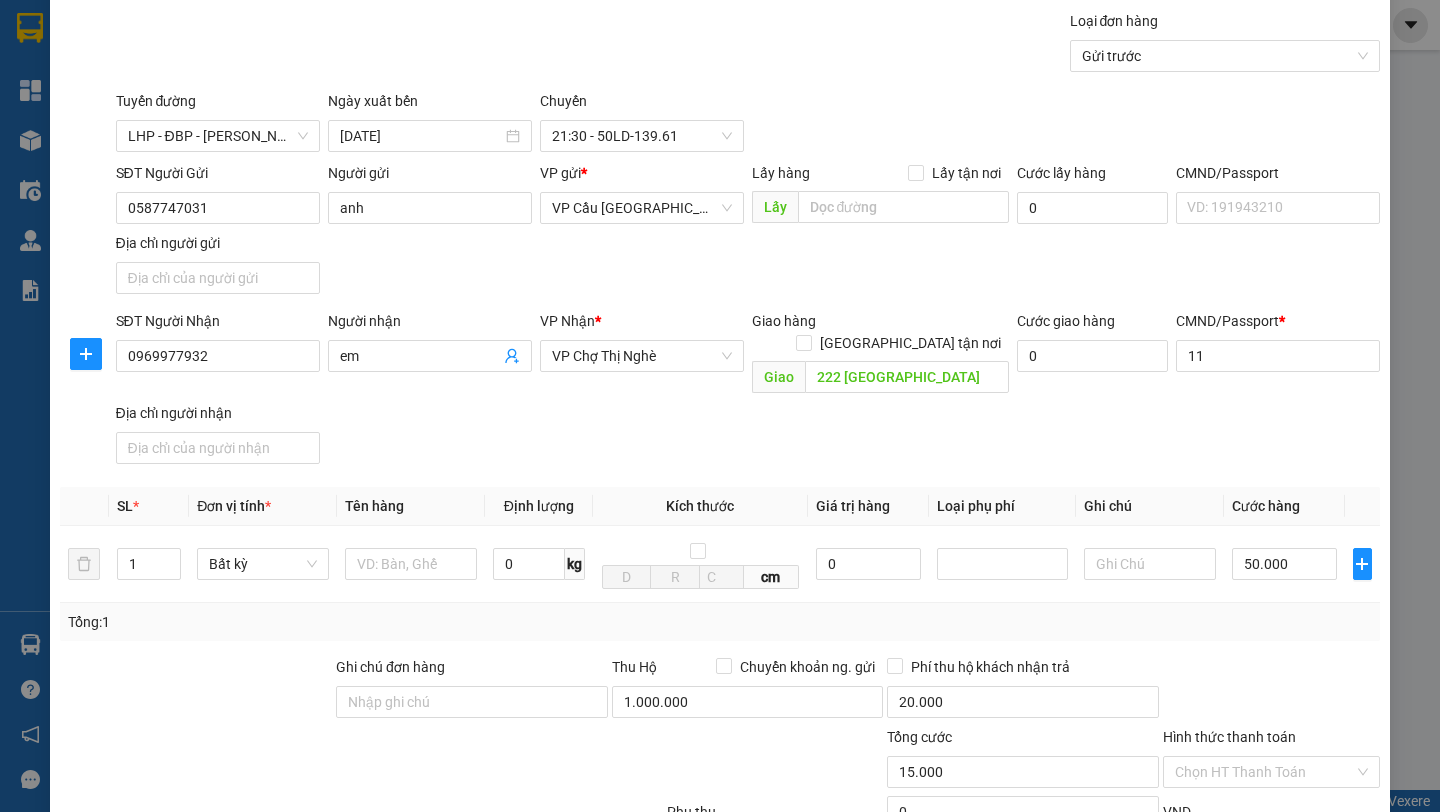 scroll, scrollTop: 244, scrollLeft: 0, axis: vertical 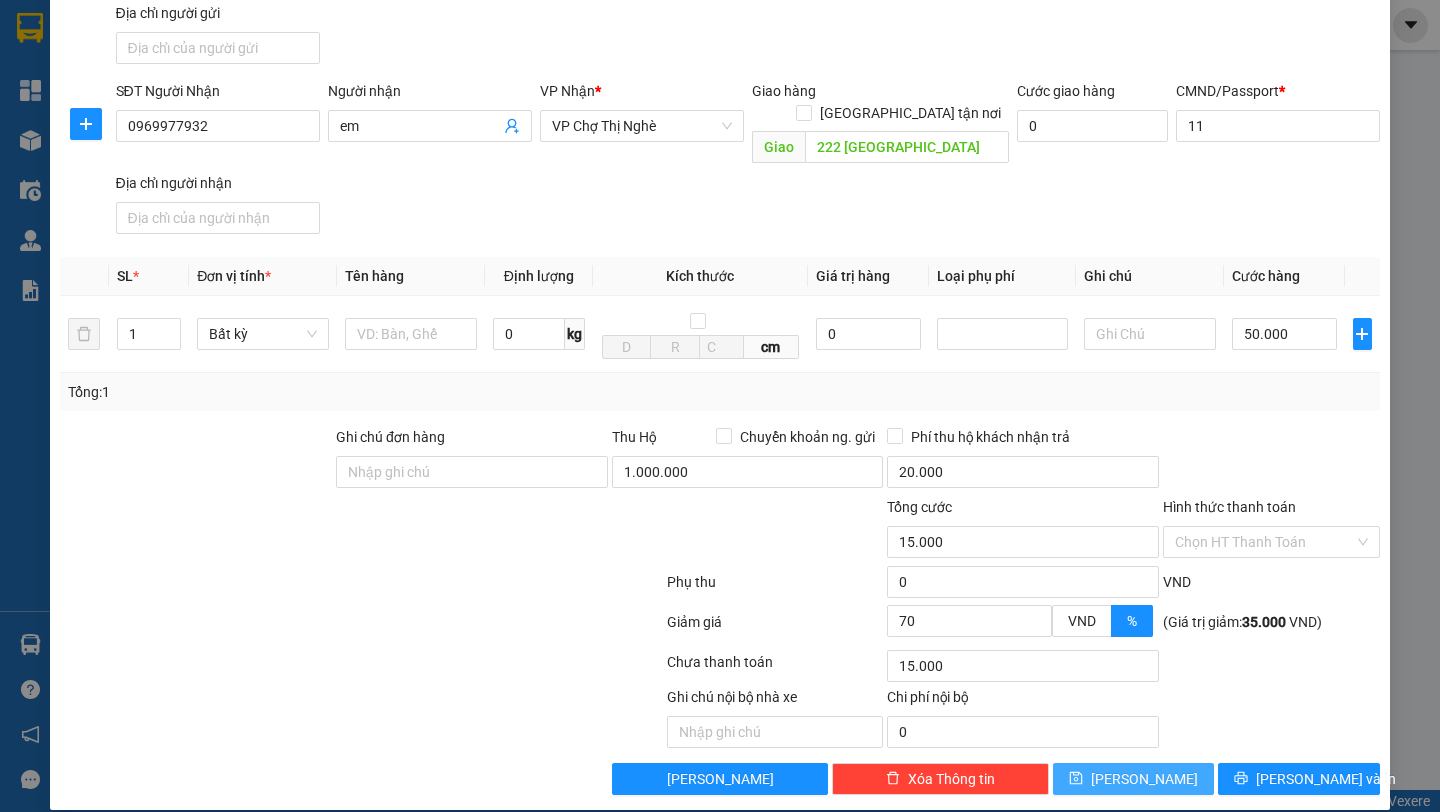 click on "[PERSON_NAME]" at bounding box center [1133, 779] 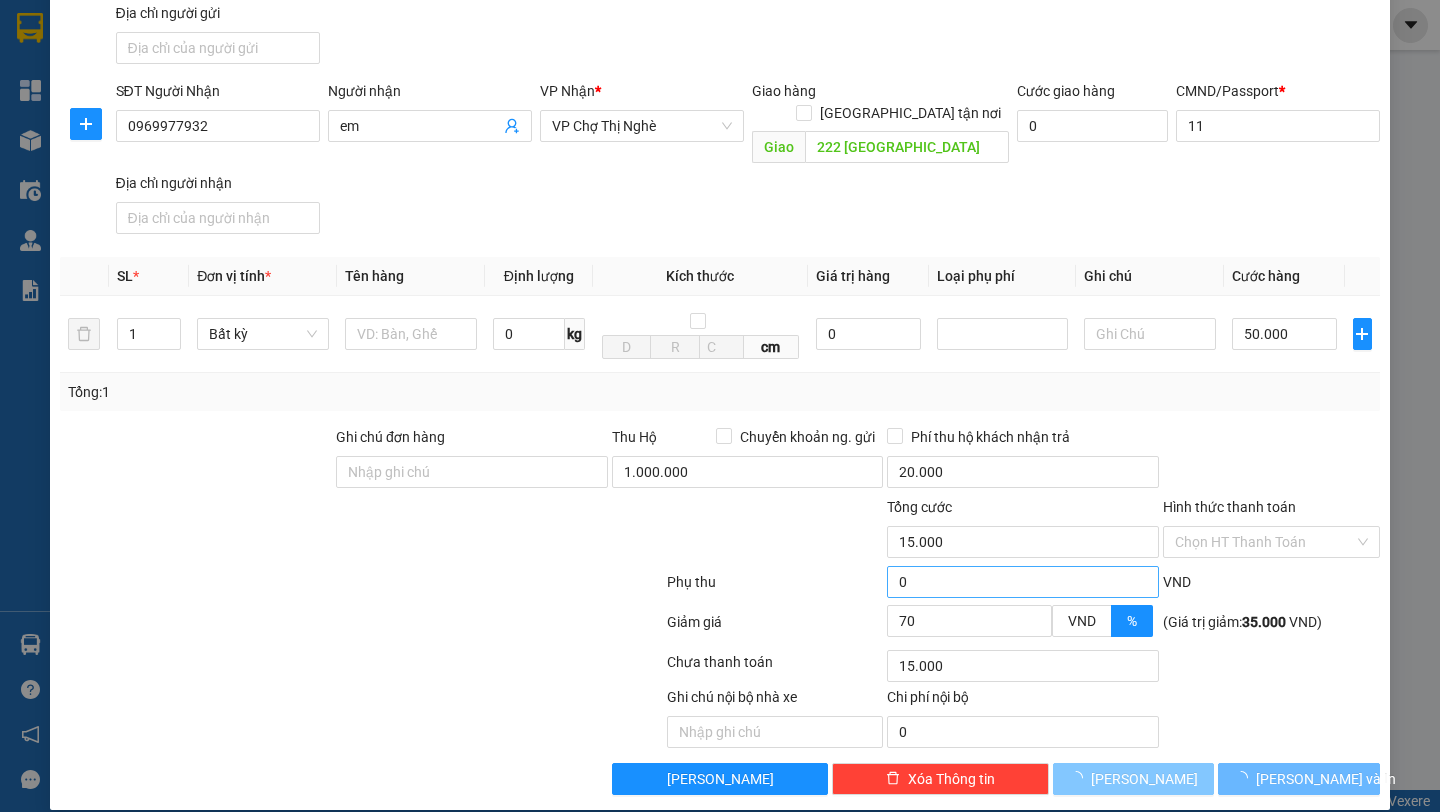 type 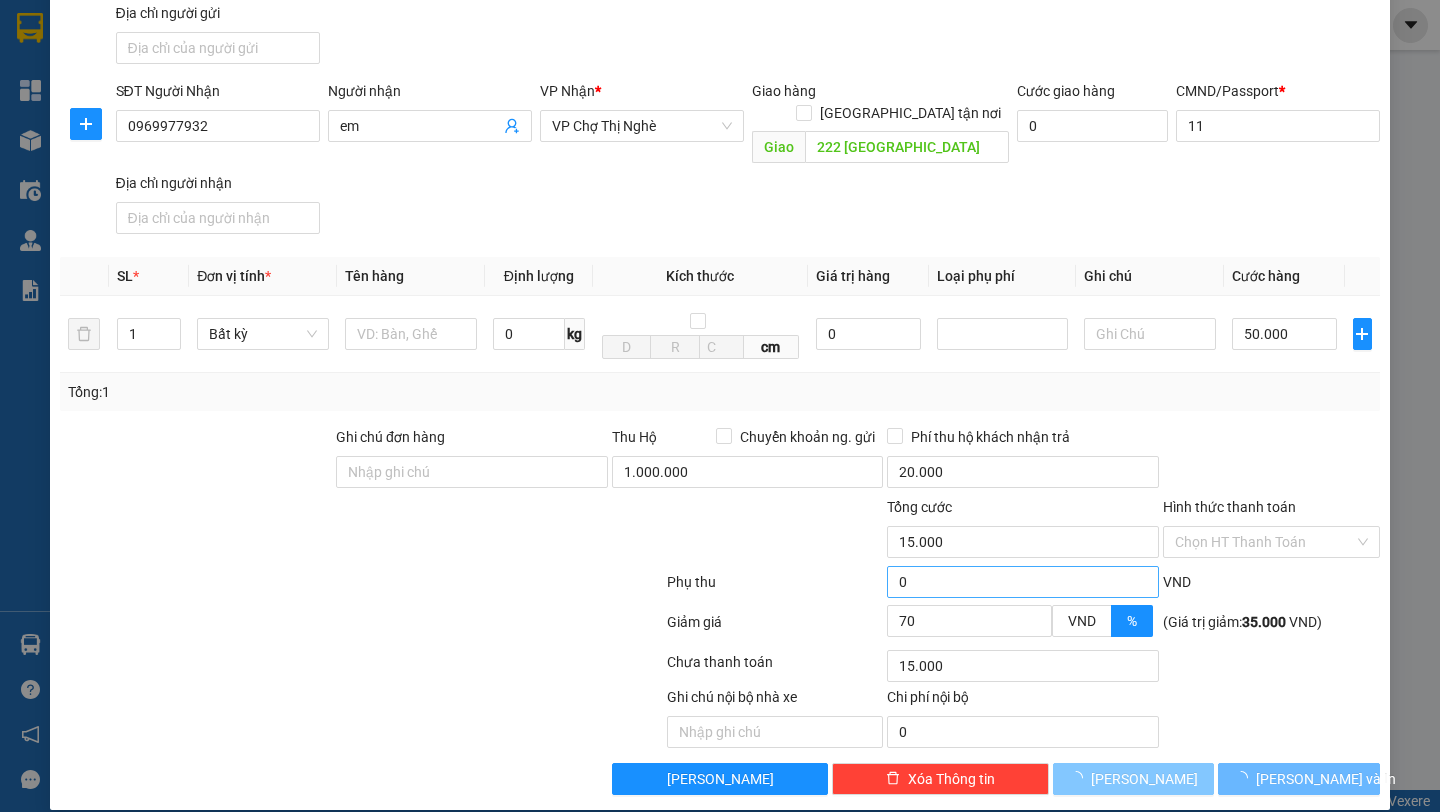 type 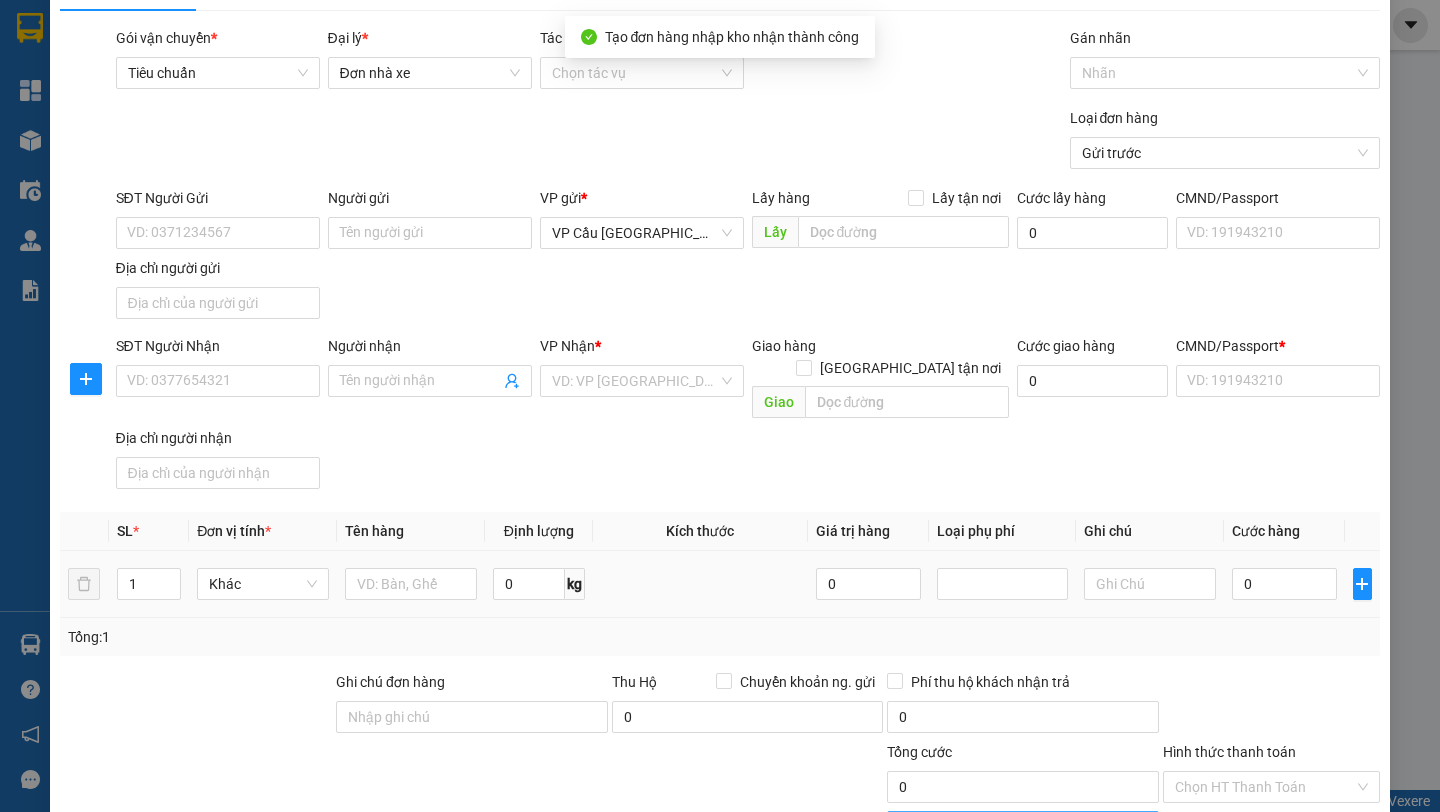 scroll, scrollTop: 0, scrollLeft: 0, axis: both 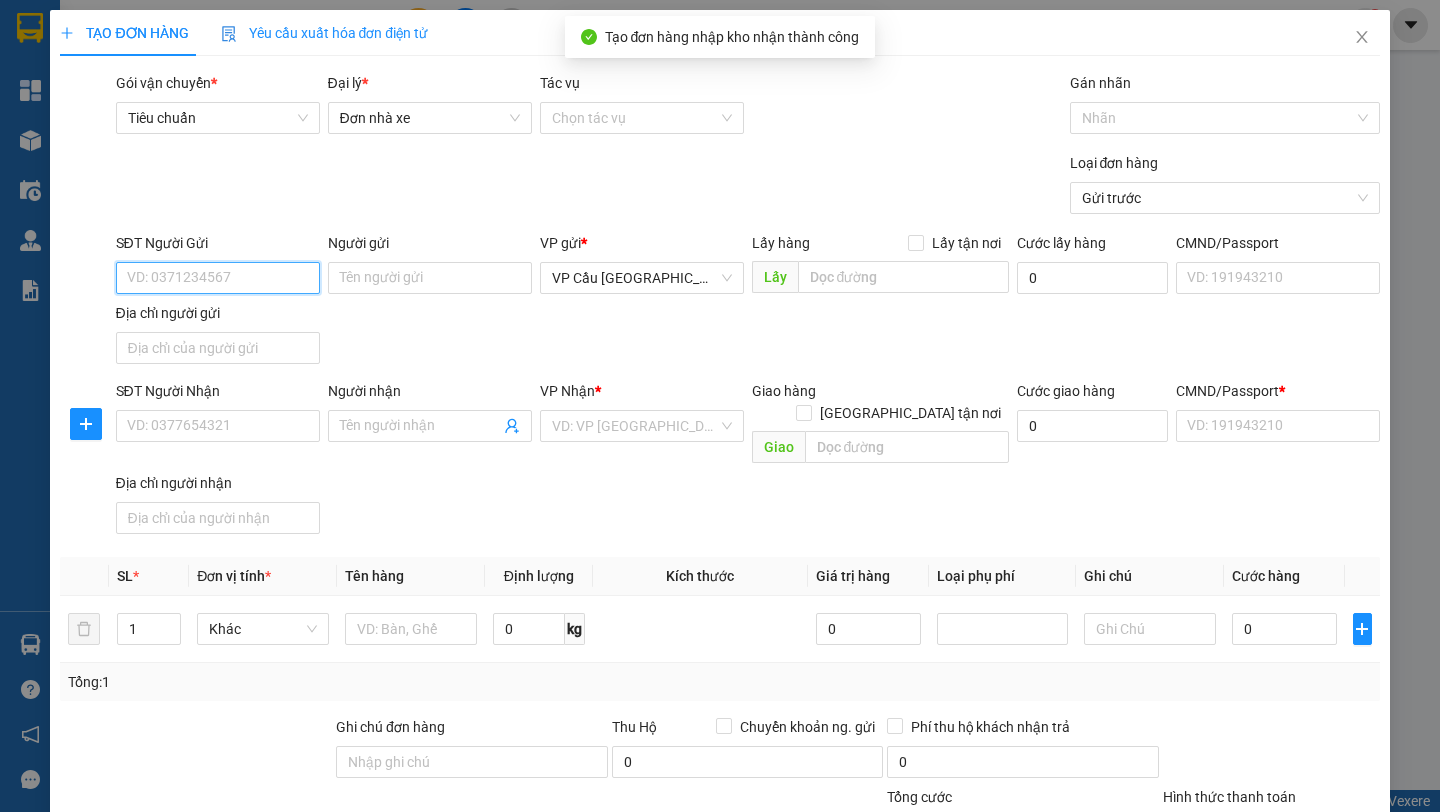click on "SĐT Người Gửi" at bounding box center [218, 278] 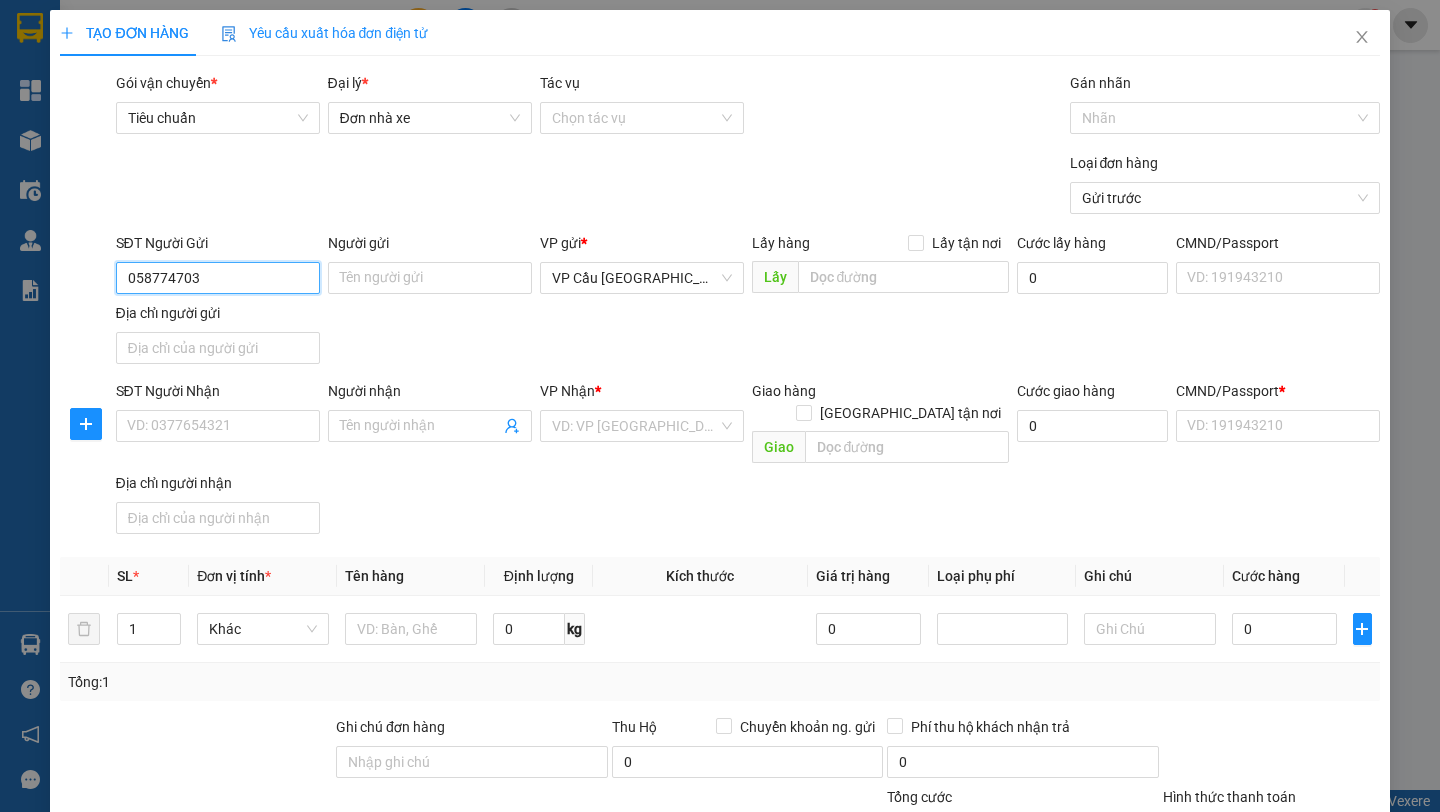 type on "0587747031" 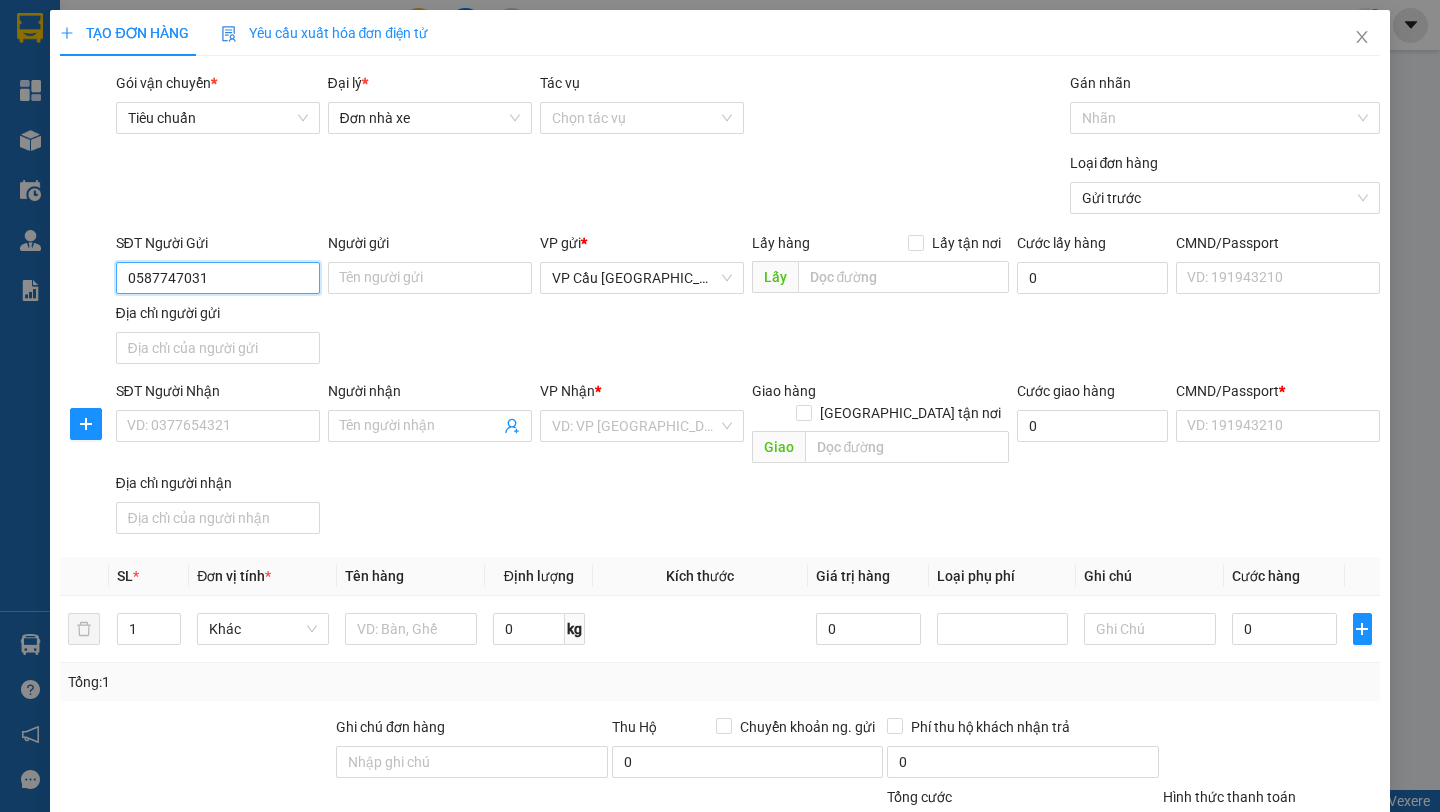 click on "0587747031" at bounding box center (218, 278) 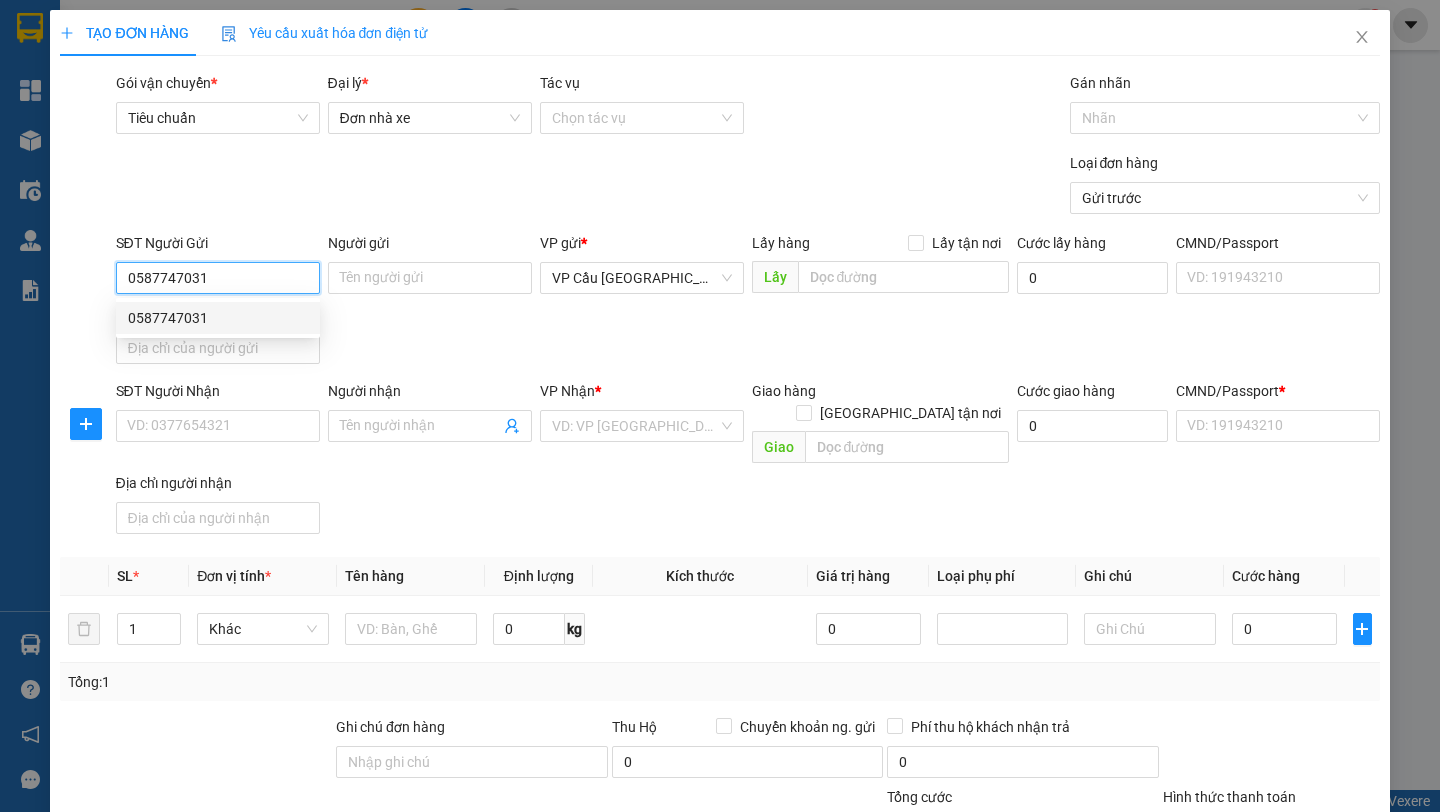 click on "0587747031" at bounding box center (218, 318) 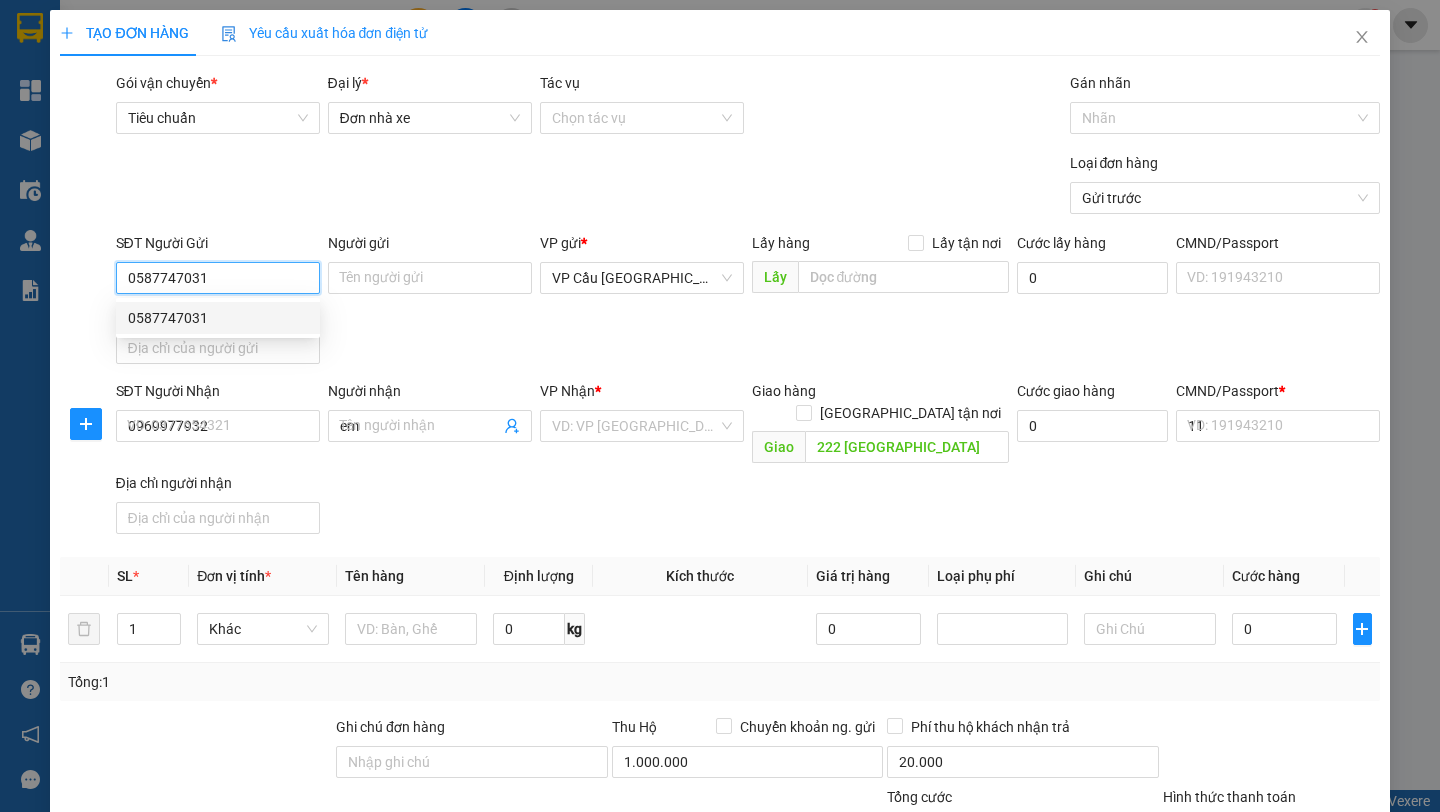 type on "50.000" 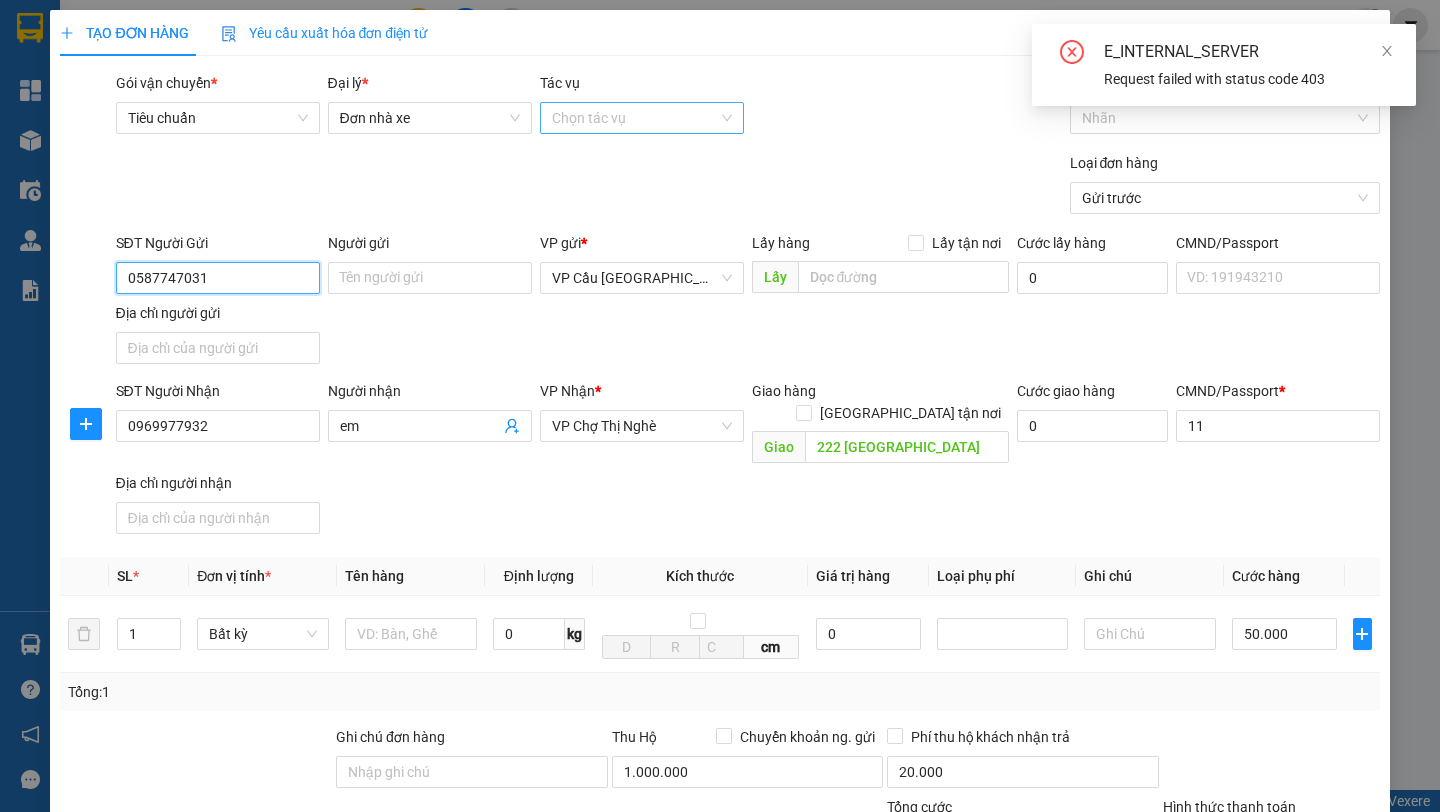 type on "0587747031" 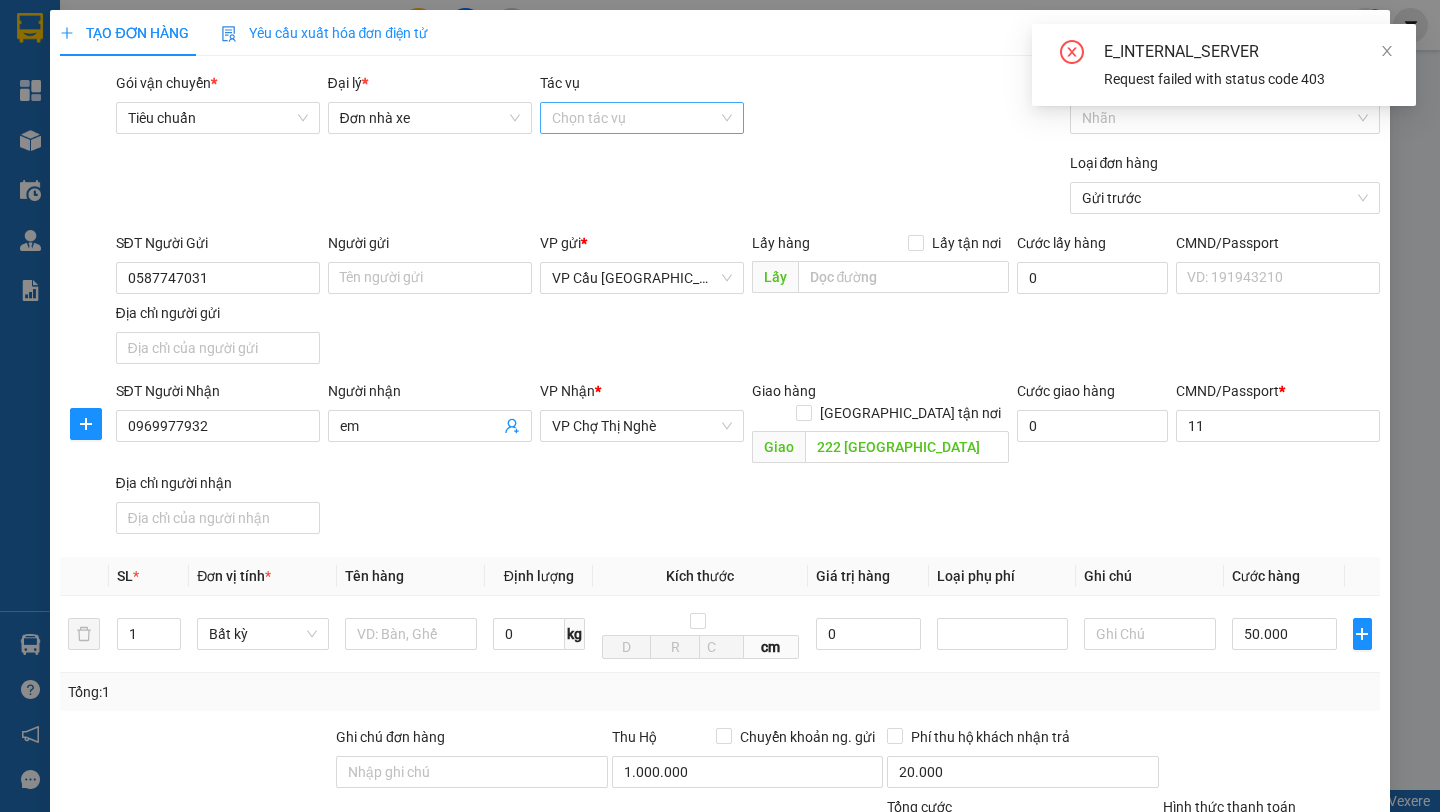 click on "Tác vụ" at bounding box center (635, 118) 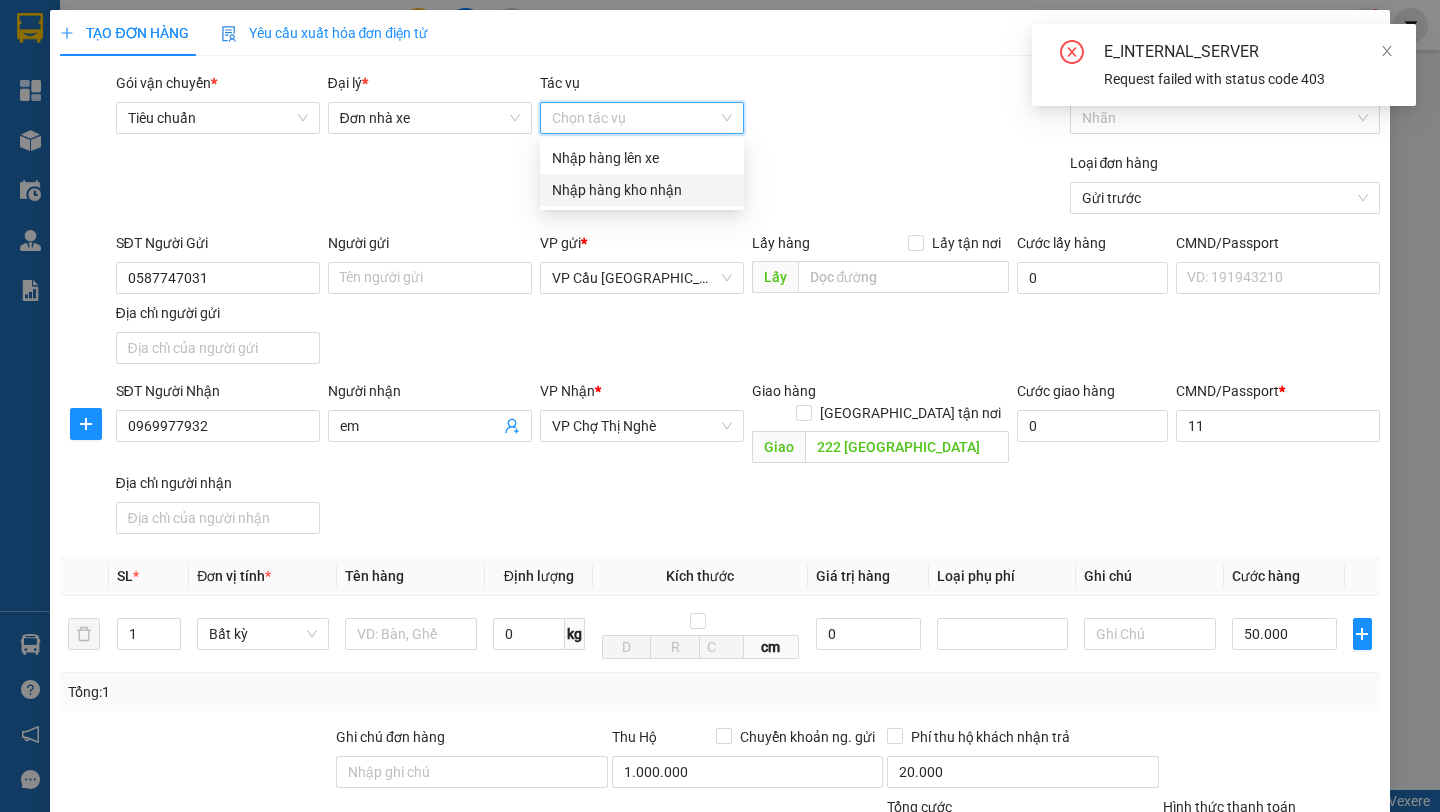 click on "Nhập hàng kho nhận" at bounding box center (642, 190) 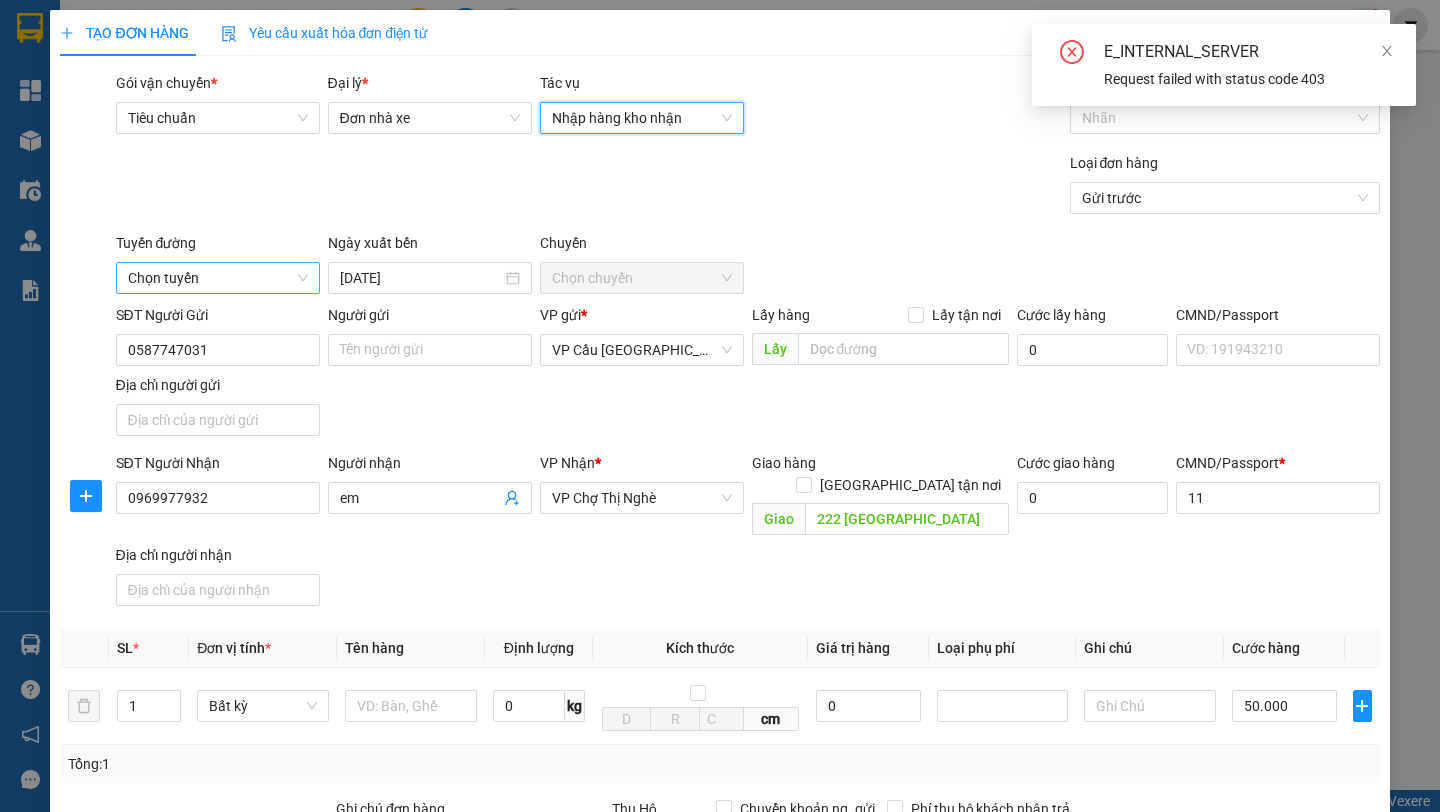 click on "Chọn tuyến" at bounding box center [218, 278] 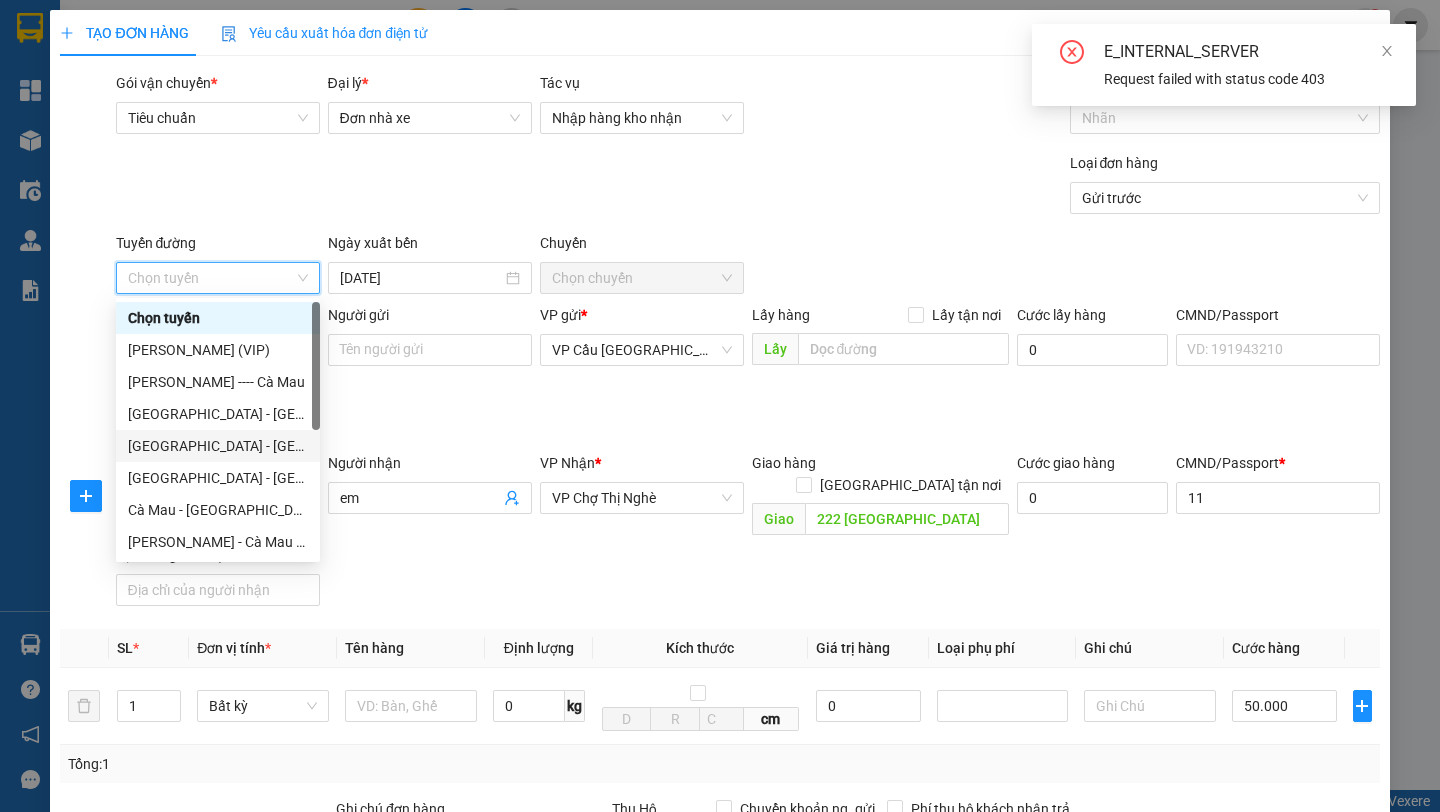 scroll, scrollTop: 96, scrollLeft: 0, axis: vertical 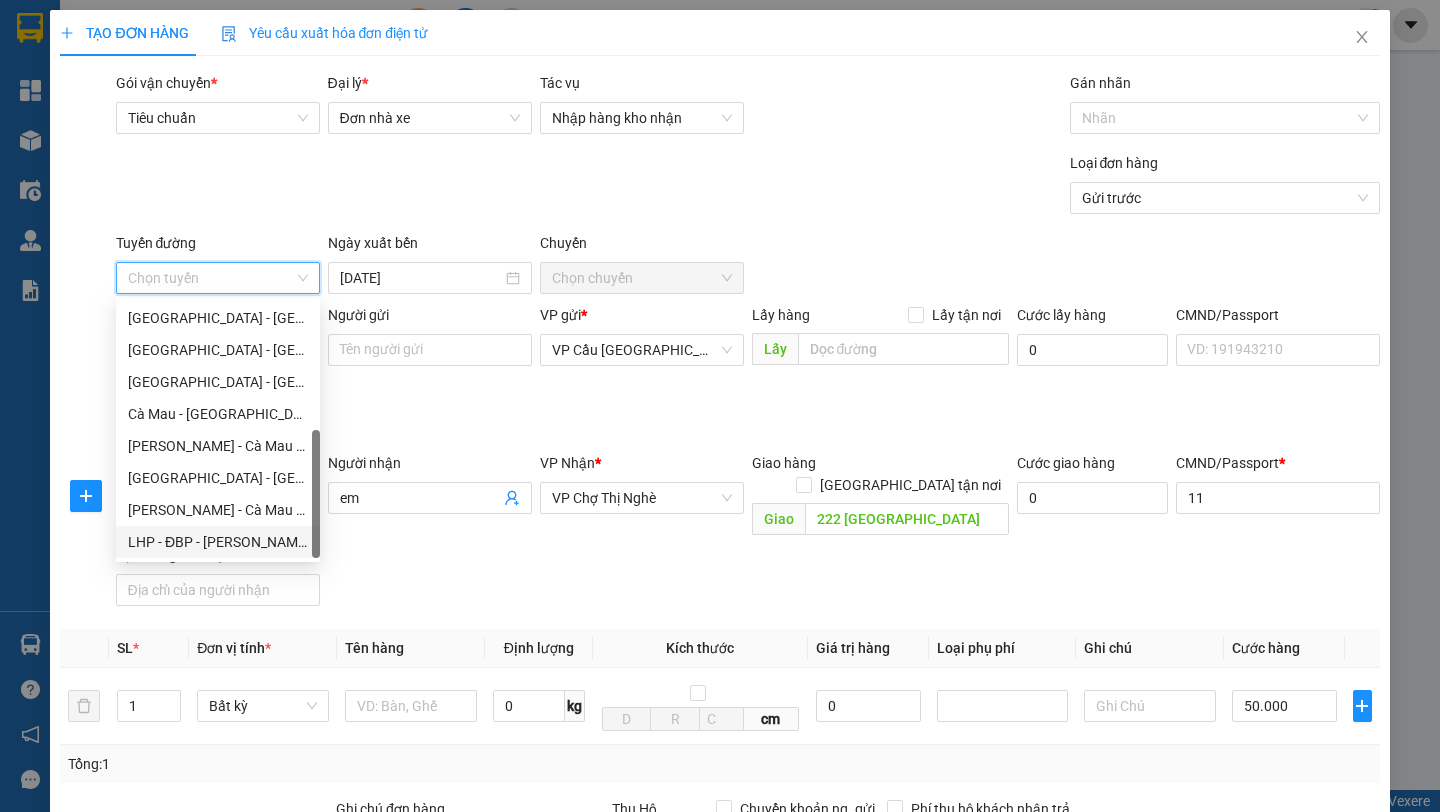click on "LHP - ĐBP - [PERSON_NAME] - [GEOGRAPHIC_DATA]" at bounding box center (218, 542) 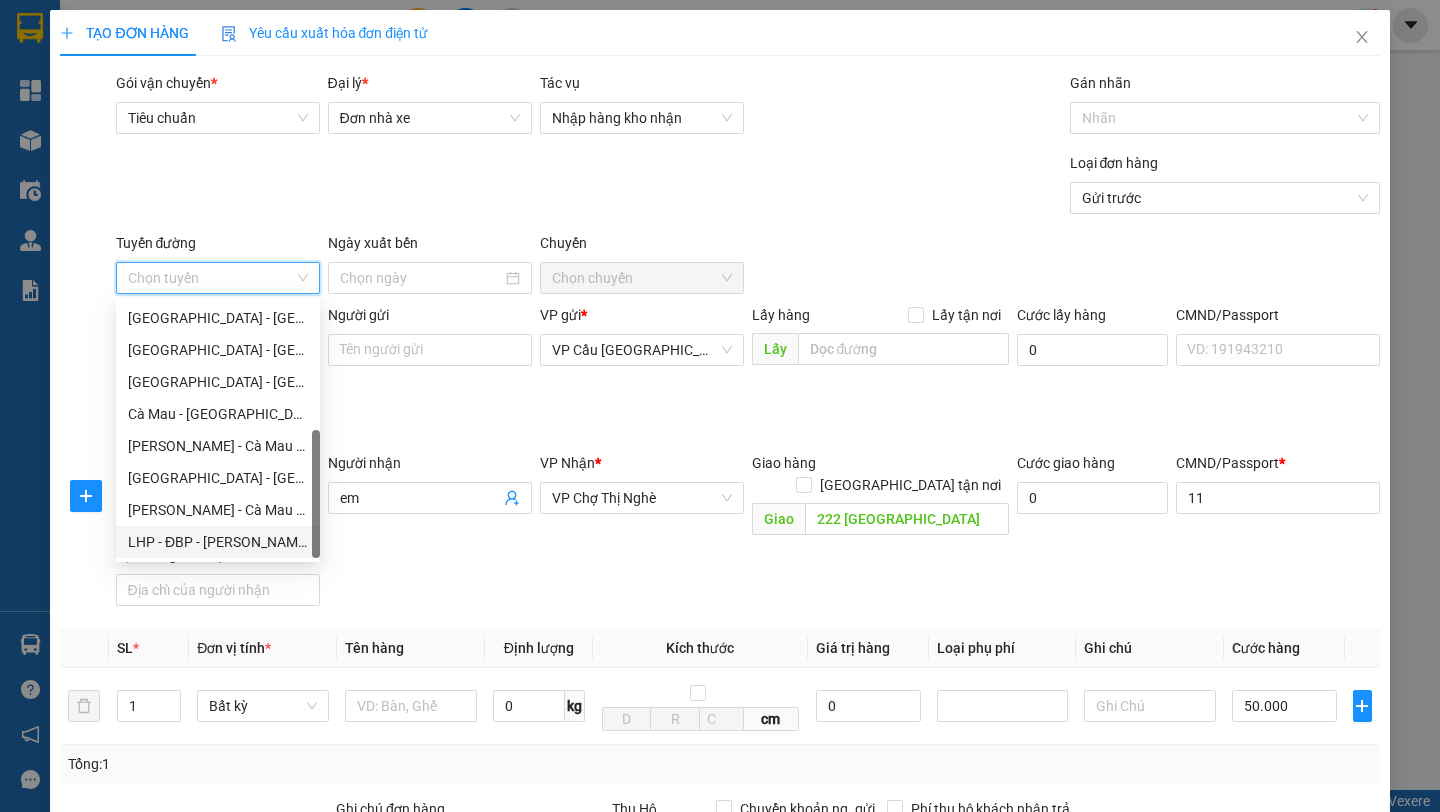 type on "[DATE]" 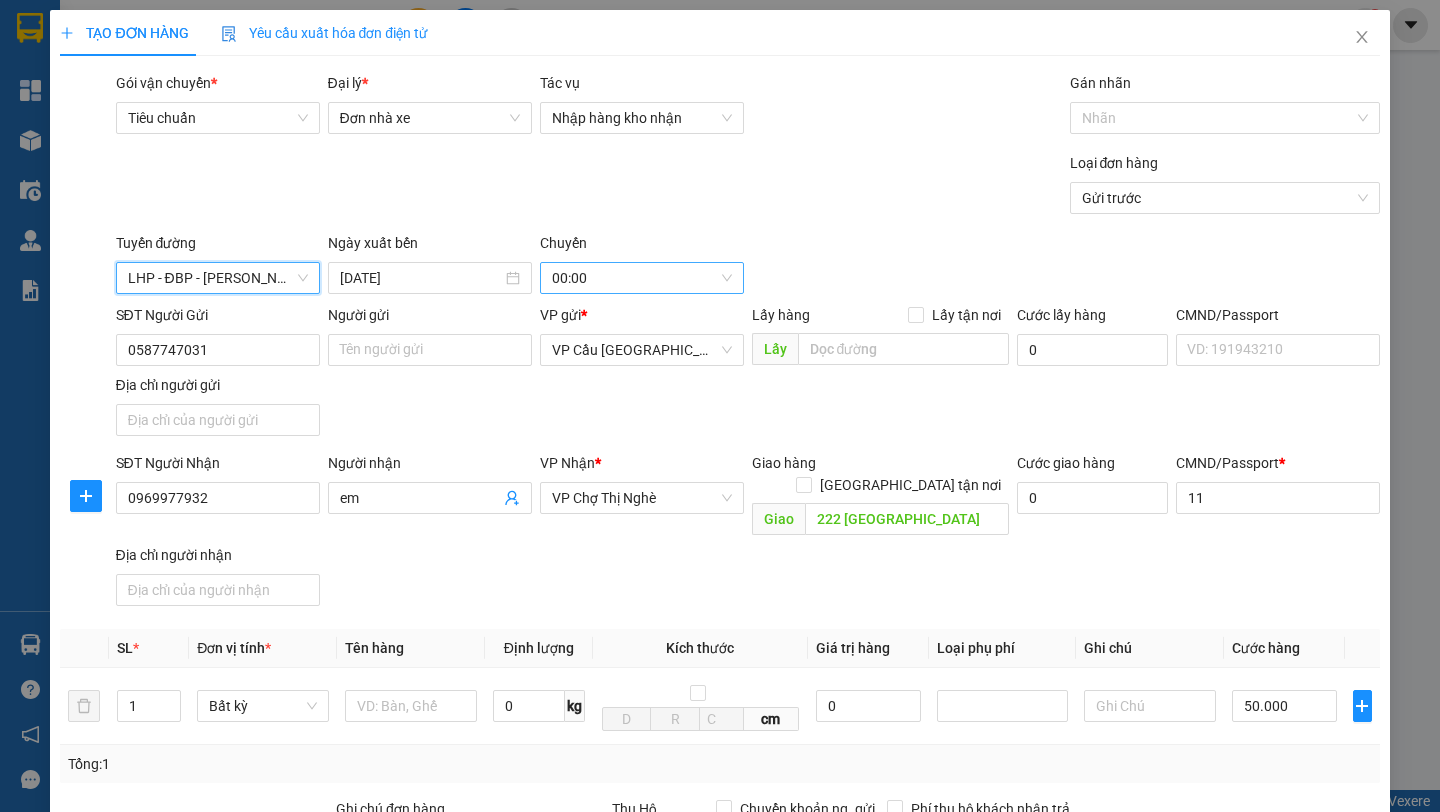click on "00:00" at bounding box center (642, 278) 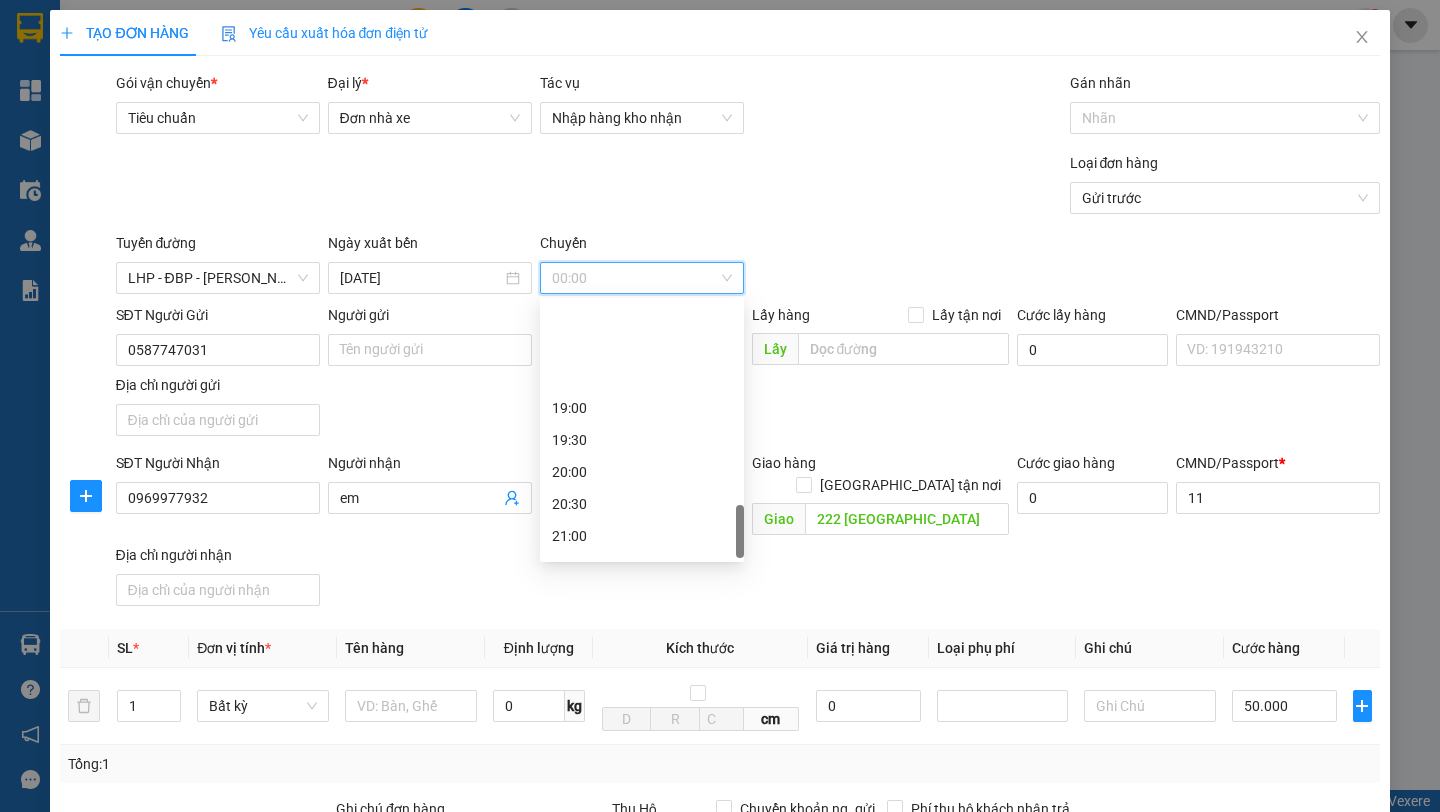 scroll, scrollTop: 1280, scrollLeft: 0, axis: vertical 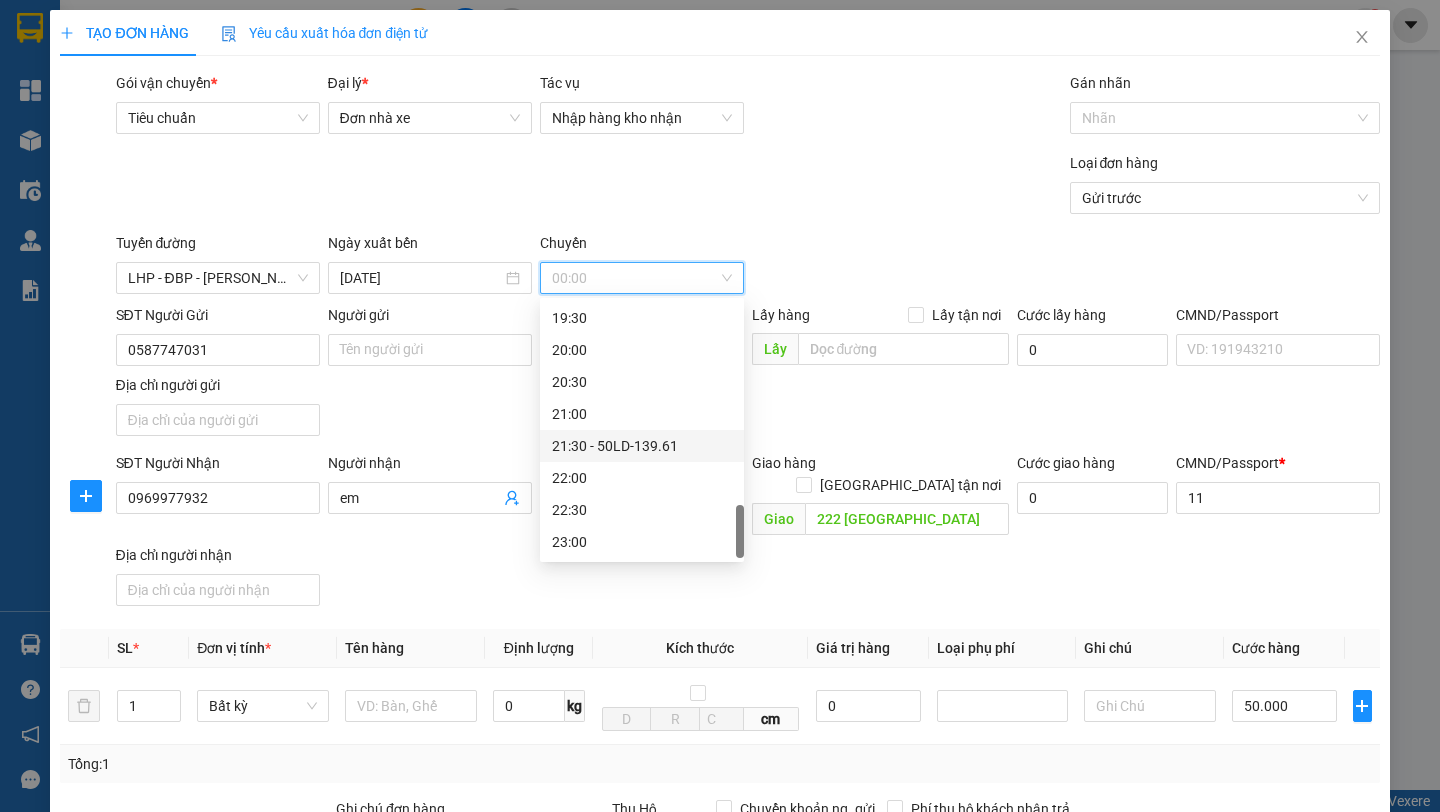 click on "21:30     - 50LD-139.61" at bounding box center [642, 446] 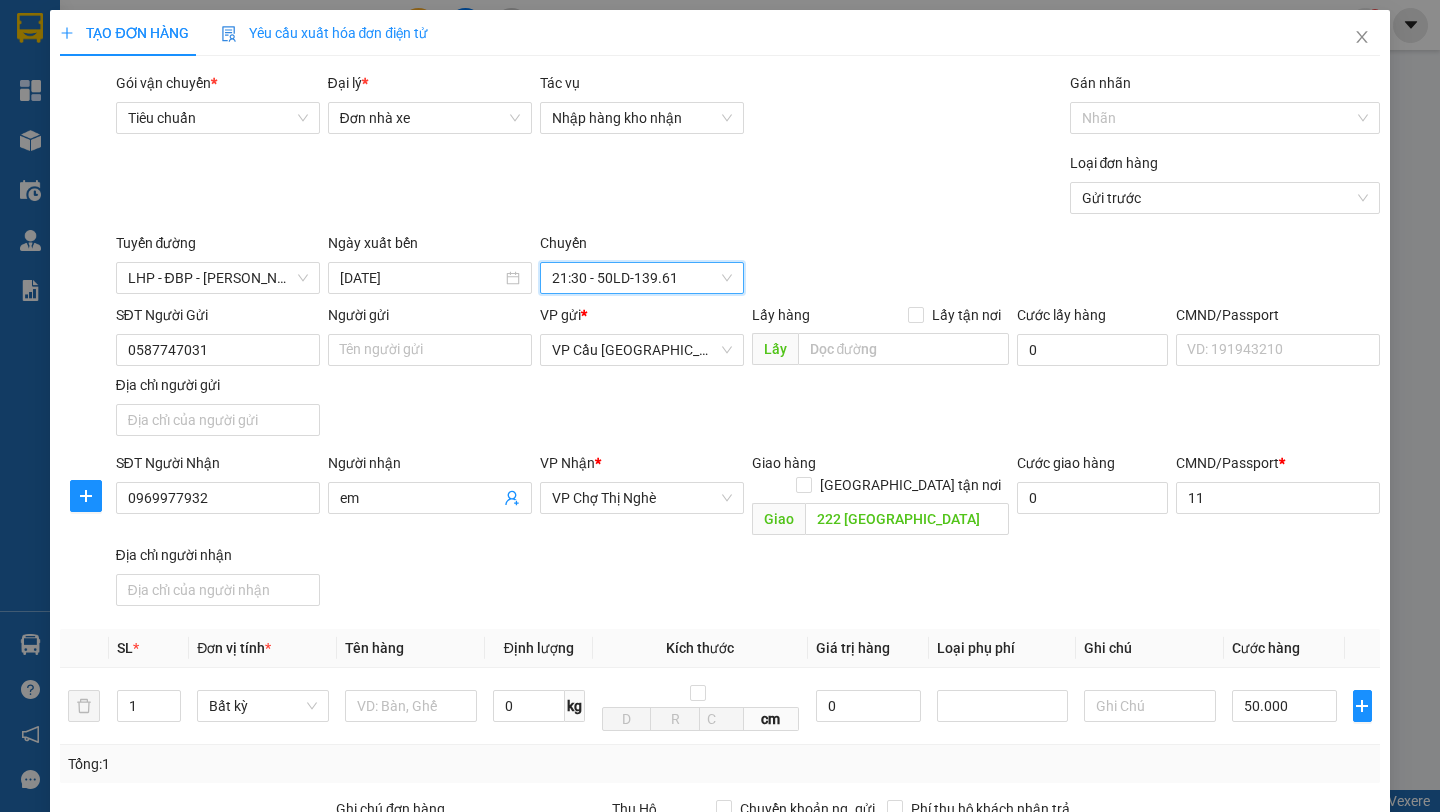 scroll, scrollTop: 372, scrollLeft: 0, axis: vertical 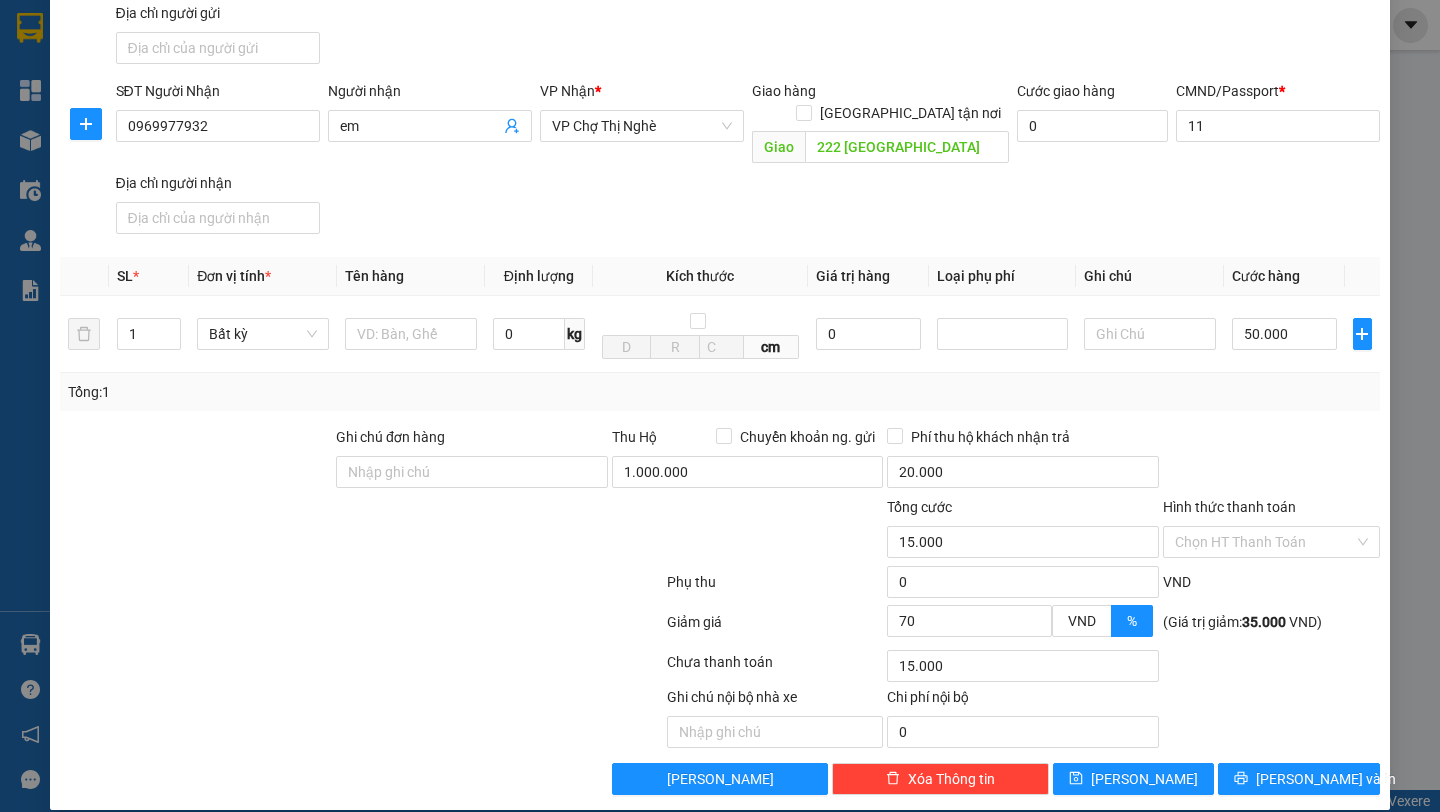 click on "Transit Pickup Surcharge Ids Transit Deliver Surcharge Ids Transit Deliver Surcharge Transit Deliver Surcharge Gói vận chuyển  * Tiêu chuẩn Đại lý  * Đơn nhà xe Tác vụ Nhập hàng kho nhận Gán nhãn   Nhãn Loại đơn hàng Gửi trước Tuyến đường LHP - ĐBP - [GEOGRAPHIC_DATA] - [GEOGRAPHIC_DATA] Ngày xuất bến [DATE] Chuyến 21:30     - 50LD-139.61  SĐT Người Gửi 0587747031 Người gửi Tên người gửi VP gửi  * VP Cầu [GEOGRAPHIC_DATA] Lấy hàng Lấy tận nơi Lấy Cước lấy hàng 0 CMND/Passport VD: [PASSPORT] Địa chỉ người gửi SĐT Người Nhận 0969977932 Người nhận em VP Nhận  * VP Chợ Thị Nghè Giao hàng [GEOGRAPHIC_DATA] tận nơi Giao 222 điện biên phủ Cước giao hàng 0 CMND/Passport  * 11 Địa chỉ người nhận SL  * Đơn vị tính  * Tên hàng  Định lượng Kích thước Giá trị hàng Loại phụ phí Ghi chú Cước hàng                       1 Bất kỳ 0 kg cm 0   50.000 Tổng:  1 Thu Hộ 0 %" at bounding box center (719, 247) 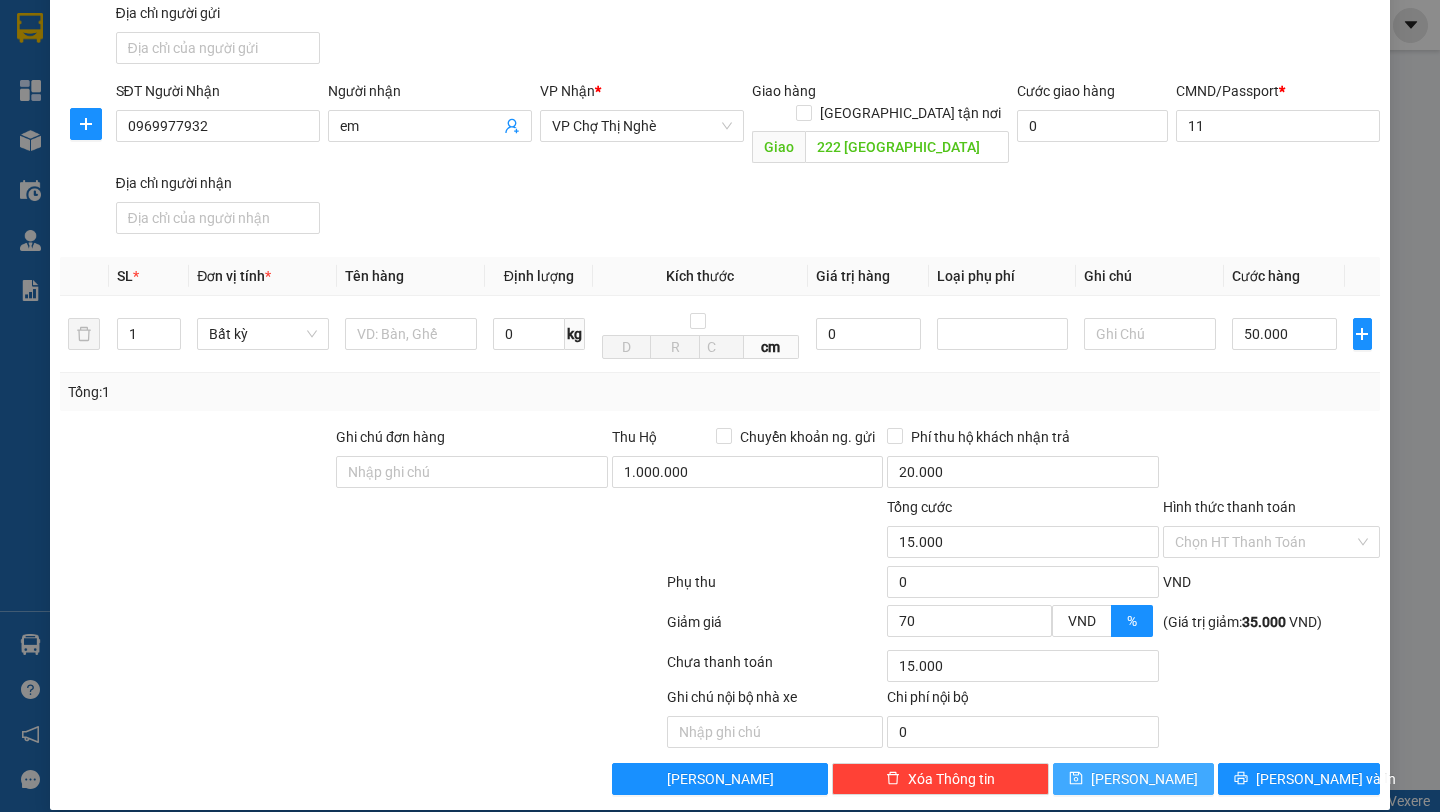 click on "[PERSON_NAME]" at bounding box center [1133, 779] 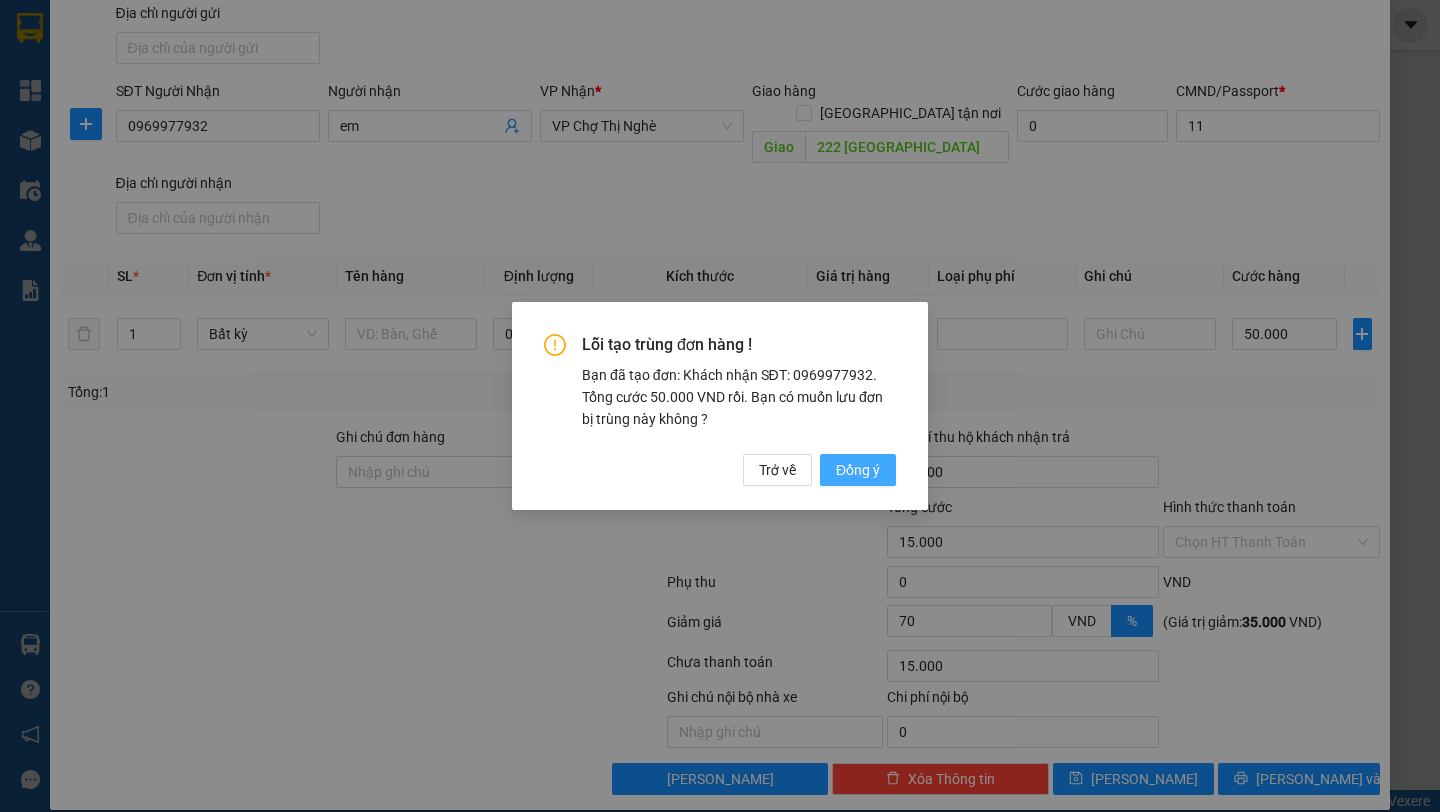 click on "Đồng ý" at bounding box center [858, 470] 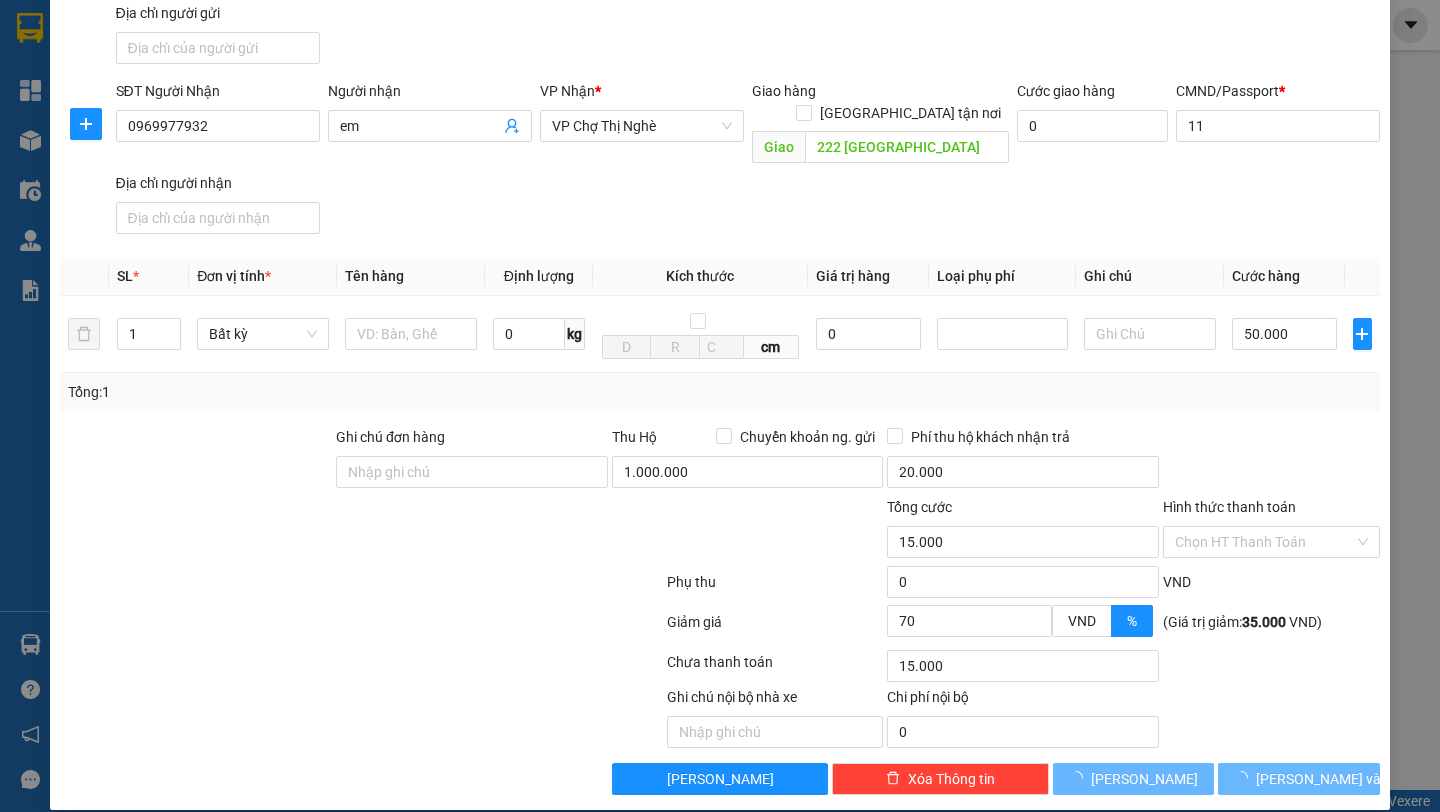 type 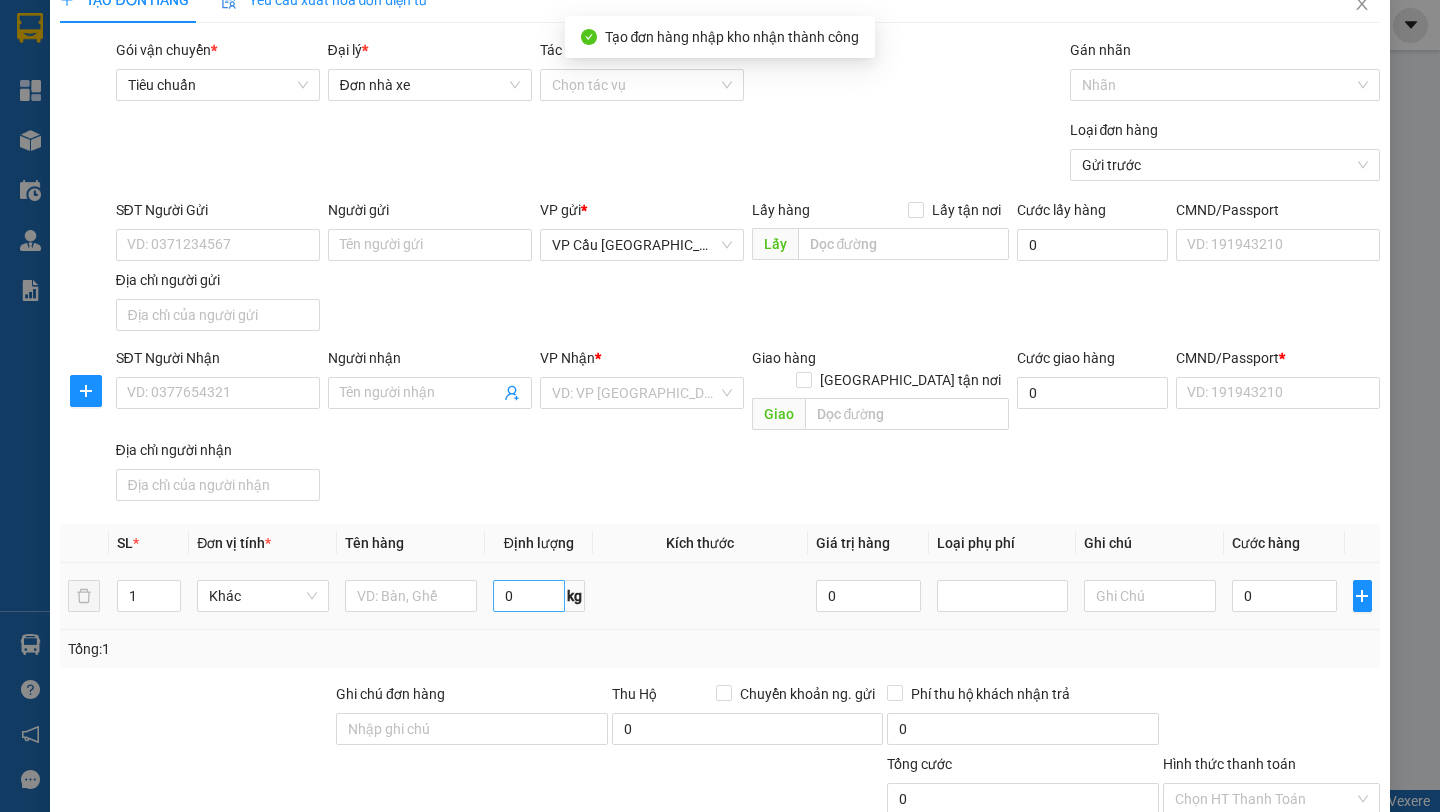 scroll, scrollTop: 0, scrollLeft: 0, axis: both 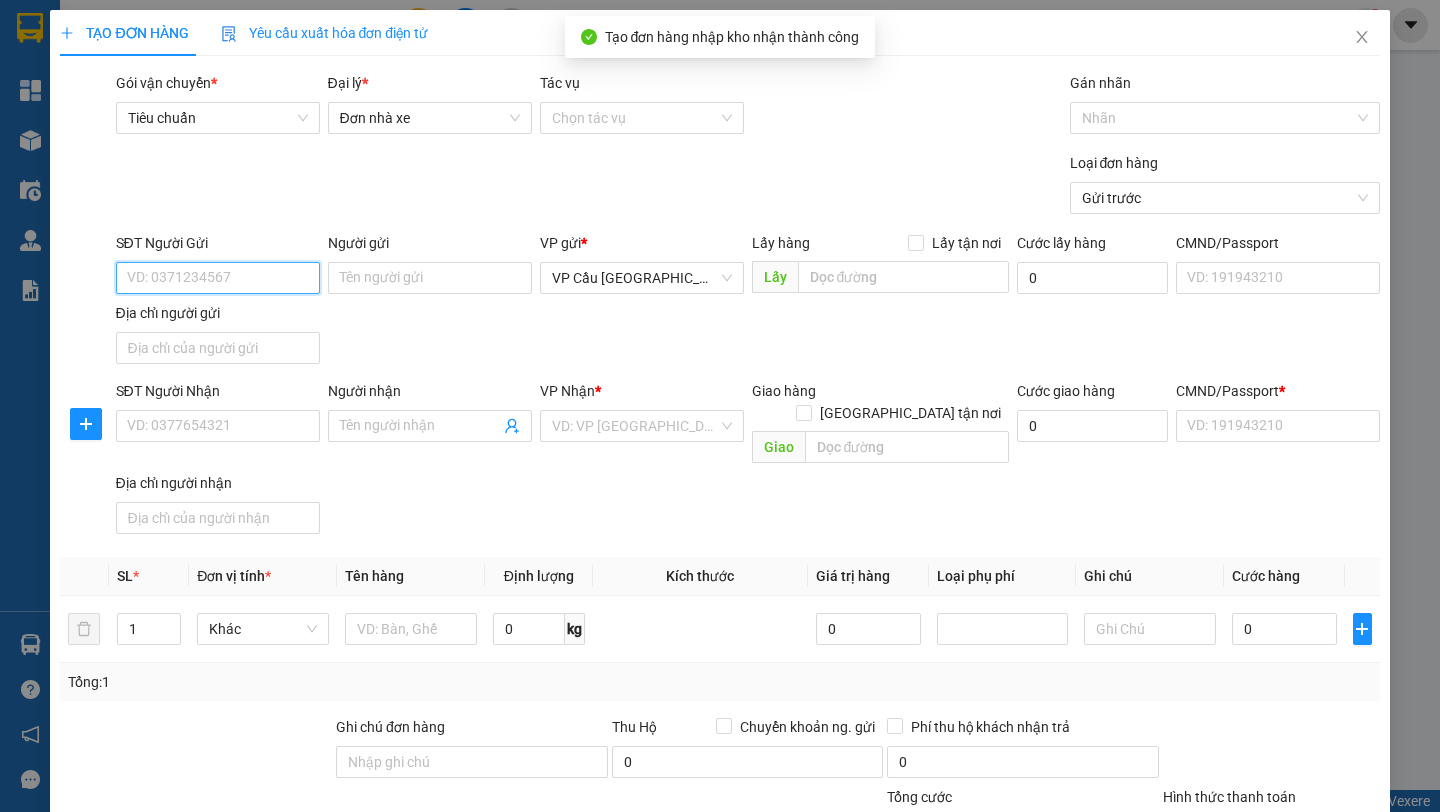 click on "SĐT Người Gửi" at bounding box center [218, 278] 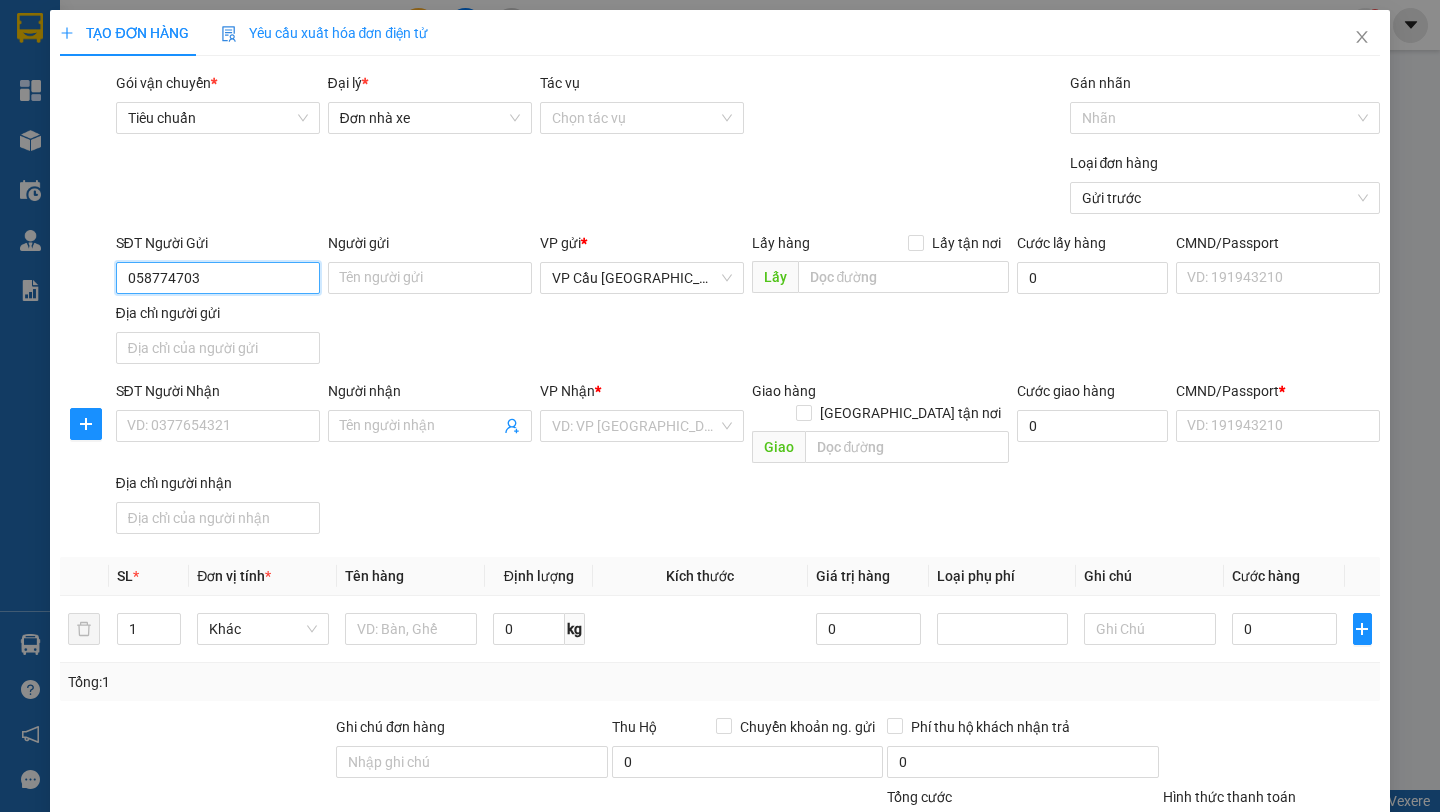 type on "0587747031" 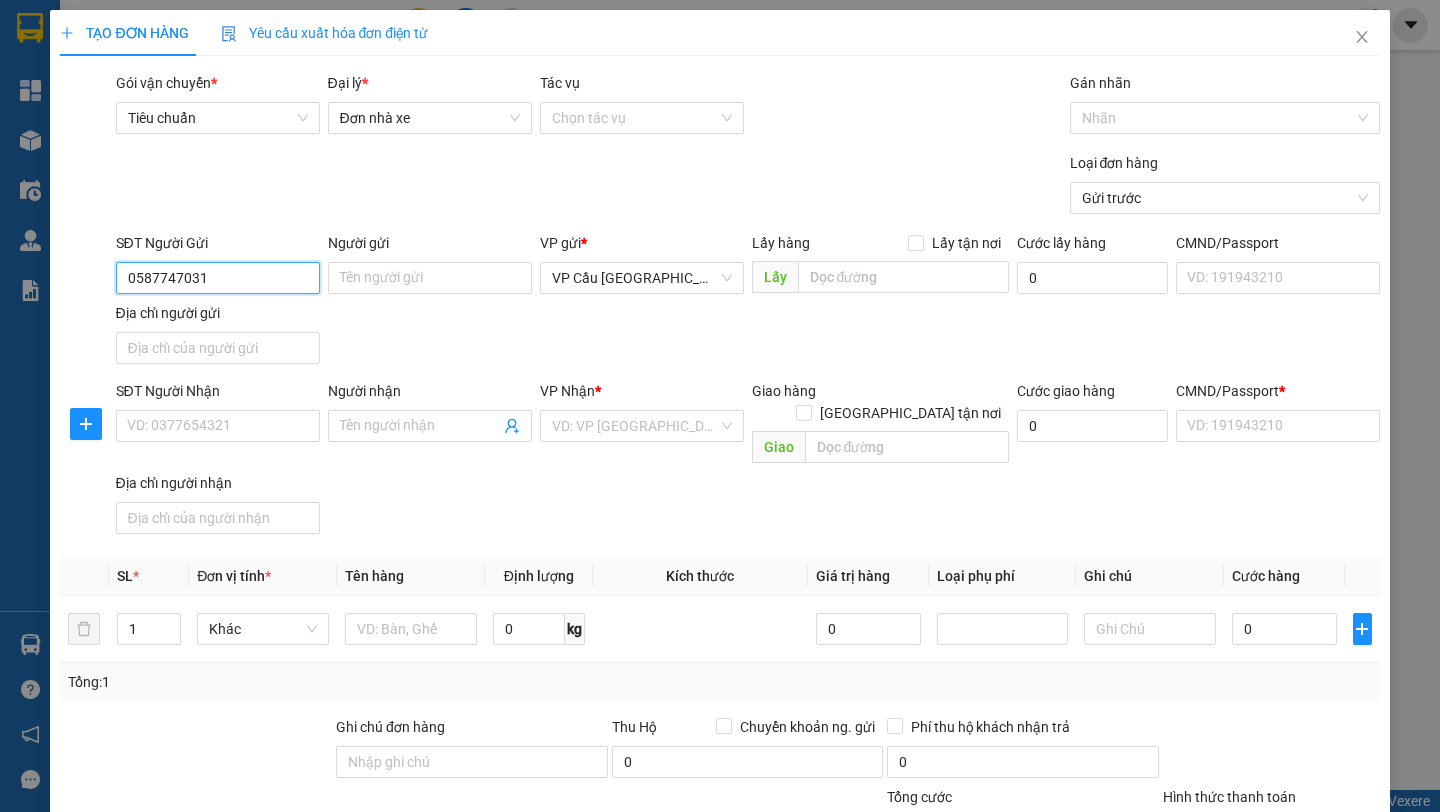 click on "0587747031" at bounding box center [218, 278] 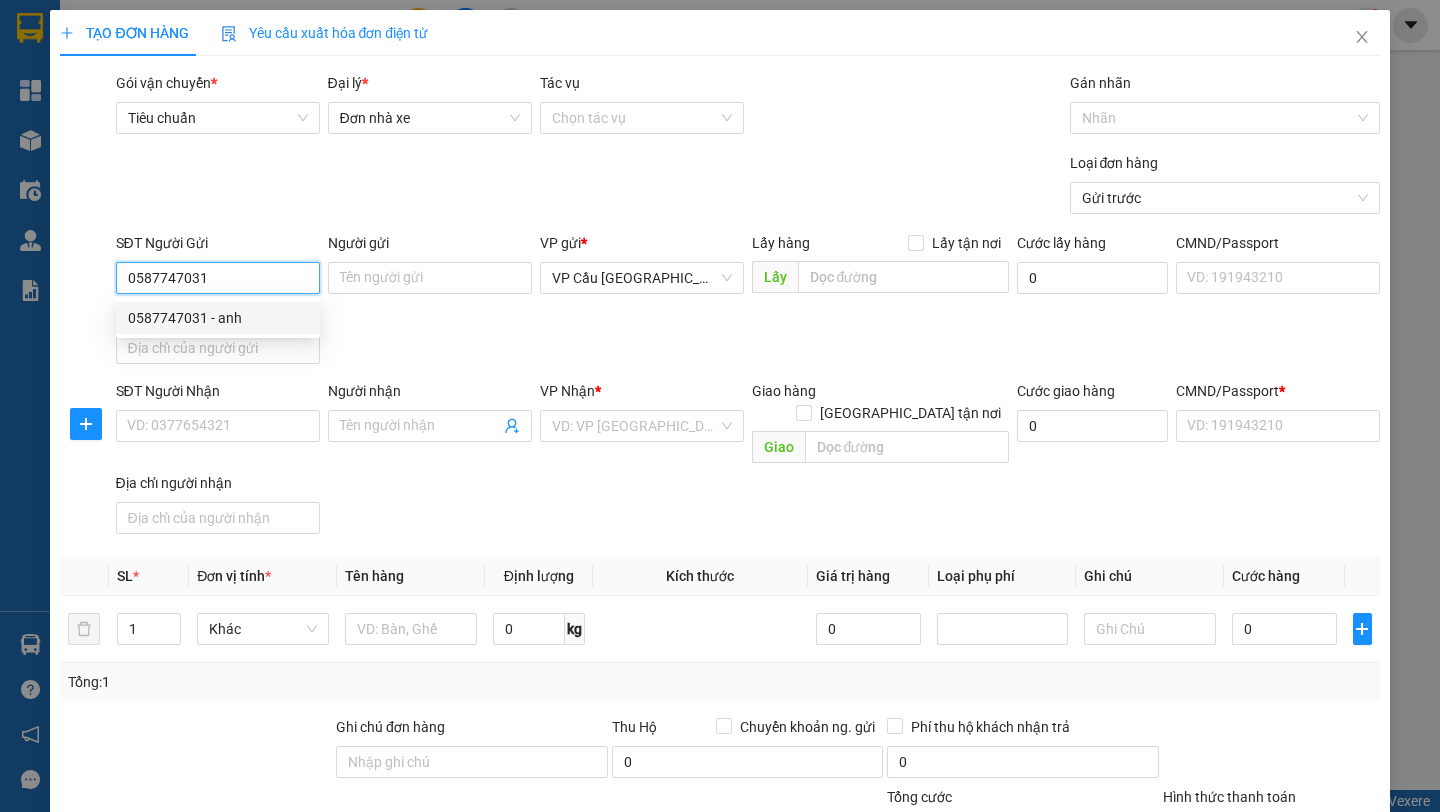 click on "0587747031 - anh" at bounding box center [218, 318] 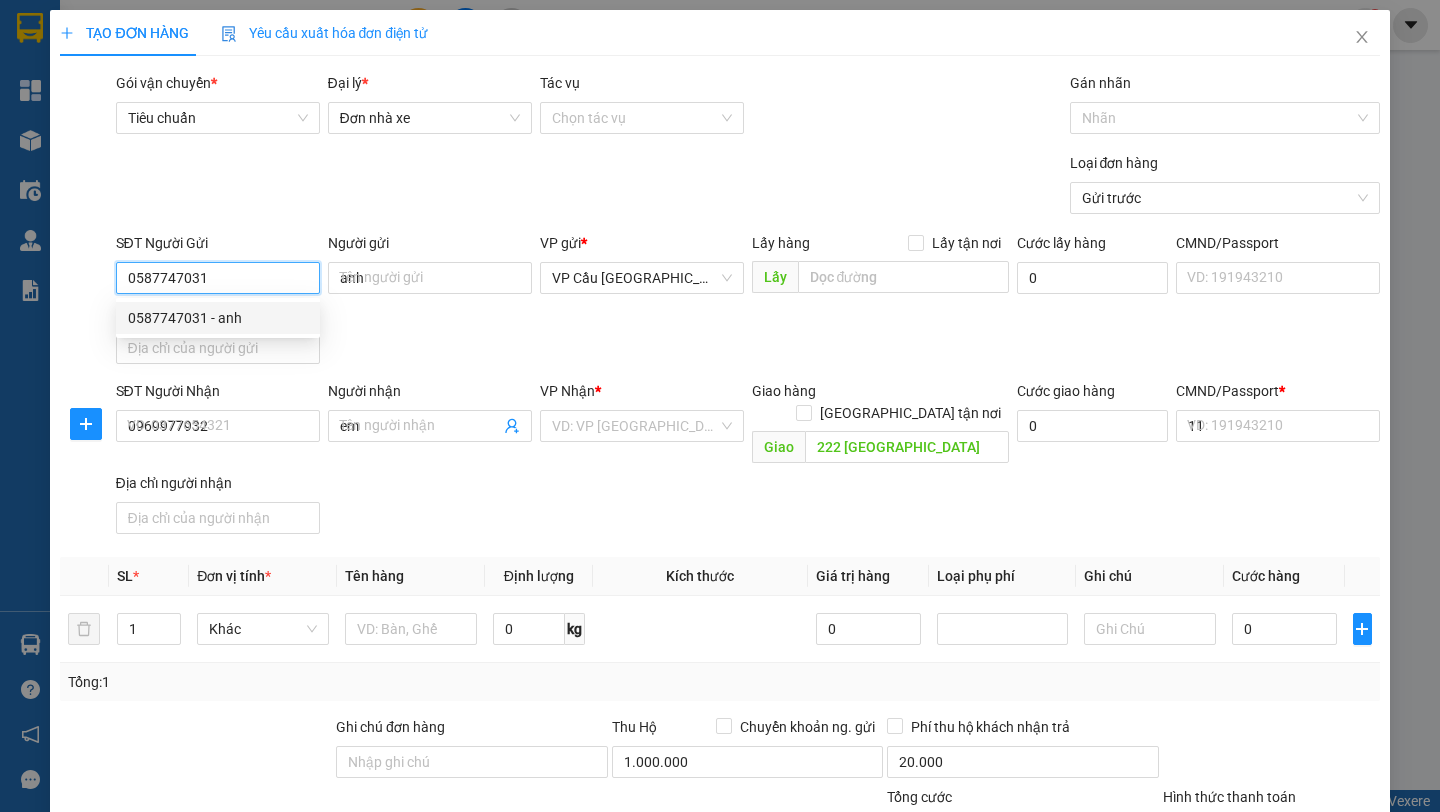 type on "50.000" 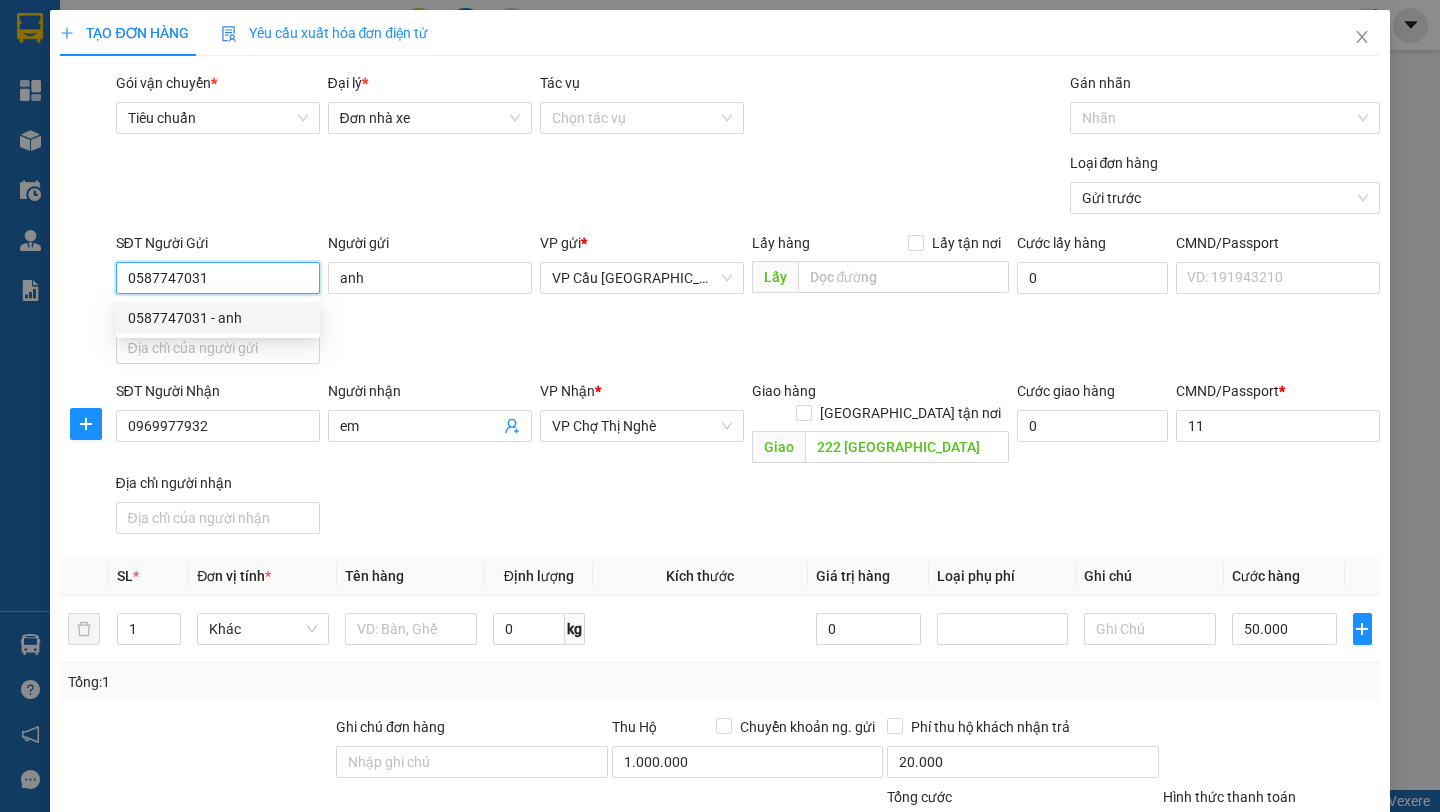 type on "15.000" 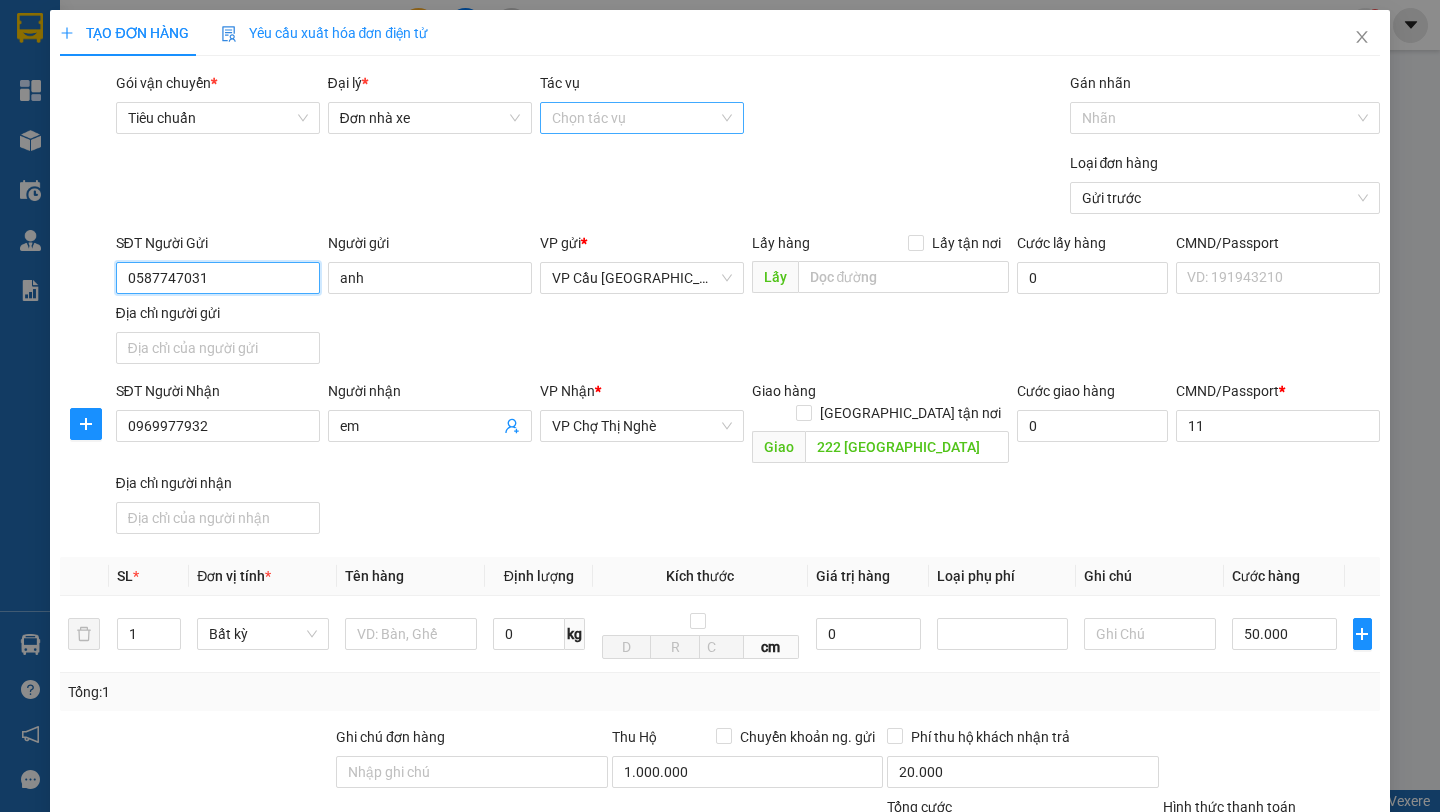 type on "0587747031" 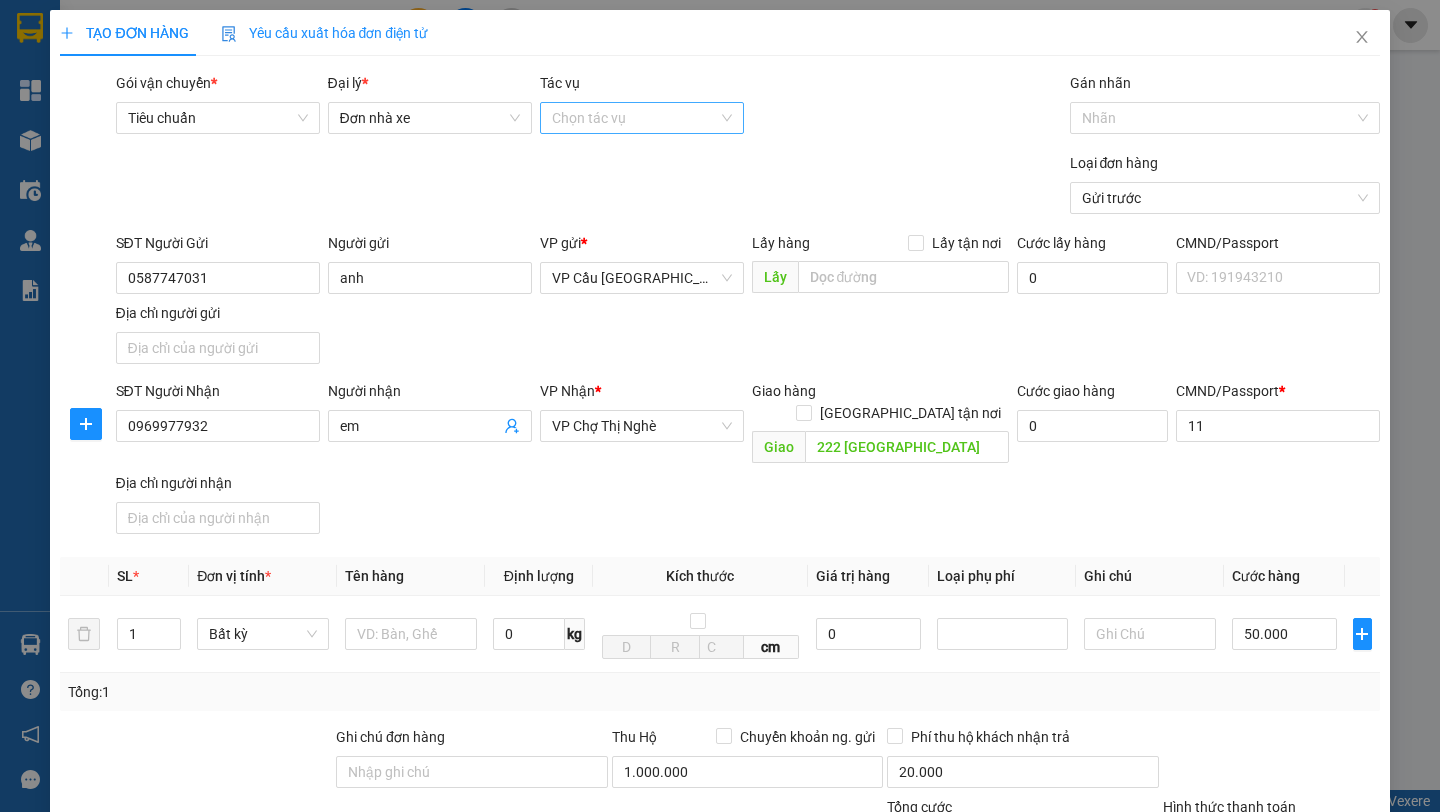 click on "Tác vụ" at bounding box center (635, 118) 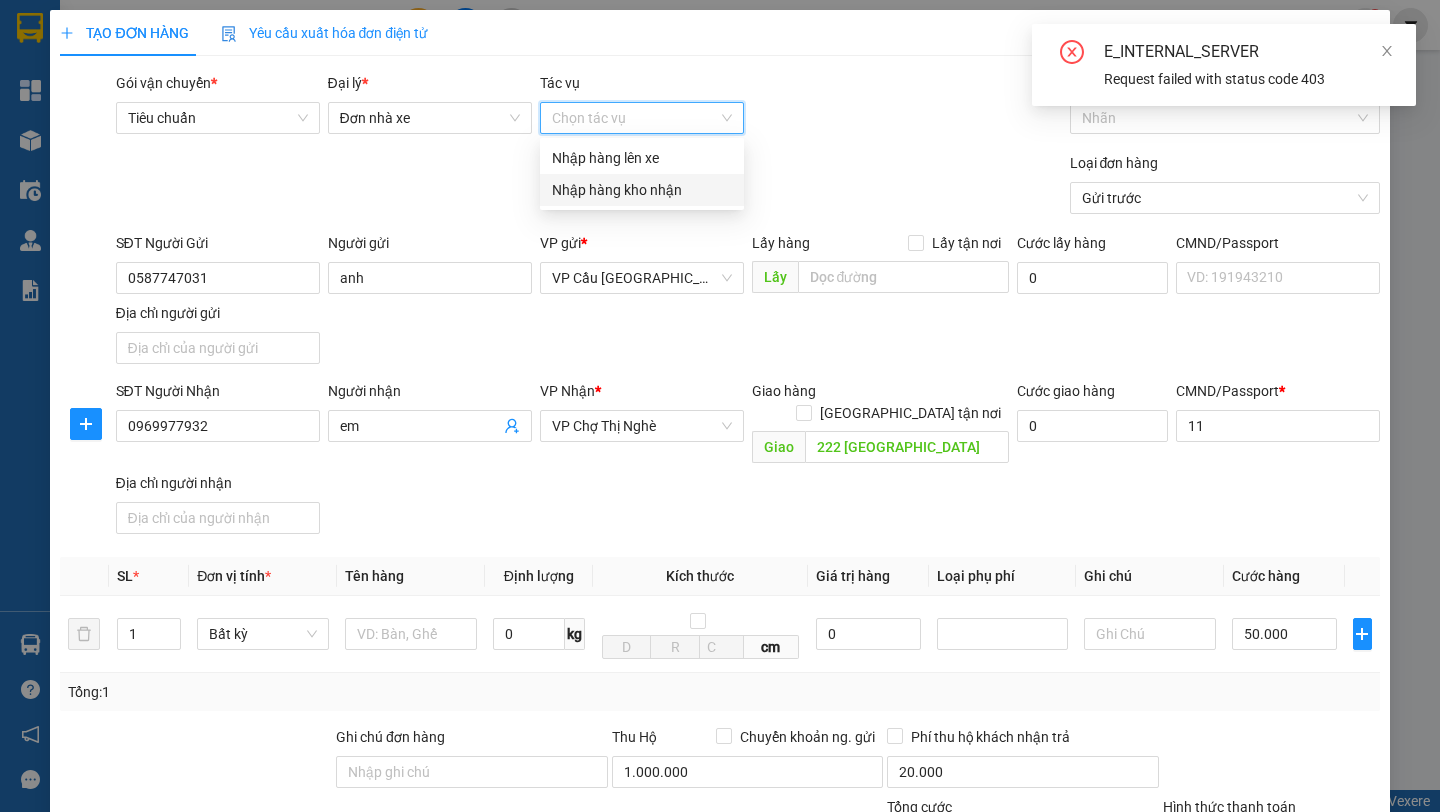 click on "Nhập hàng kho nhận" at bounding box center [642, 190] 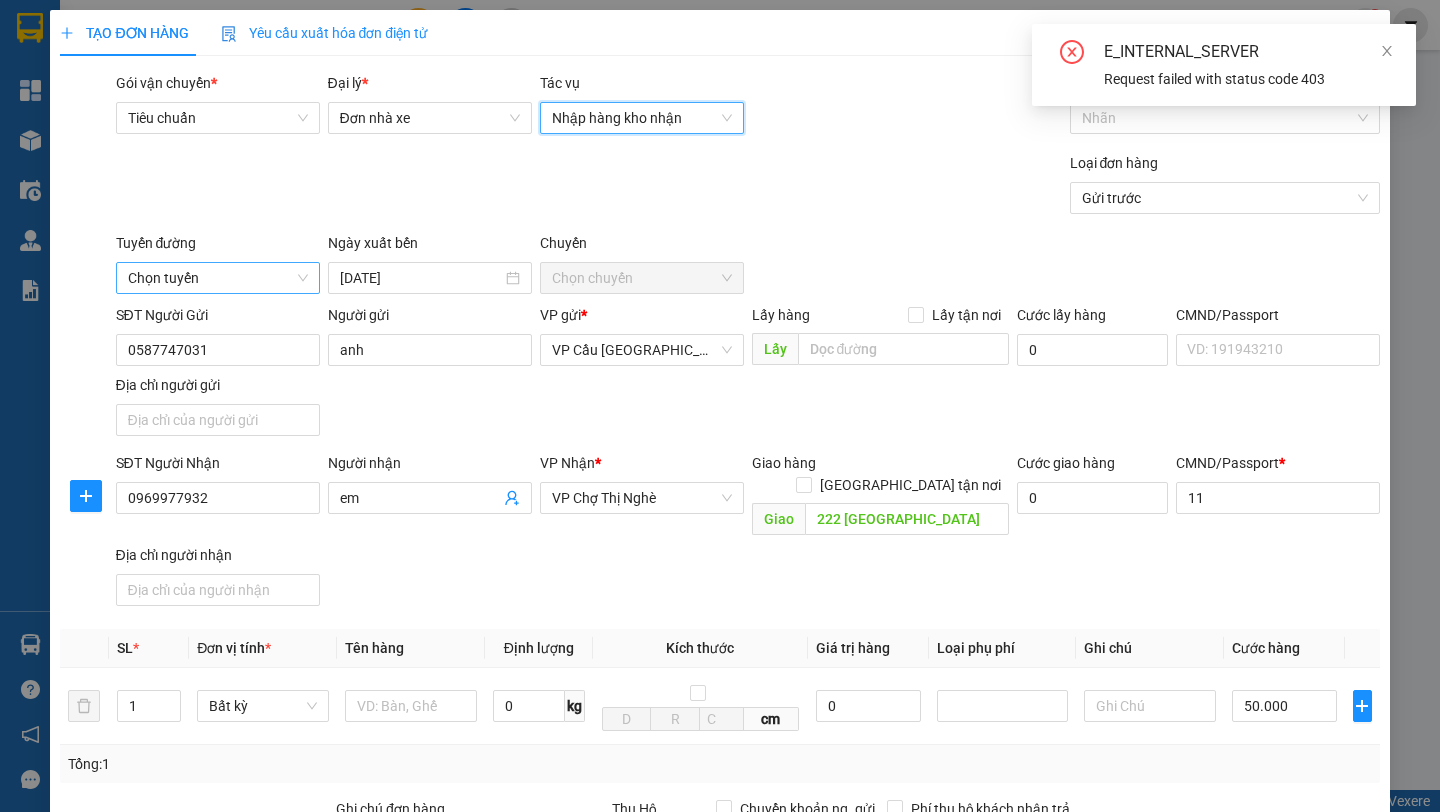click on "Chọn tuyến" at bounding box center [218, 278] 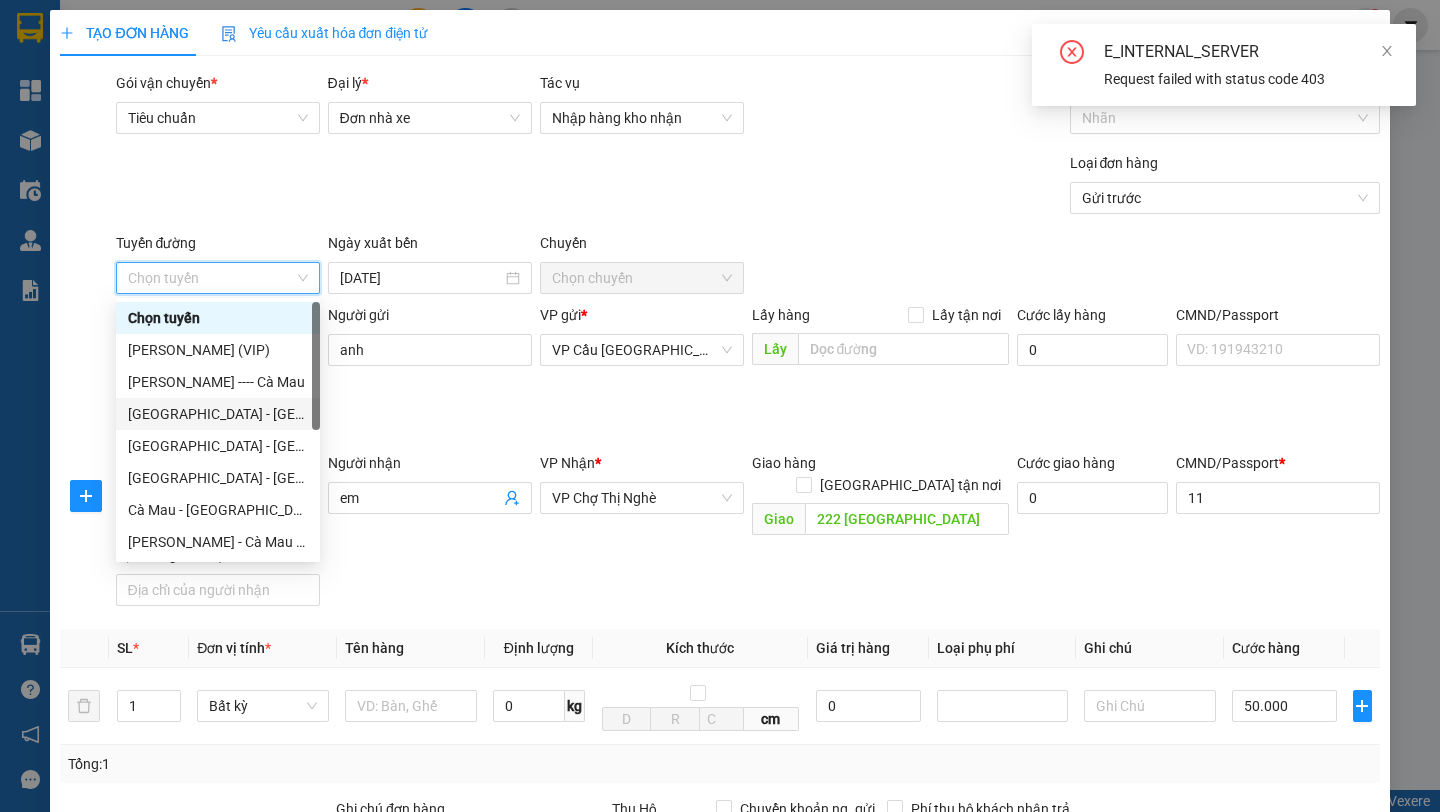scroll, scrollTop: 96, scrollLeft: 0, axis: vertical 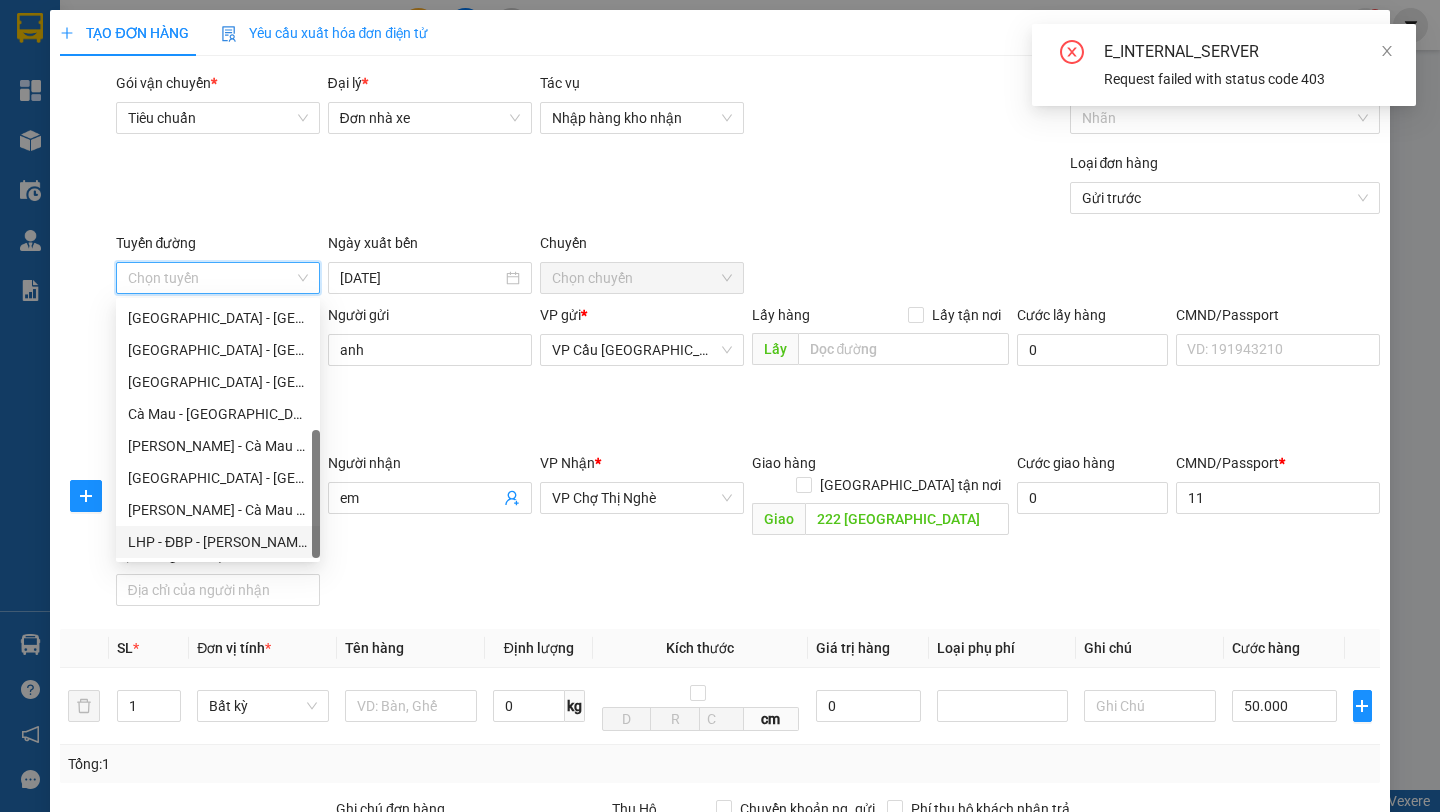 click on "LHP - ĐBP - [PERSON_NAME] - [GEOGRAPHIC_DATA]" at bounding box center (218, 542) 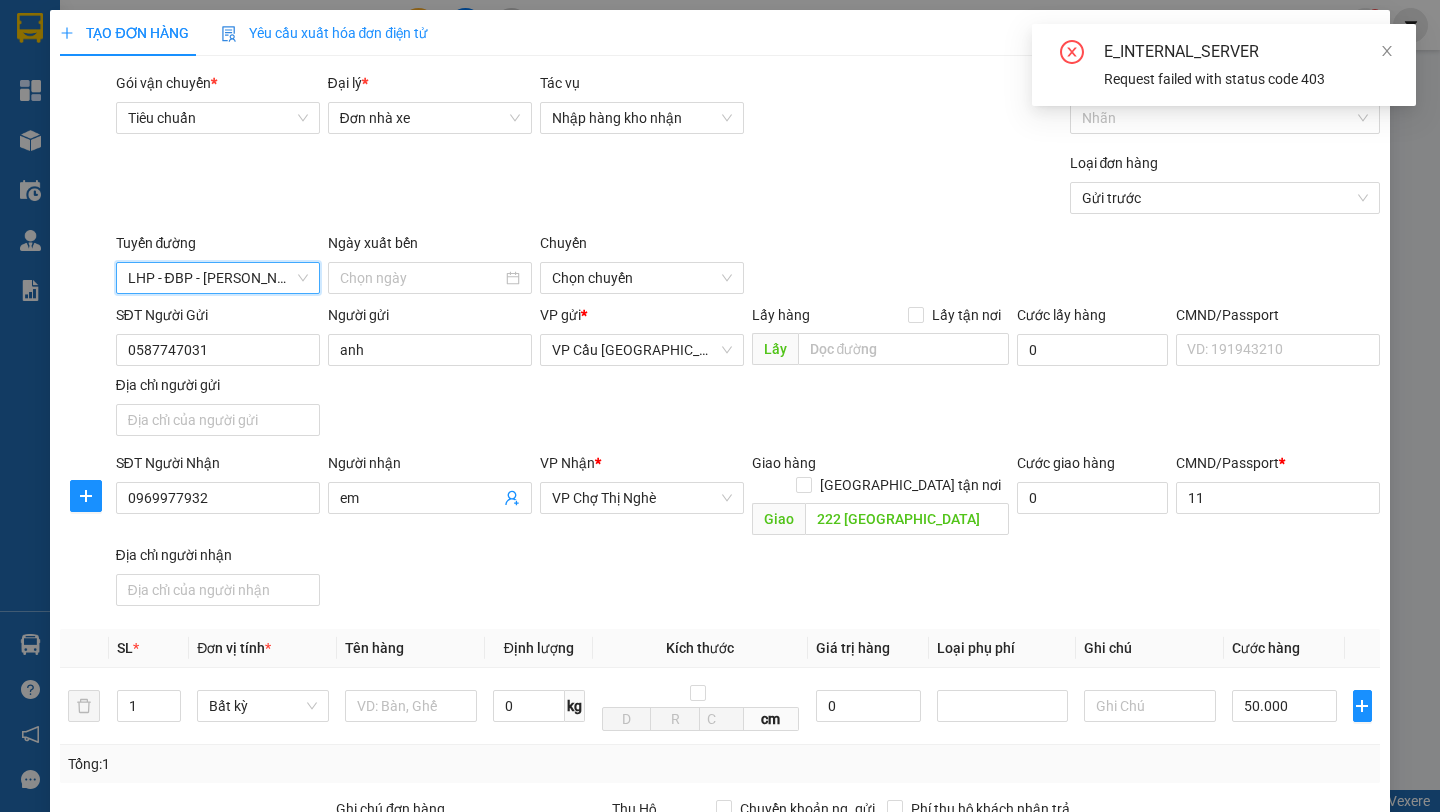 type on "[DATE]" 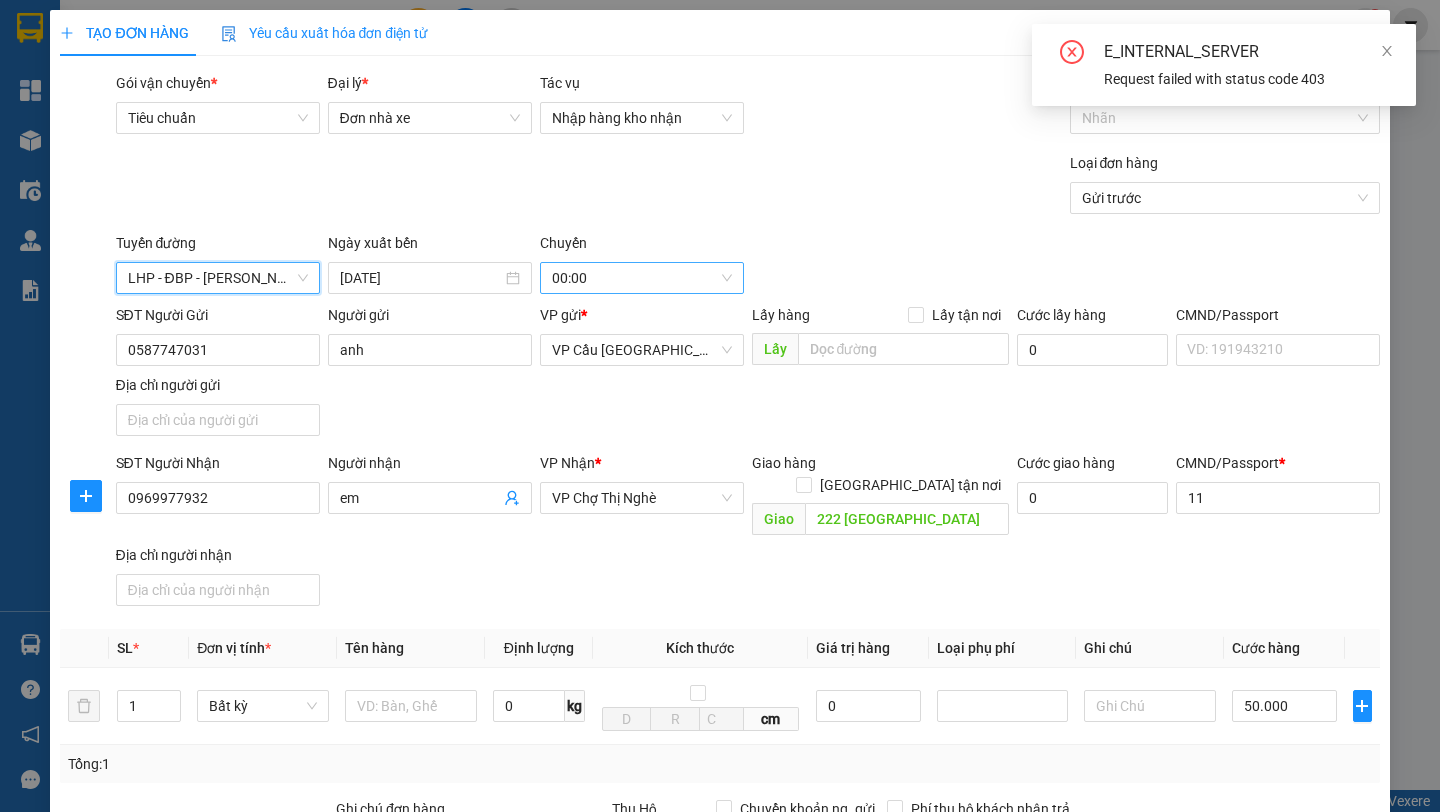click on "00:00" at bounding box center [642, 278] 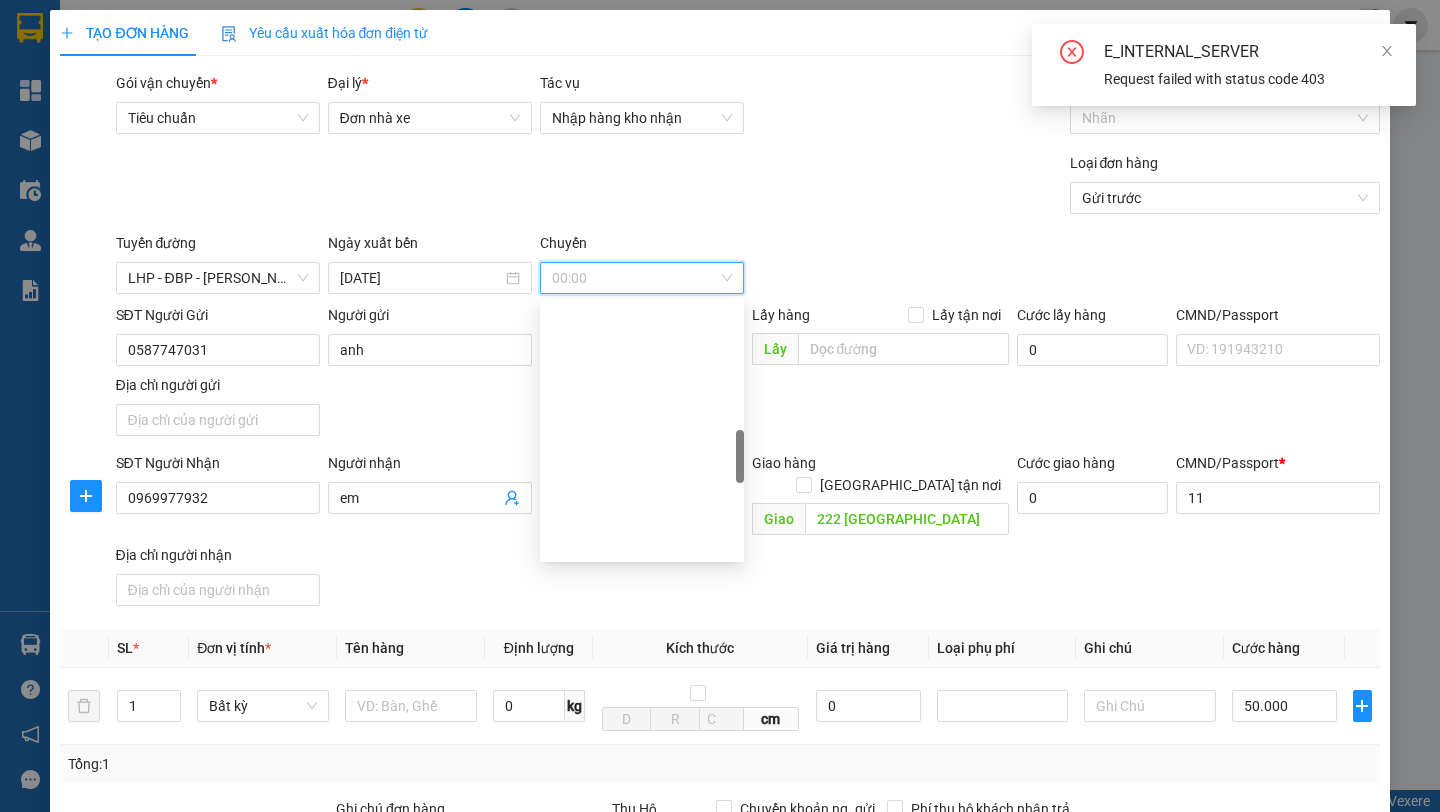 scroll, scrollTop: 1280, scrollLeft: 0, axis: vertical 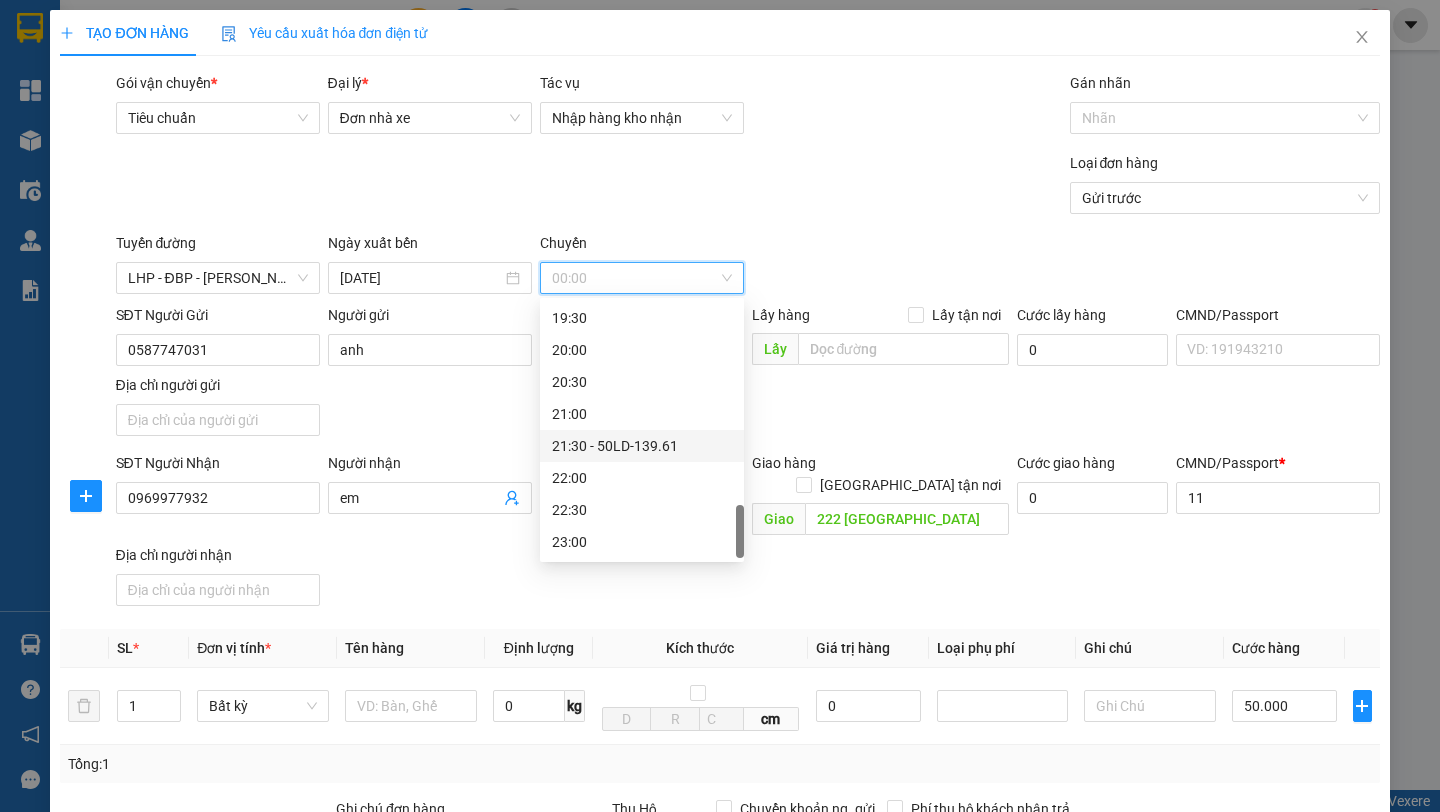 click on "21:30     - 50LD-139.61" at bounding box center [642, 446] 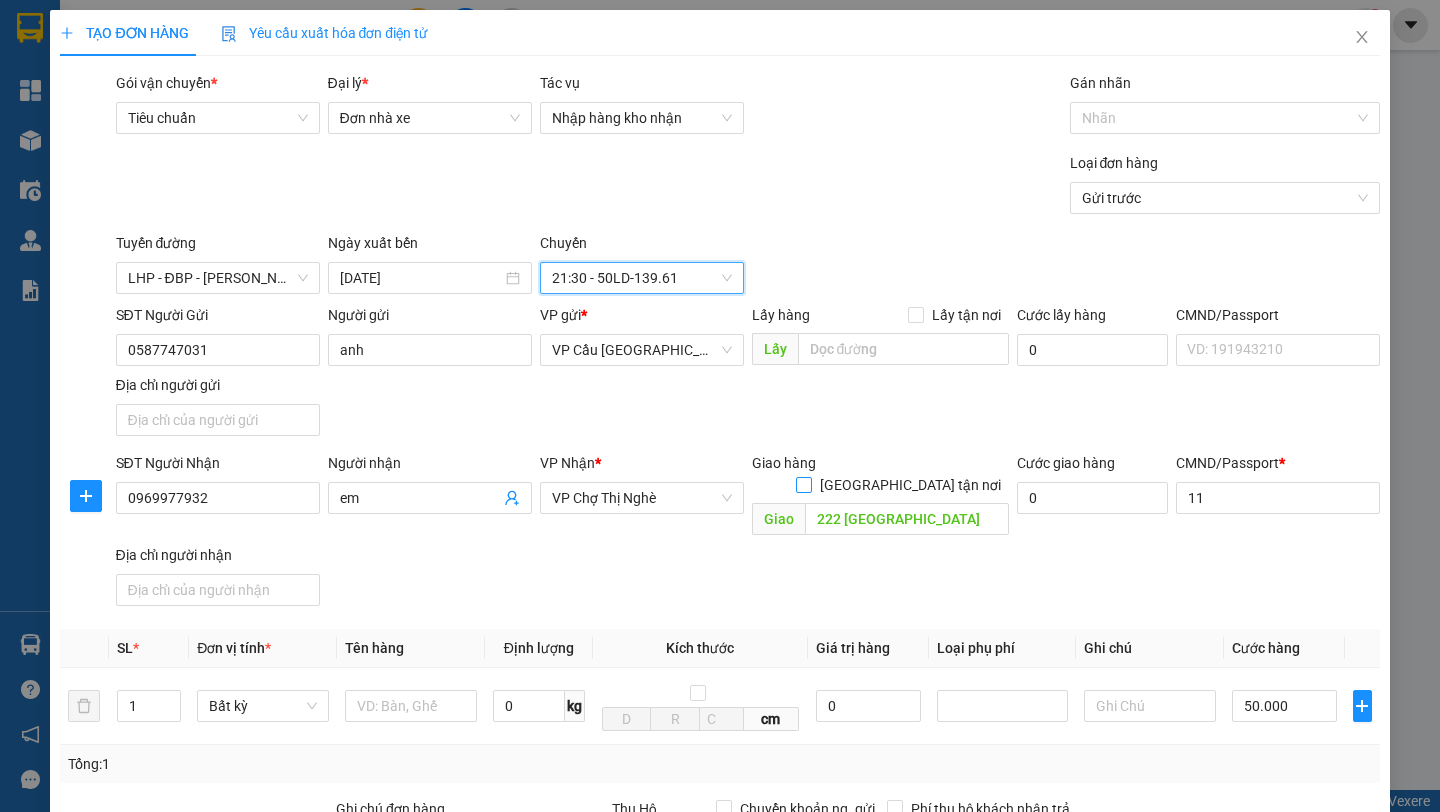 click at bounding box center [804, 485] 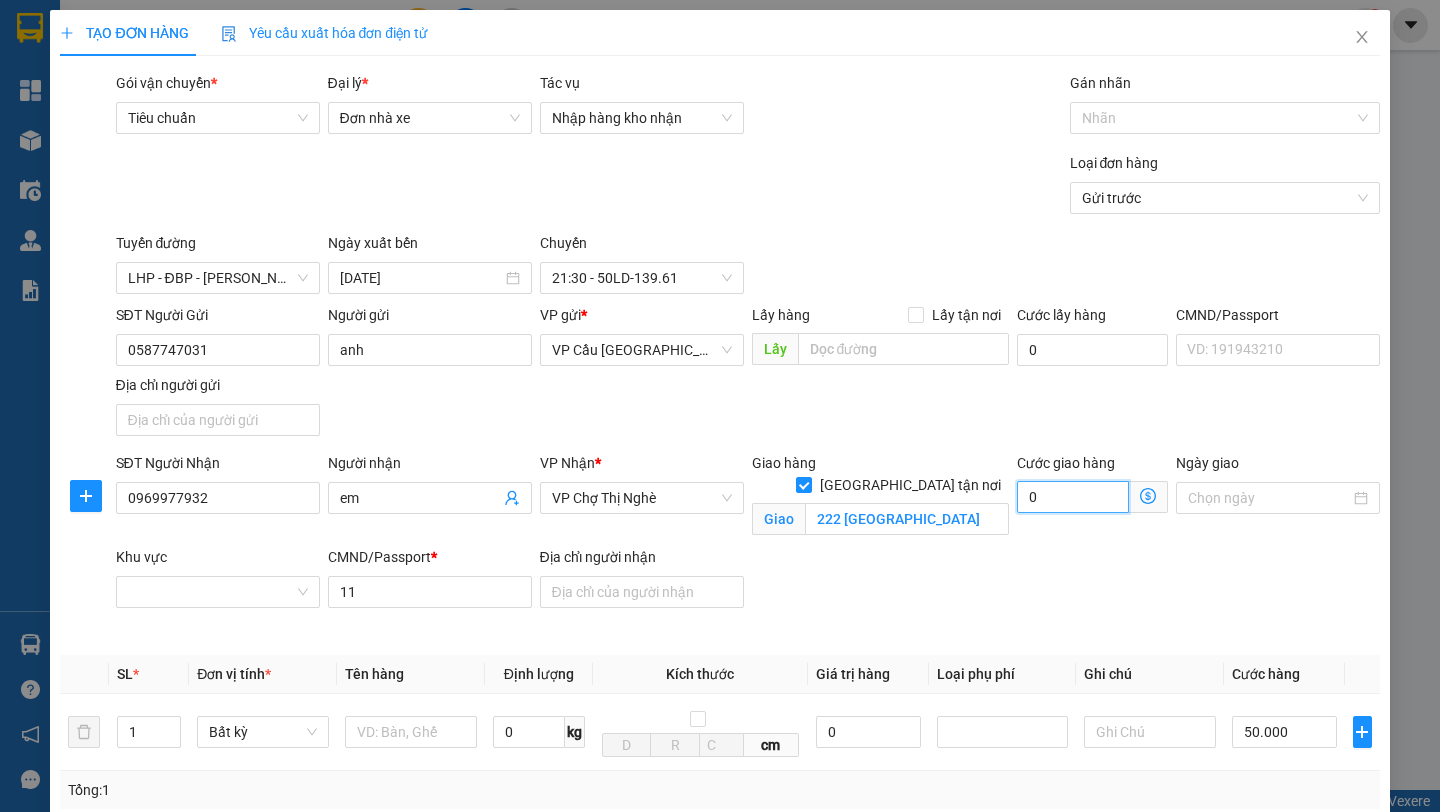 click on "0" at bounding box center (1073, 497) 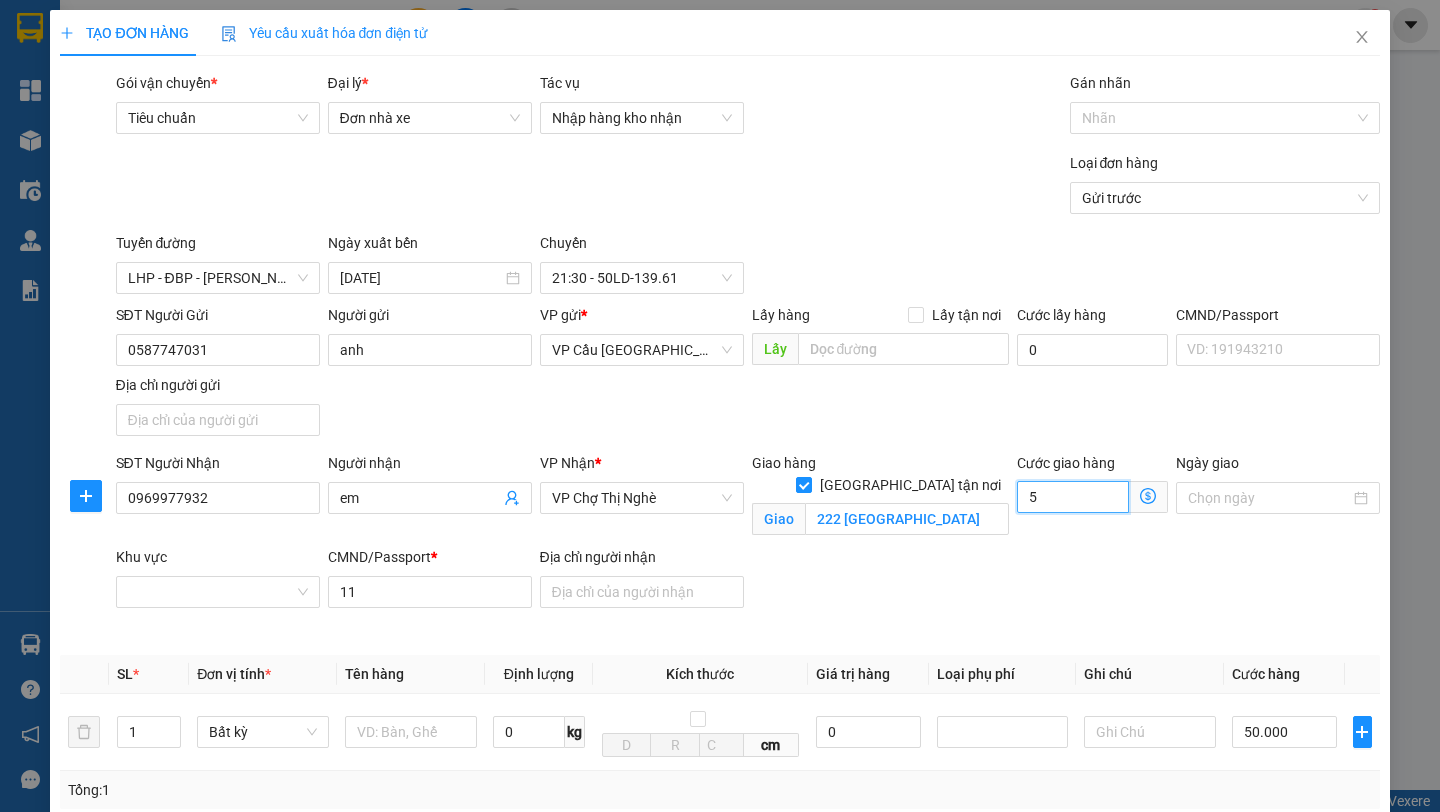 type on "5" 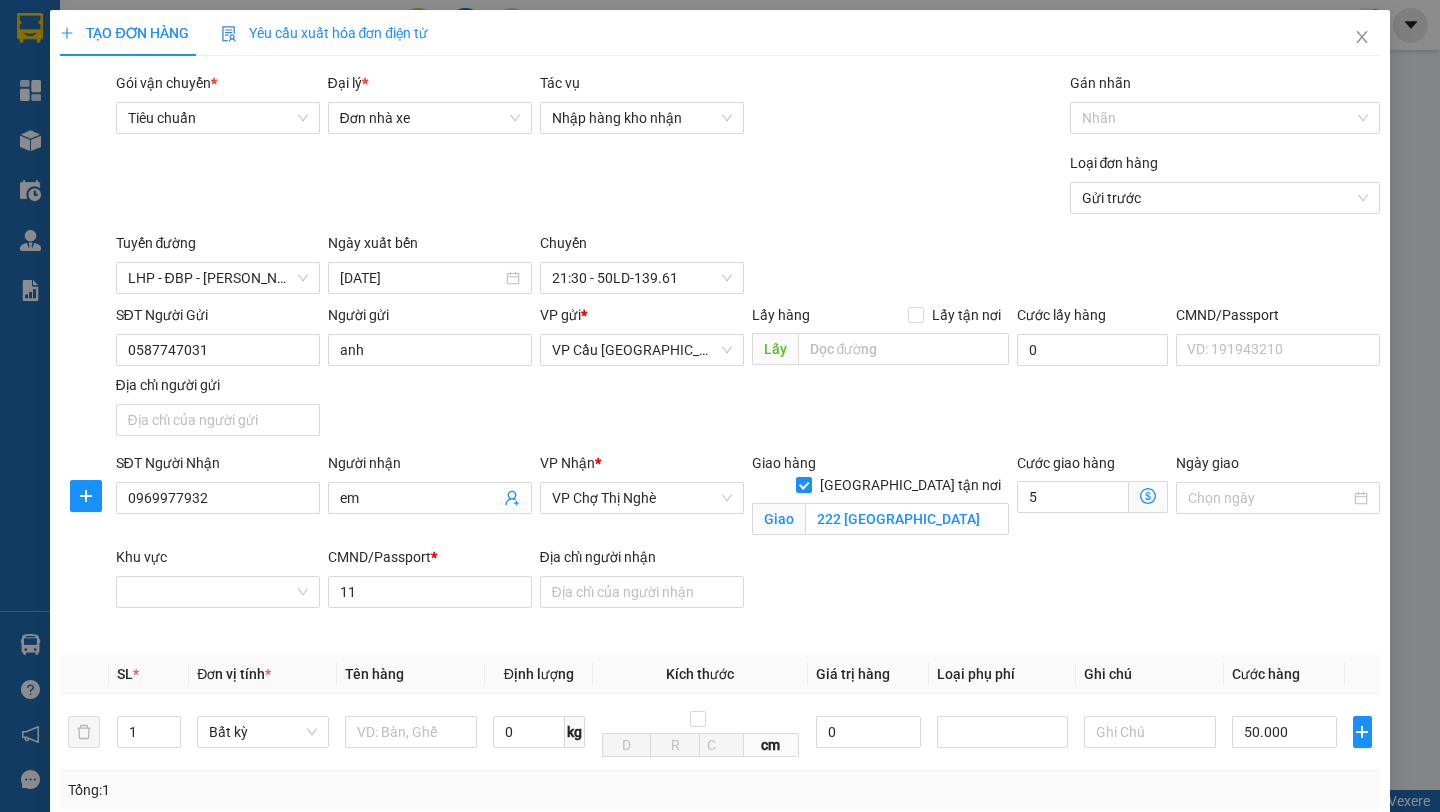 click on "SĐT Người Gửi 0587747031 Người gửi anh VP gửi  * VP Cầu [GEOGRAPHIC_DATA] Lấy hàng Lấy tận nơi Lấy Cước lấy hàng 0 CMND/Passport VD: [PASSPORT] Địa chỉ người gửi" at bounding box center (748, 374) 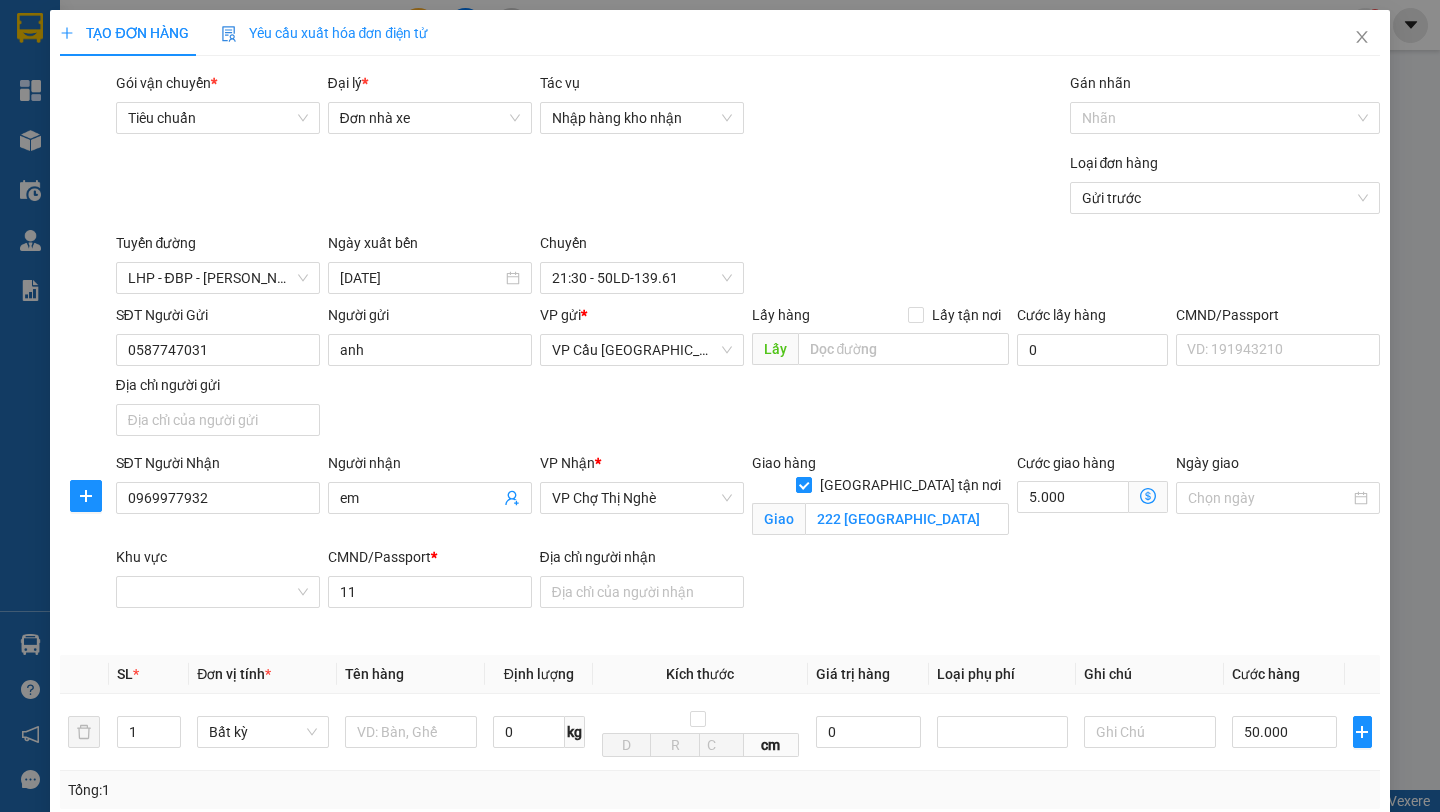 scroll, scrollTop: 420, scrollLeft: 0, axis: vertical 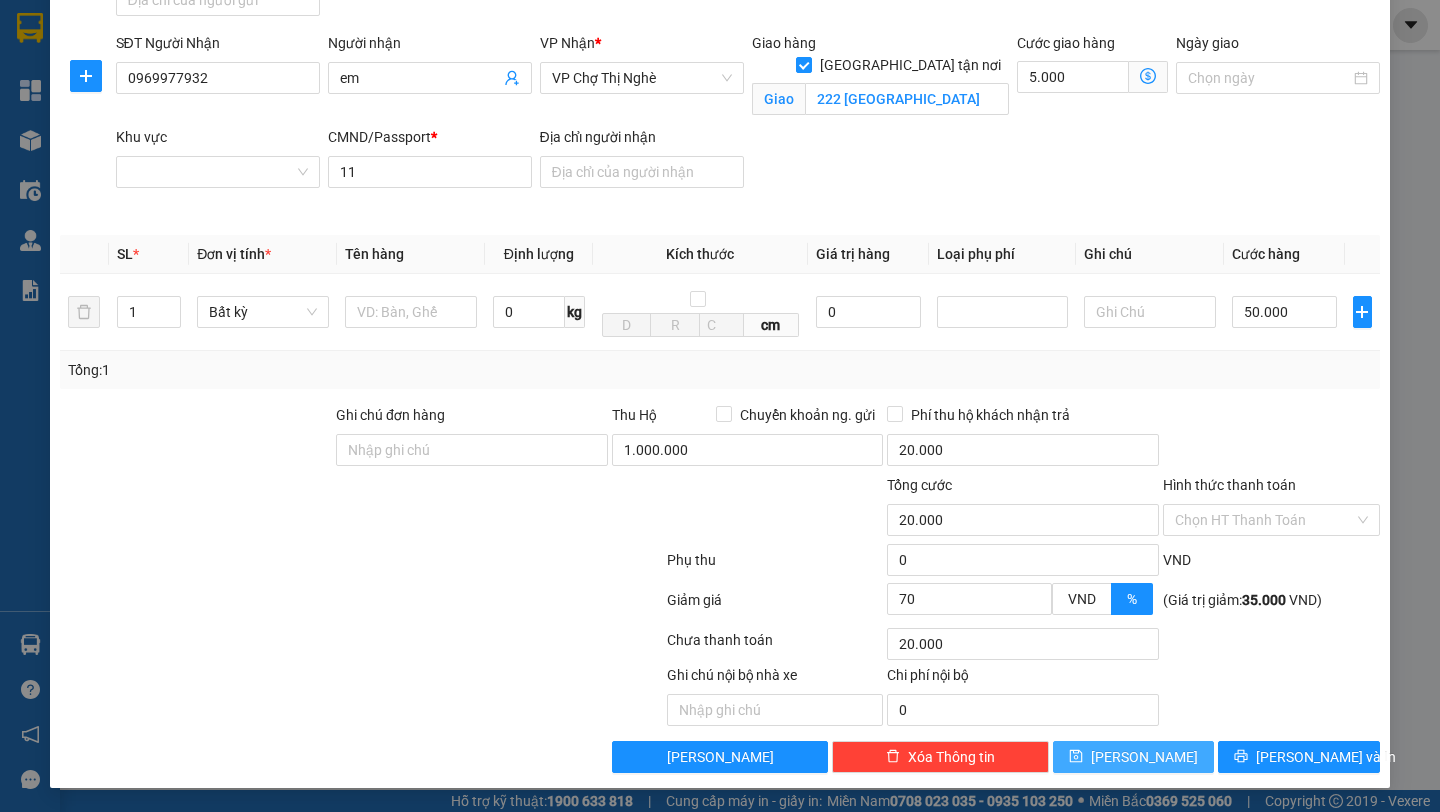 click on "[PERSON_NAME]" at bounding box center (1133, 757) 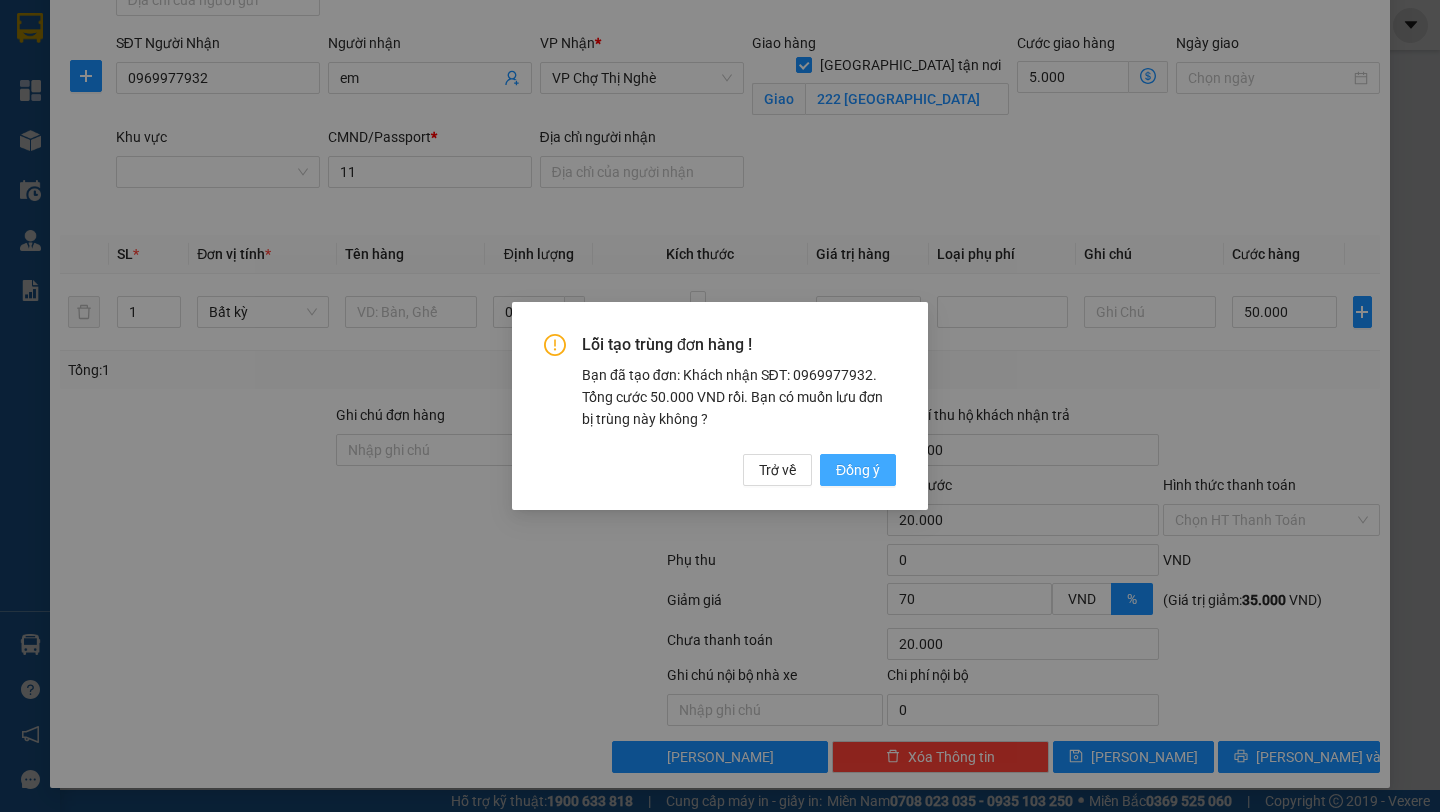 click on "Đồng ý" at bounding box center [858, 470] 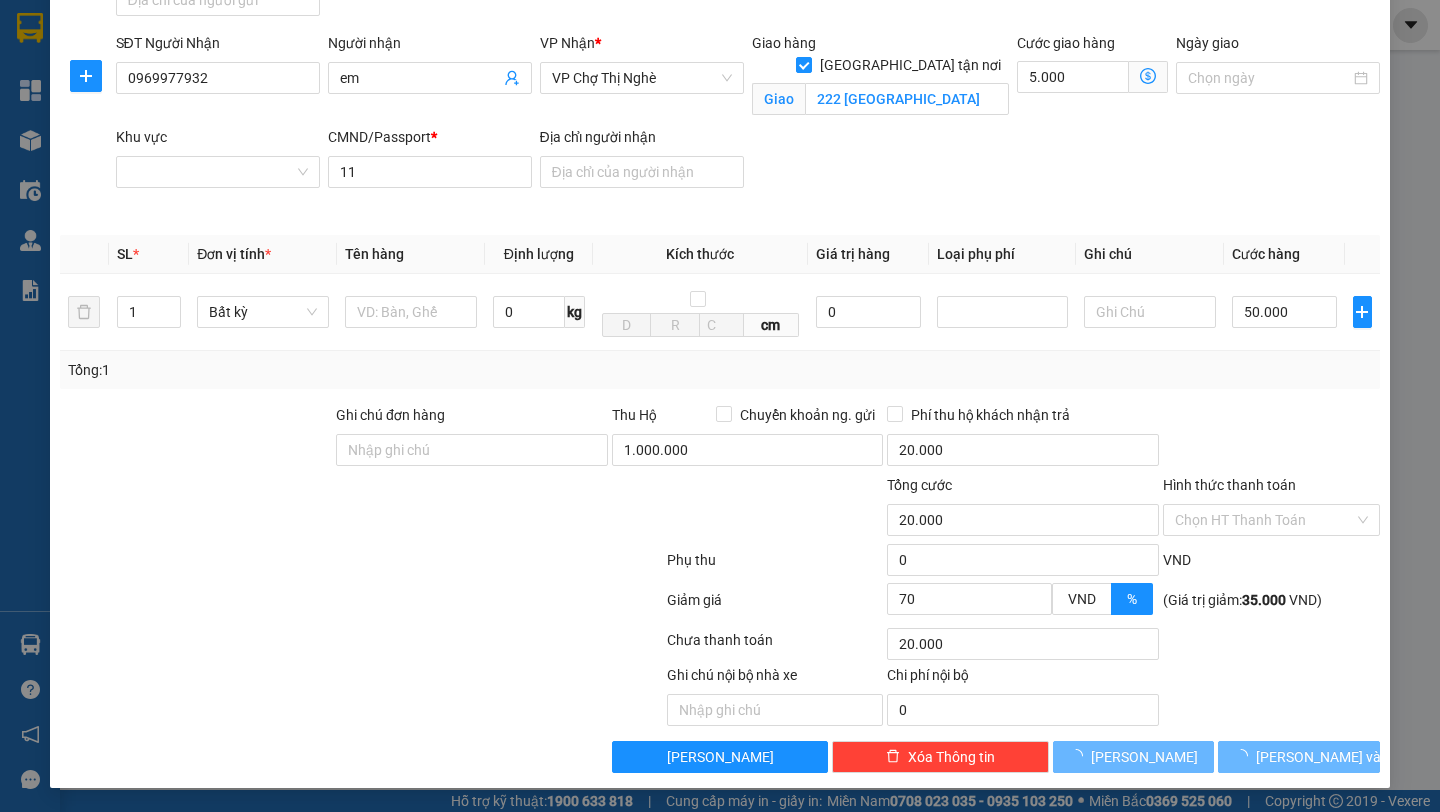 type 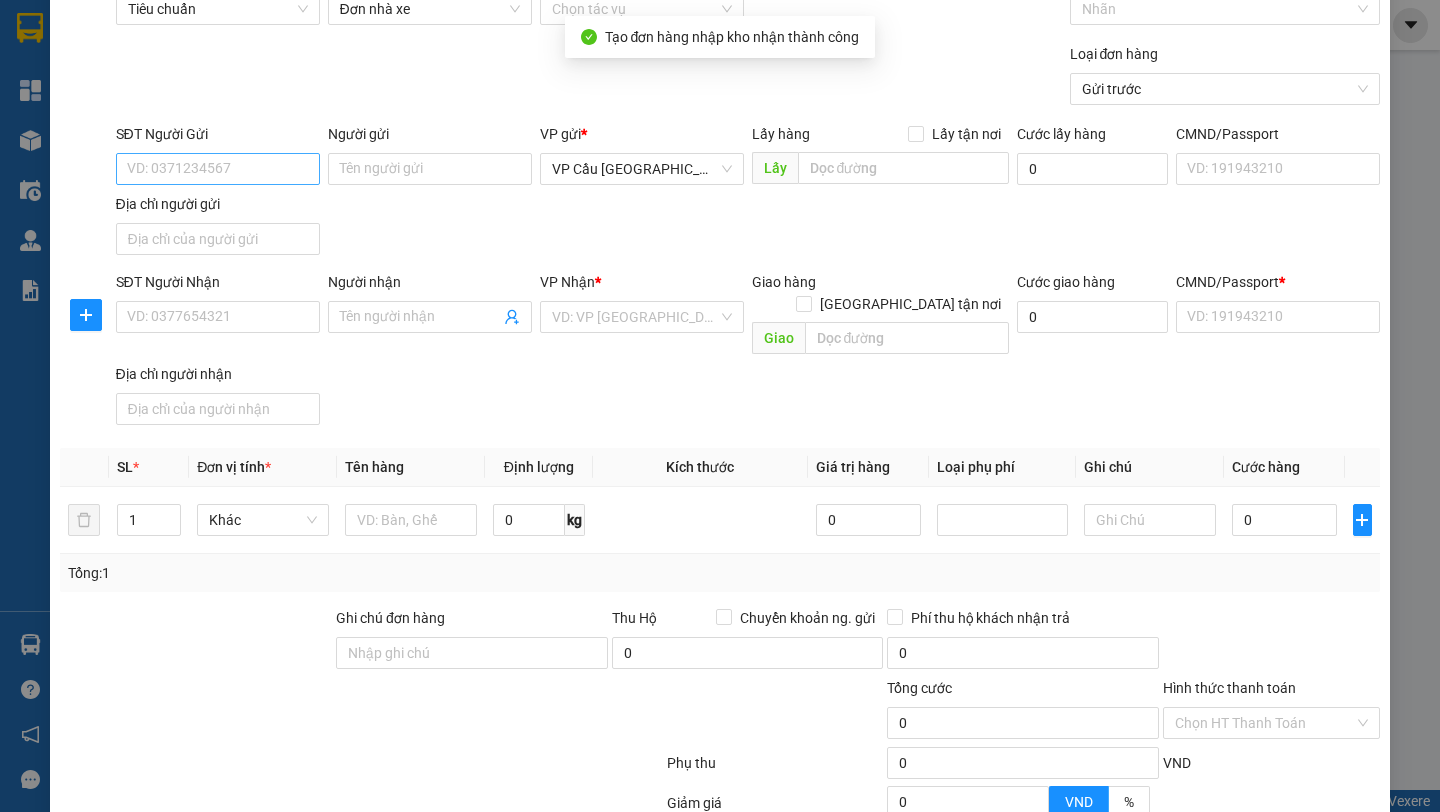 scroll, scrollTop: 0, scrollLeft: 0, axis: both 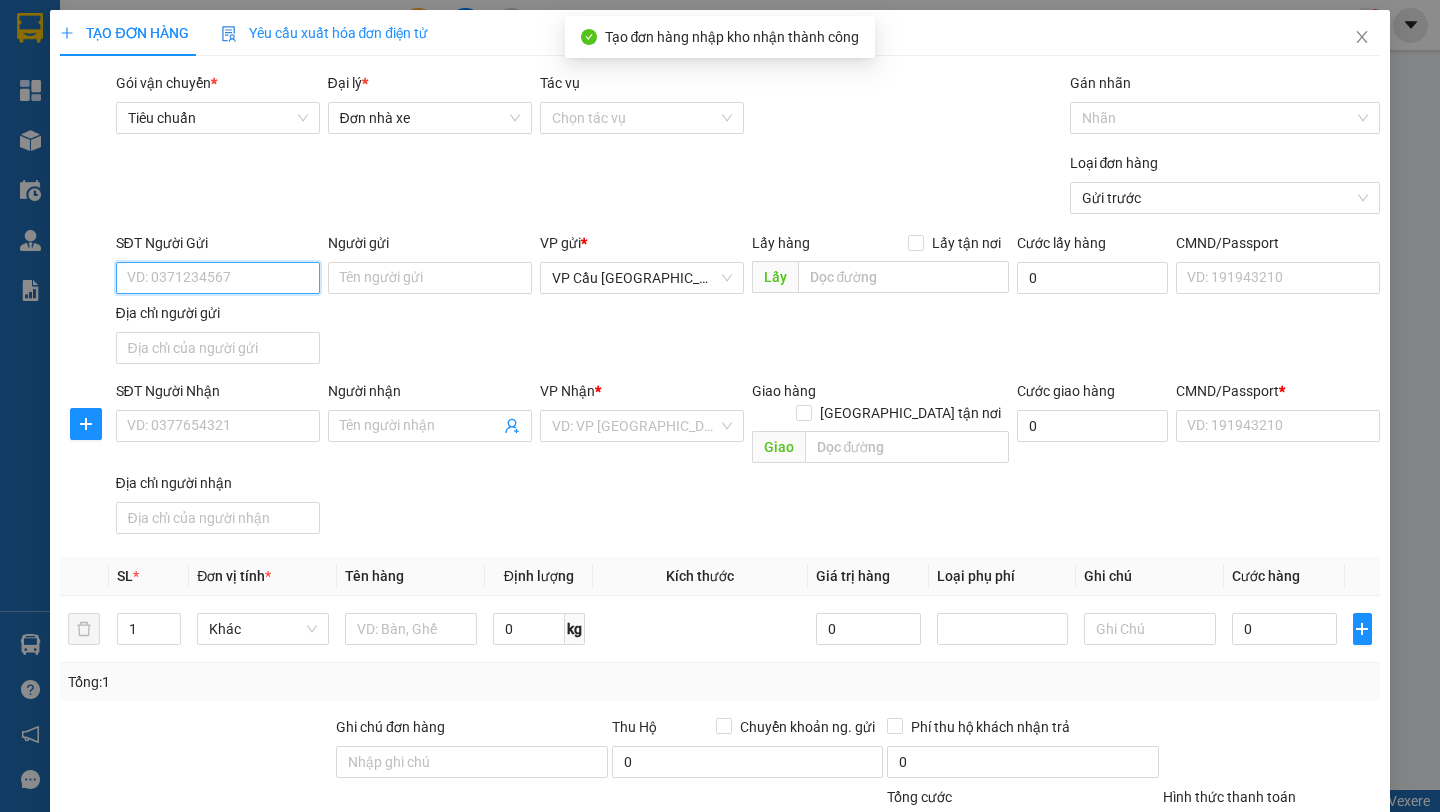 click on "SĐT Người Gửi" at bounding box center (218, 278) 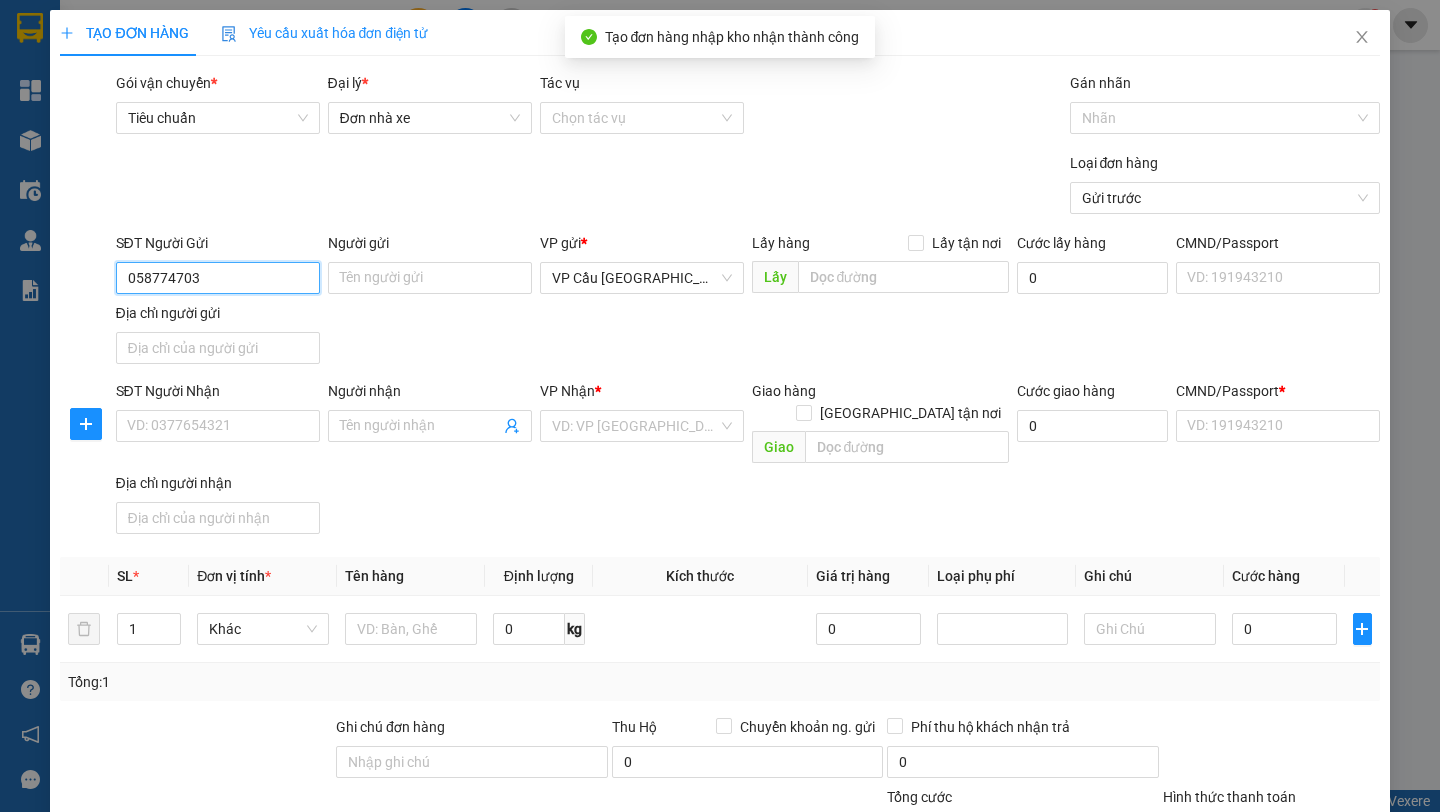 type on "0587747031" 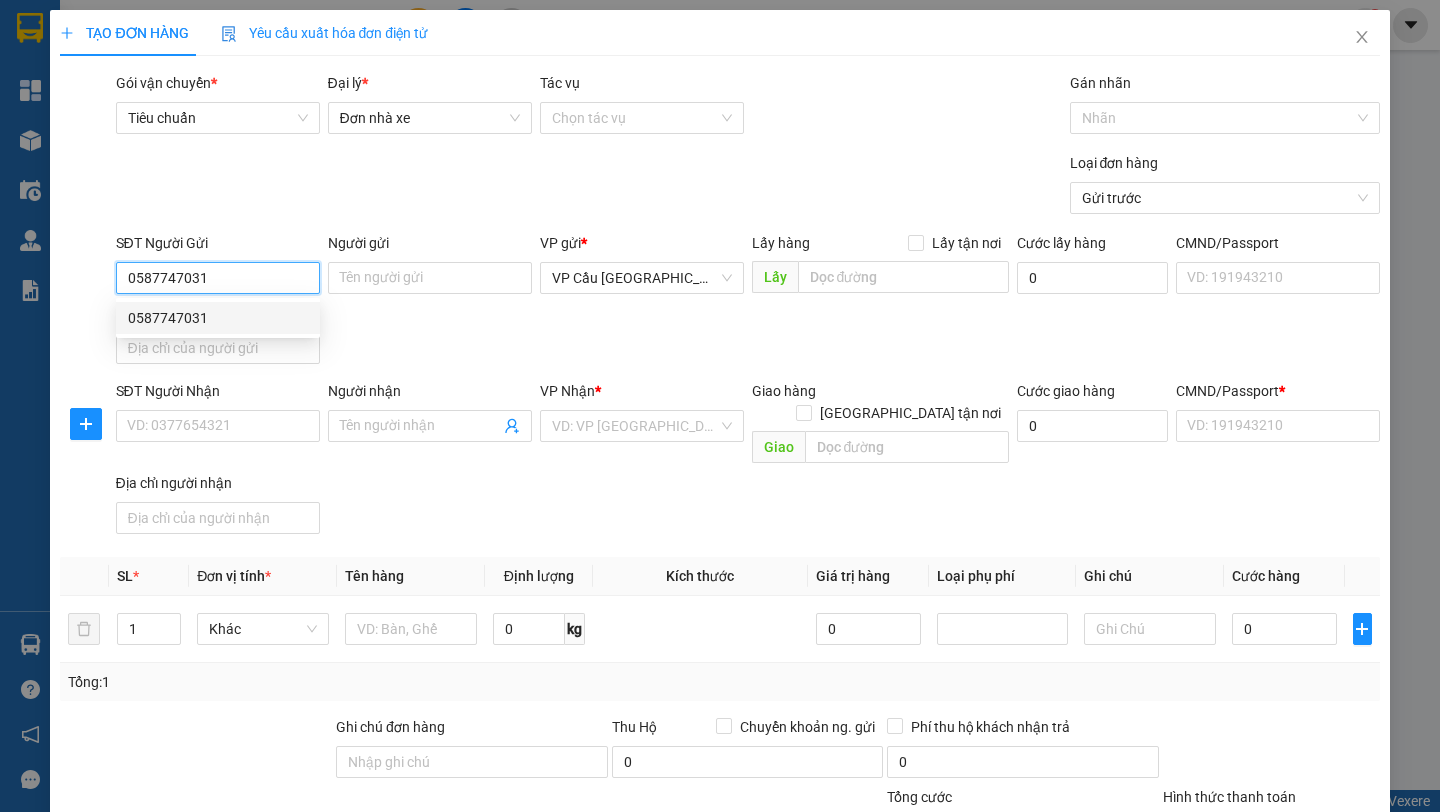 click on "0587747031" at bounding box center [218, 318] 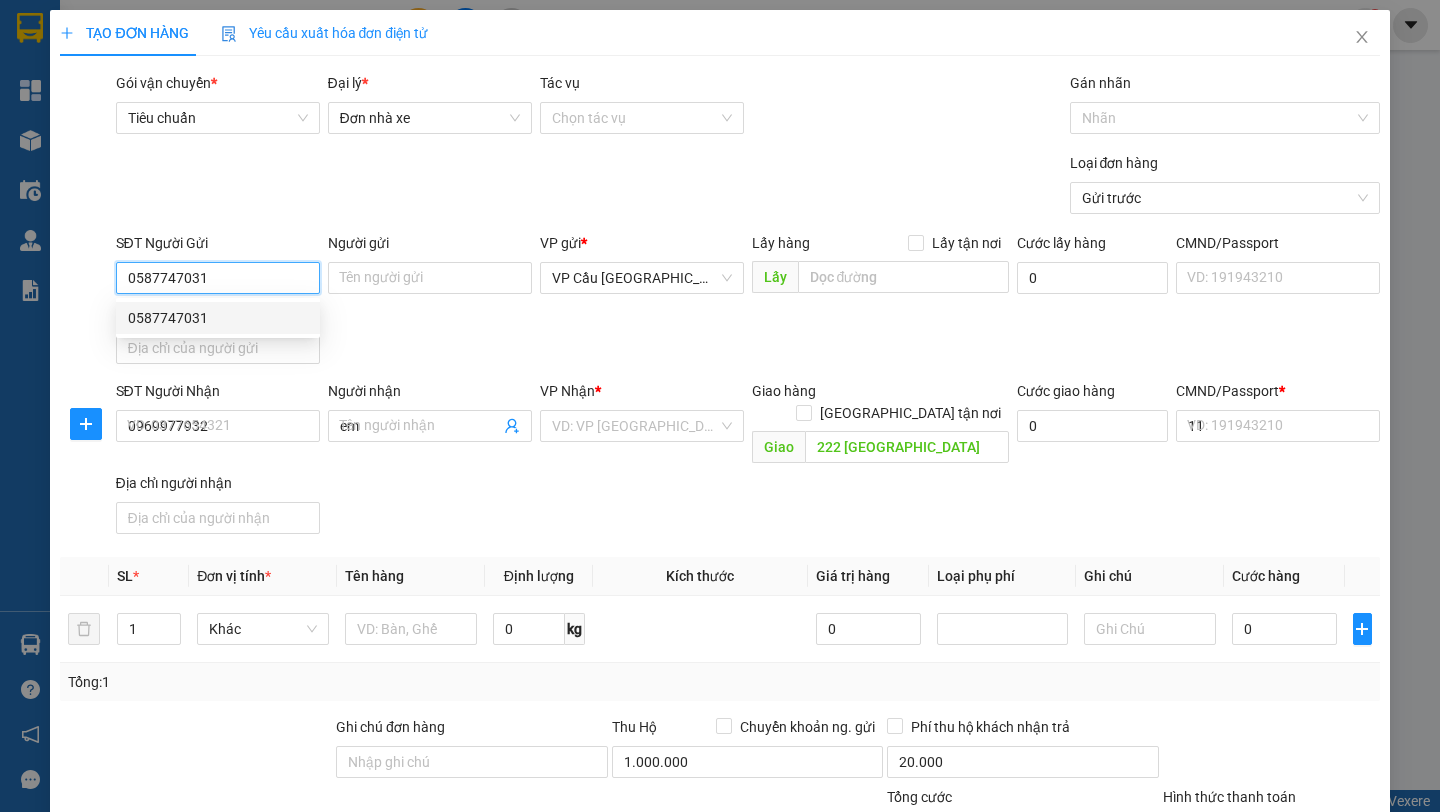 type on "55.000" 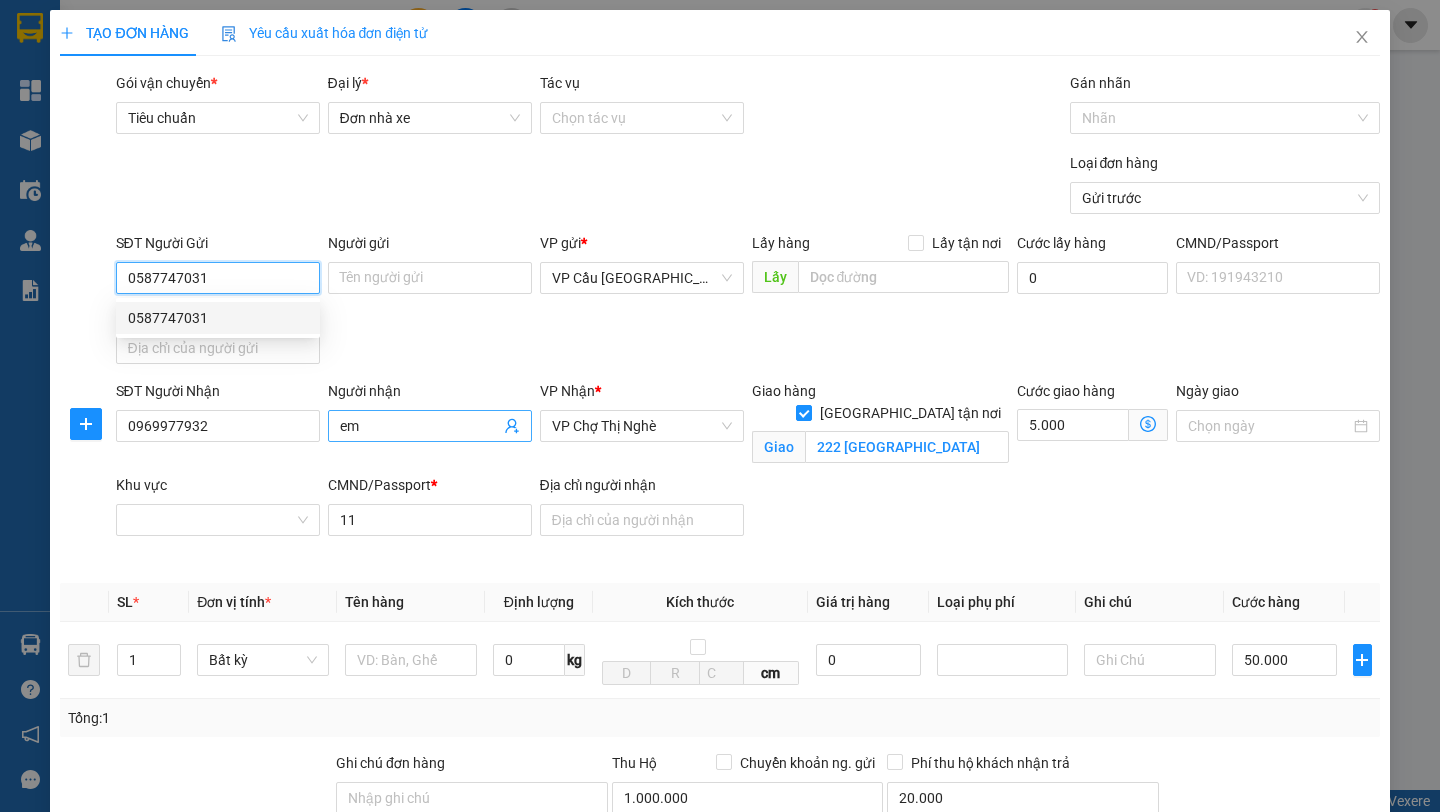 type on "20.000" 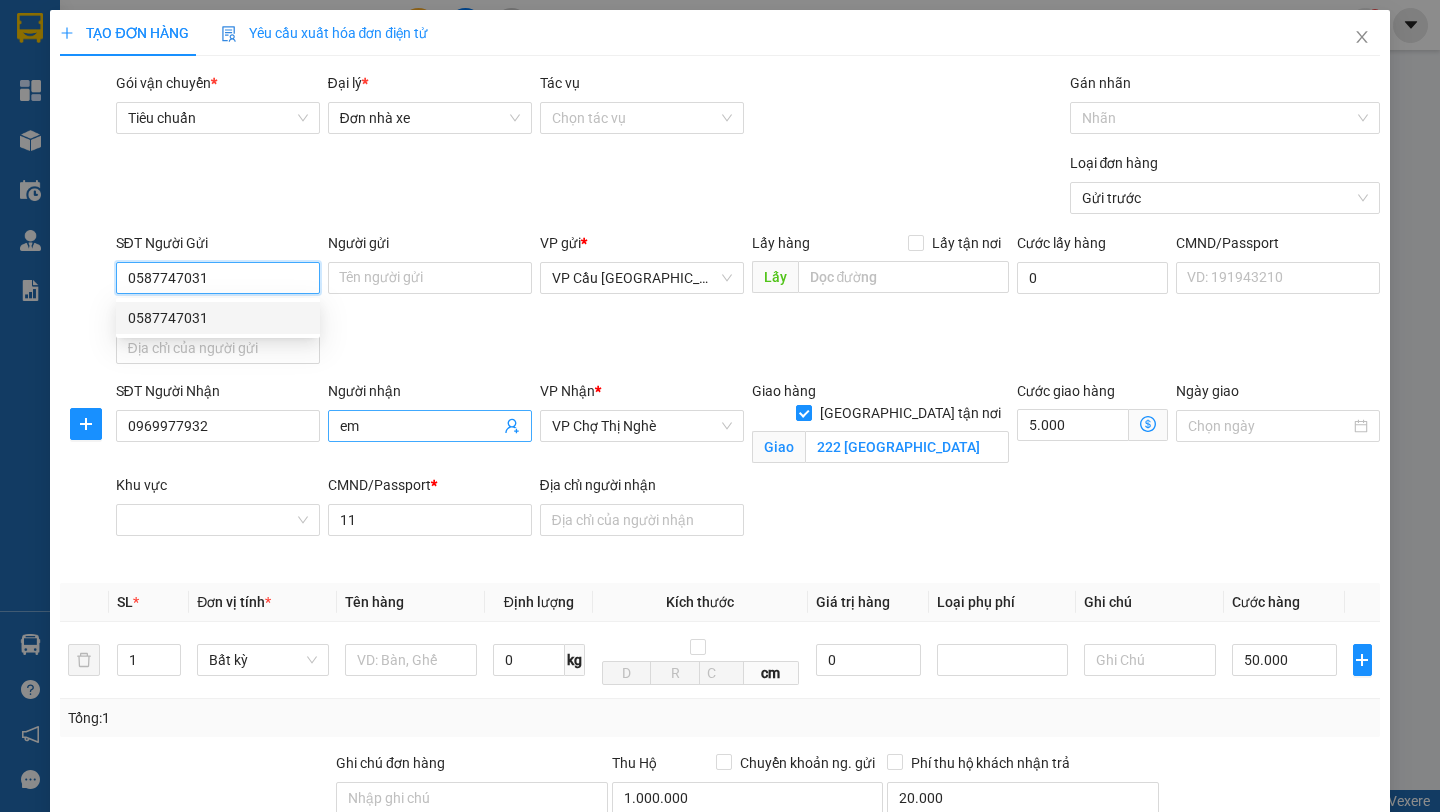 type on "20.000" 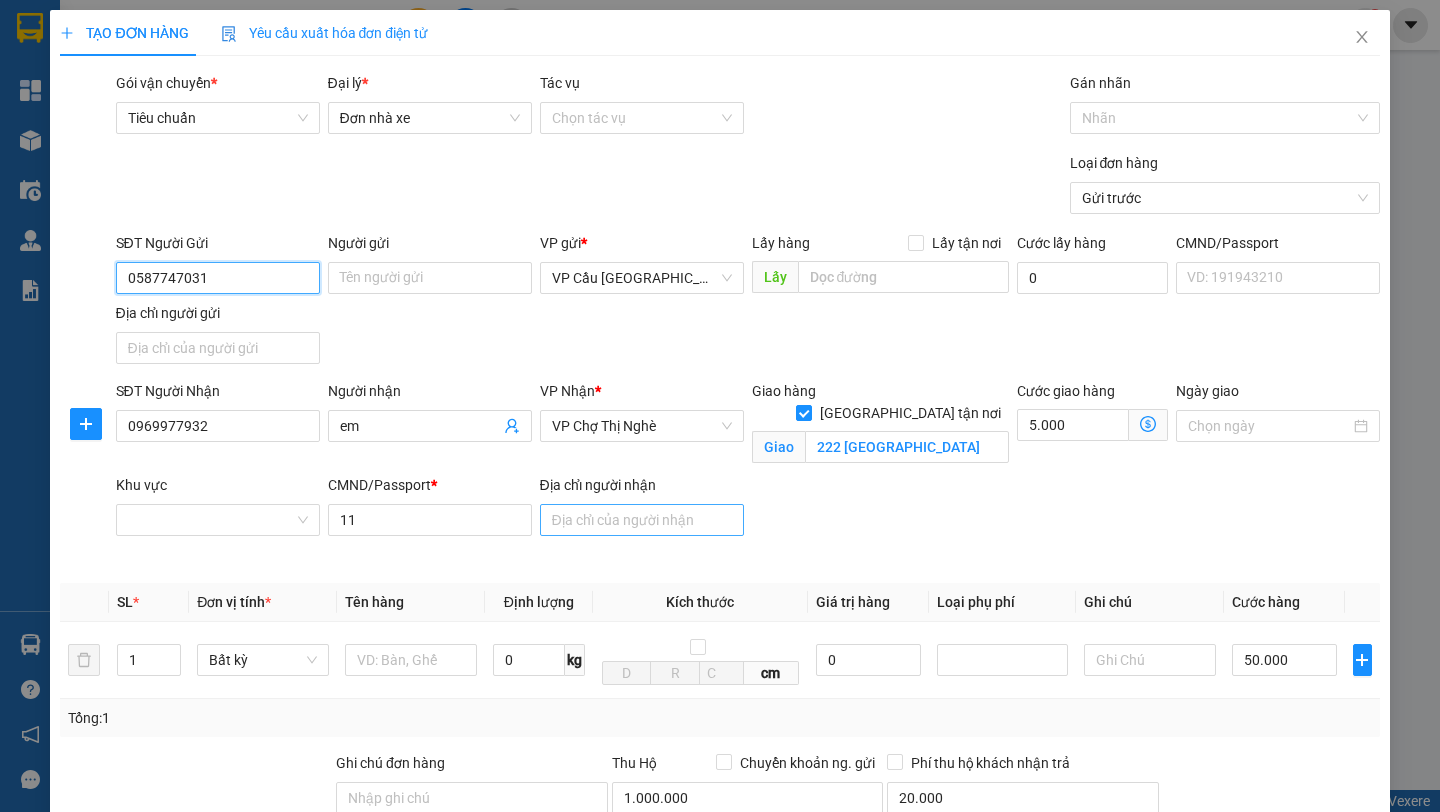 scroll, scrollTop: 348, scrollLeft: 0, axis: vertical 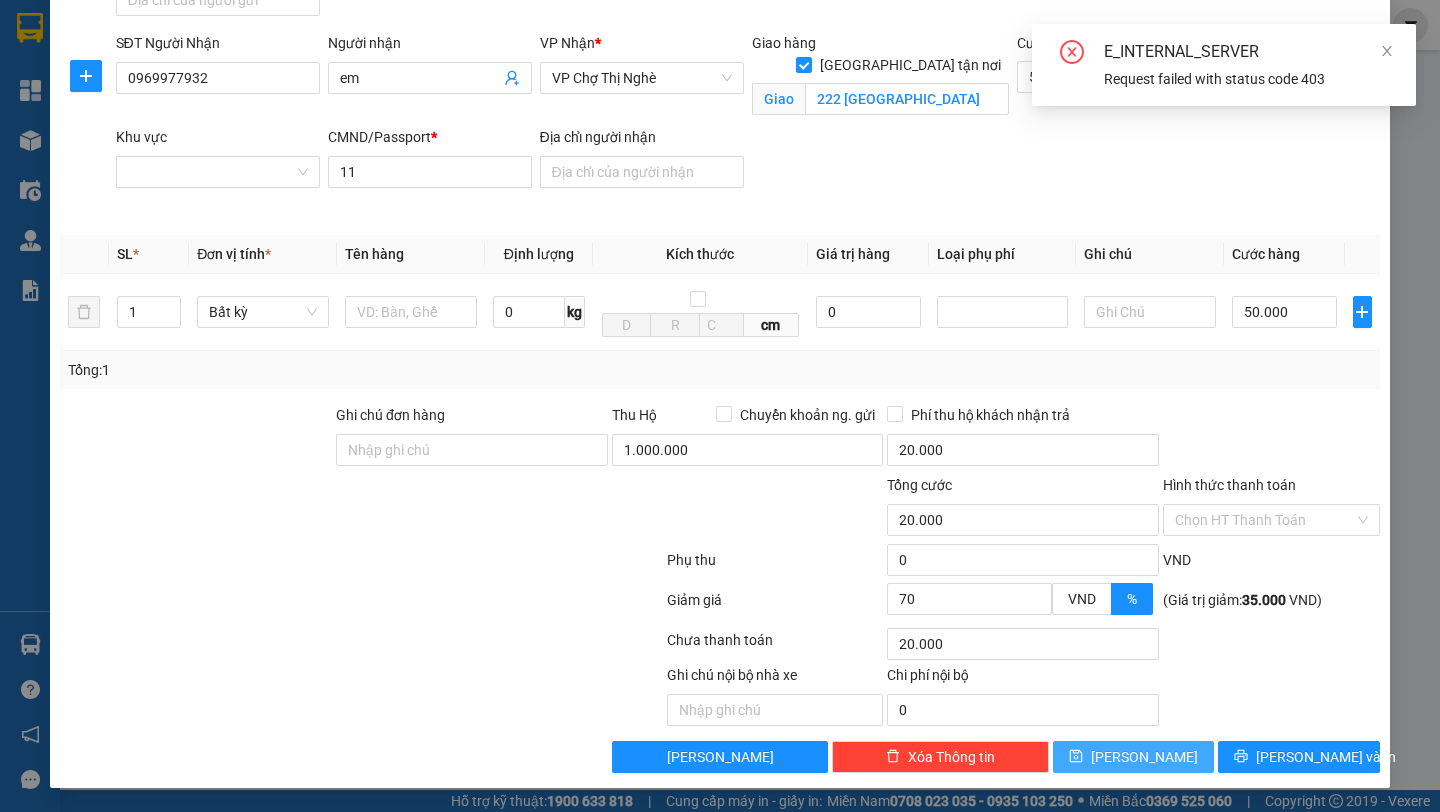type on "0587747031" 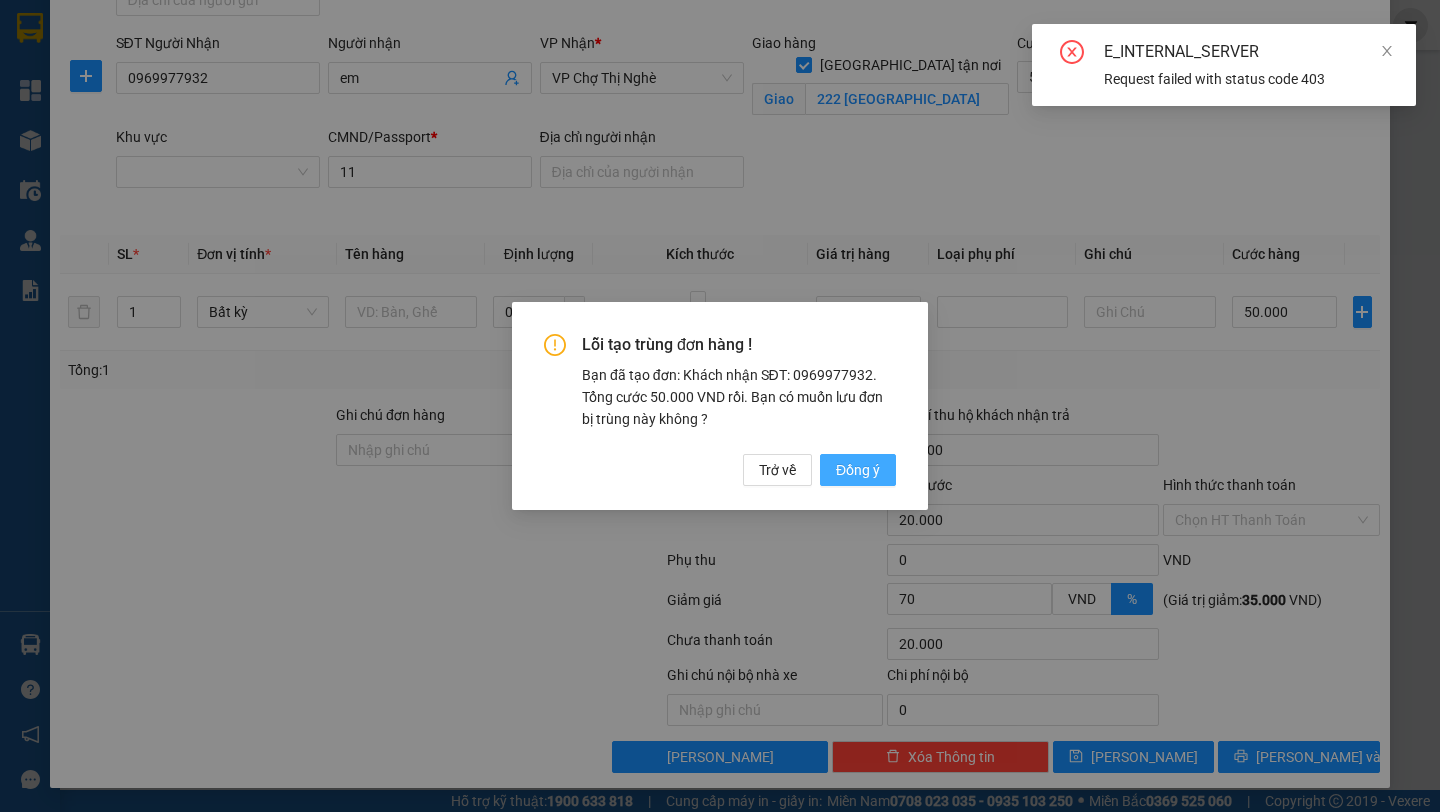 click on "Đồng ý" at bounding box center (858, 470) 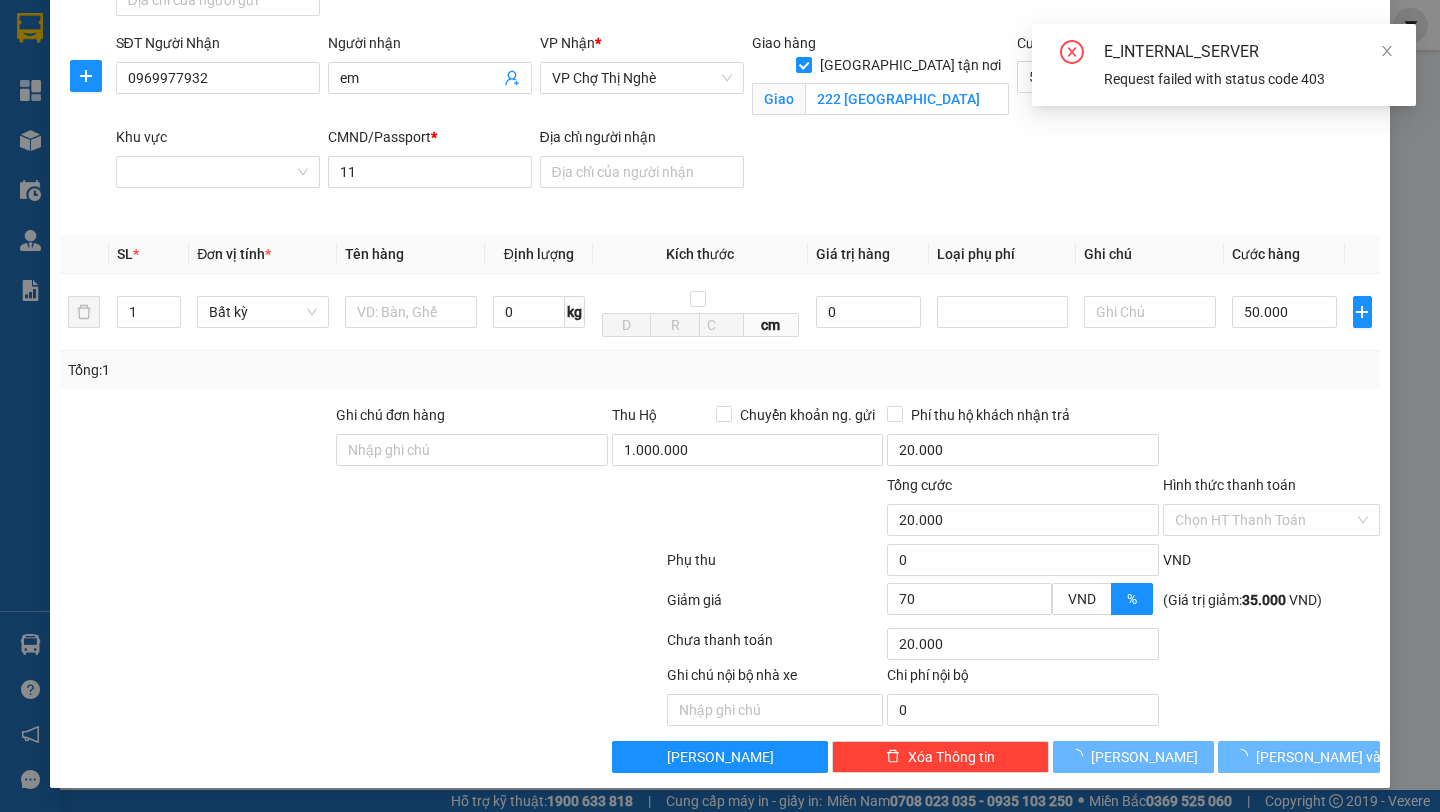 type 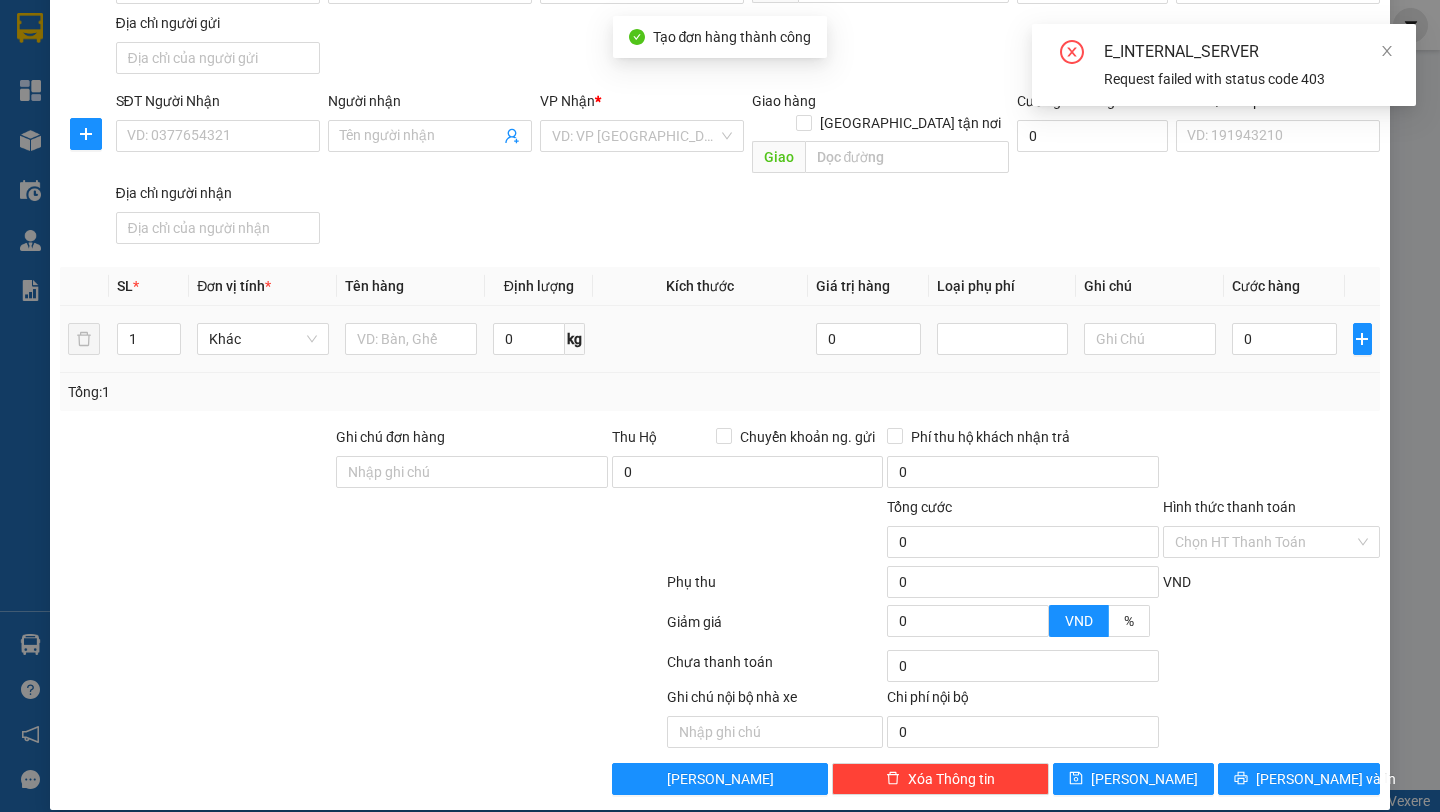scroll, scrollTop: 0, scrollLeft: 0, axis: both 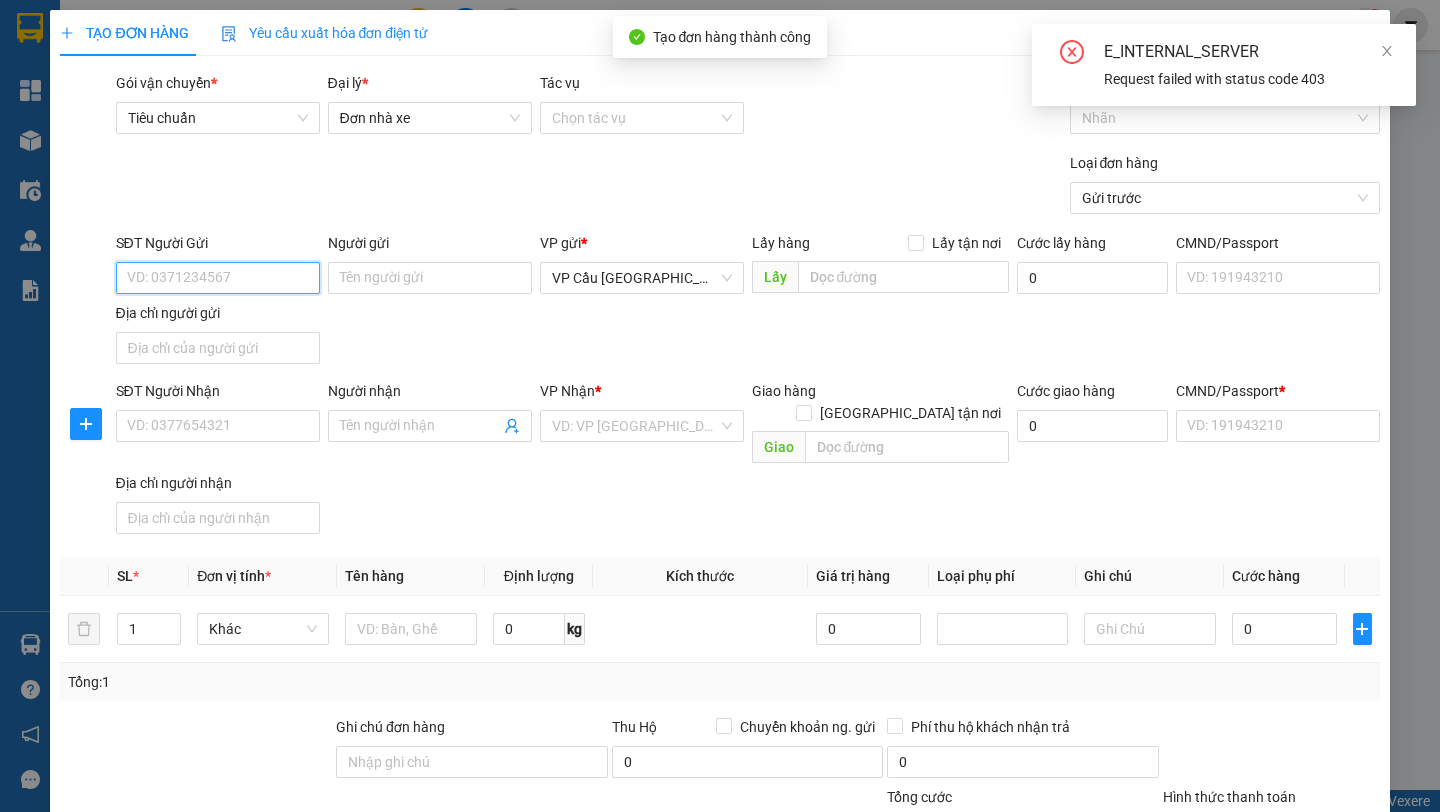 click on "SĐT Người Gửi" at bounding box center [218, 278] 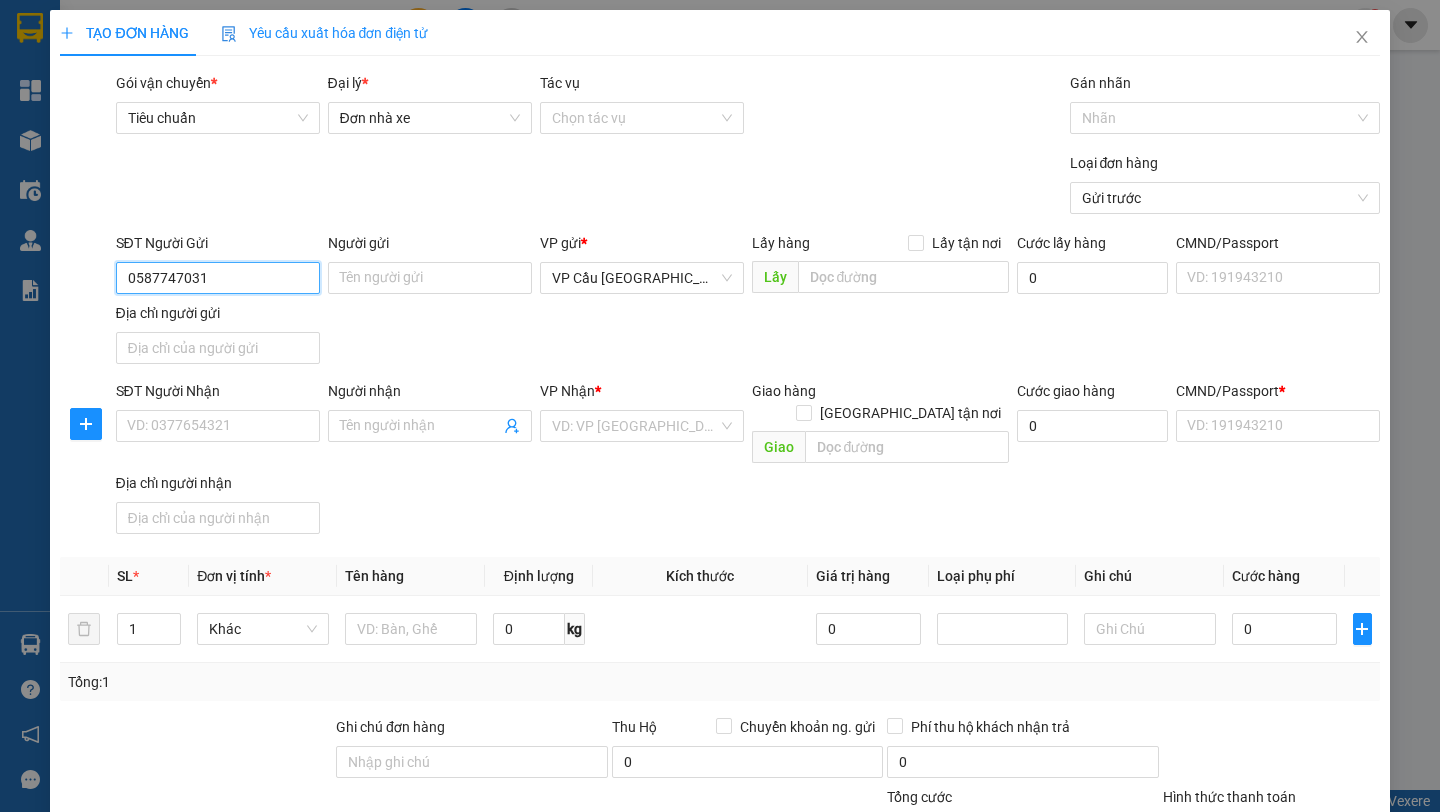 click on "0587747031" at bounding box center [218, 278] 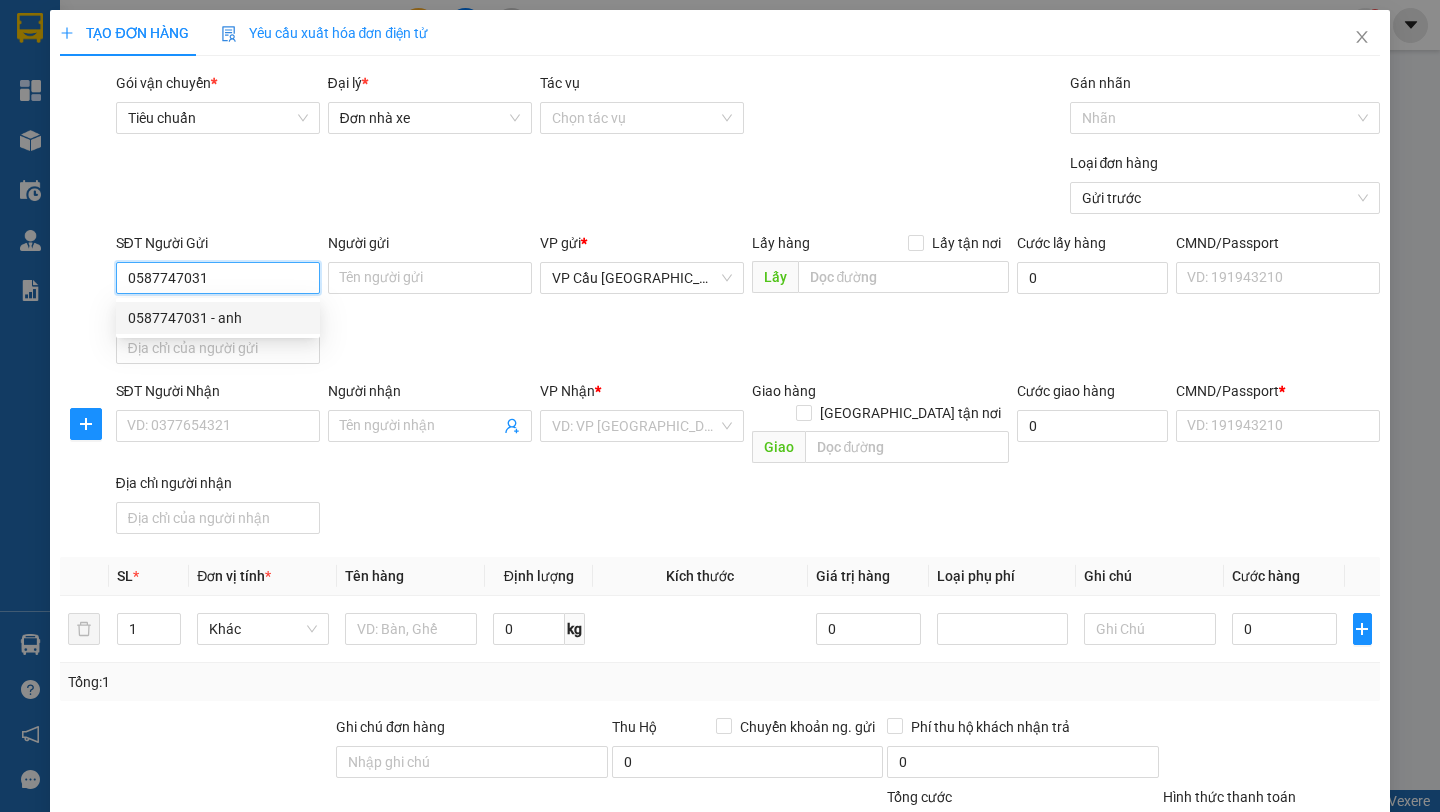 type on "0587747031" 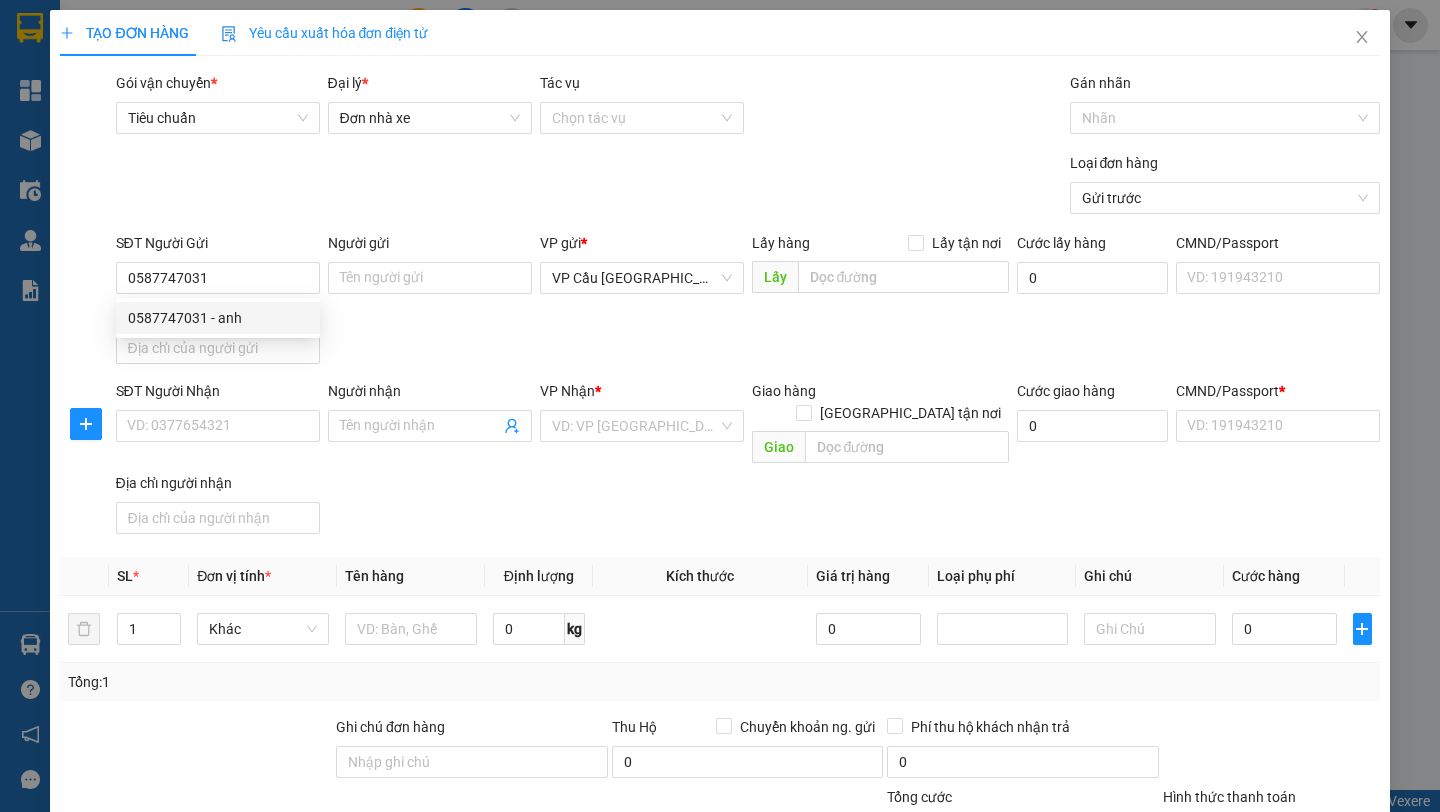 click on "0587747031 0587747031 - anh" at bounding box center [218, 318] 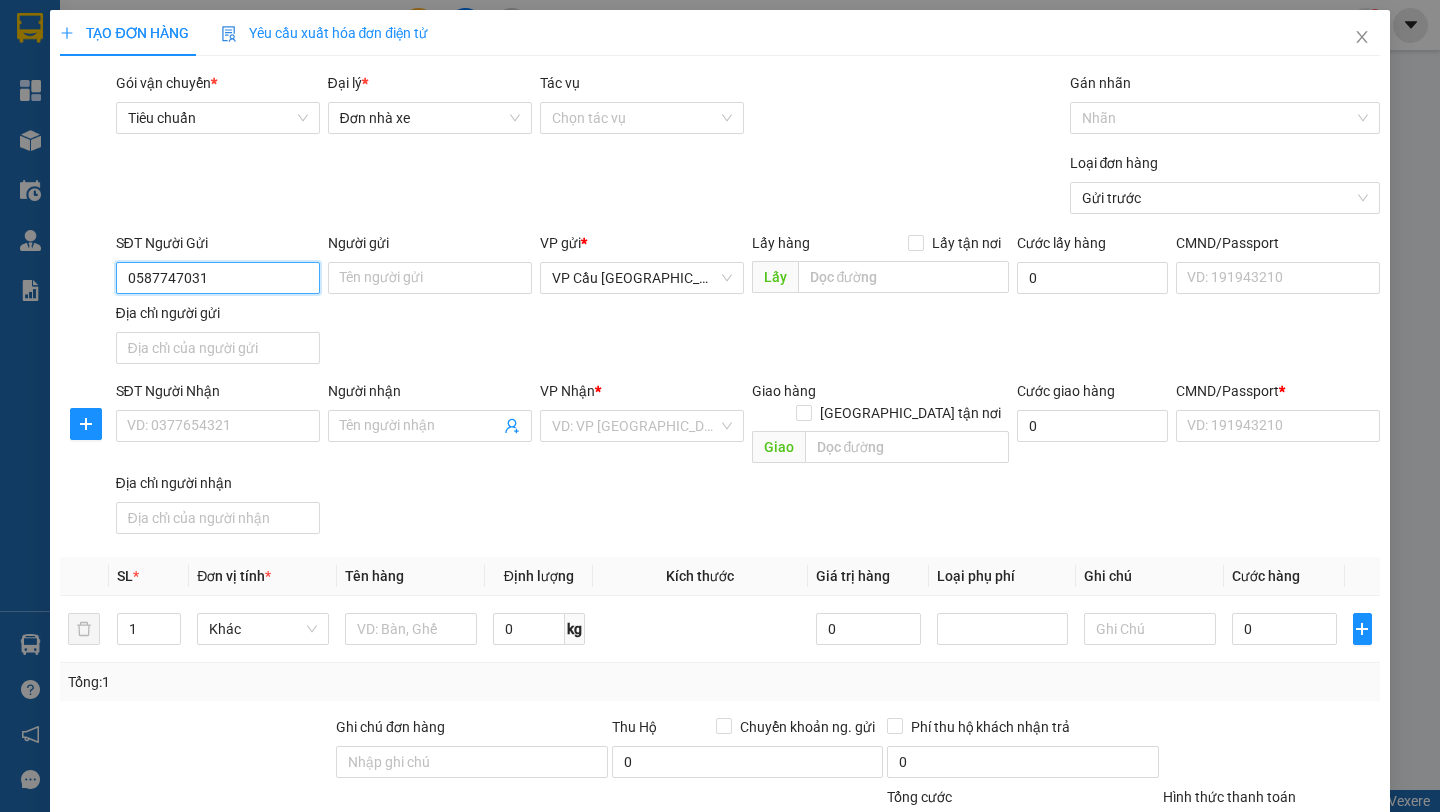 click on "0587747031" at bounding box center (218, 278) 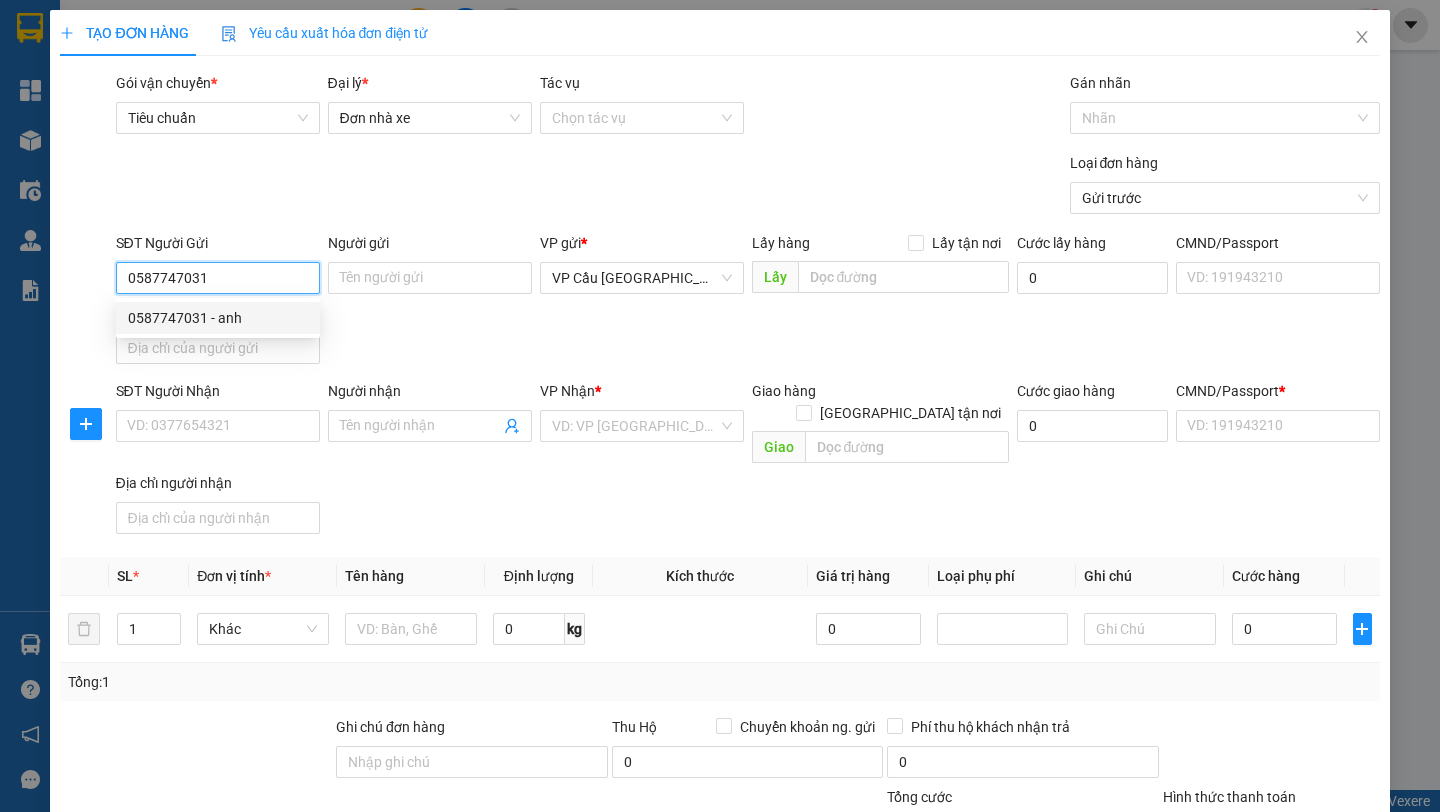 click on "0587747031 - anh" at bounding box center [218, 318] 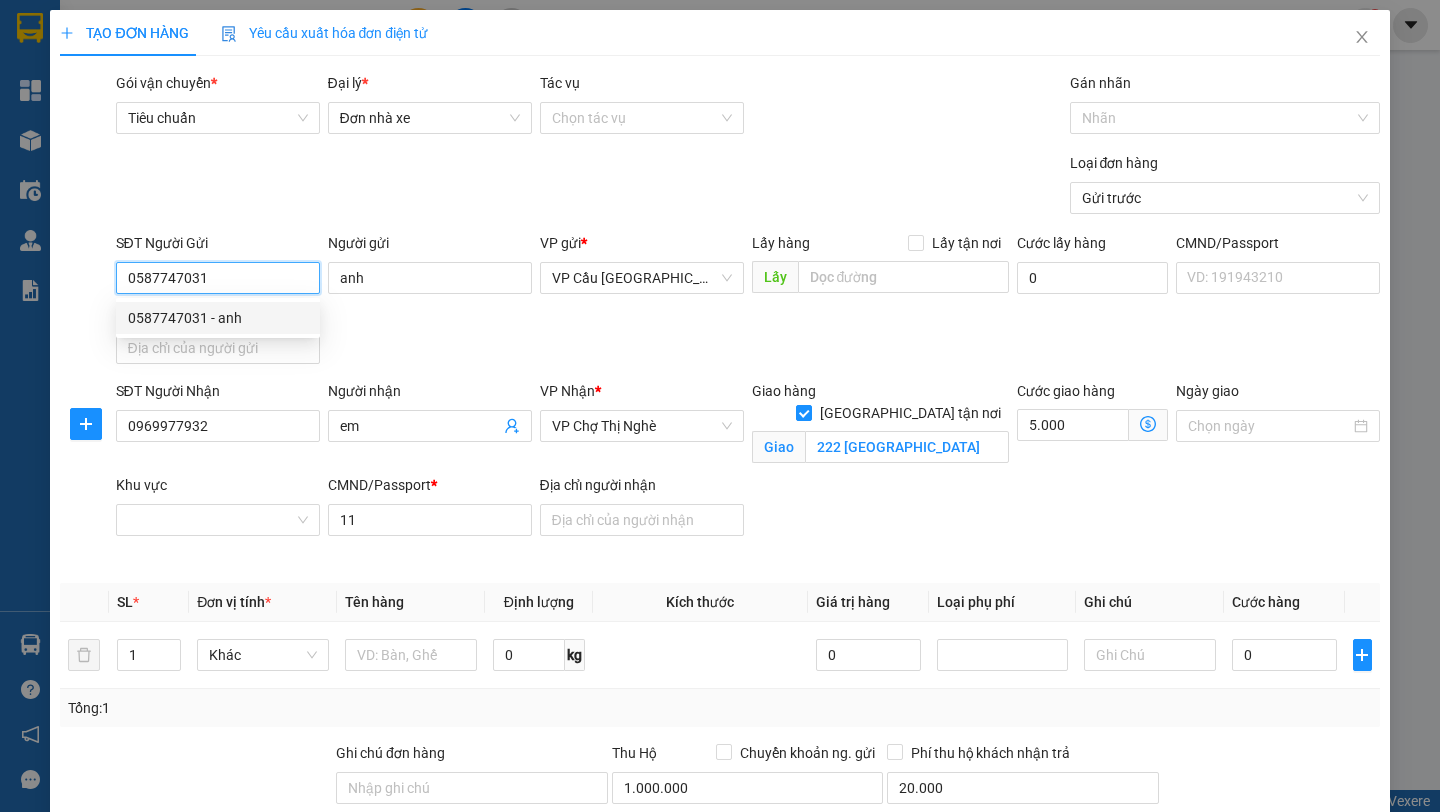 type on "55.000" 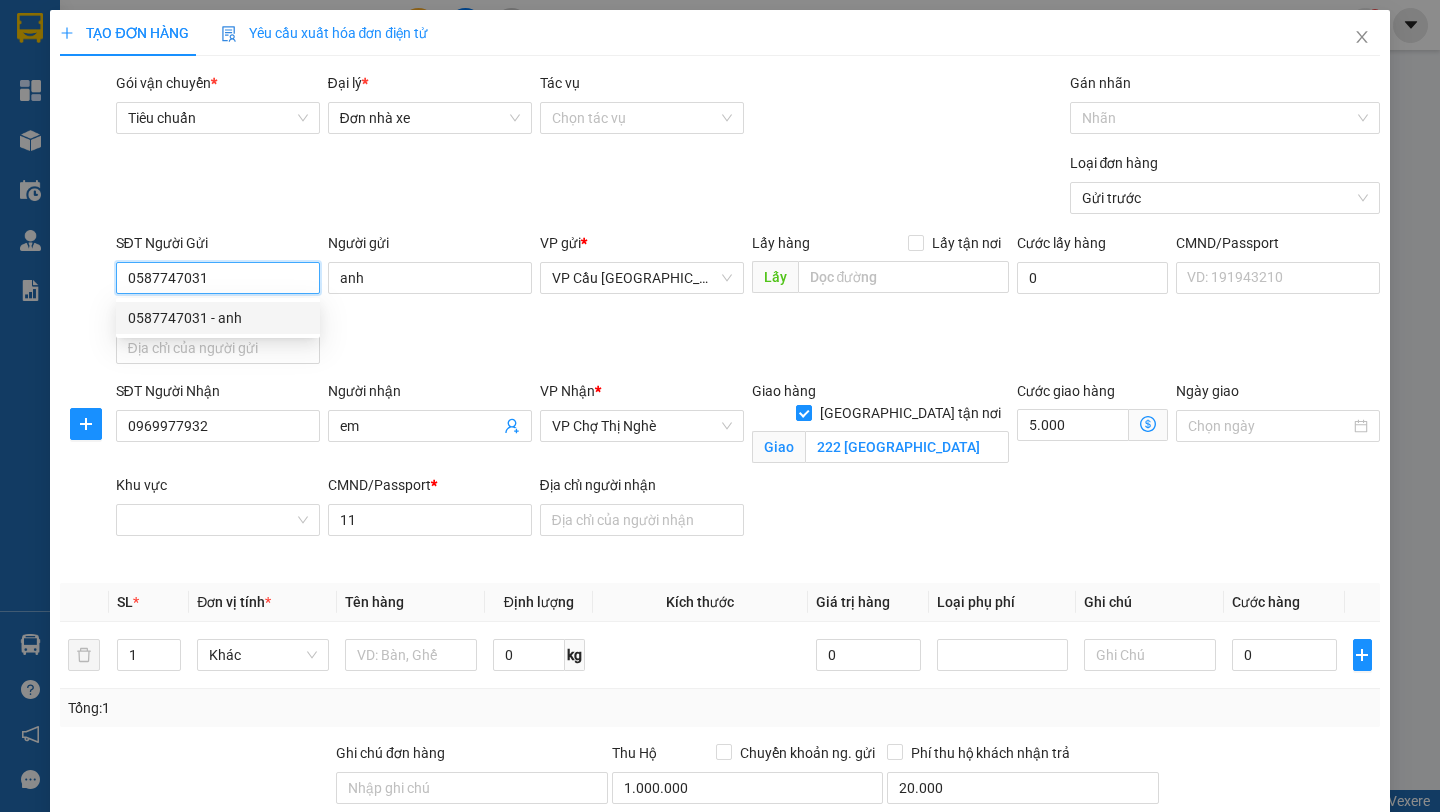 type on "55.000" 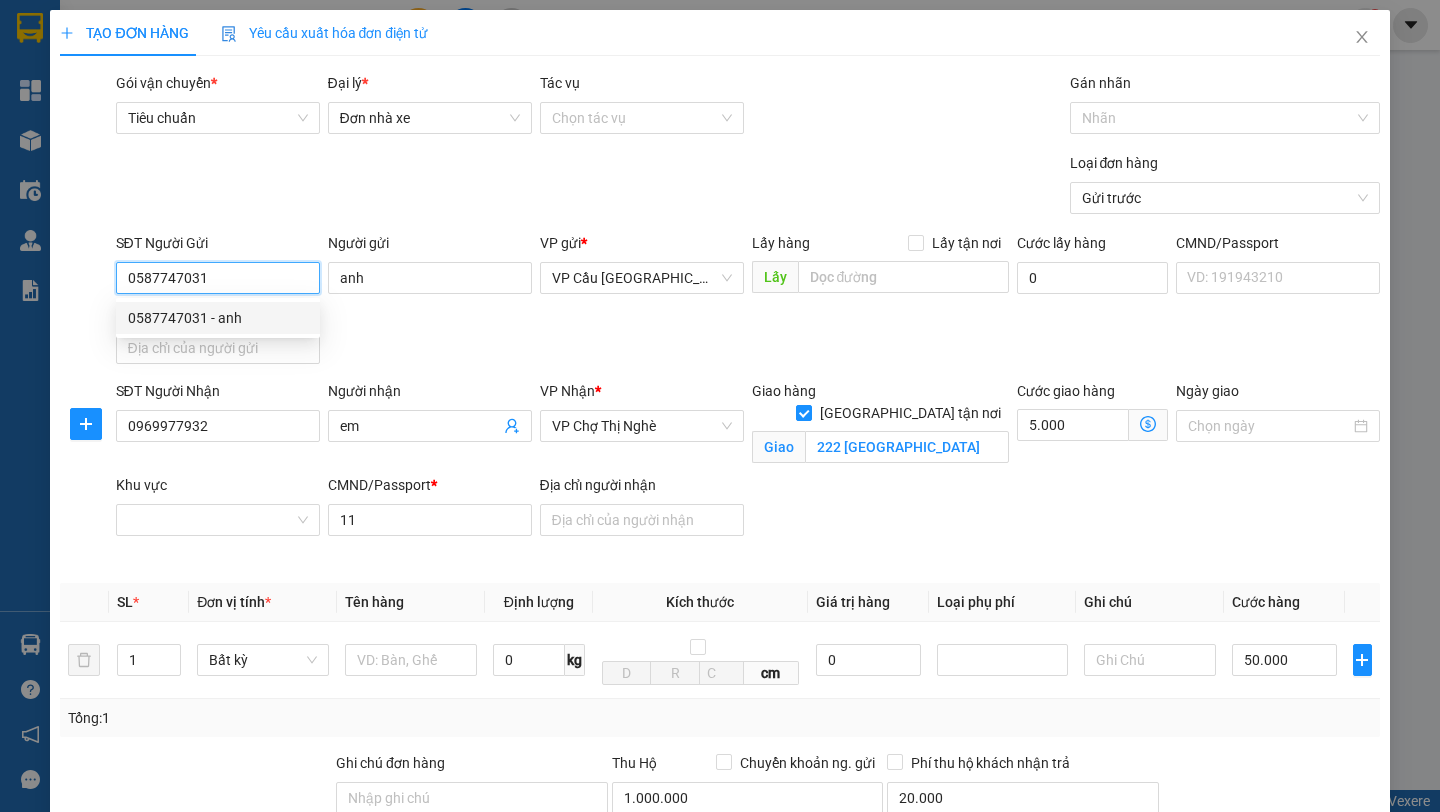 scroll, scrollTop: 348, scrollLeft: 0, axis: vertical 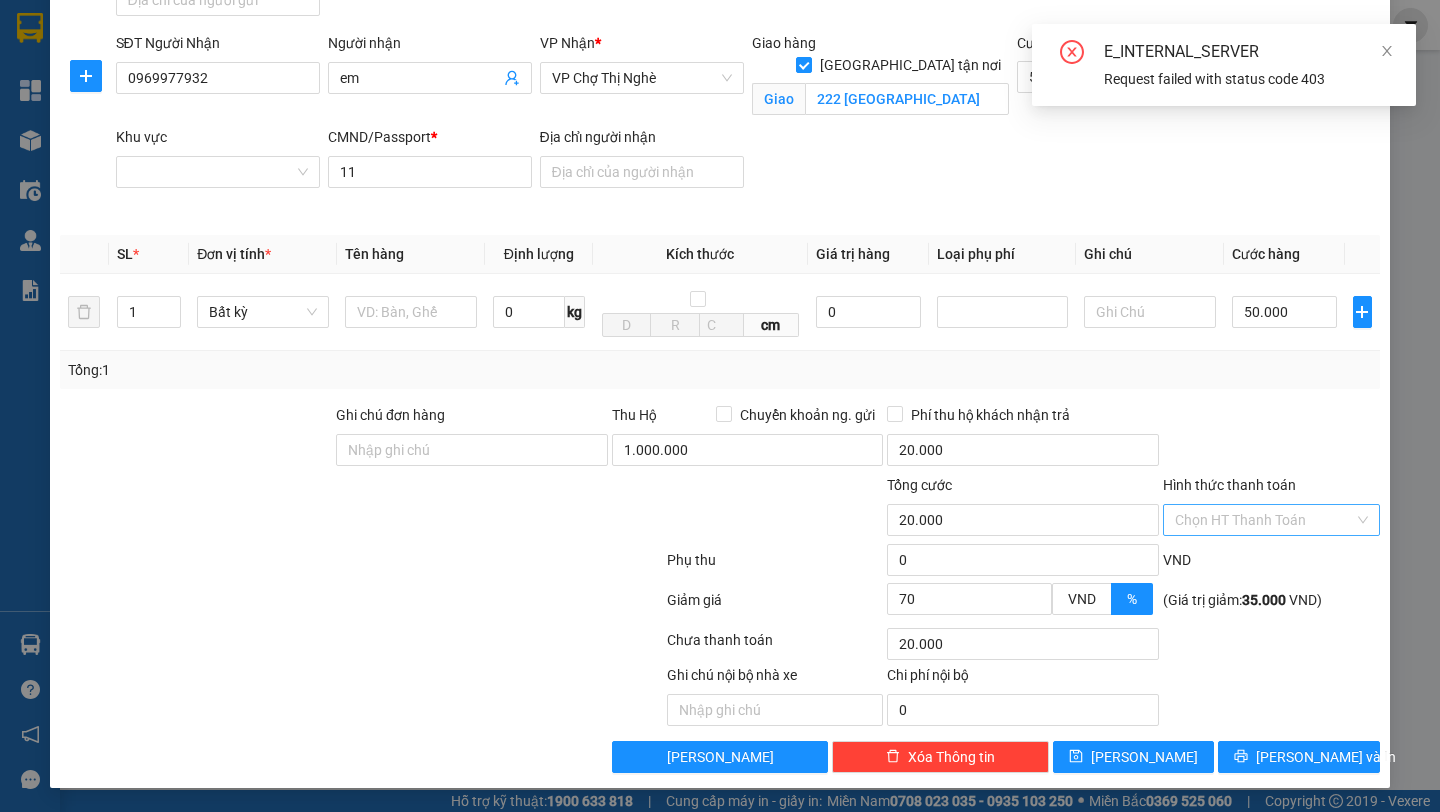 click on "Hình thức thanh toán" at bounding box center (1264, 520) 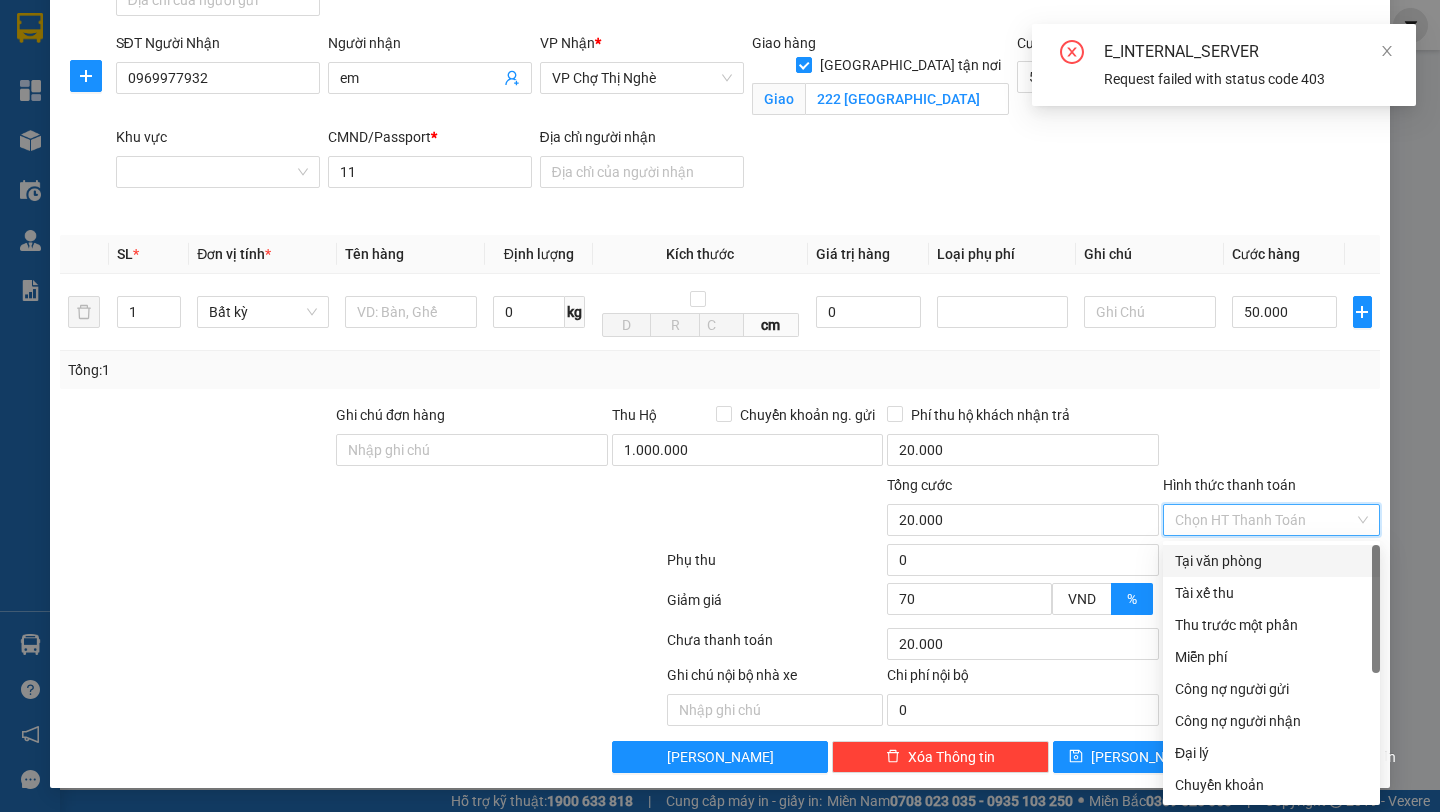 click on "Tại văn phòng" at bounding box center [1271, 561] 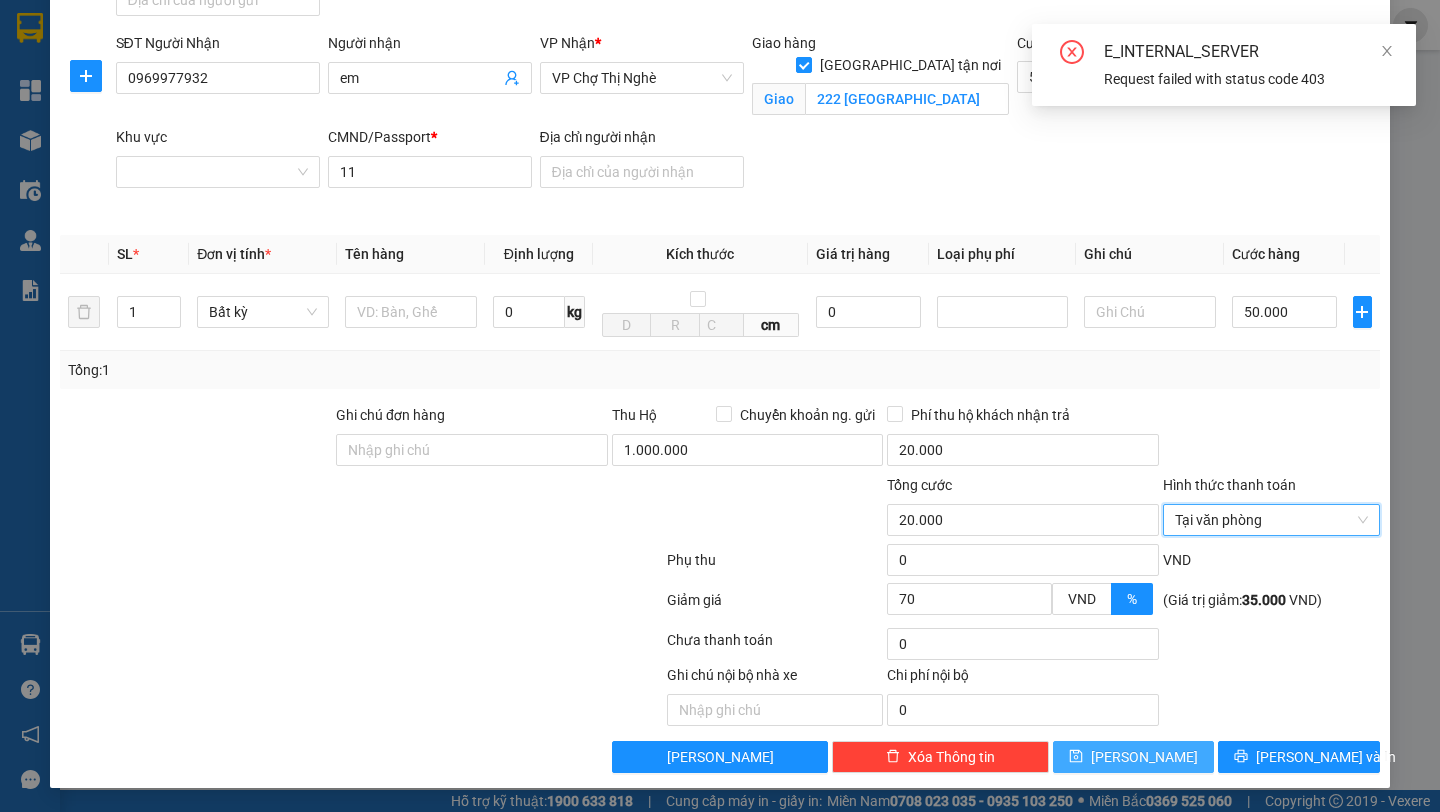 click on "[PERSON_NAME]" at bounding box center (1144, 757) 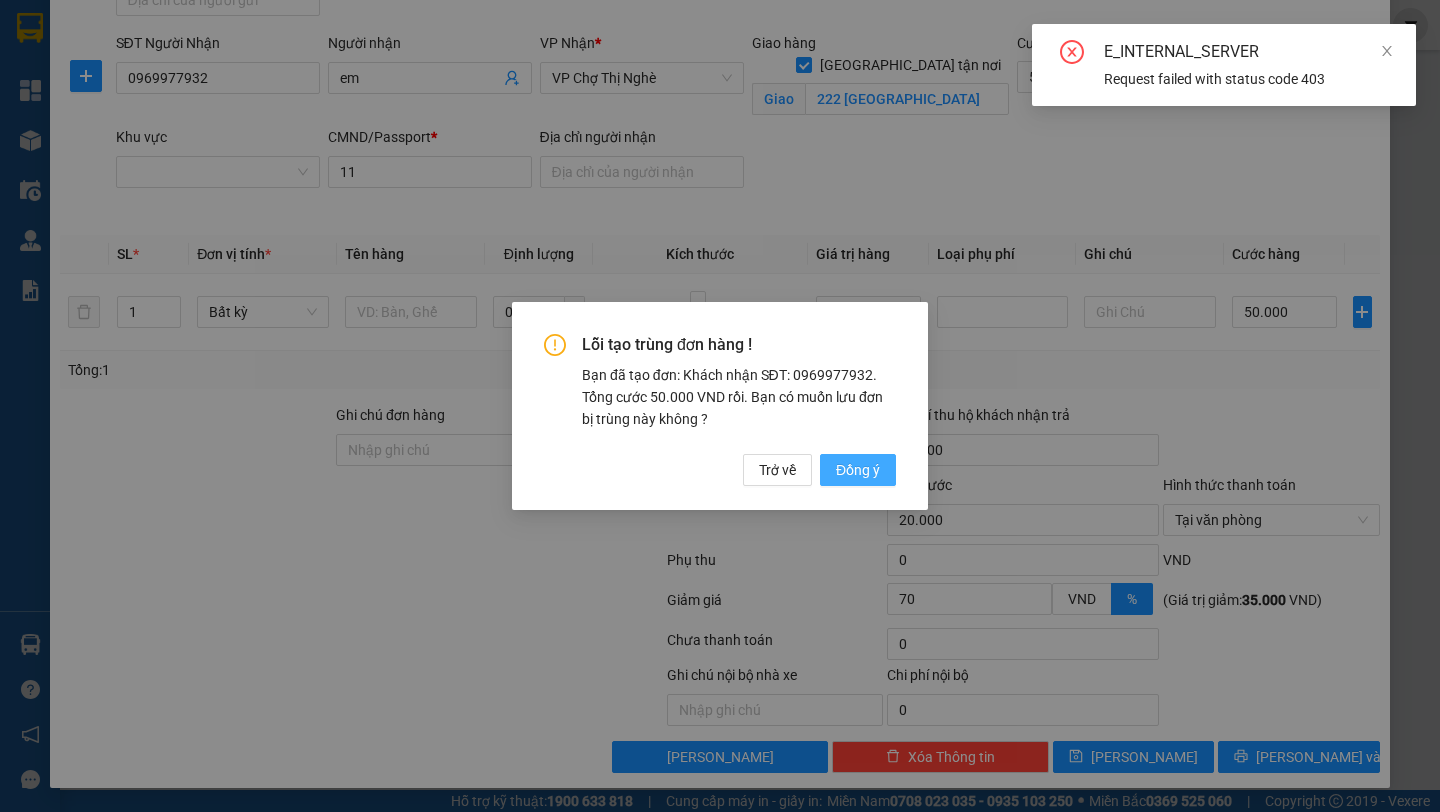click on "Đồng ý" at bounding box center [858, 470] 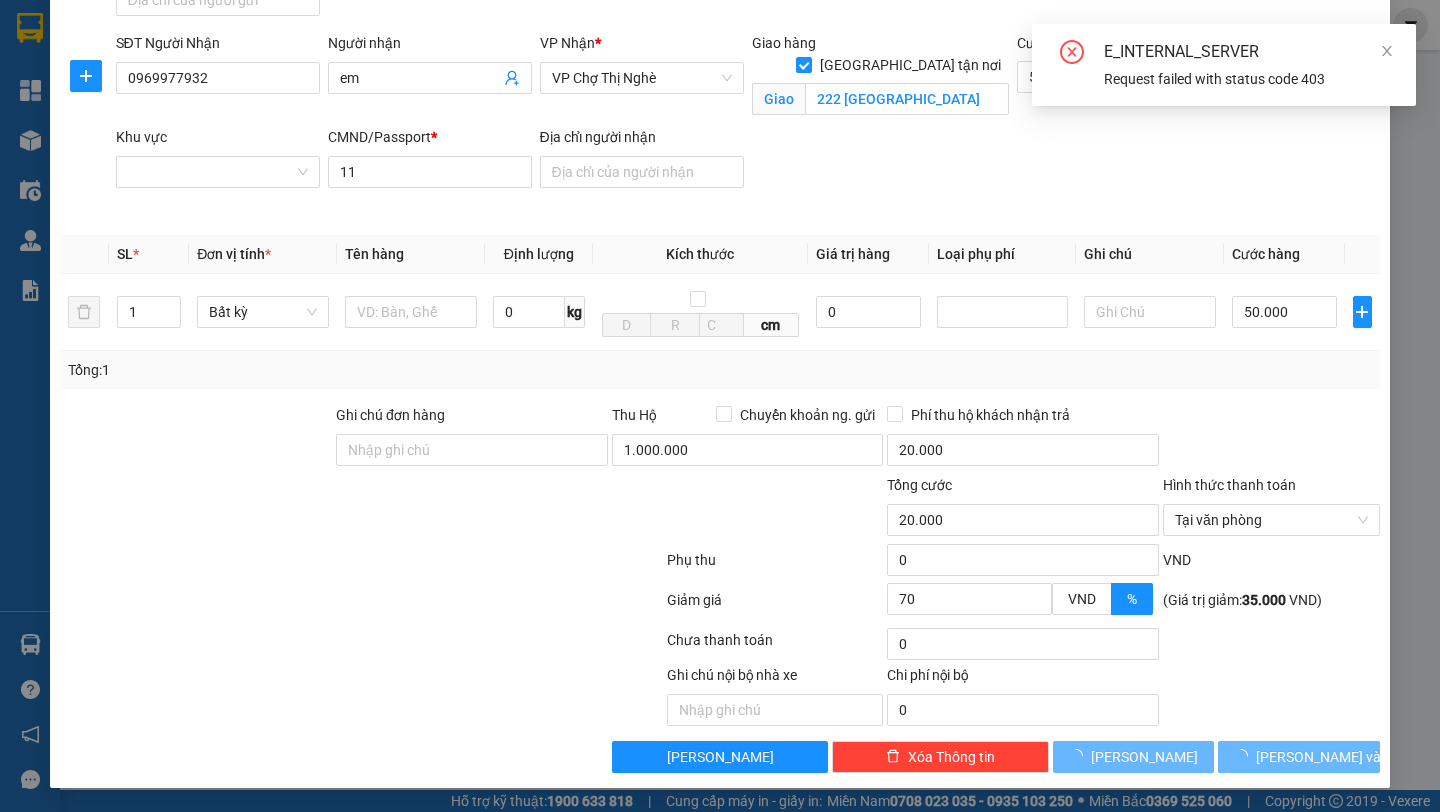 type 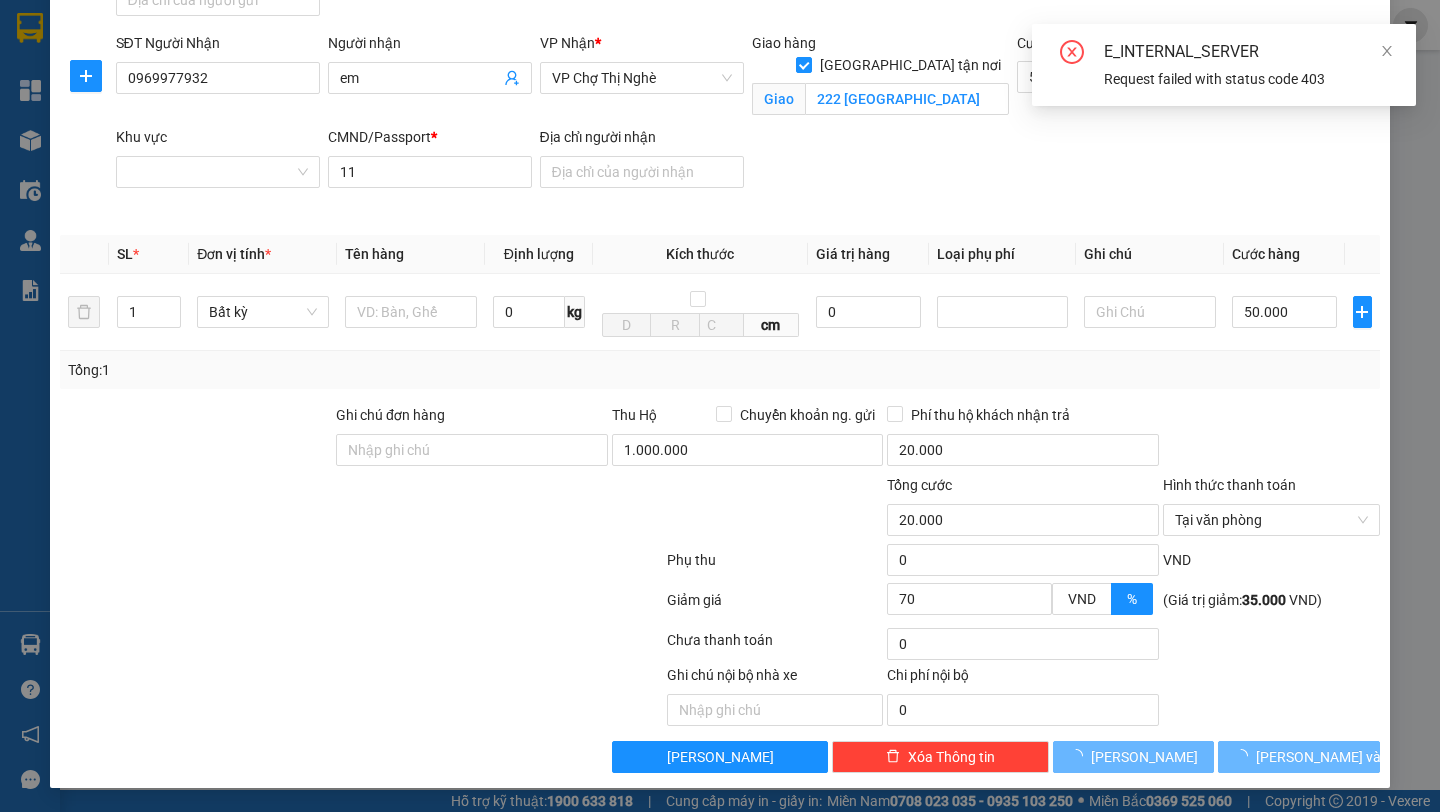 type 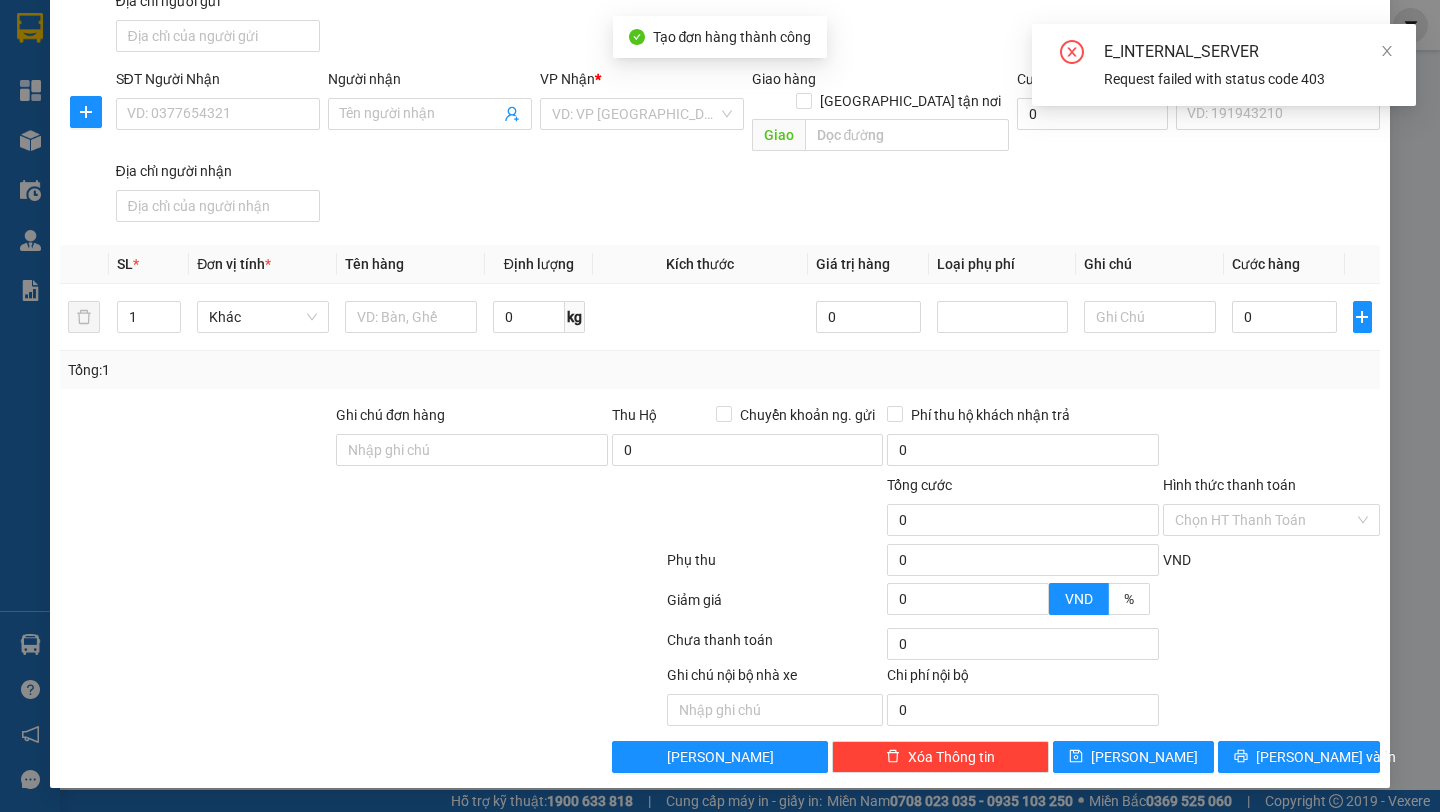 scroll, scrollTop: 0, scrollLeft: 0, axis: both 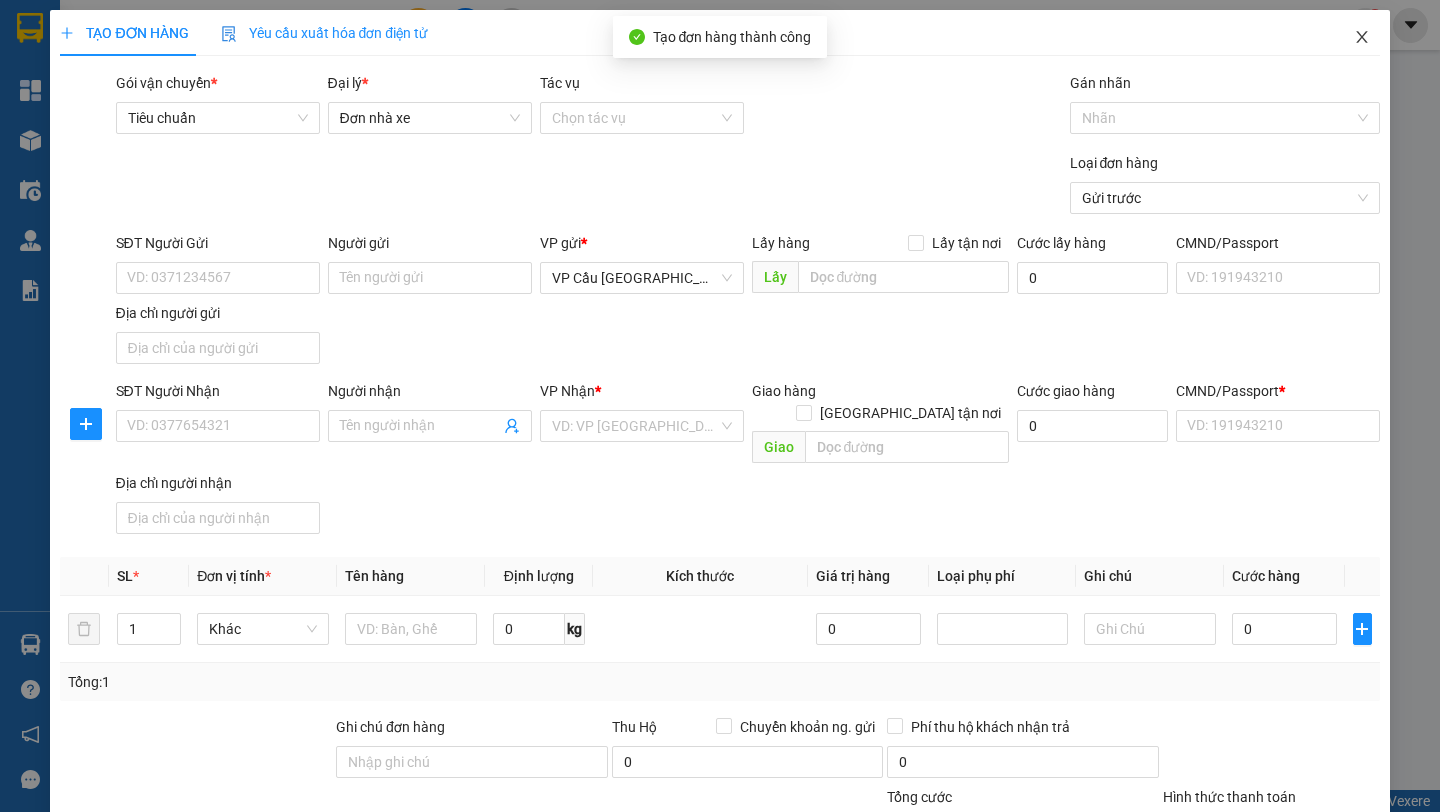 click 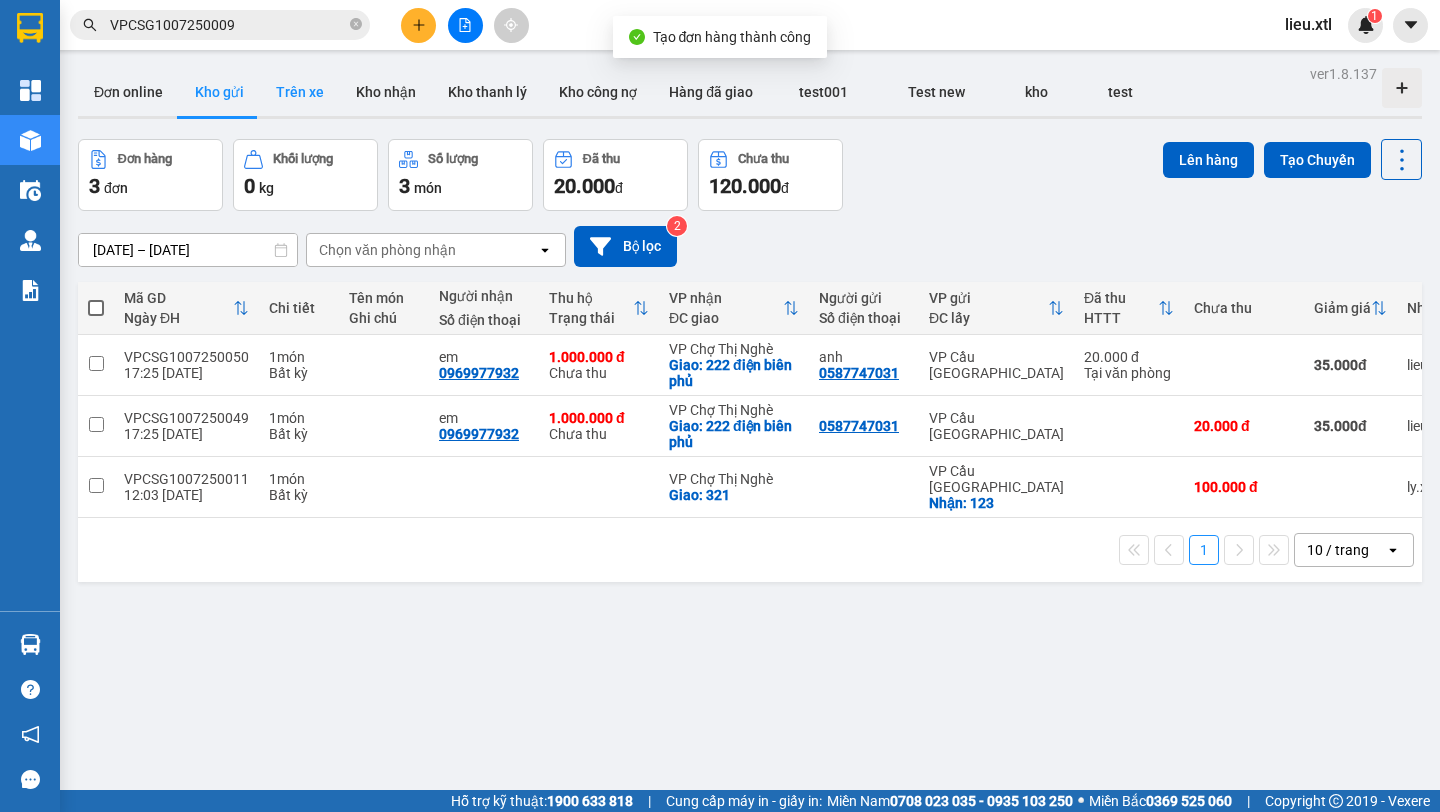 click on "Trên xe" at bounding box center [300, 92] 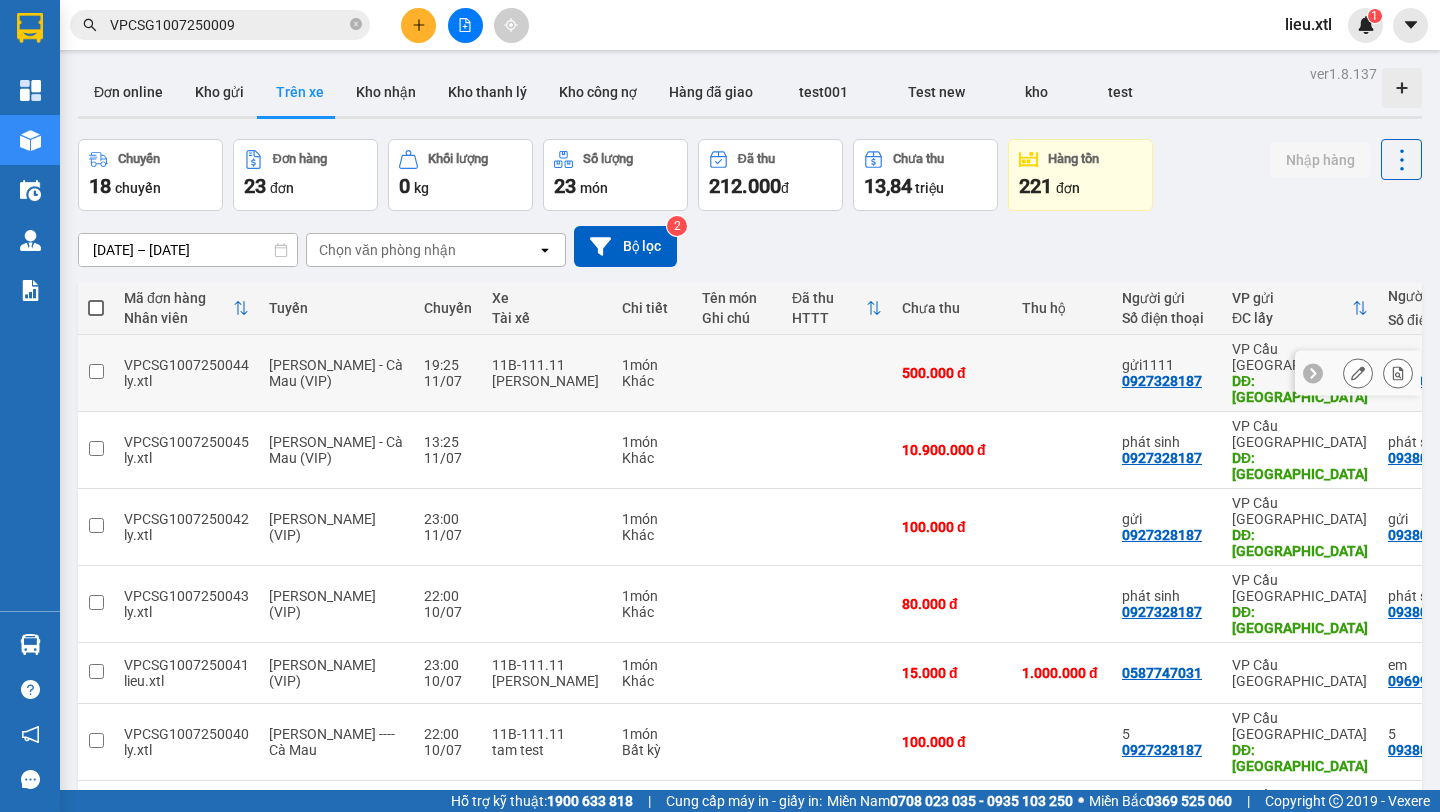click 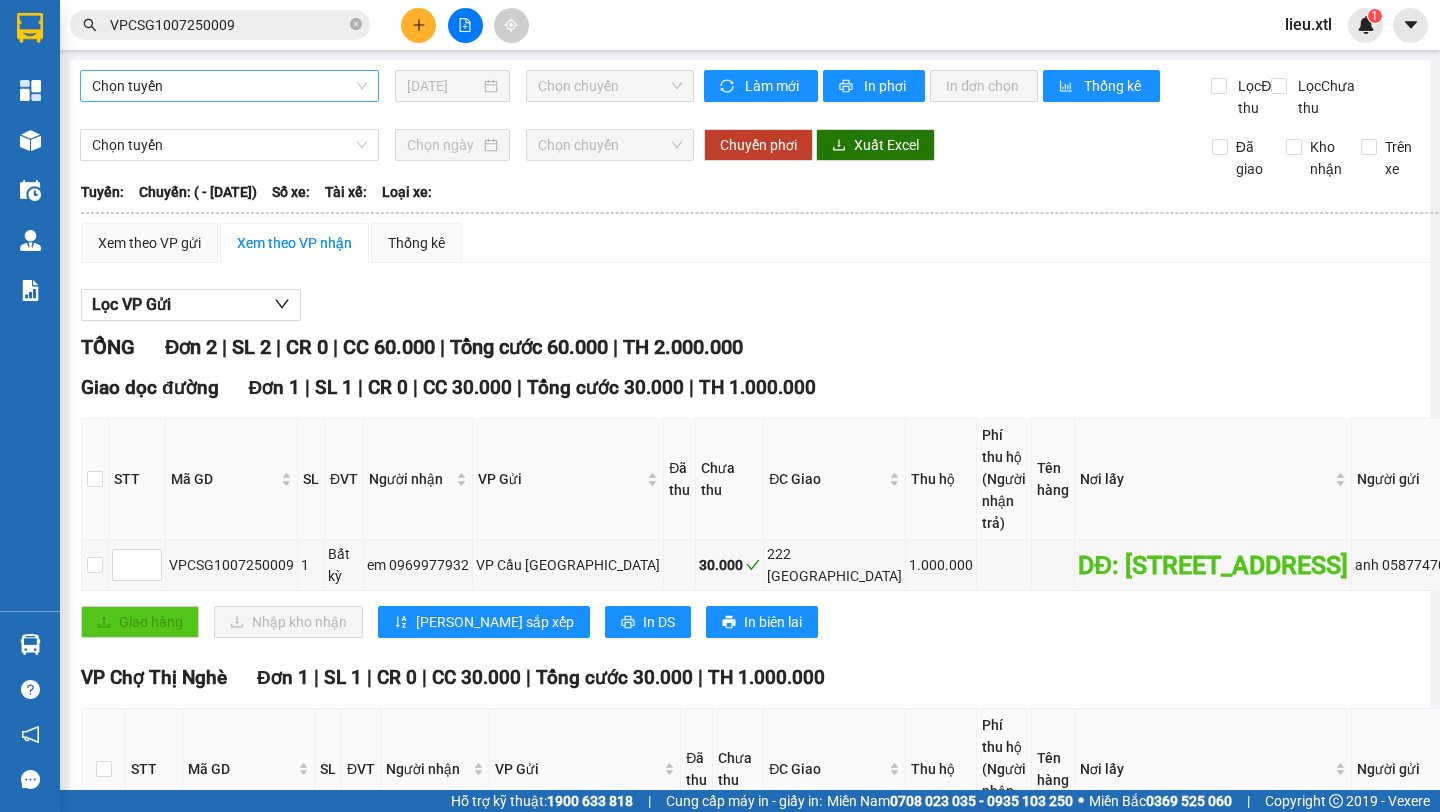 type on "[DATE]" 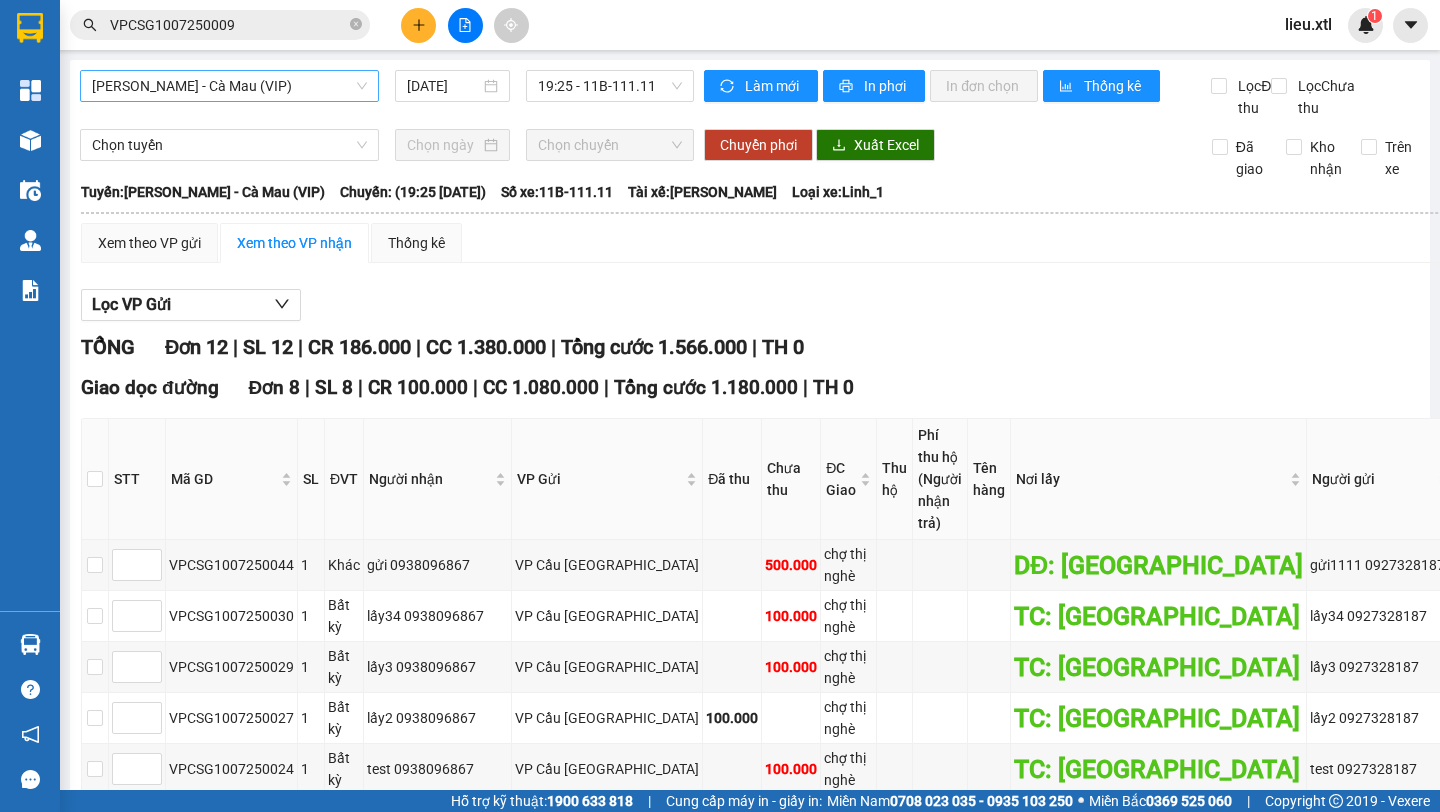 click on "[PERSON_NAME] - Cà Mau (VIP)" at bounding box center [229, 86] 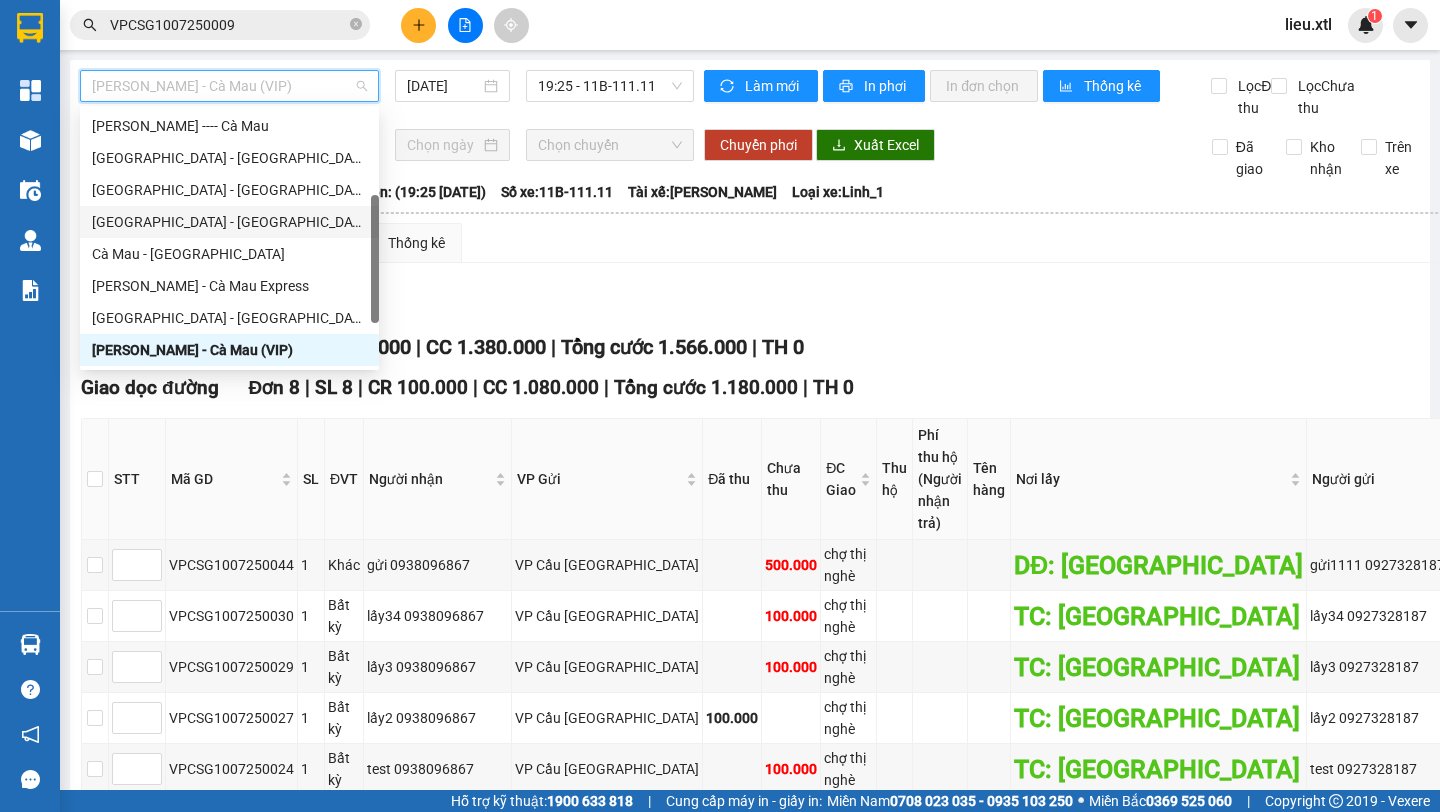 scroll, scrollTop: 96, scrollLeft: 0, axis: vertical 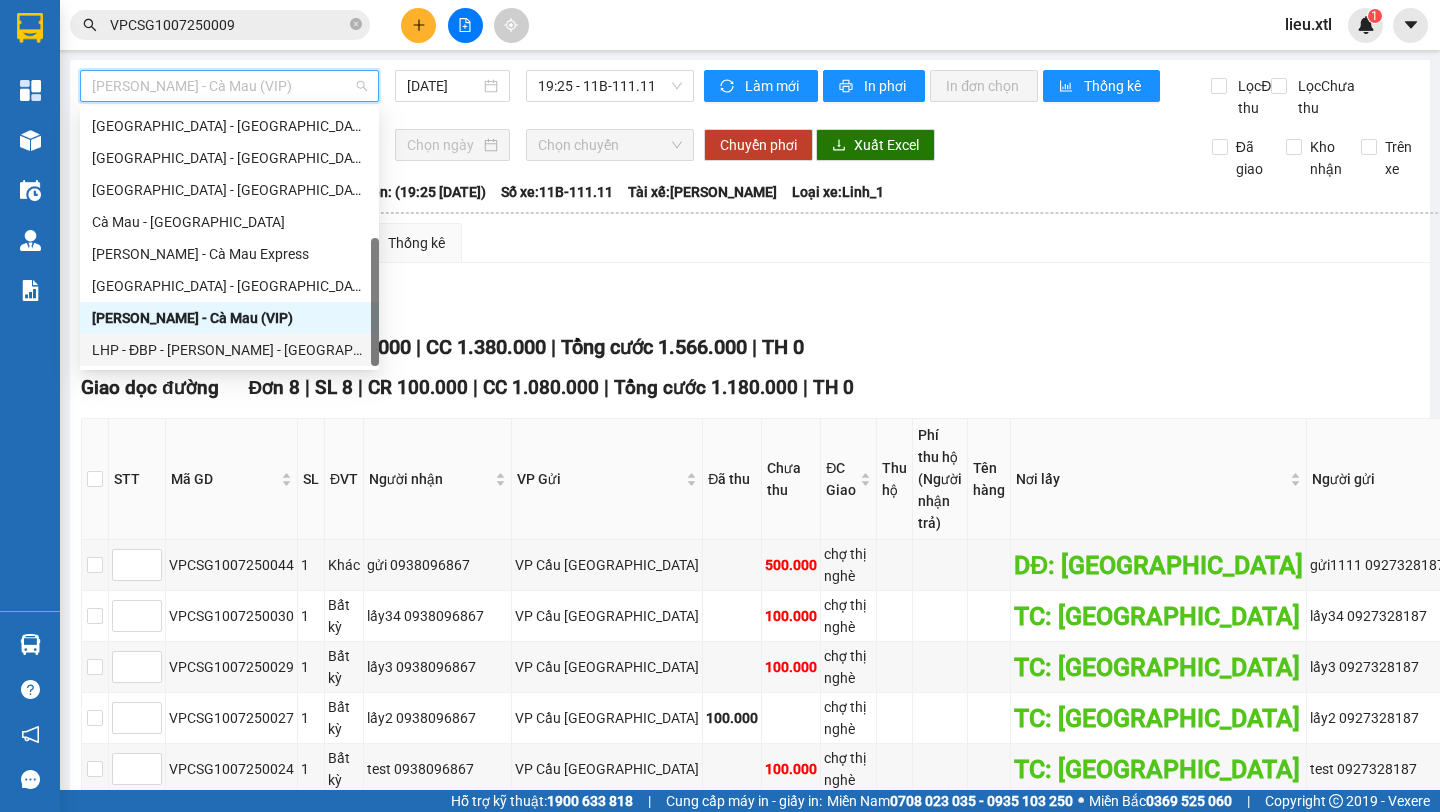 click on "LHP - ĐBP - [PERSON_NAME] - [GEOGRAPHIC_DATA]" at bounding box center [229, 350] 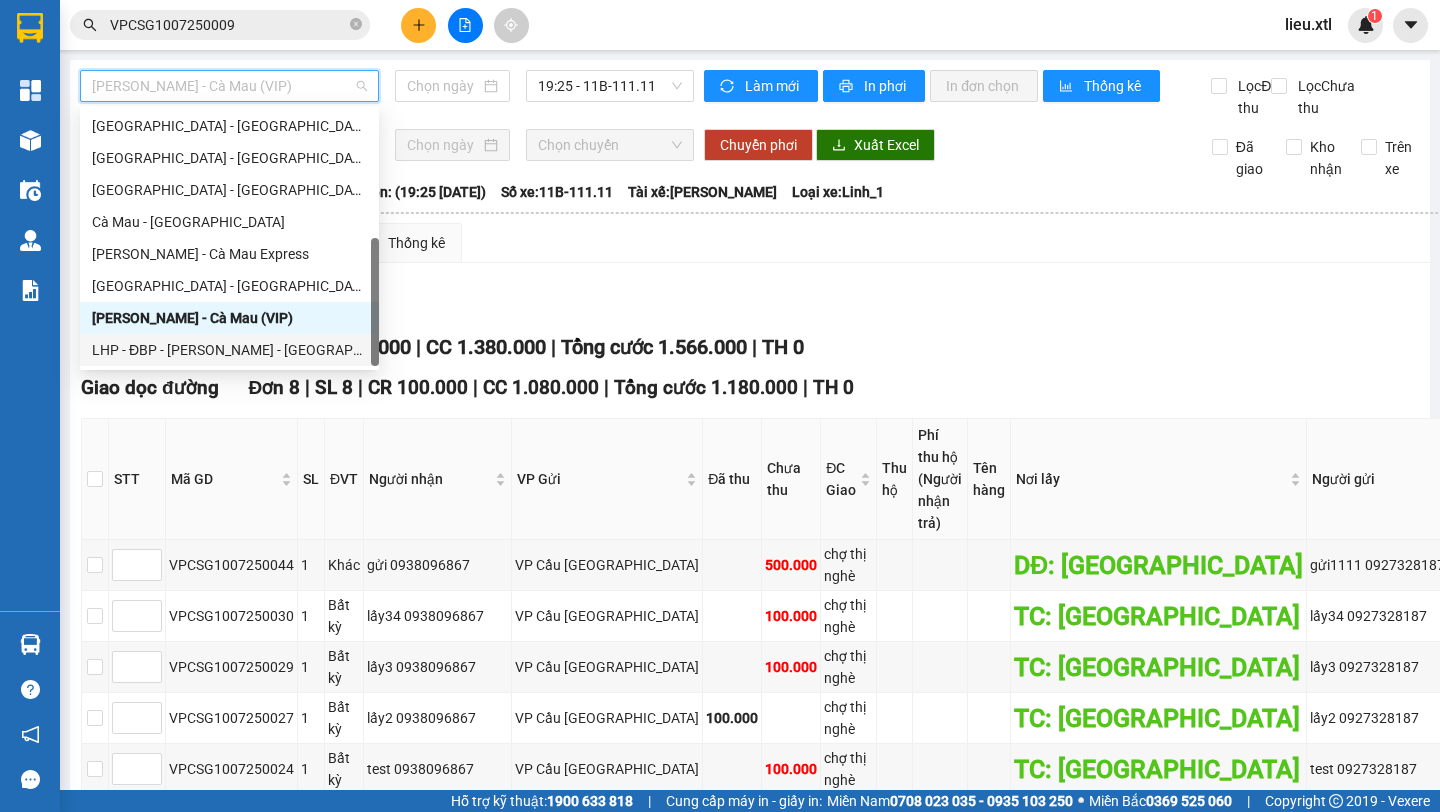 type on "[DATE]" 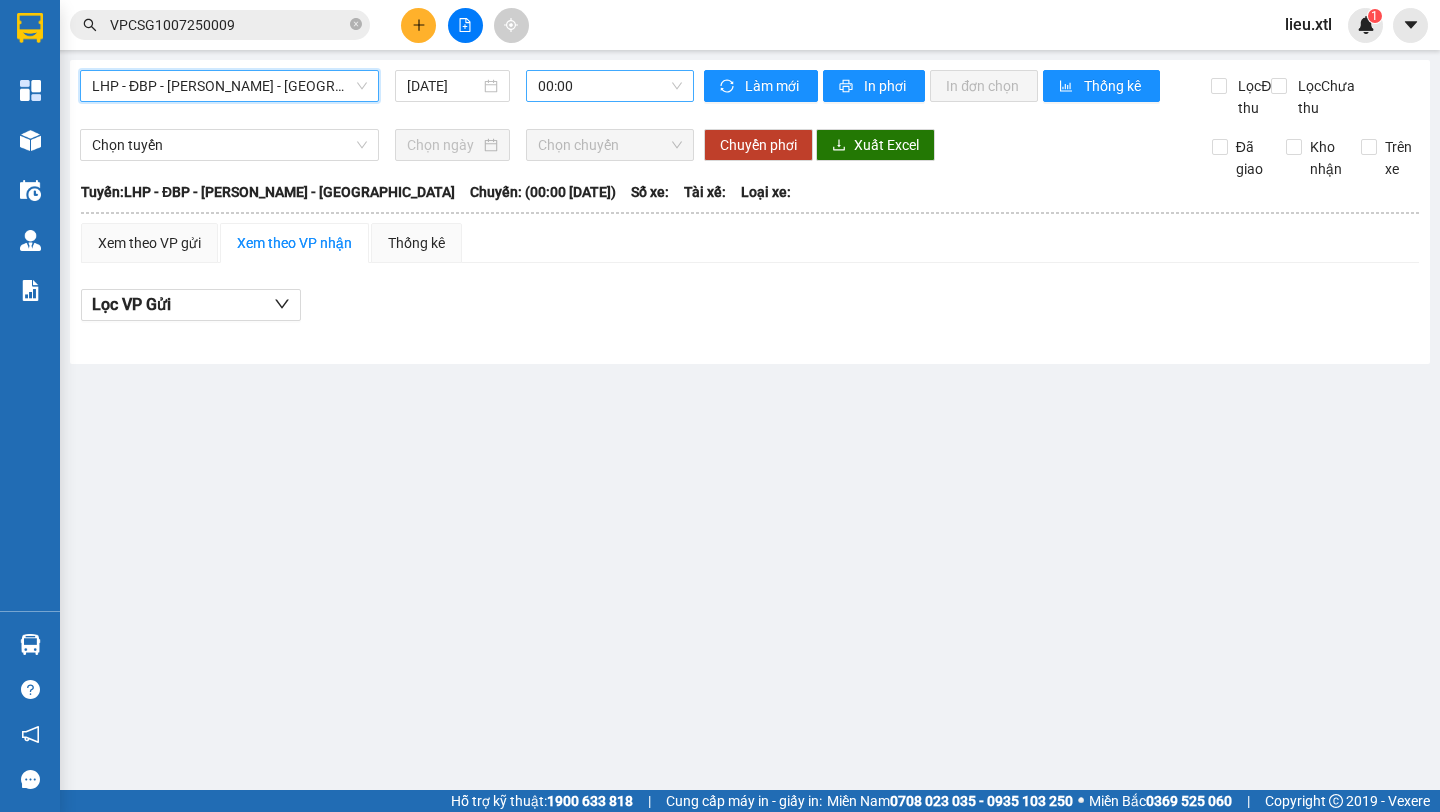 click on "00:00" at bounding box center (610, 86) 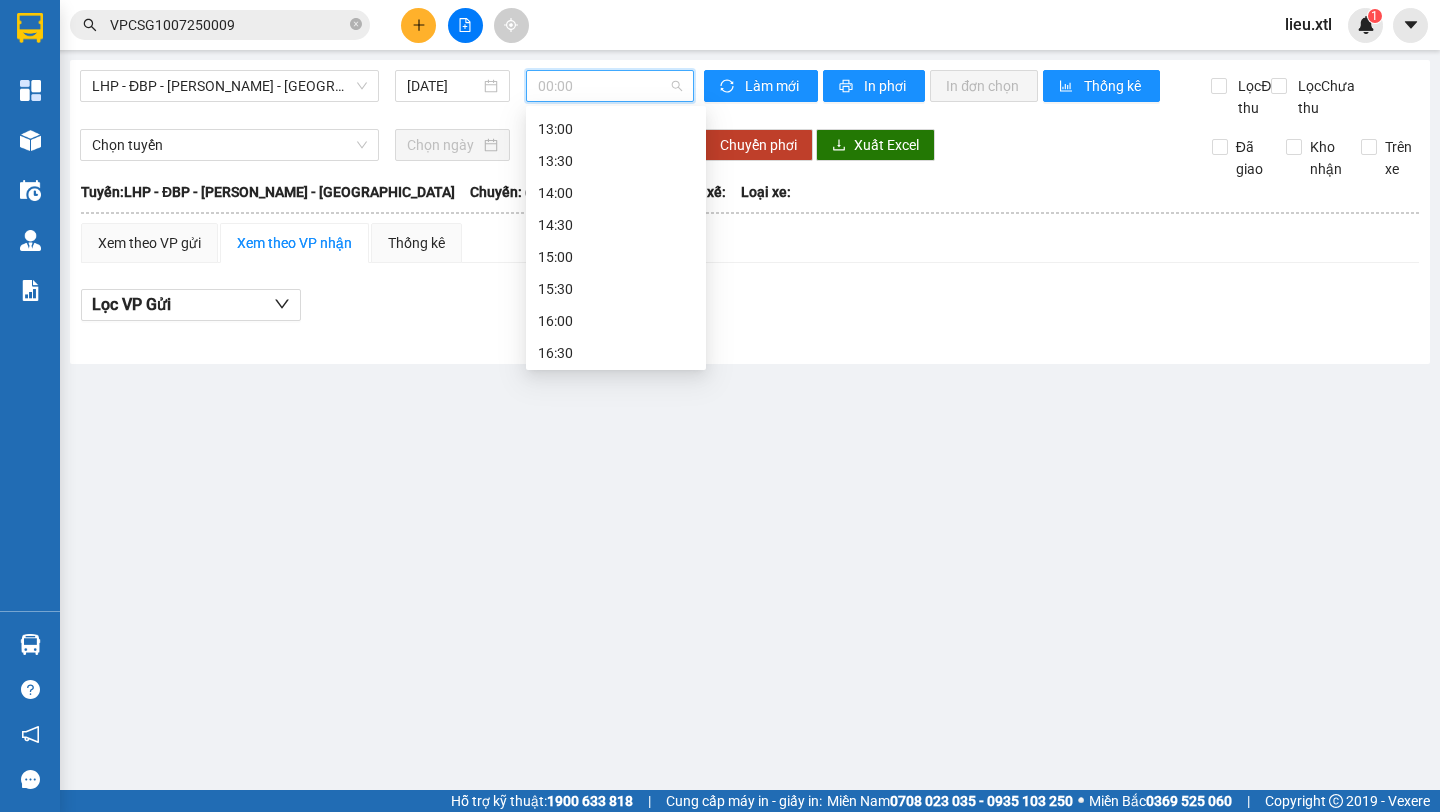 scroll, scrollTop: 1280, scrollLeft: 0, axis: vertical 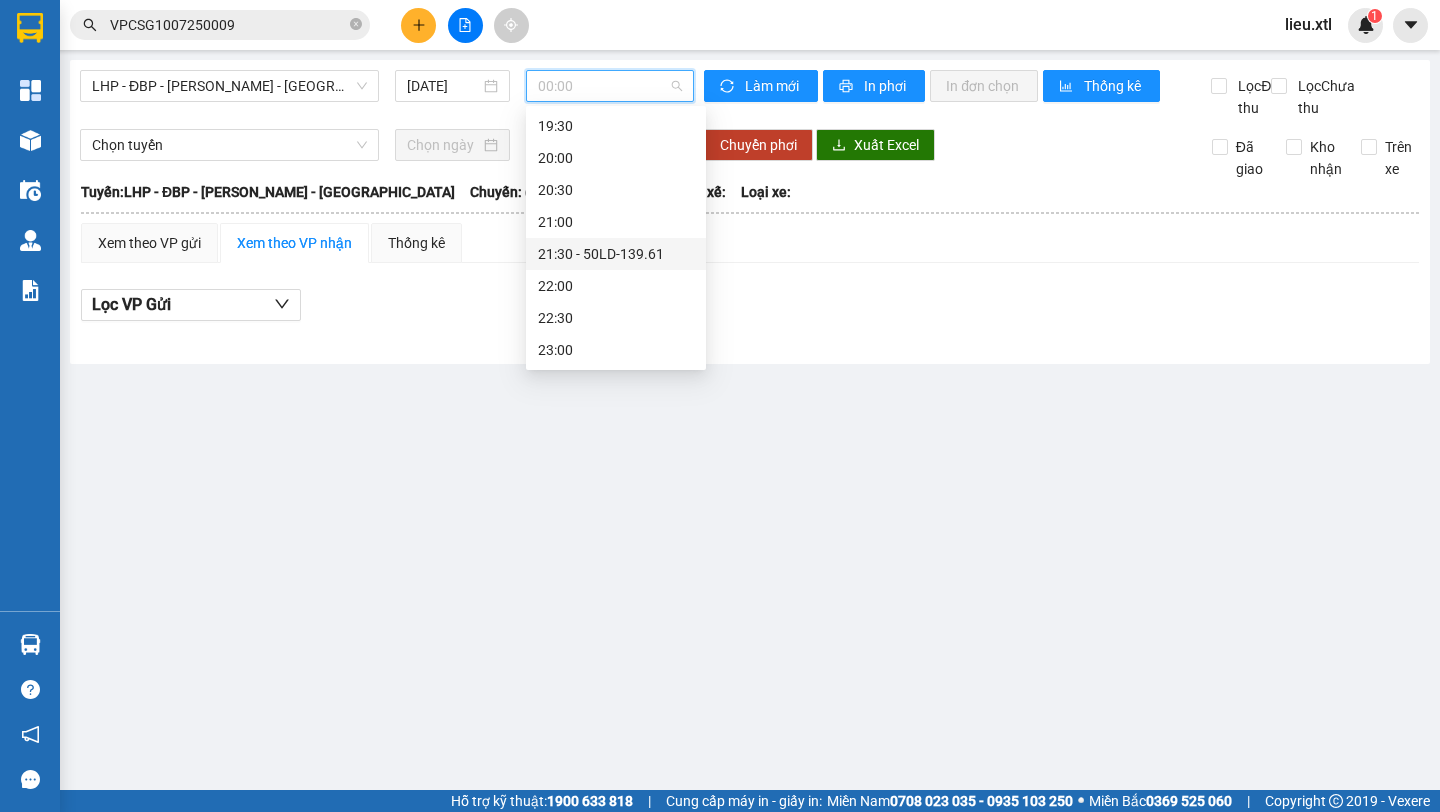 click on "21:30     - 50LD-139.61" at bounding box center (616, 254) 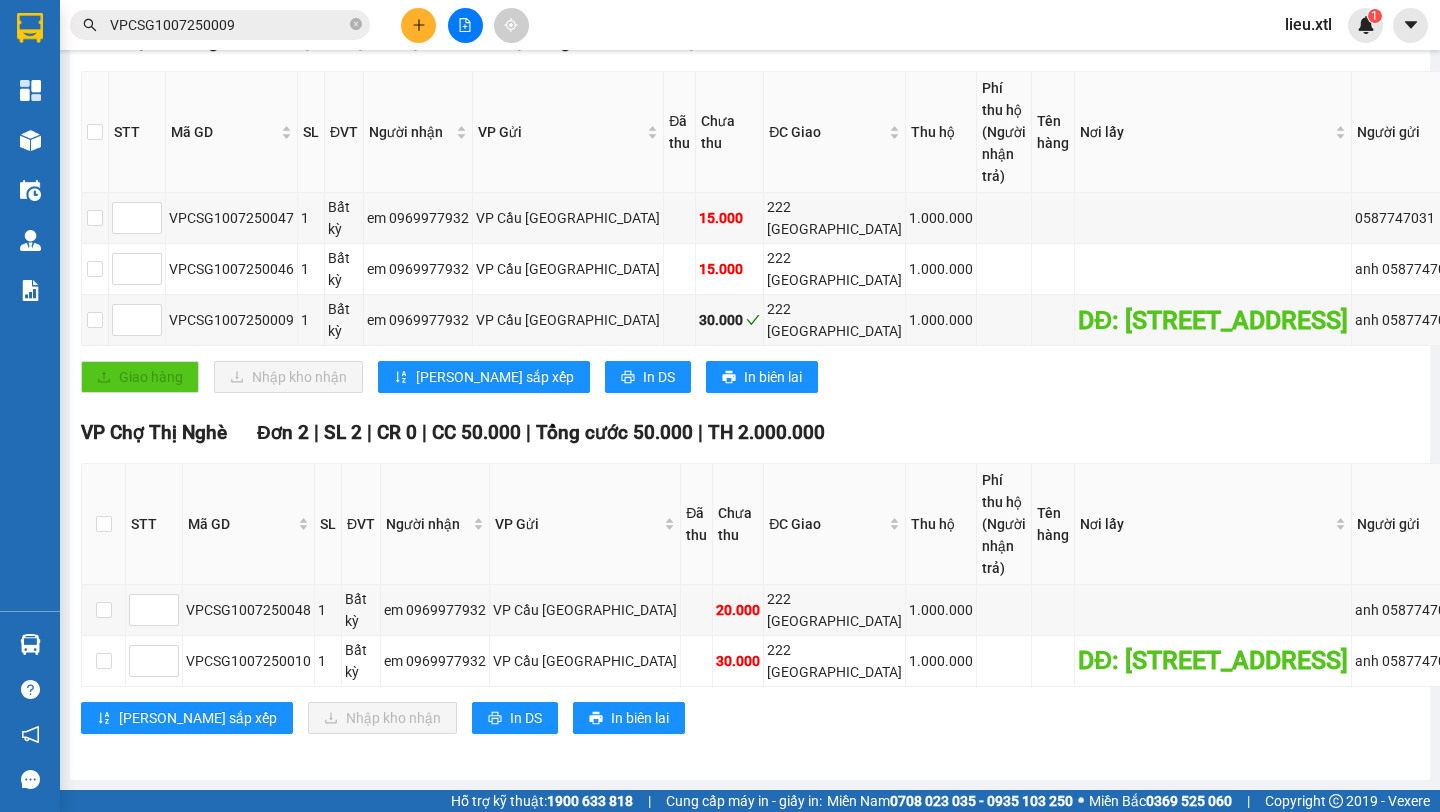 scroll, scrollTop: 306, scrollLeft: 0, axis: vertical 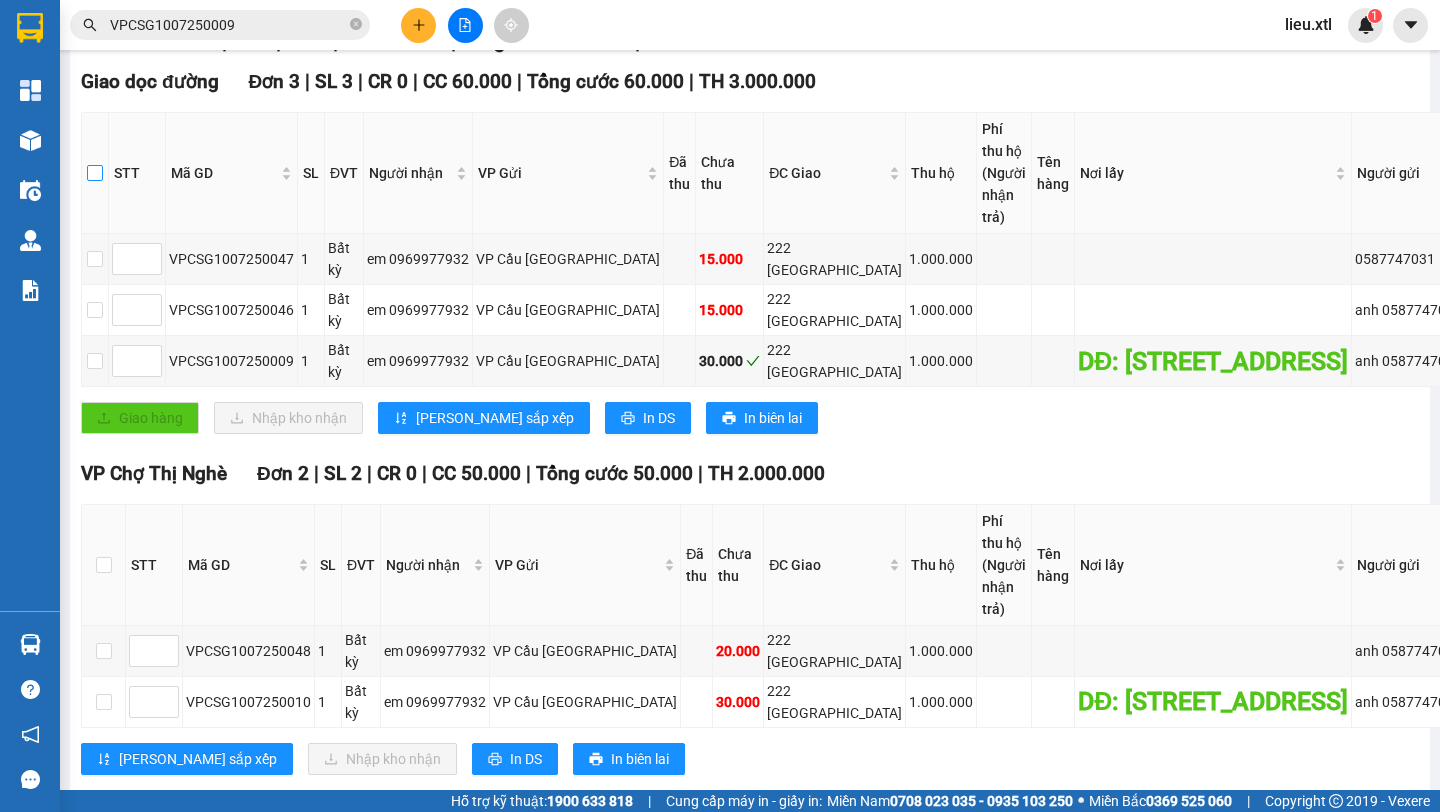 click at bounding box center [95, 173] 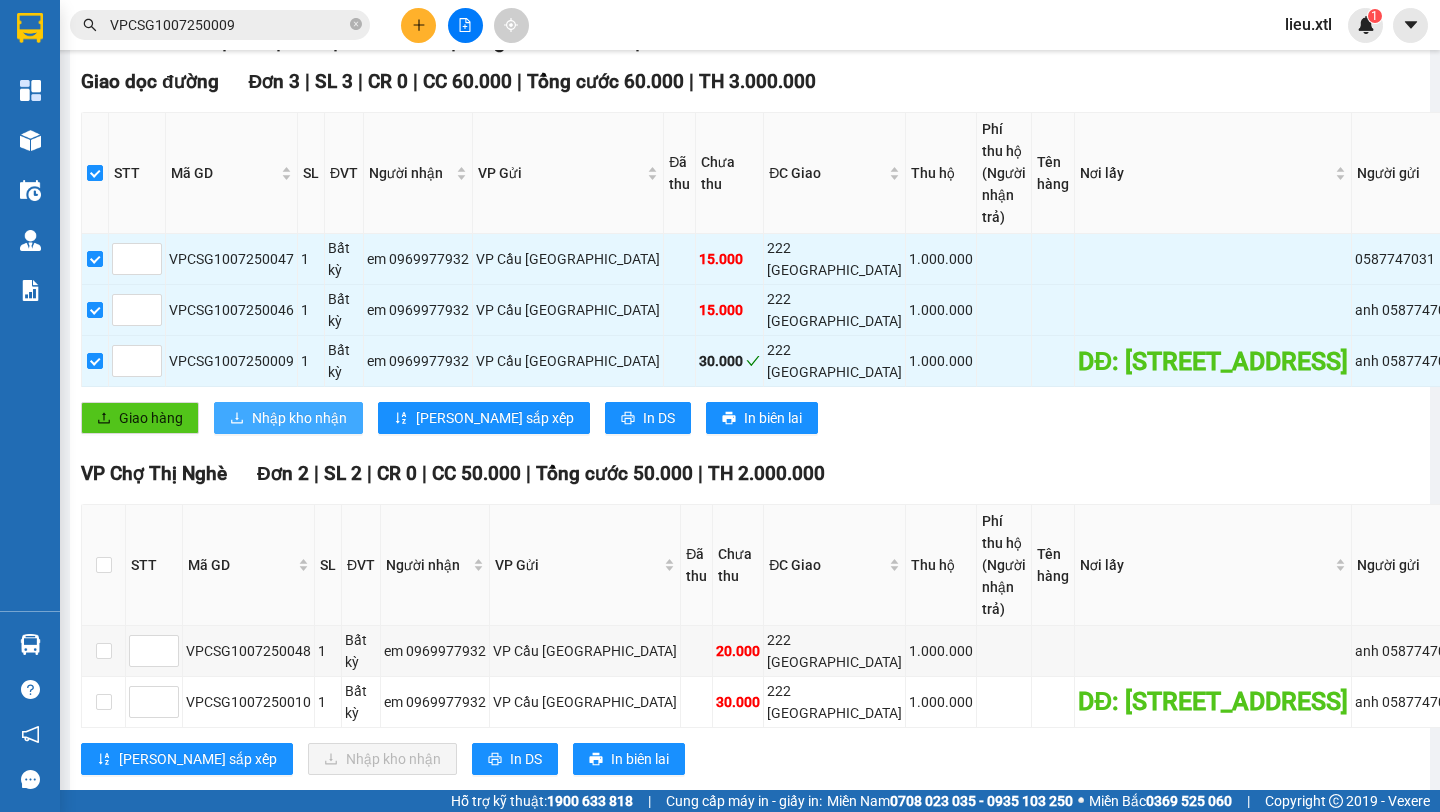 click on "Nhập kho nhận" at bounding box center [299, 418] 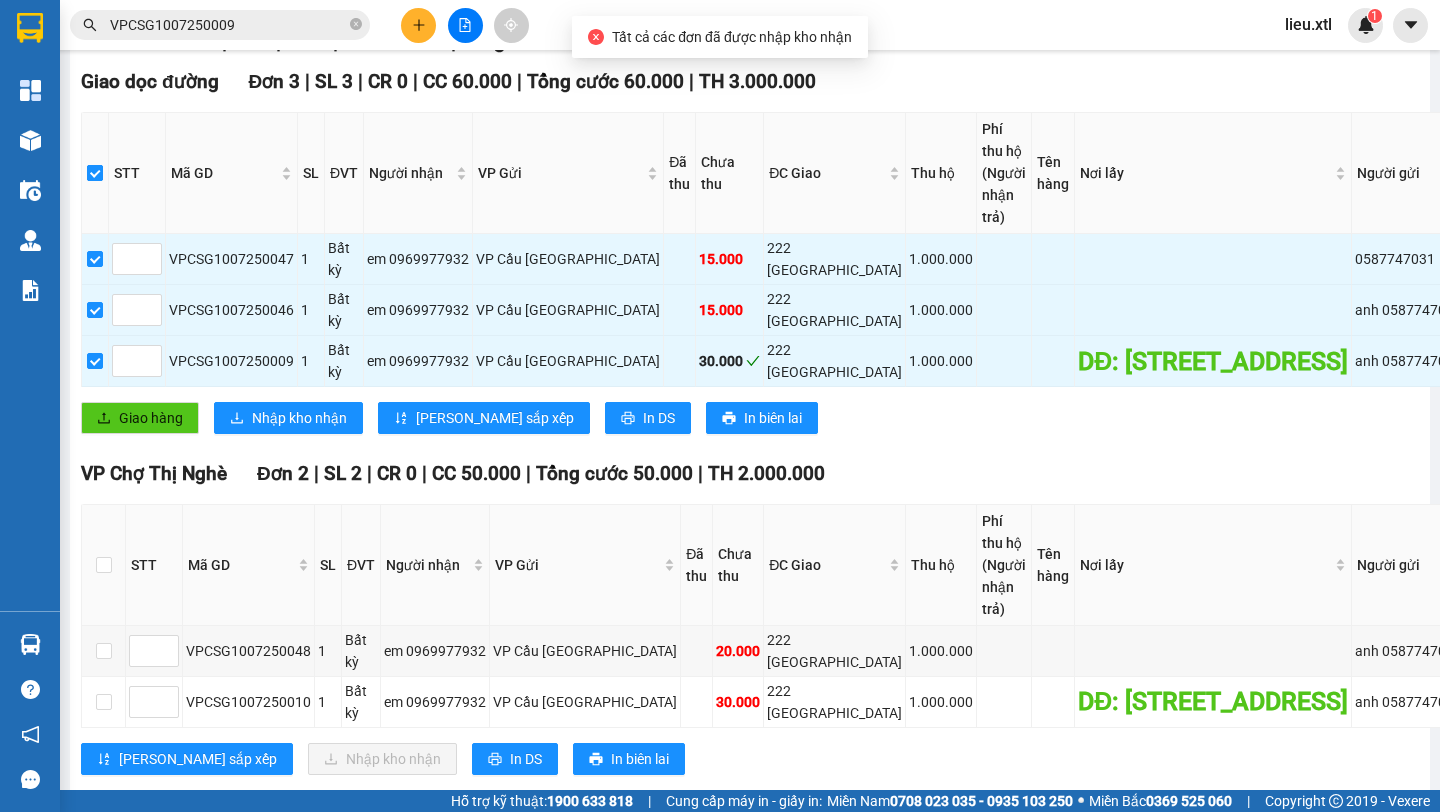 click at bounding box center [95, 173] 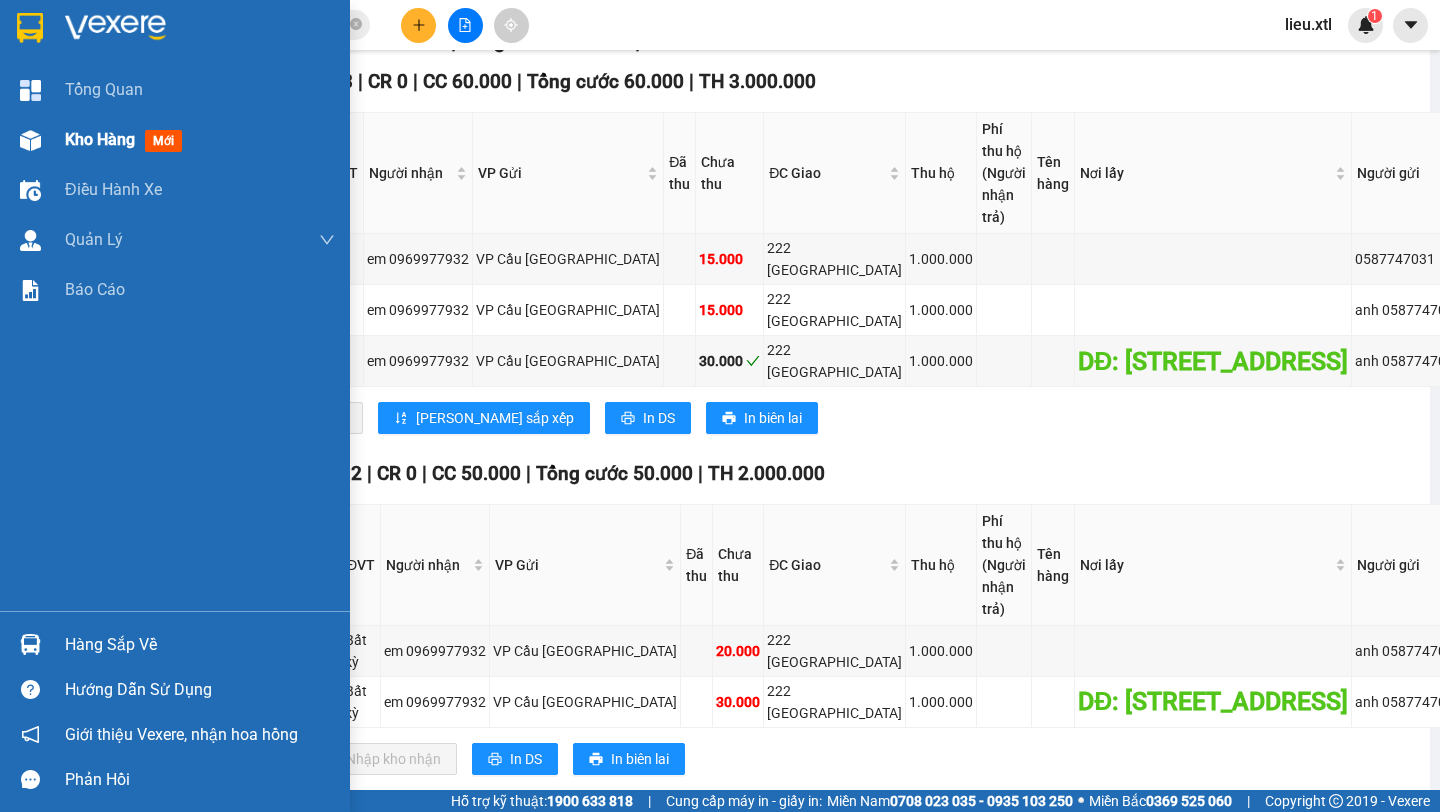 click at bounding box center (30, 140) 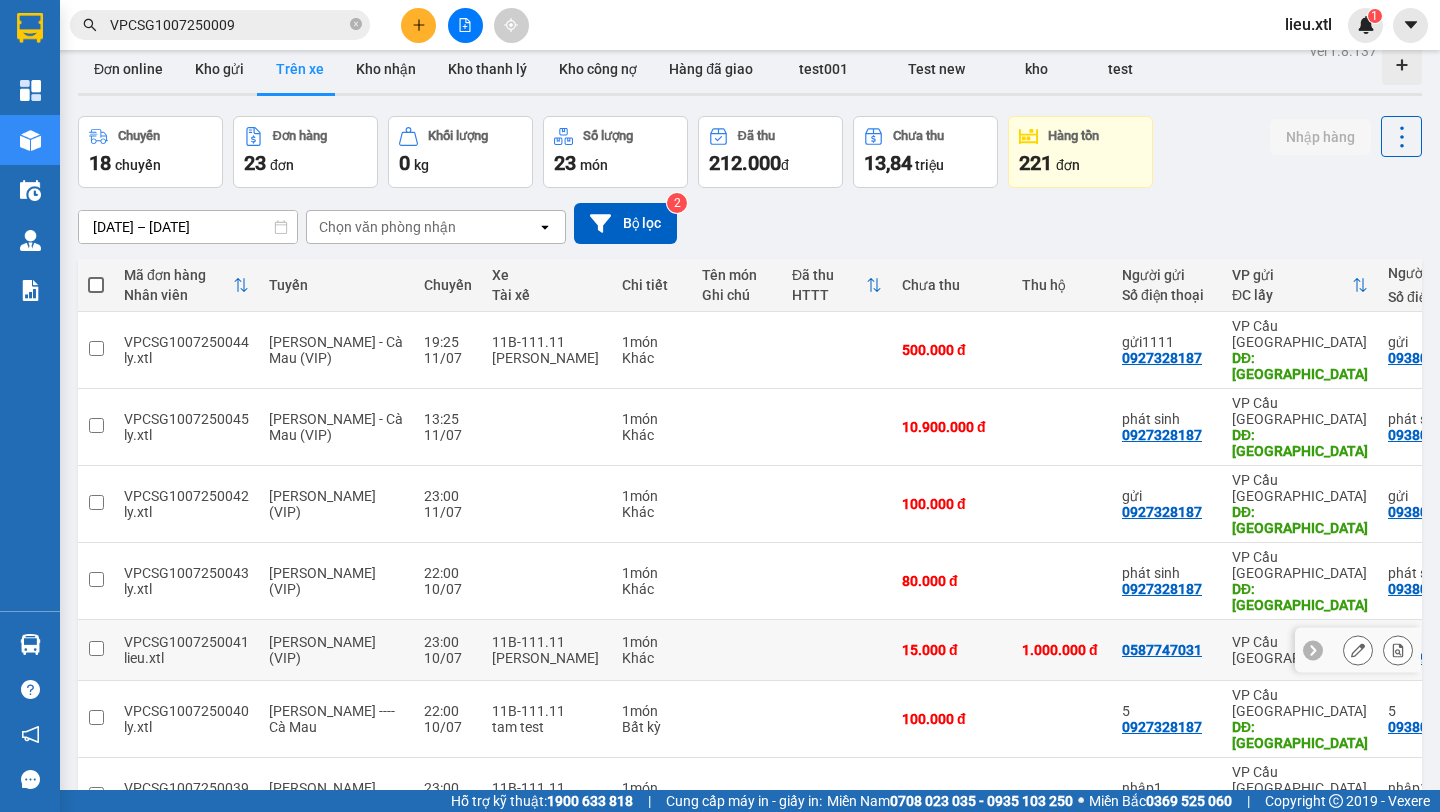 scroll, scrollTop: 0, scrollLeft: 0, axis: both 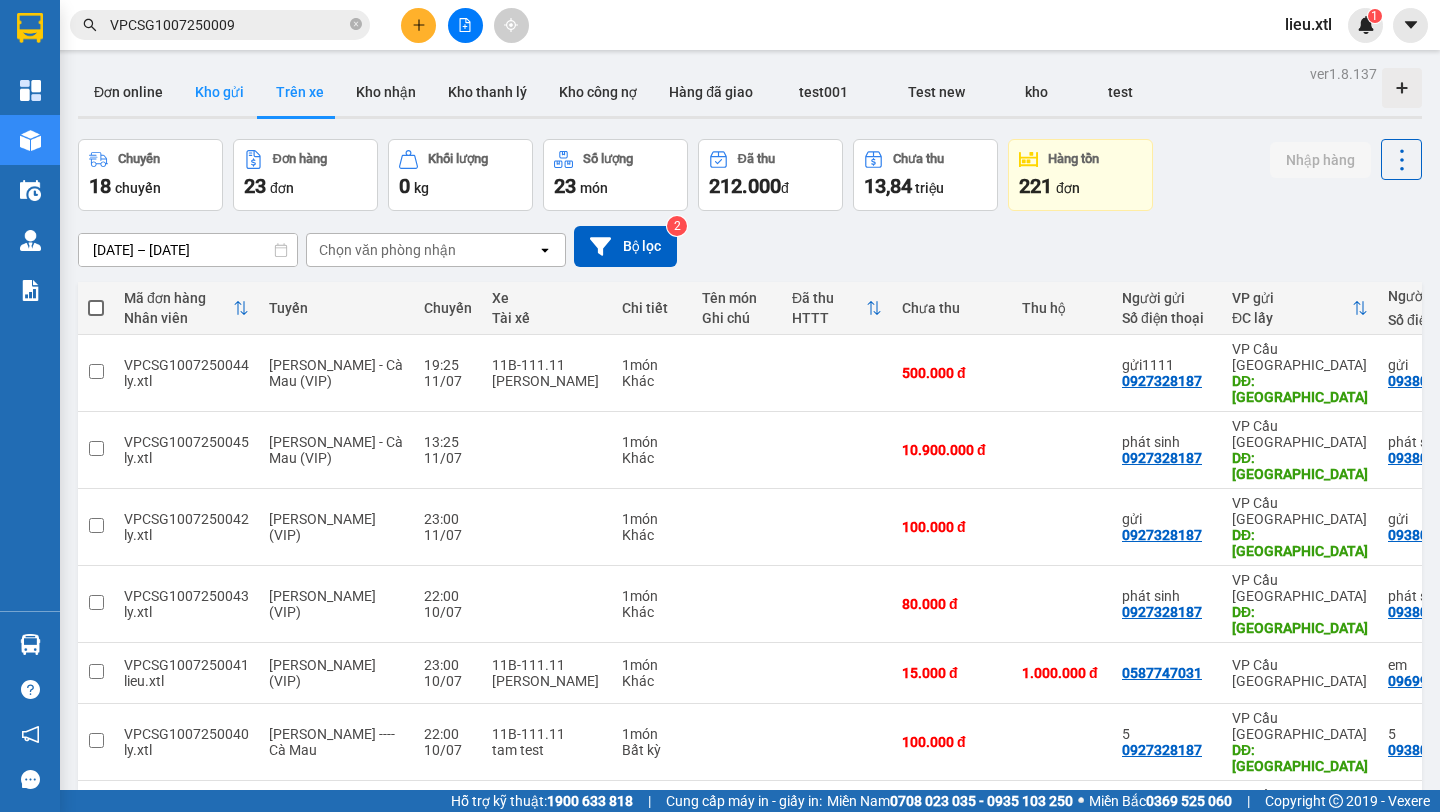 click on "Kho gửi" at bounding box center [219, 92] 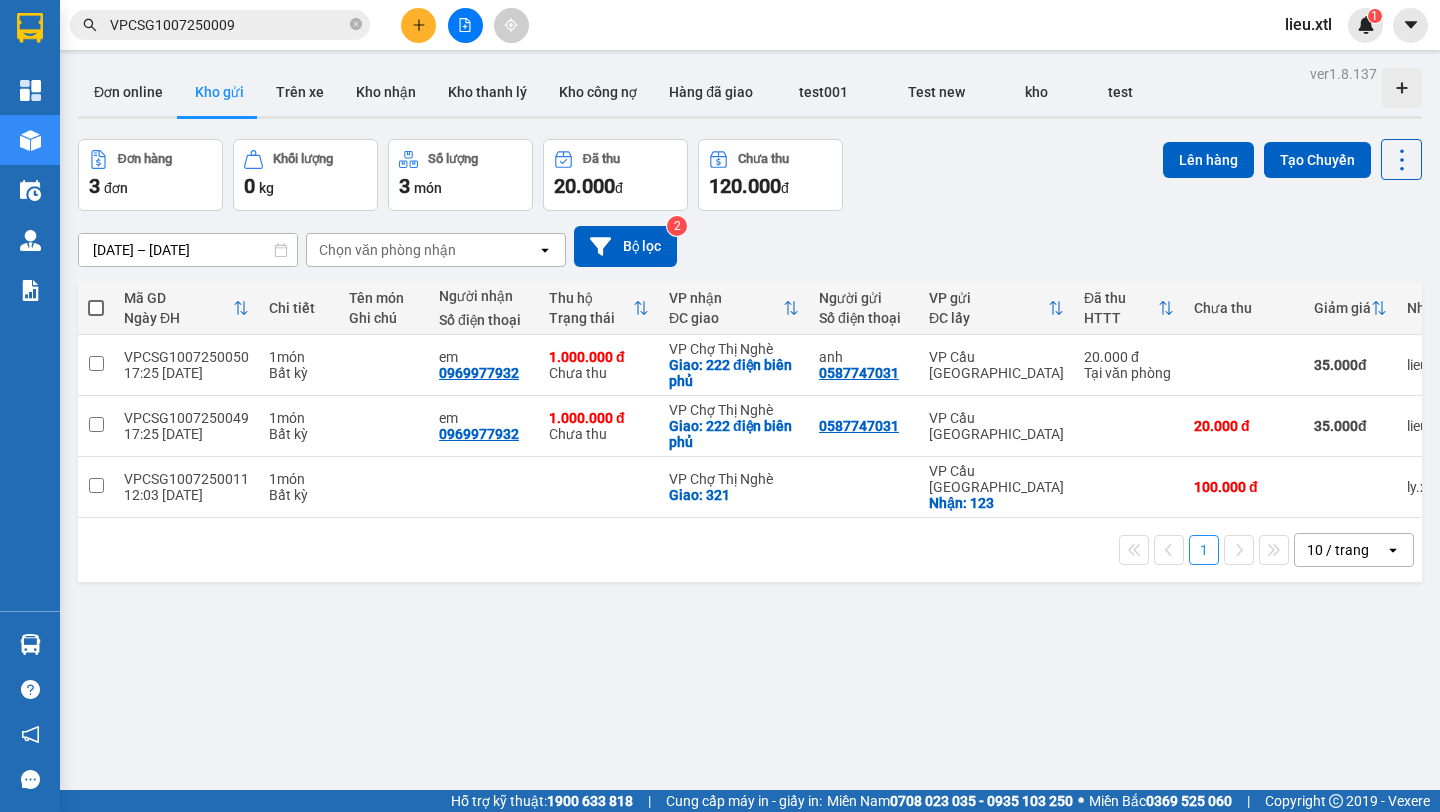click at bounding box center [418, 25] 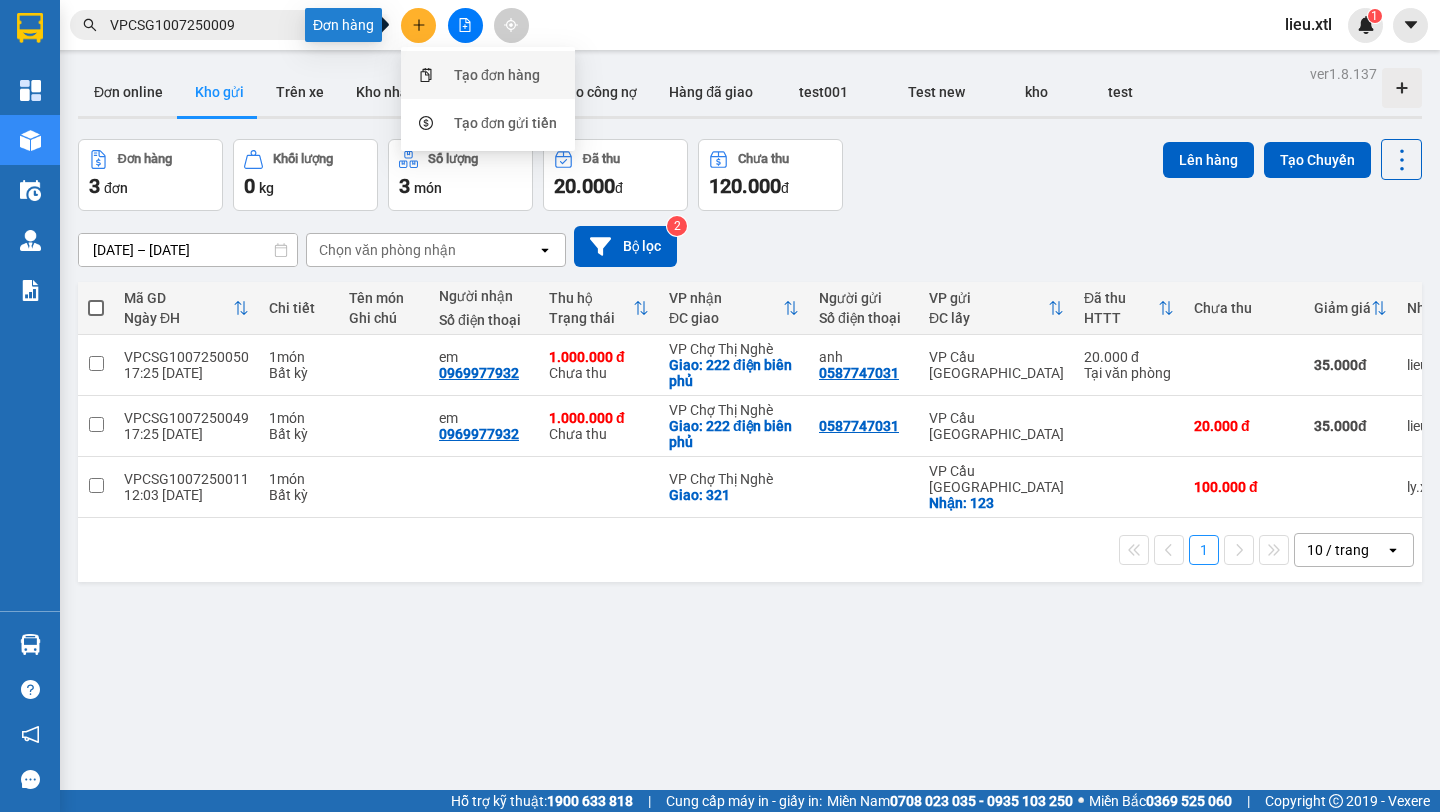 click on "Tạo đơn hàng" at bounding box center (488, 75) 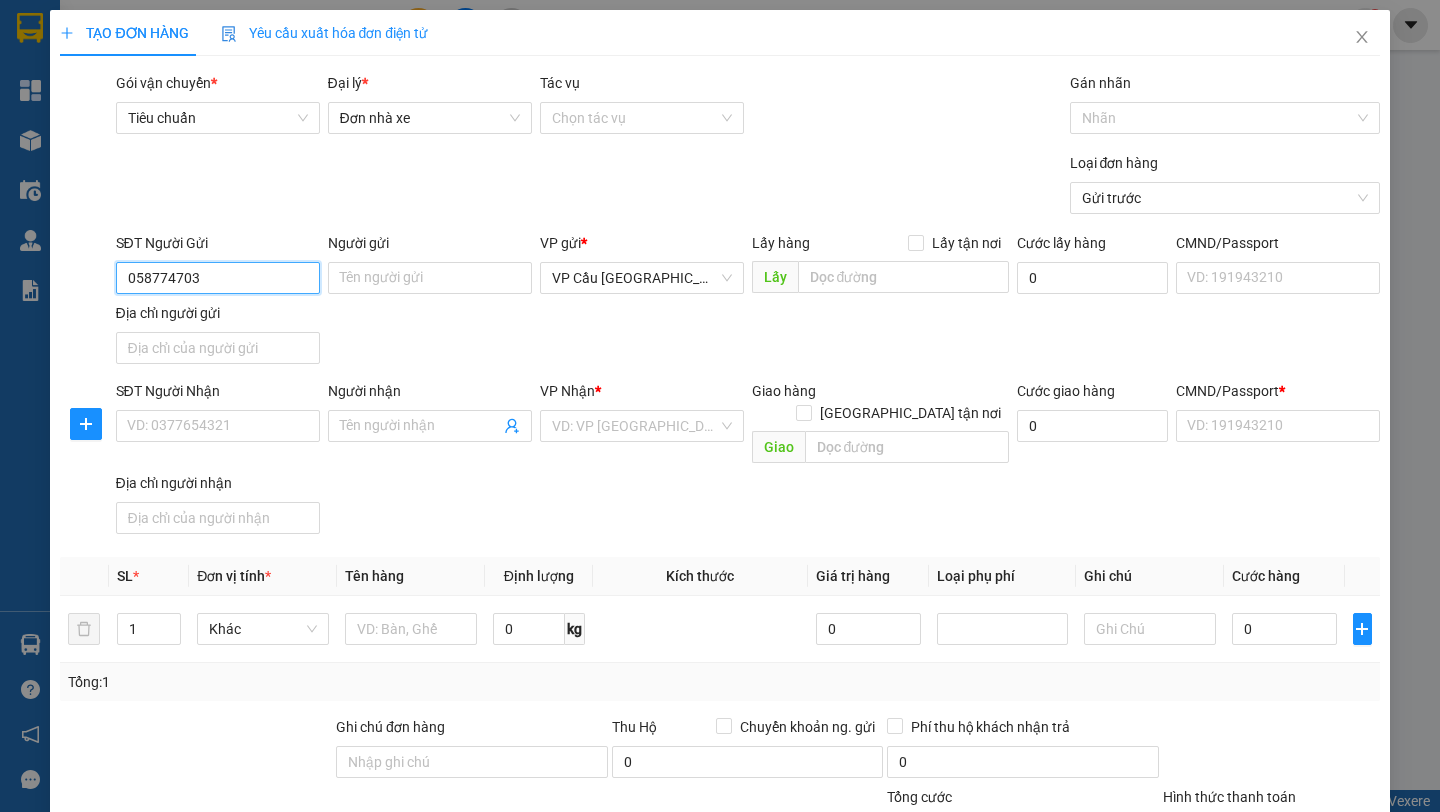 type on "0587747031" 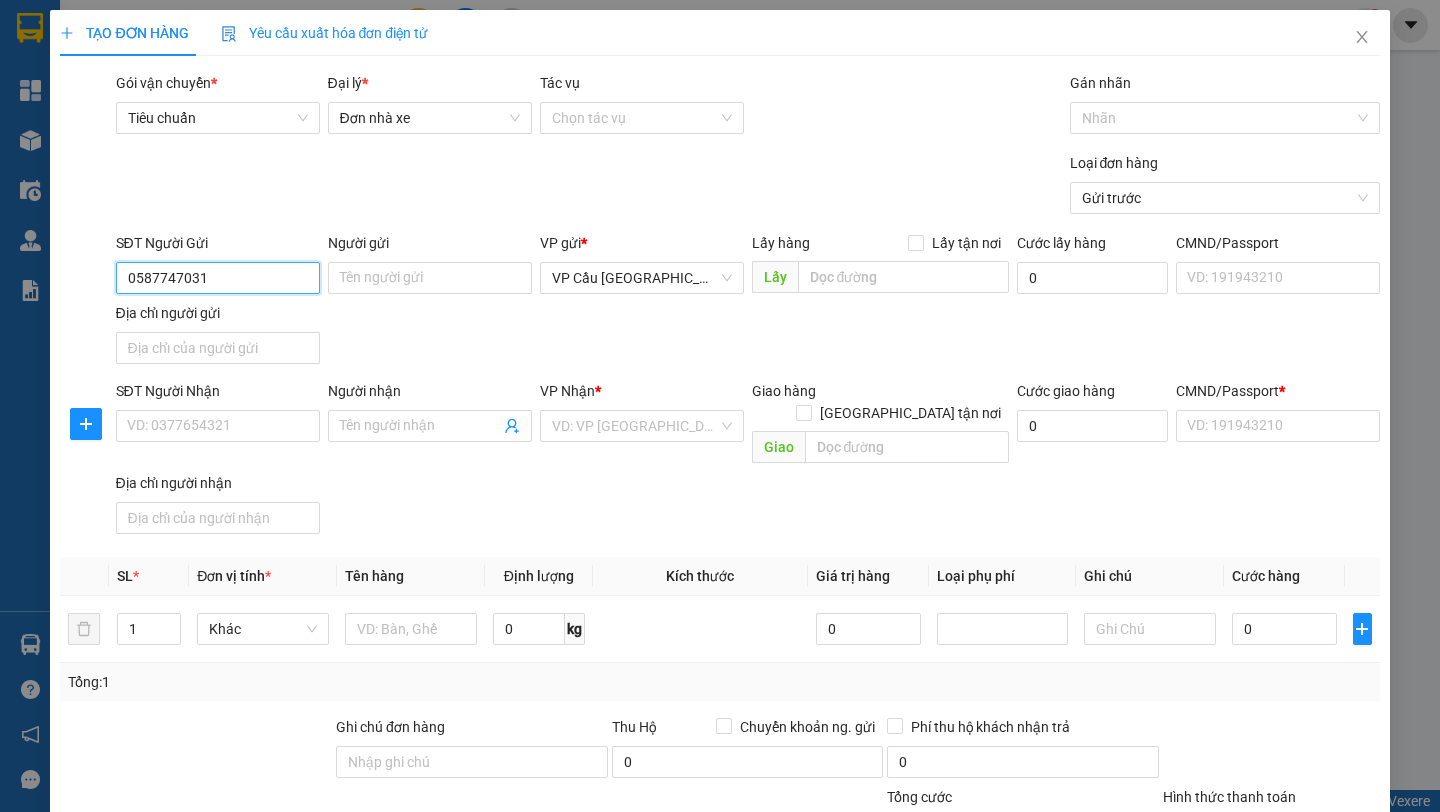 click on "0587747031" at bounding box center (218, 278) 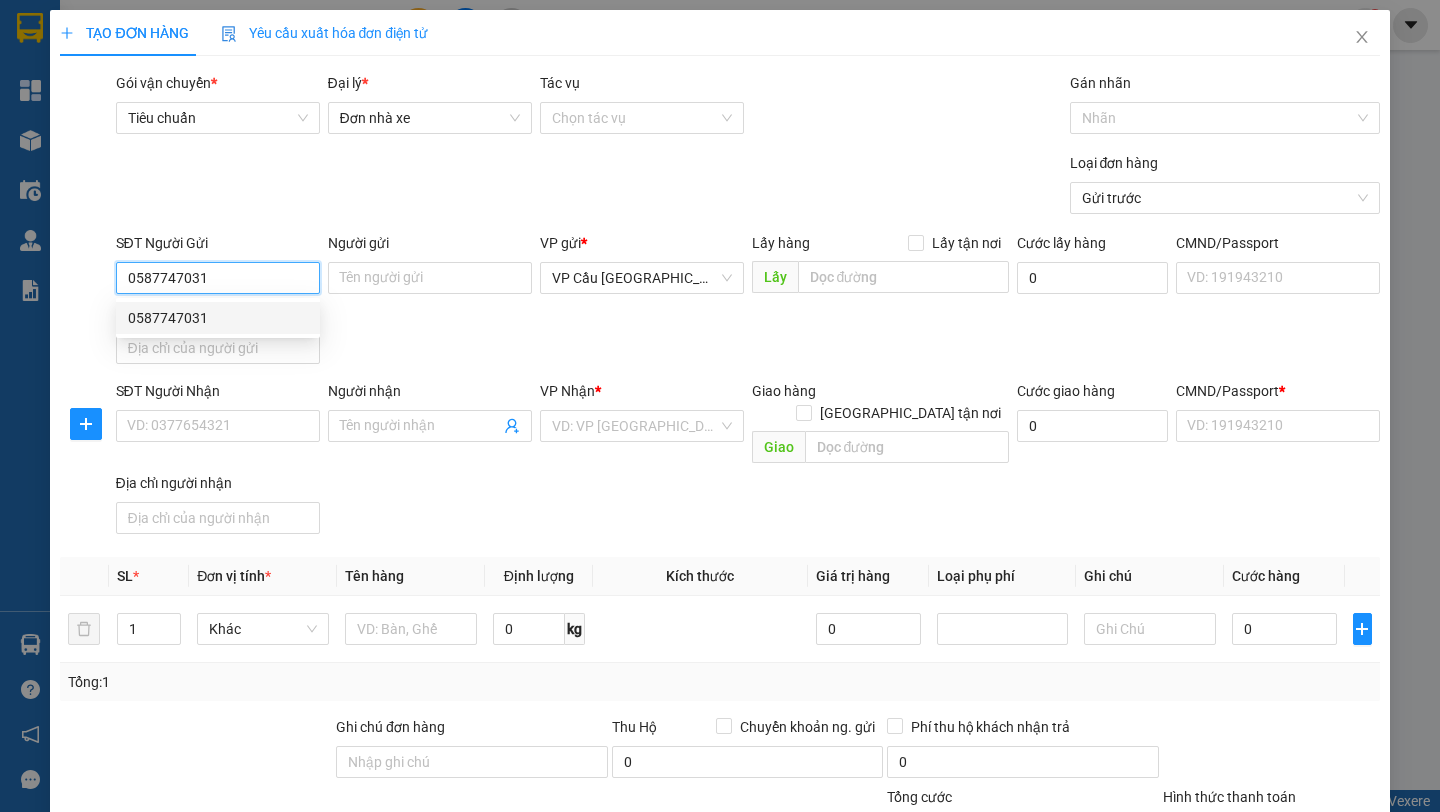 click on "0587747031" at bounding box center [218, 318] 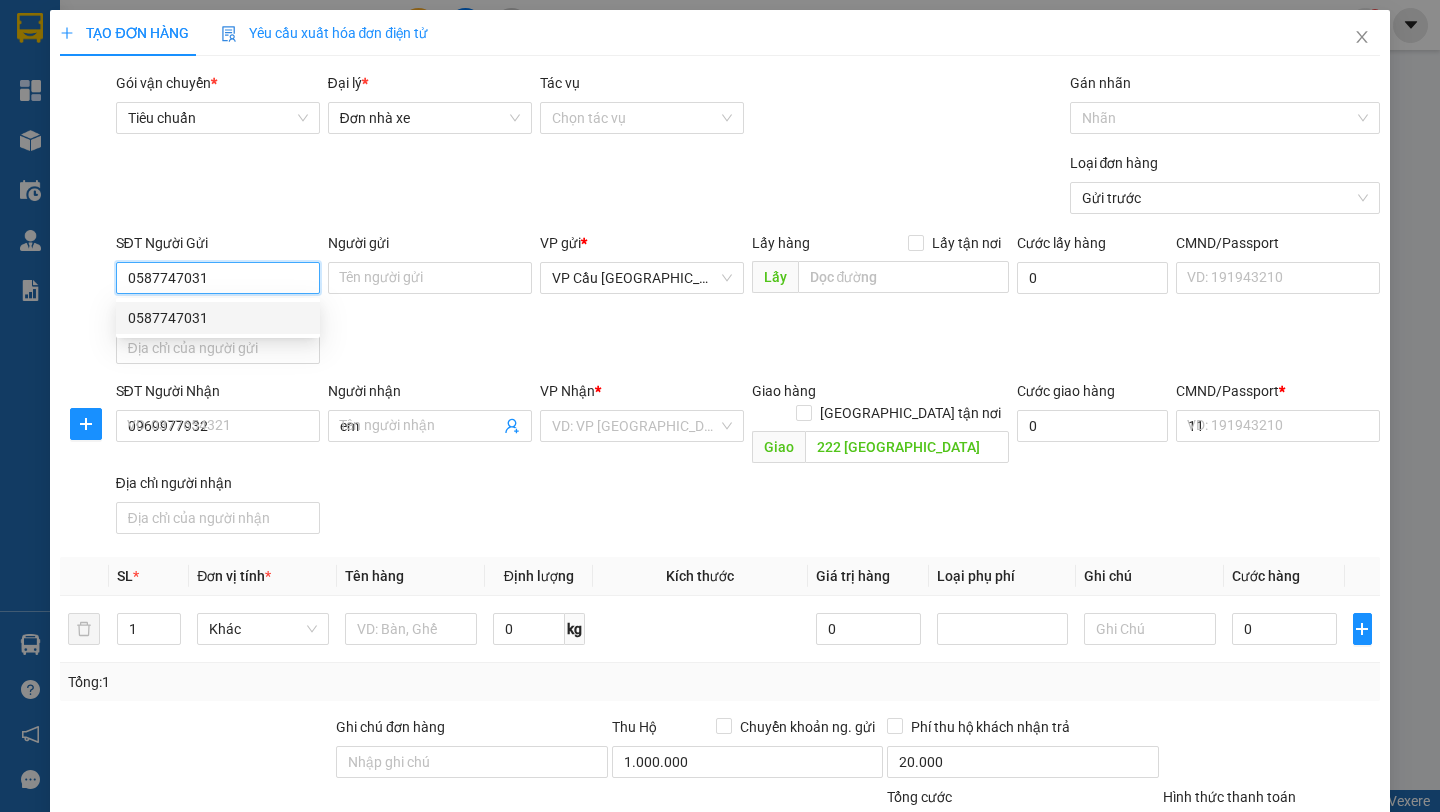 type on "55.000" 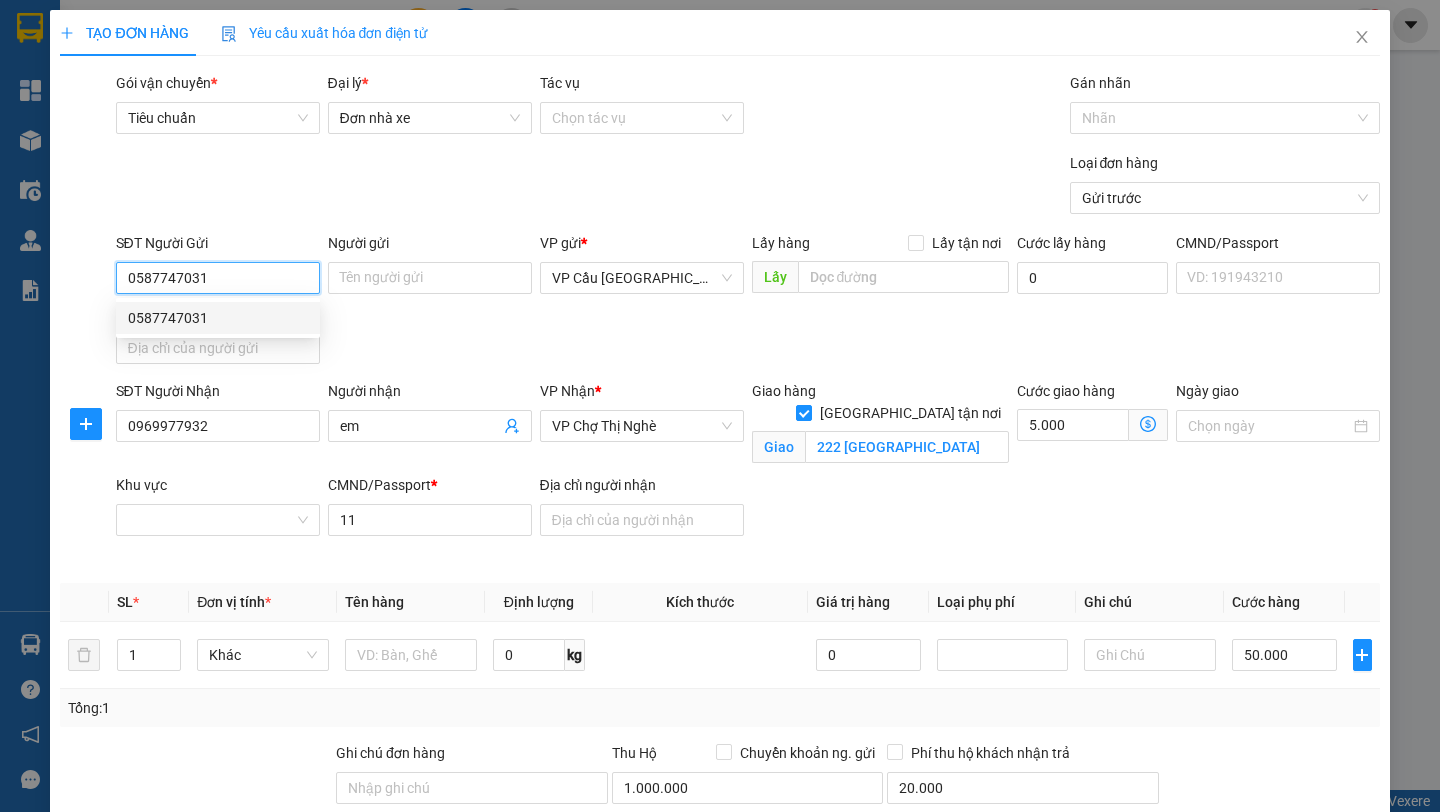 type on "20.000" 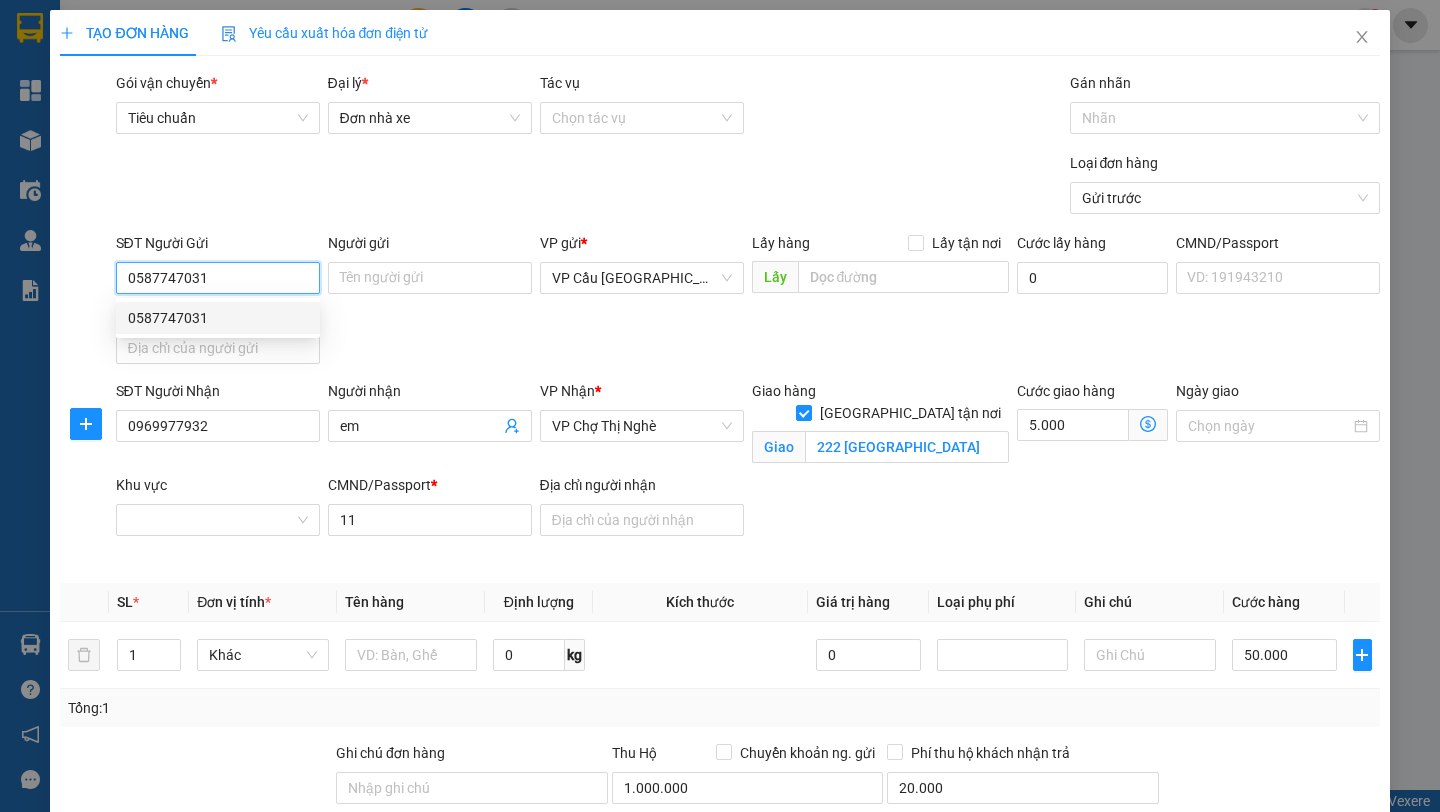 type on "70" 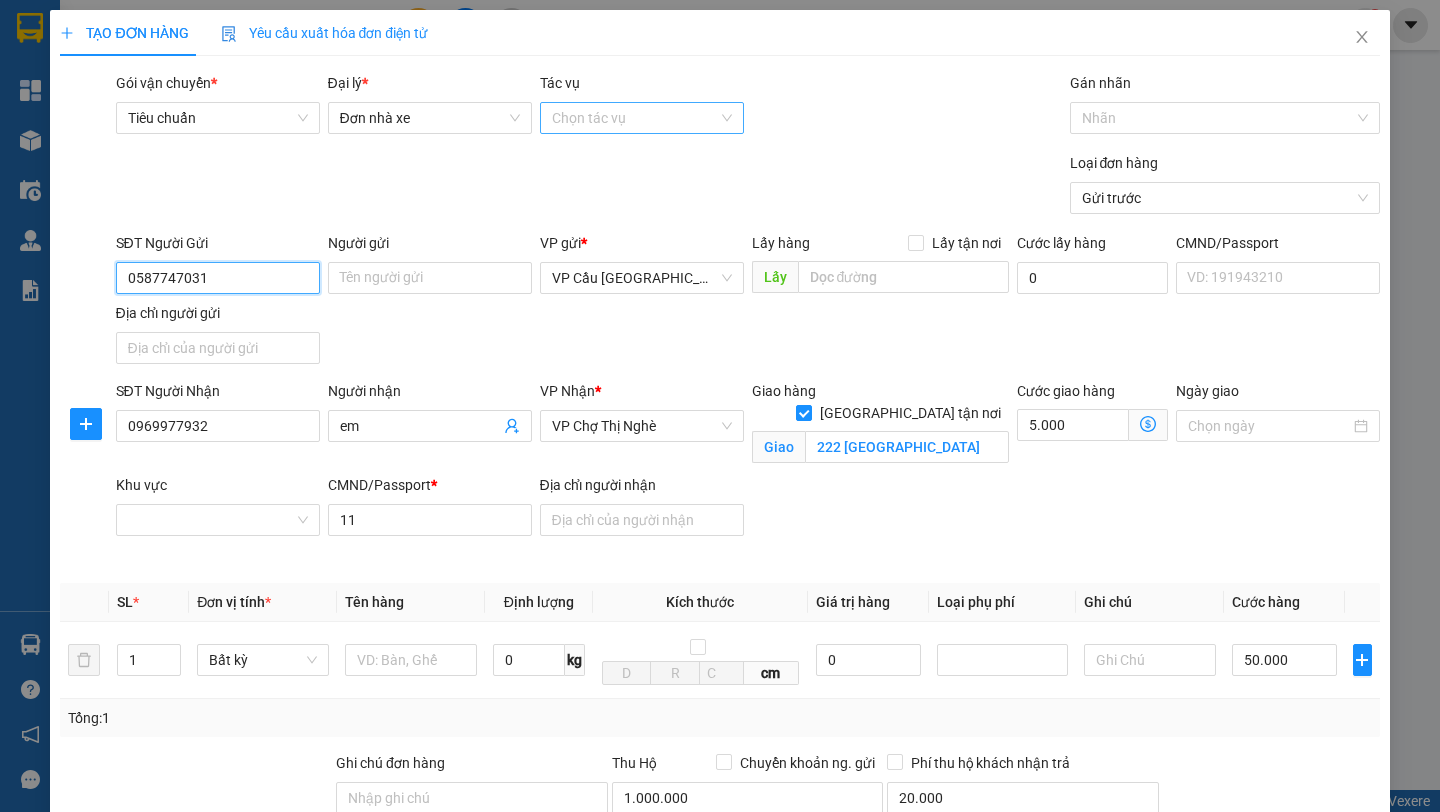 type on "0587747031" 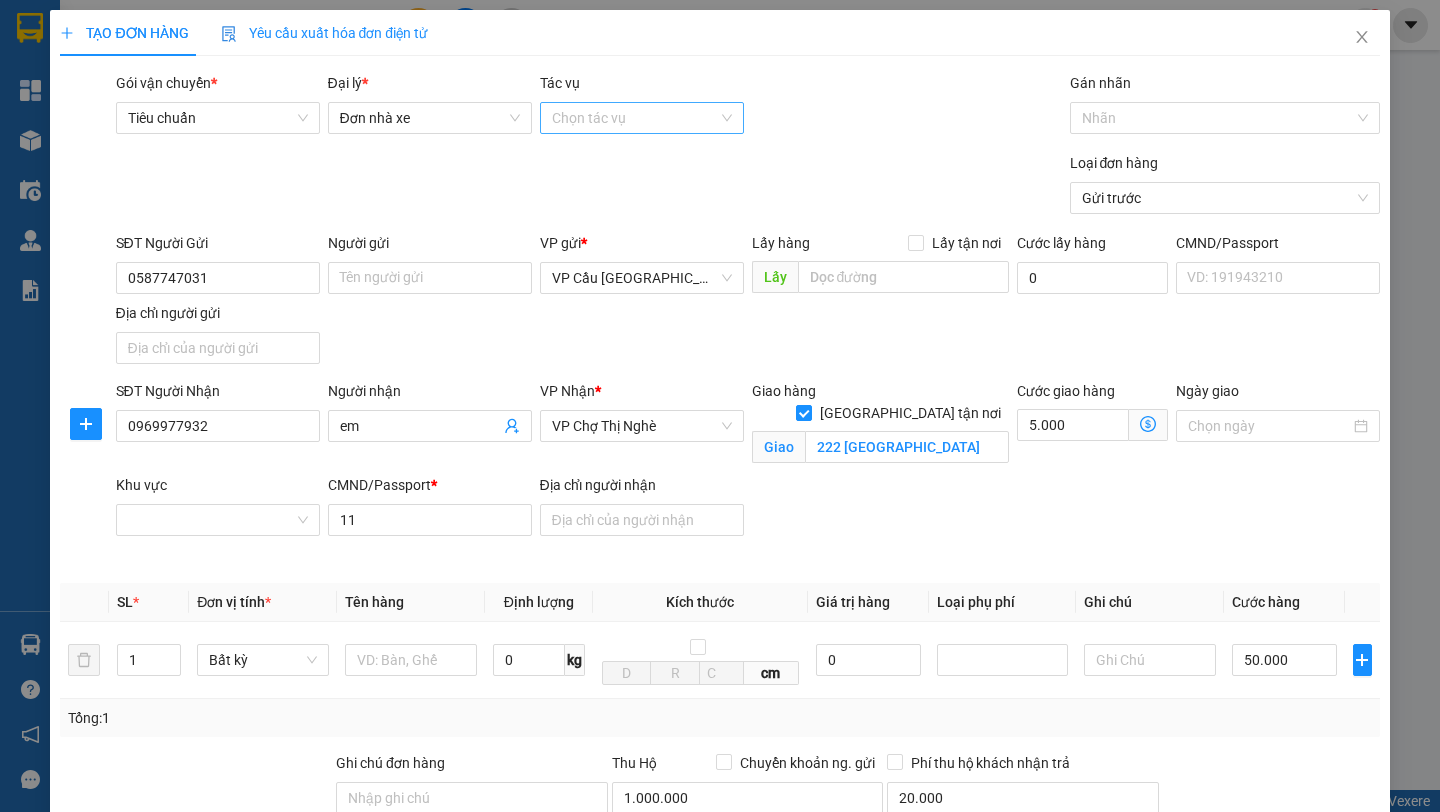 click on "Tác vụ" at bounding box center (635, 118) 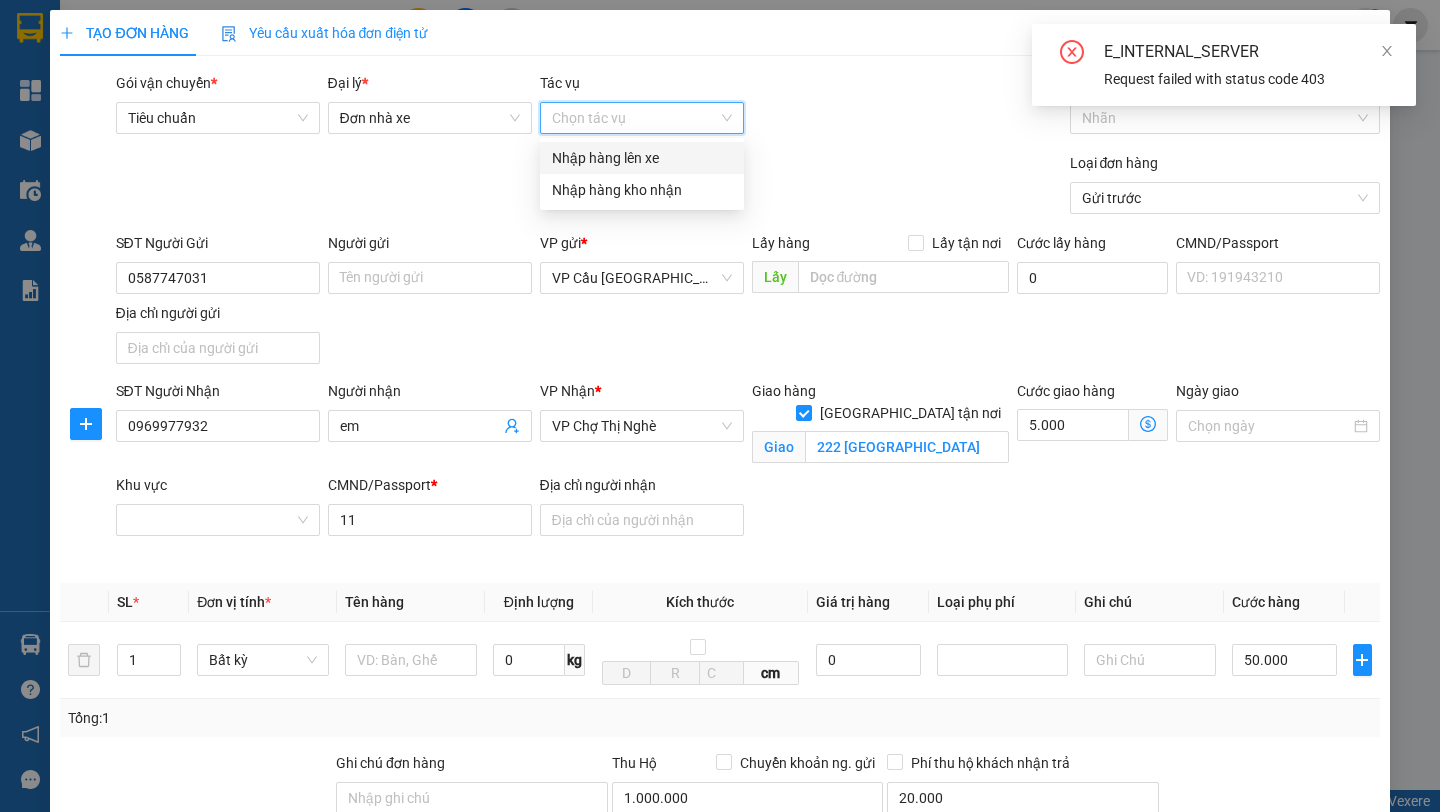 click on "Nhập hàng lên xe" at bounding box center [642, 158] 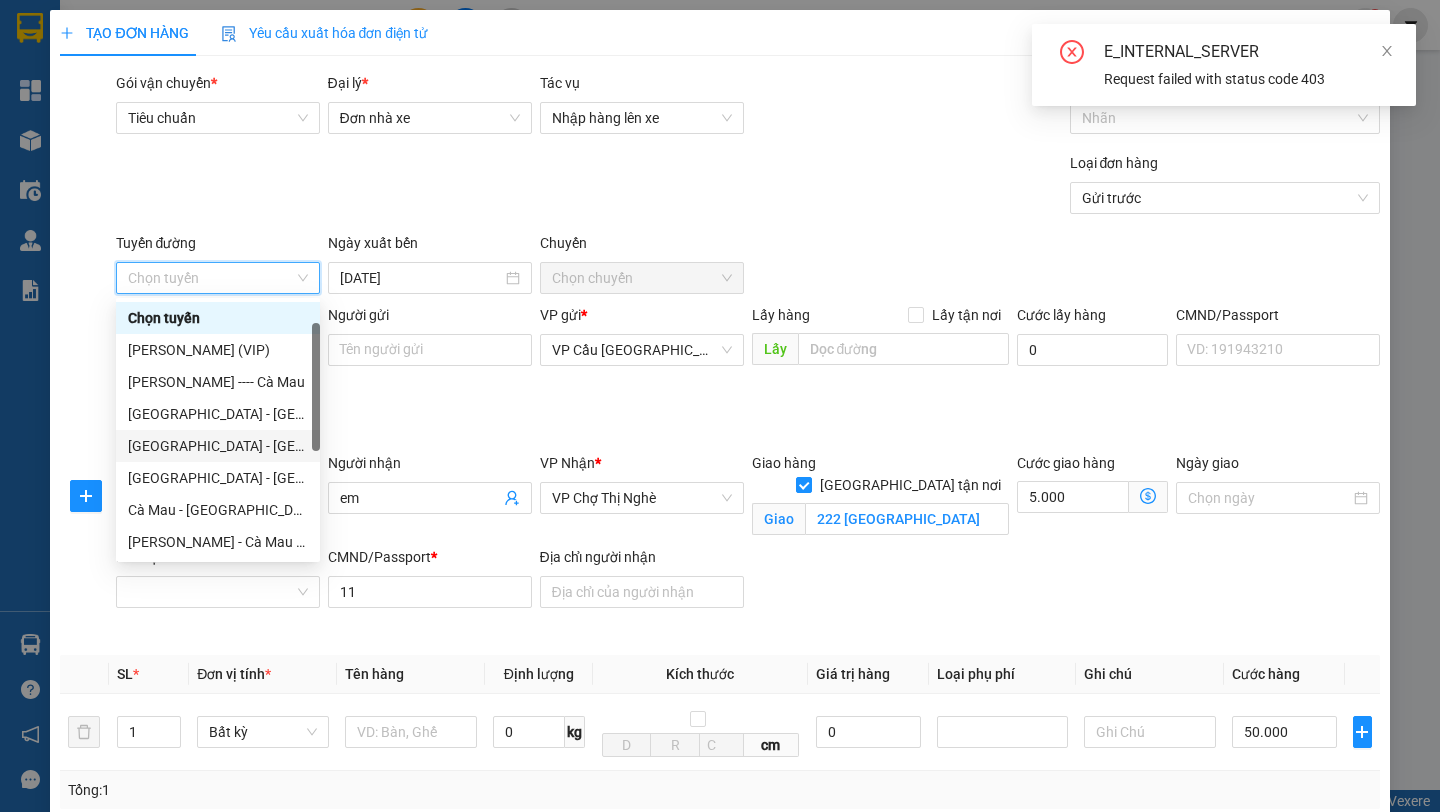 scroll, scrollTop: 96, scrollLeft: 0, axis: vertical 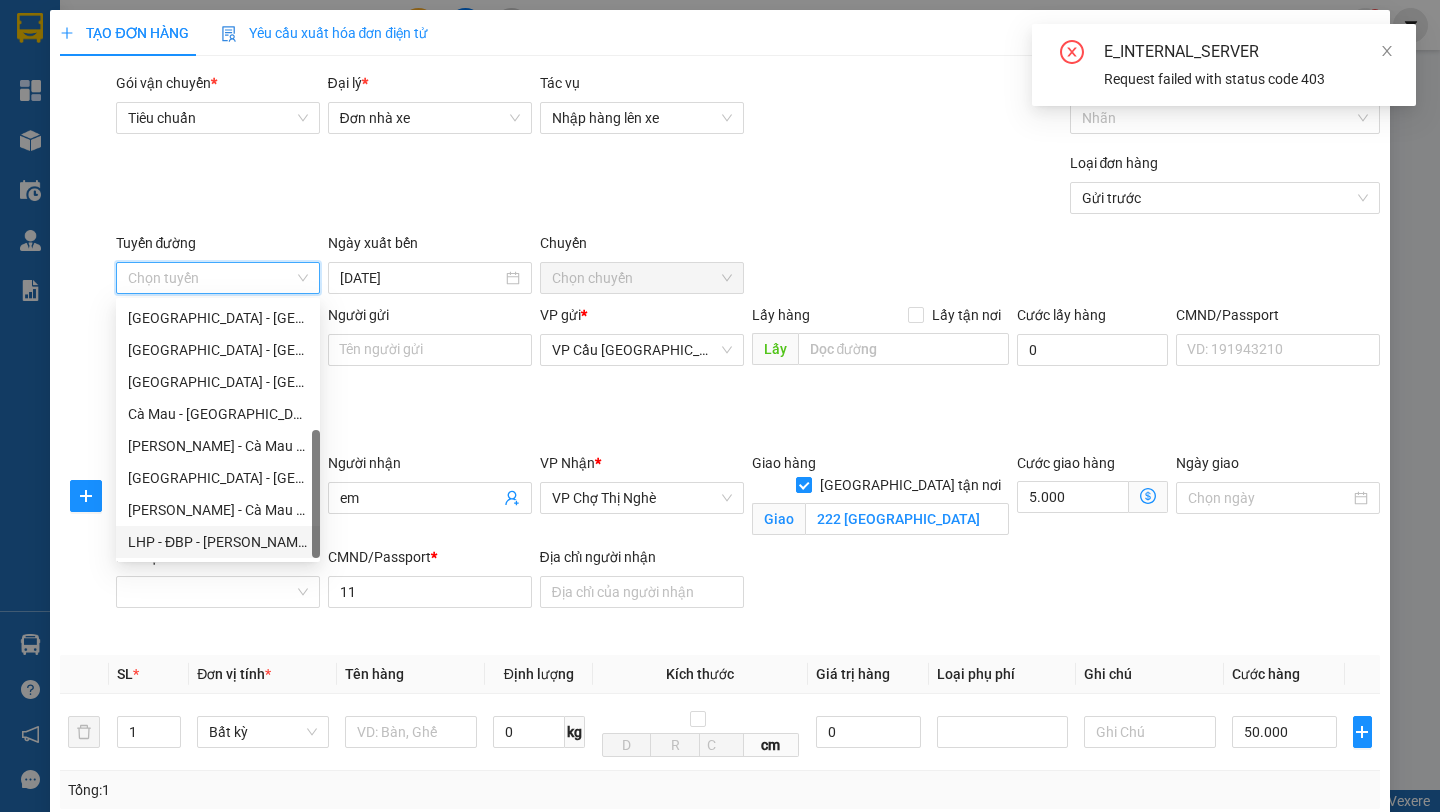 click on "LHP - ĐBP - [PERSON_NAME] - [GEOGRAPHIC_DATA]" at bounding box center [218, 542] 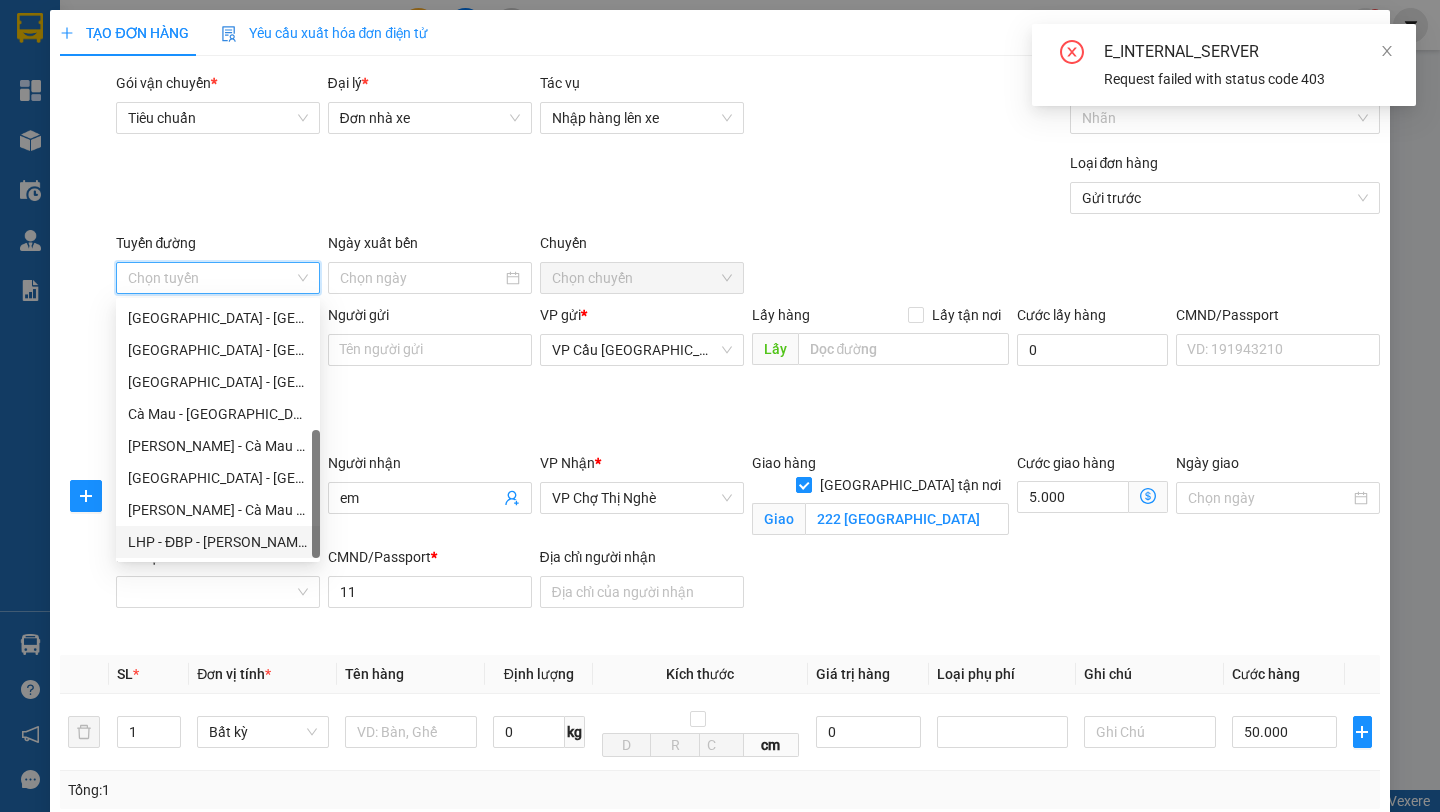 type on "[DATE]" 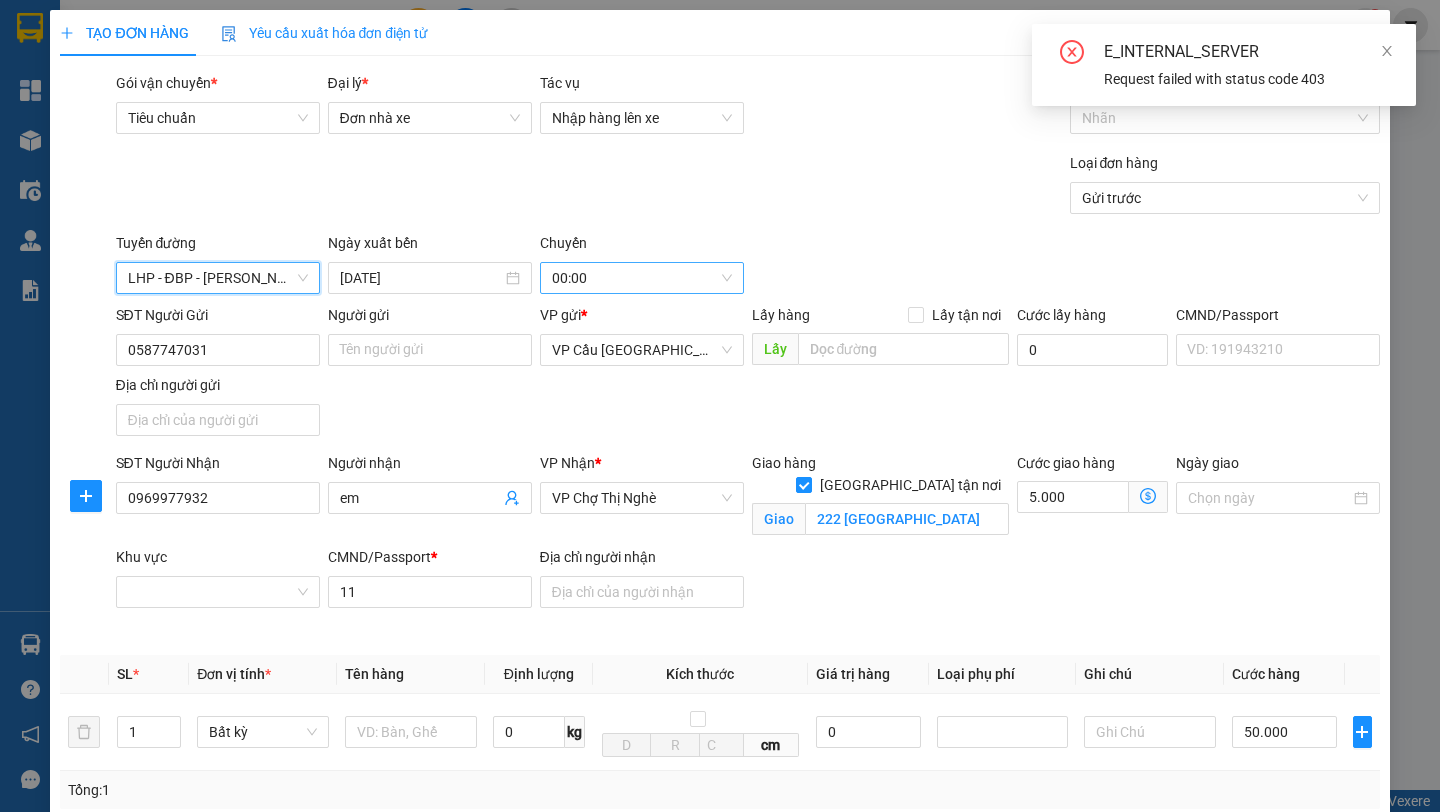 click on "00:00" at bounding box center [642, 278] 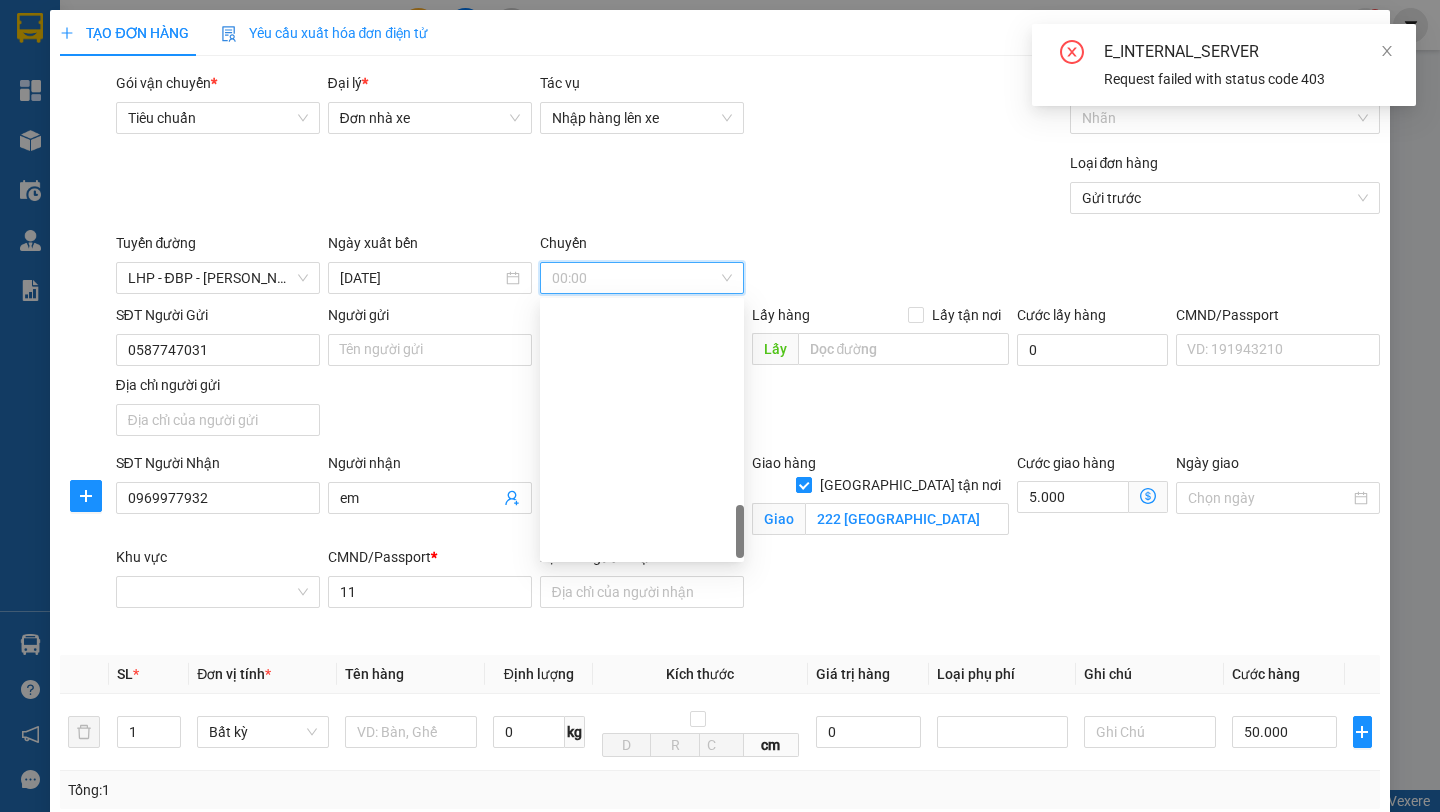scroll, scrollTop: 1280, scrollLeft: 0, axis: vertical 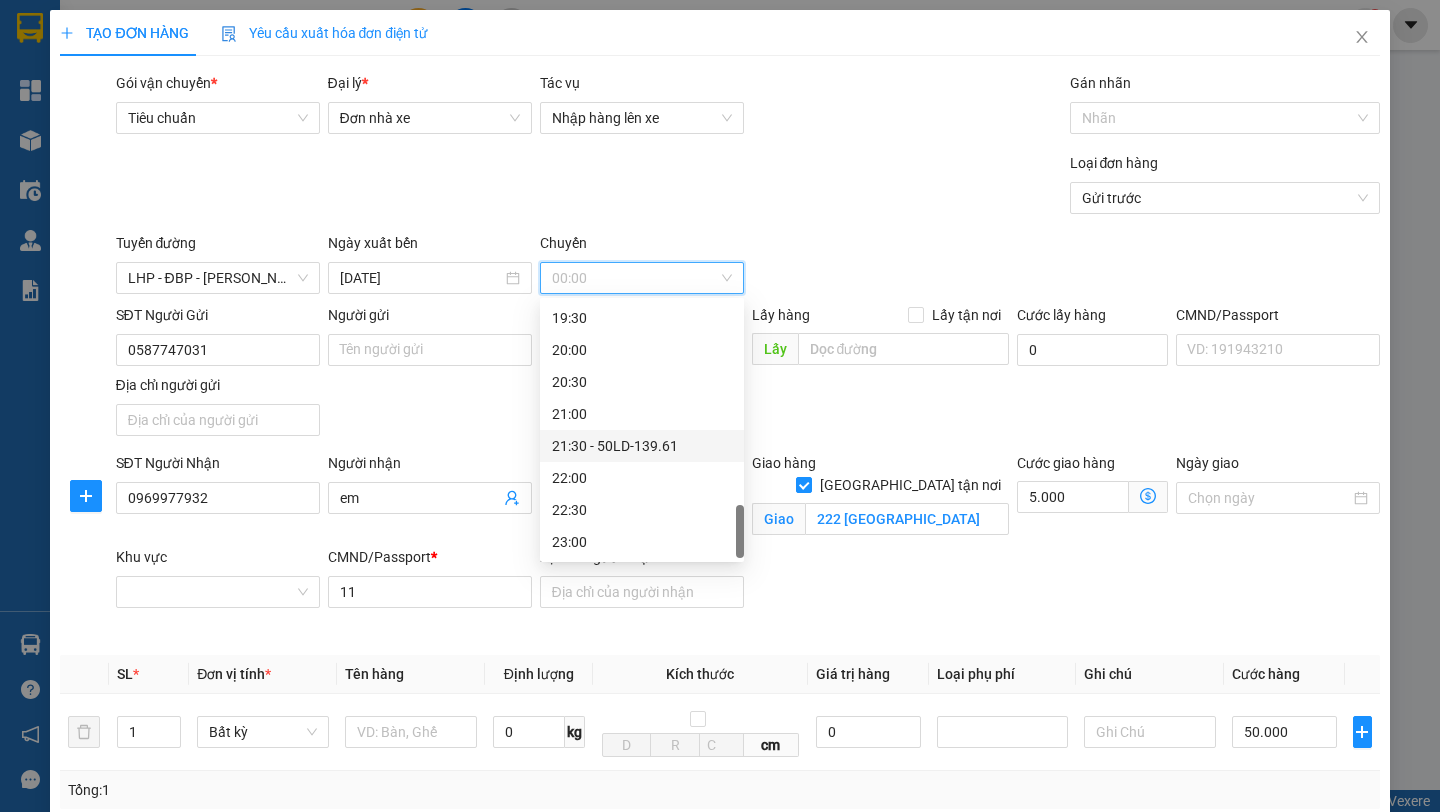 click on "21:30     - 50LD-139.61" at bounding box center [642, 446] 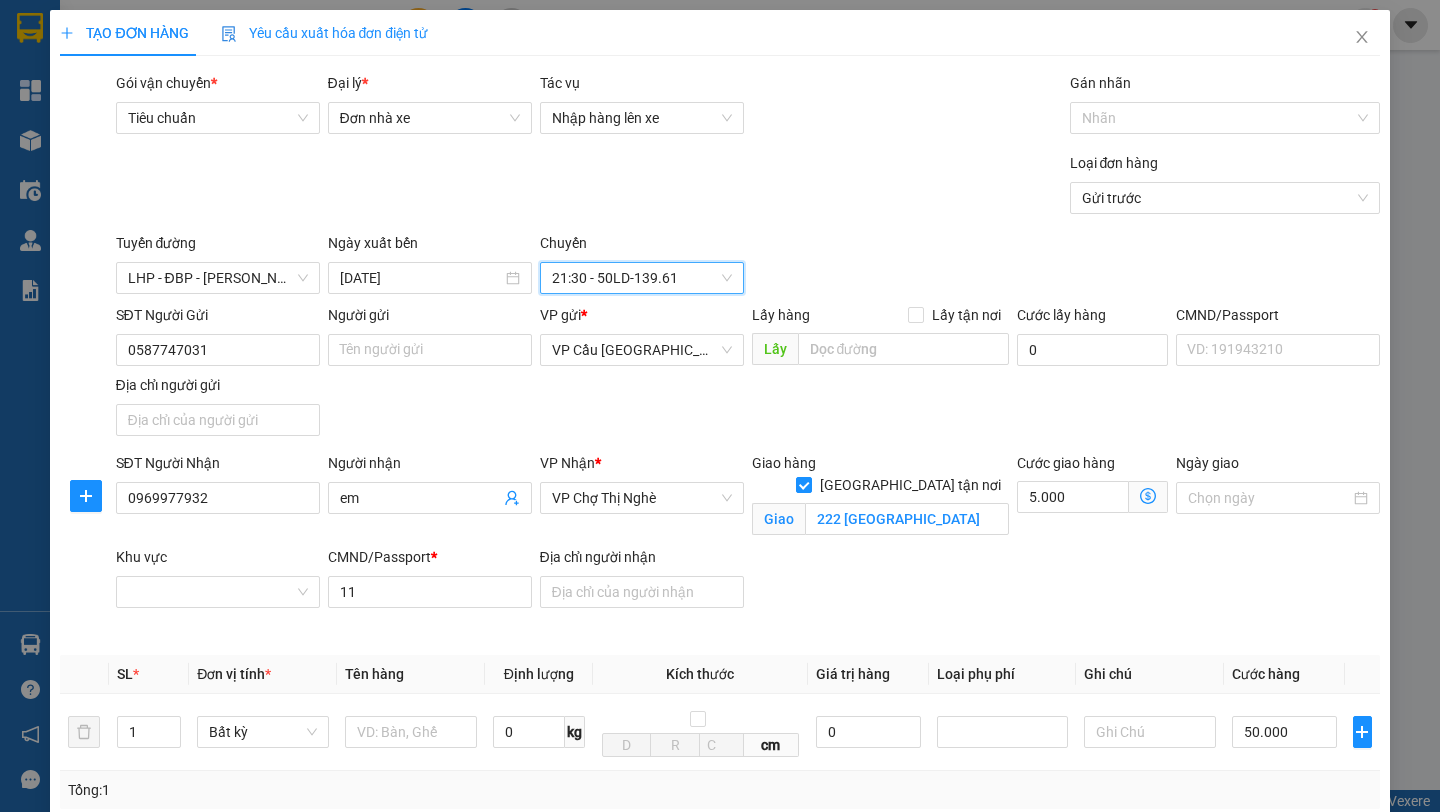 scroll, scrollTop: 420, scrollLeft: 0, axis: vertical 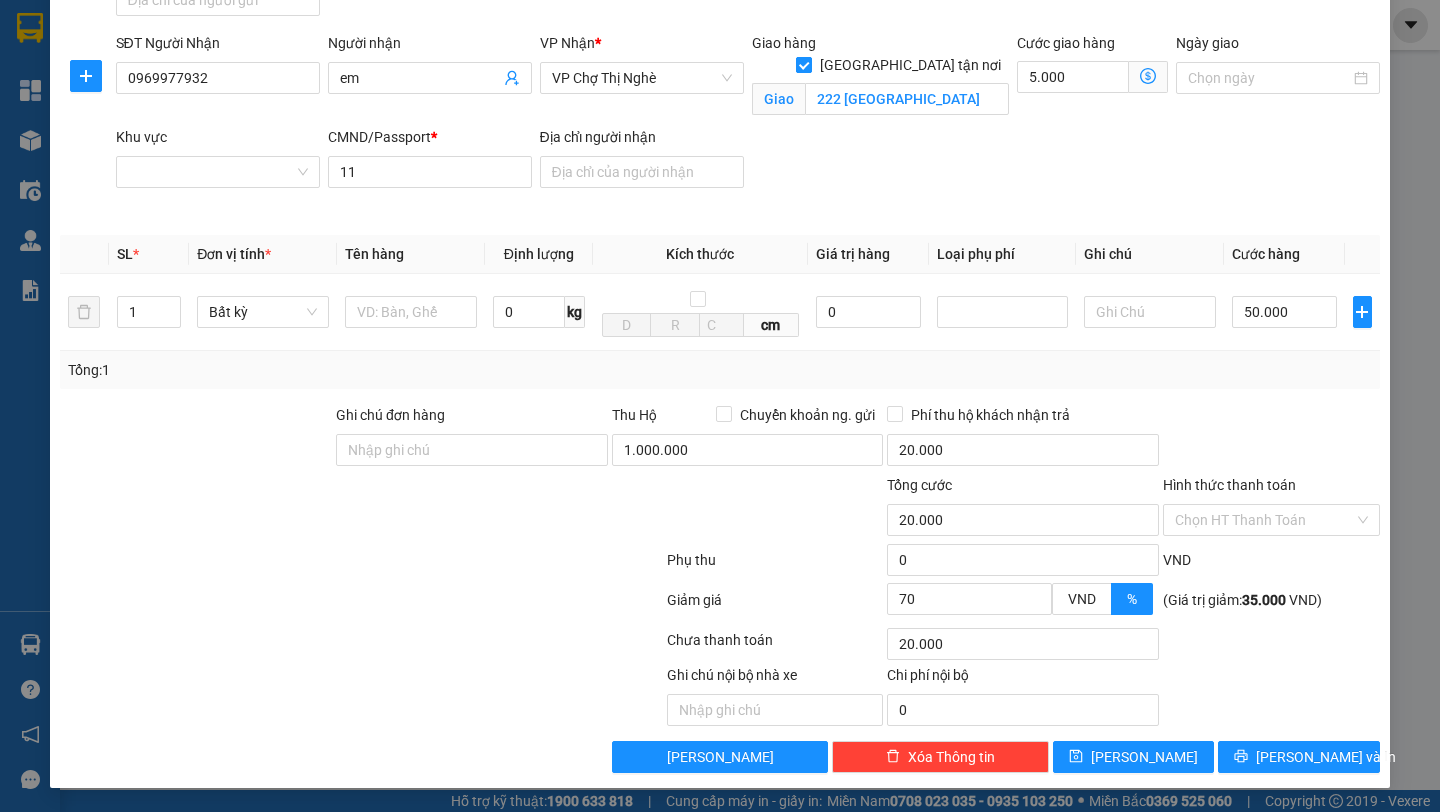 click on "[GEOGRAPHIC_DATA] tận nơi" at bounding box center (803, 64) 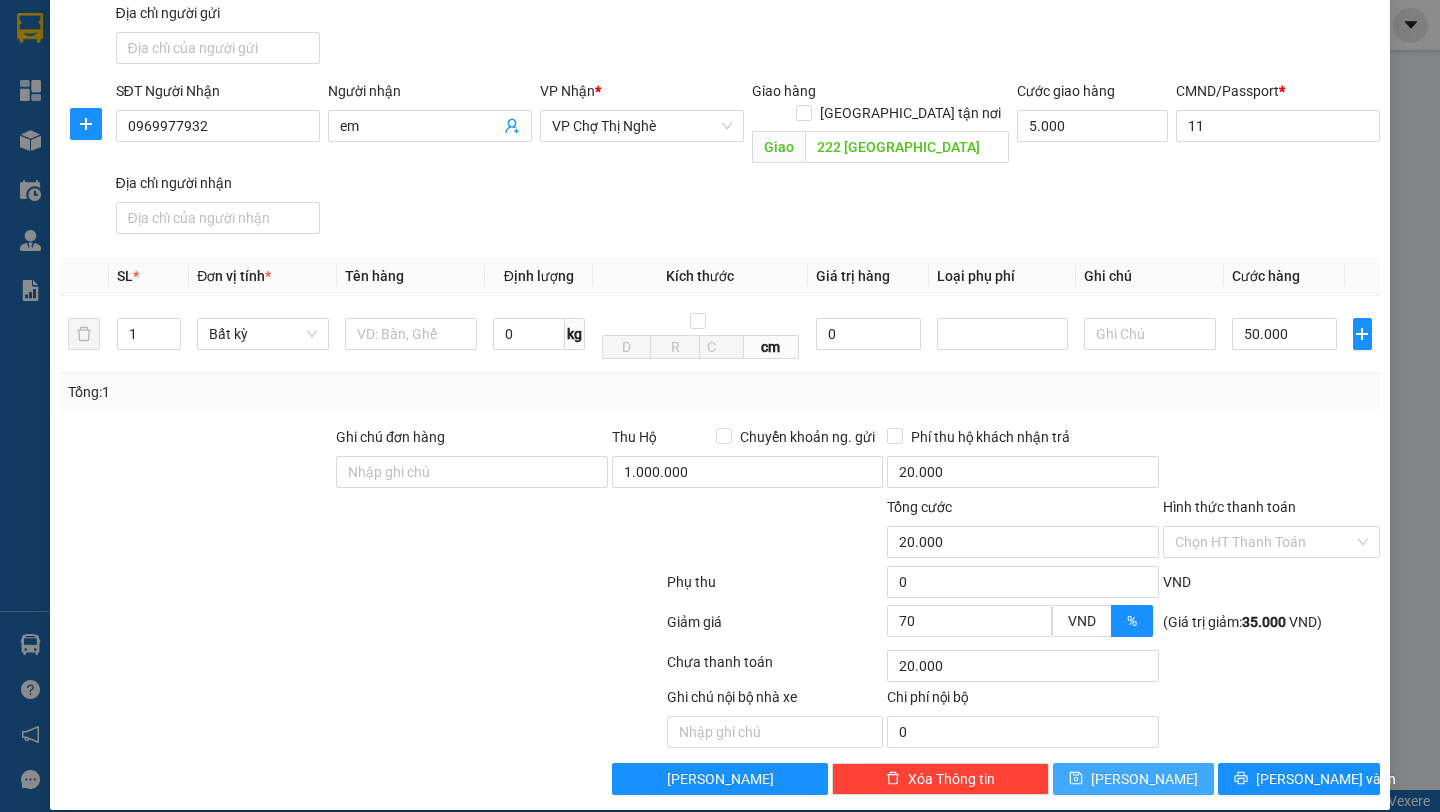 click on "[PERSON_NAME]" at bounding box center [1144, 779] 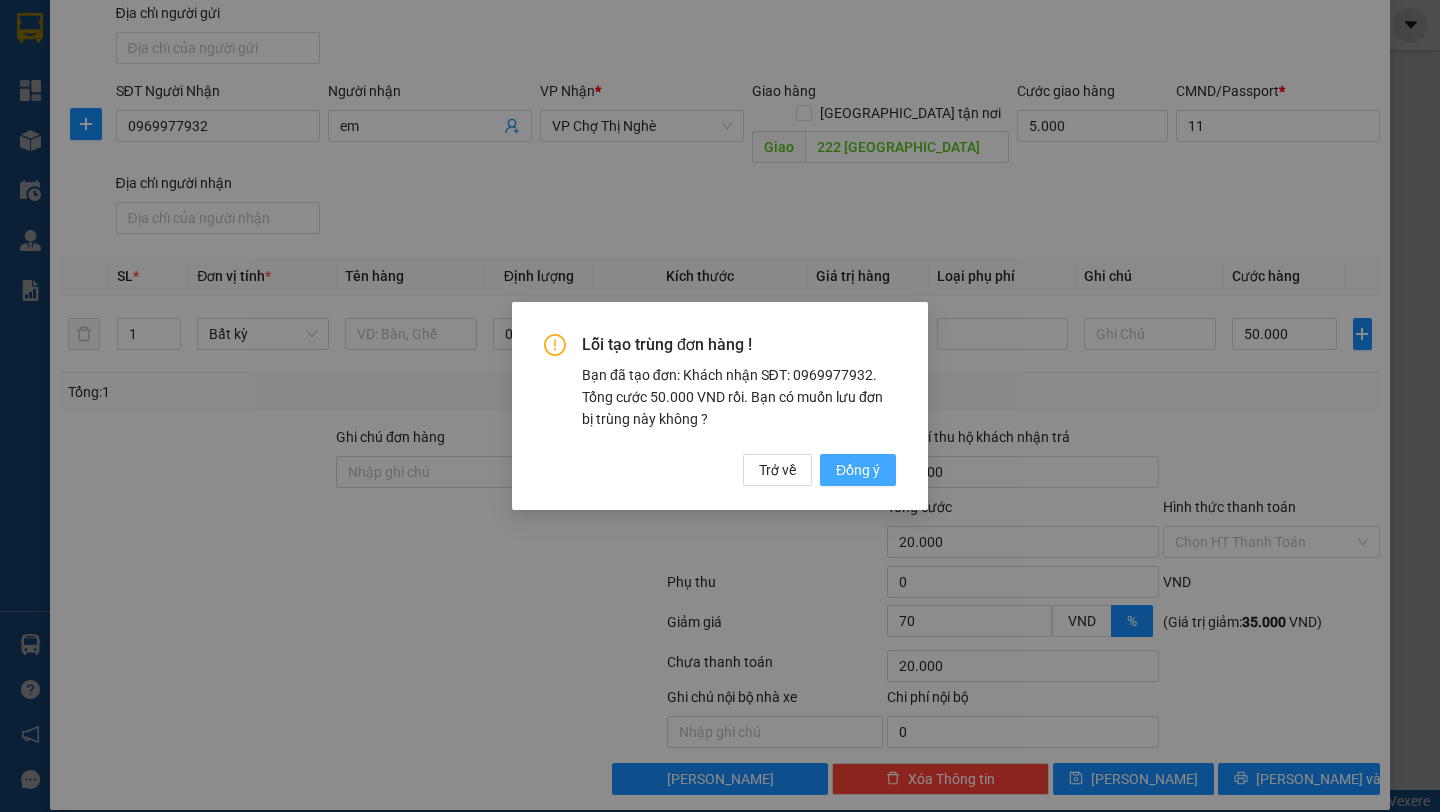 click on "Đồng ý" at bounding box center (858, 470) 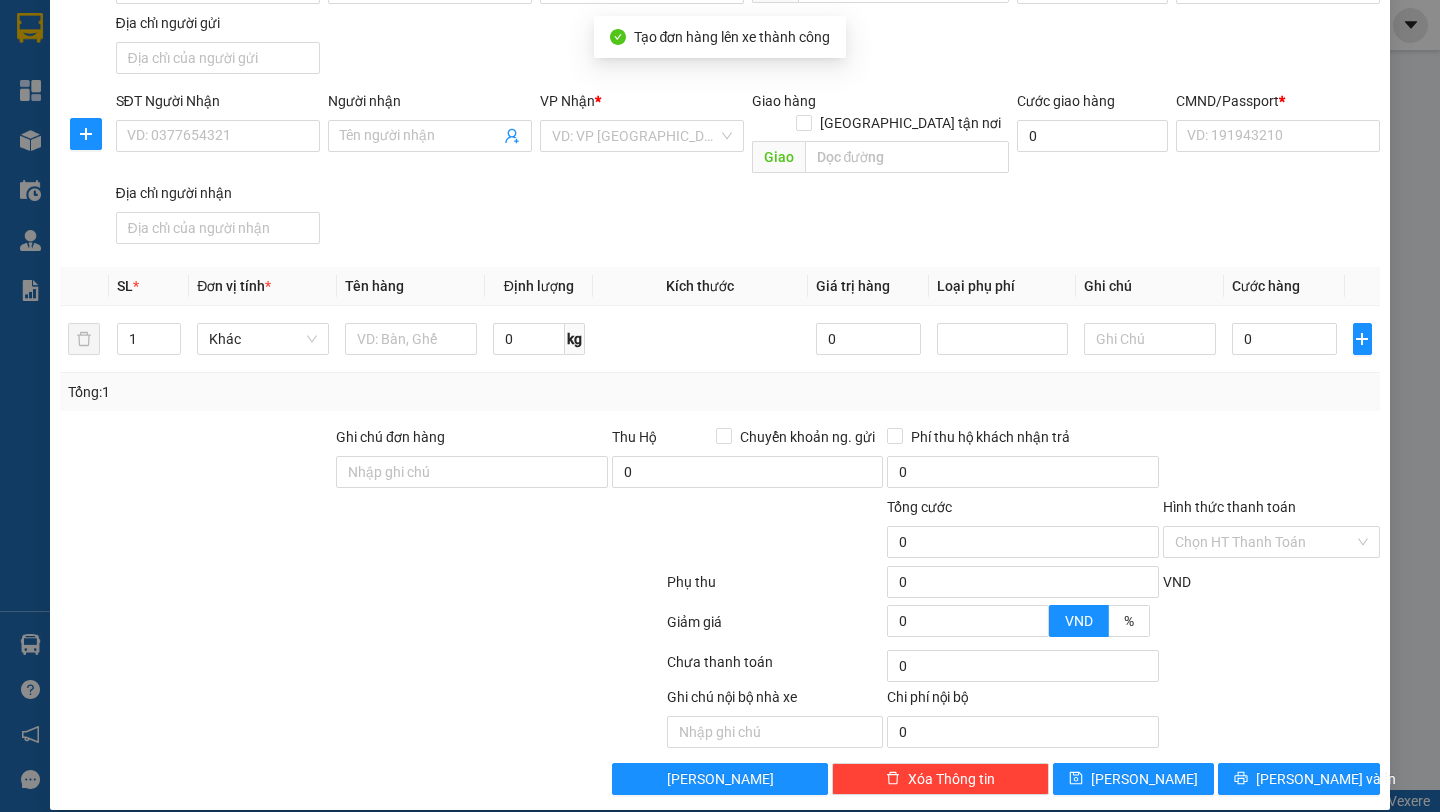 scroll, scrollTop: 0, scrollLeft: 0, axis: both 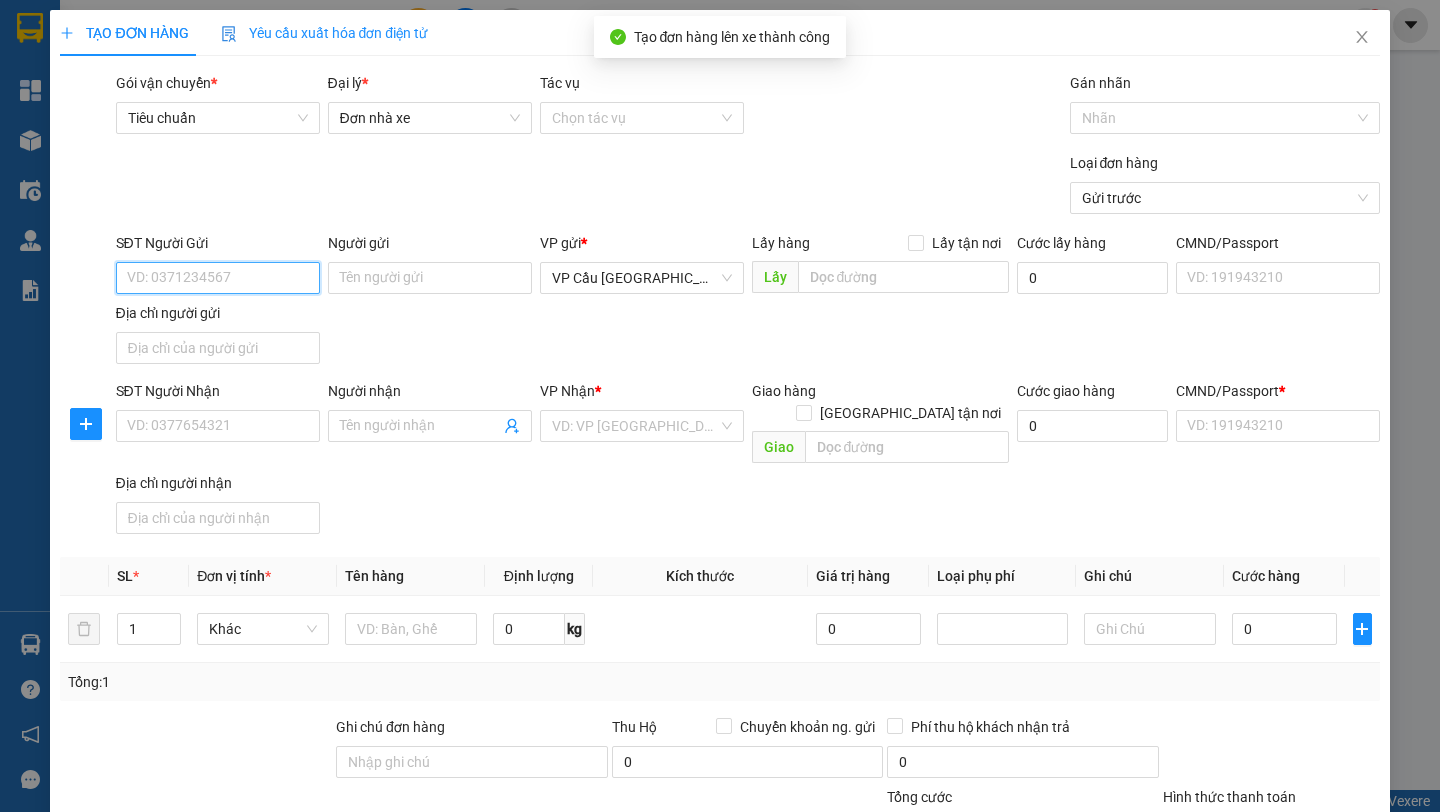 click on "SĐT Người Gửi" at bounding box center [218, 278] 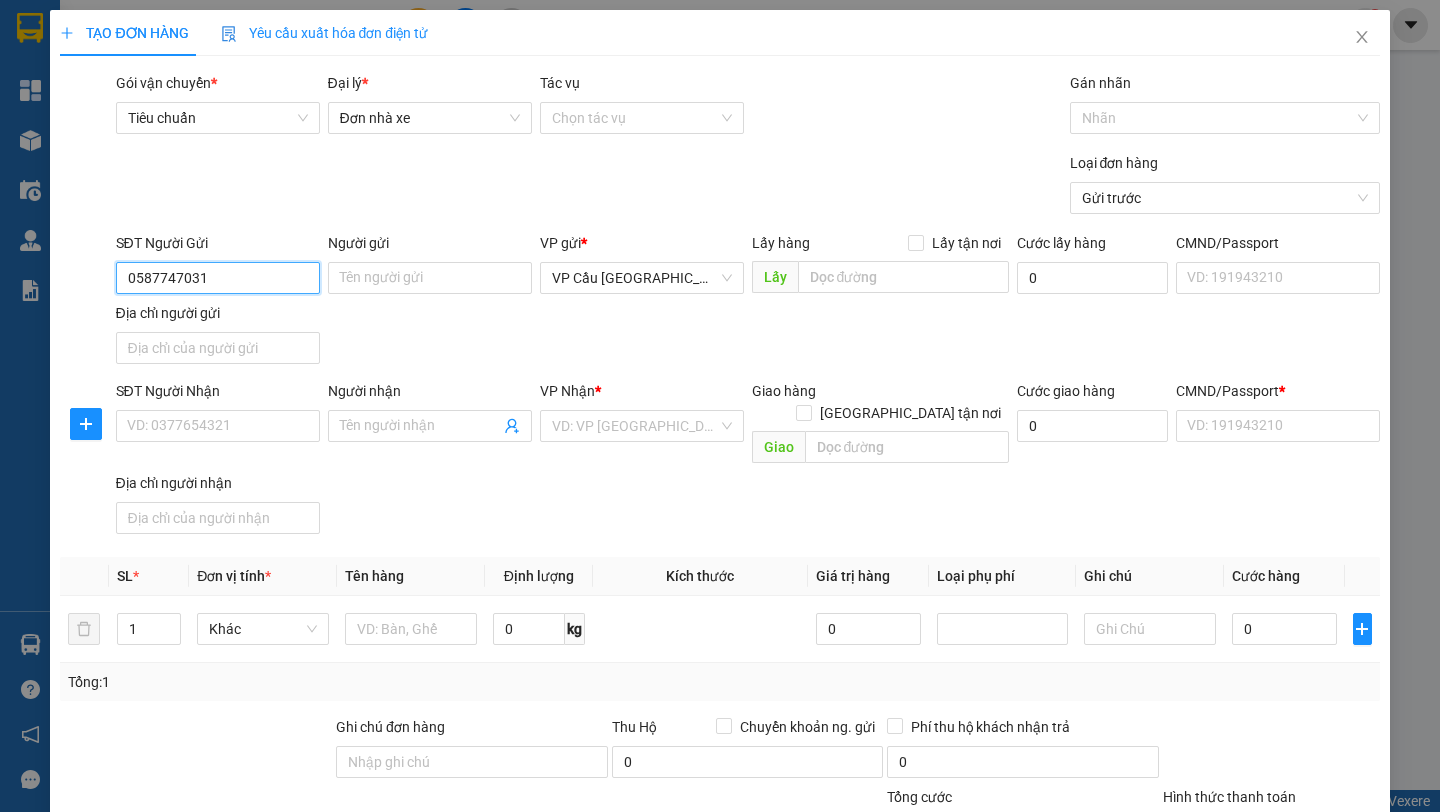 click on "0587747031" at bounding box center (218, 278) 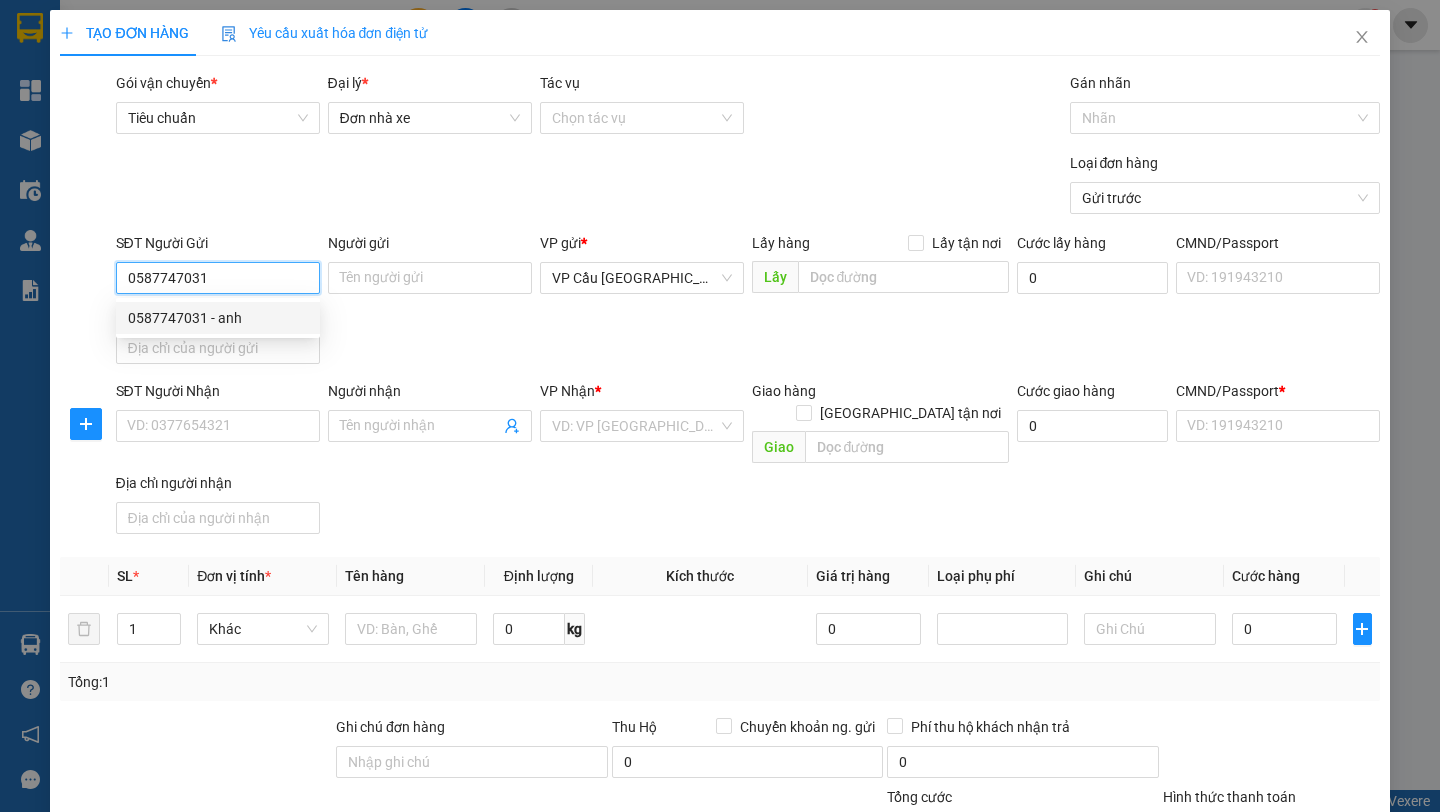 click on "0587747031 - anh" at bounding box center [218, 318] 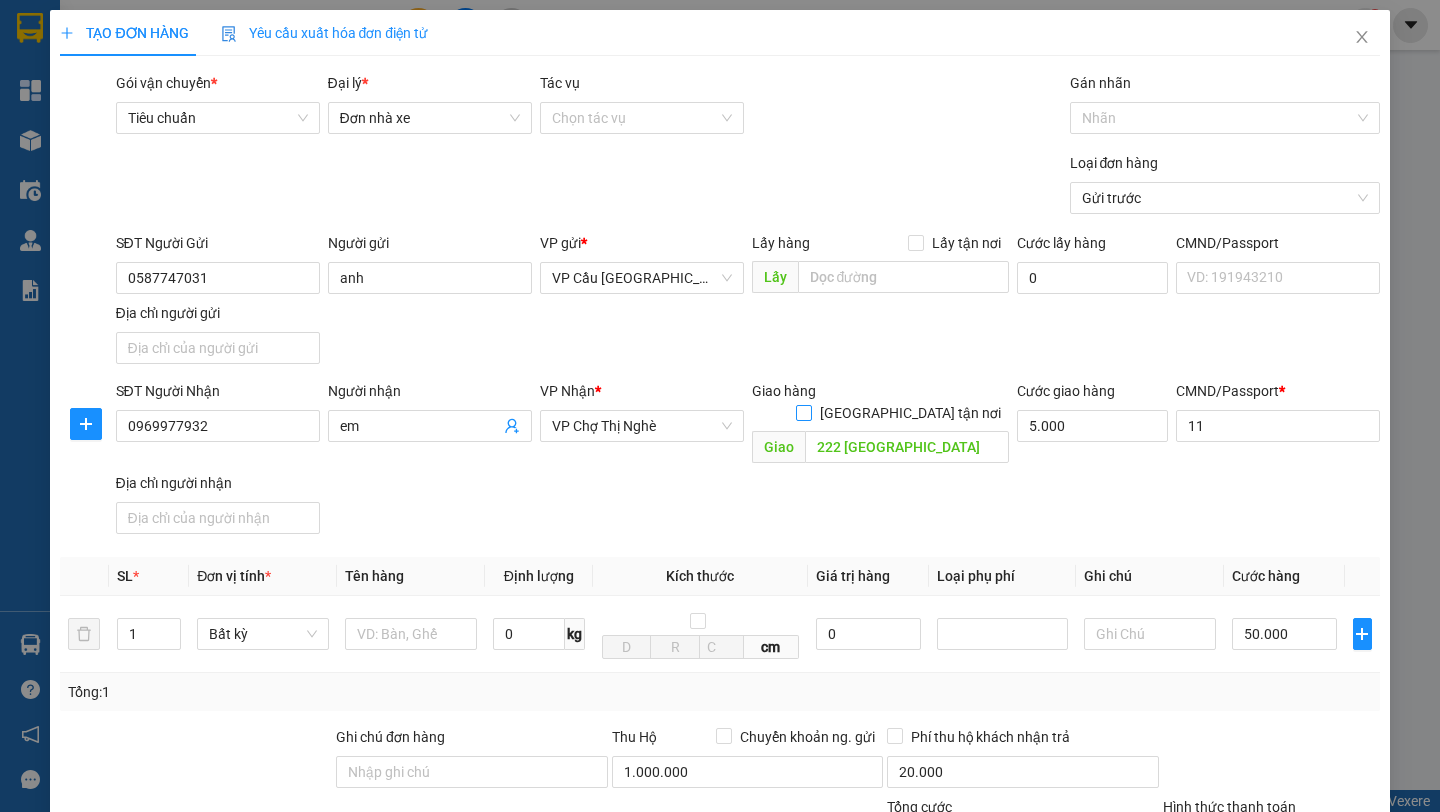 click at bounding box center (804, 413) 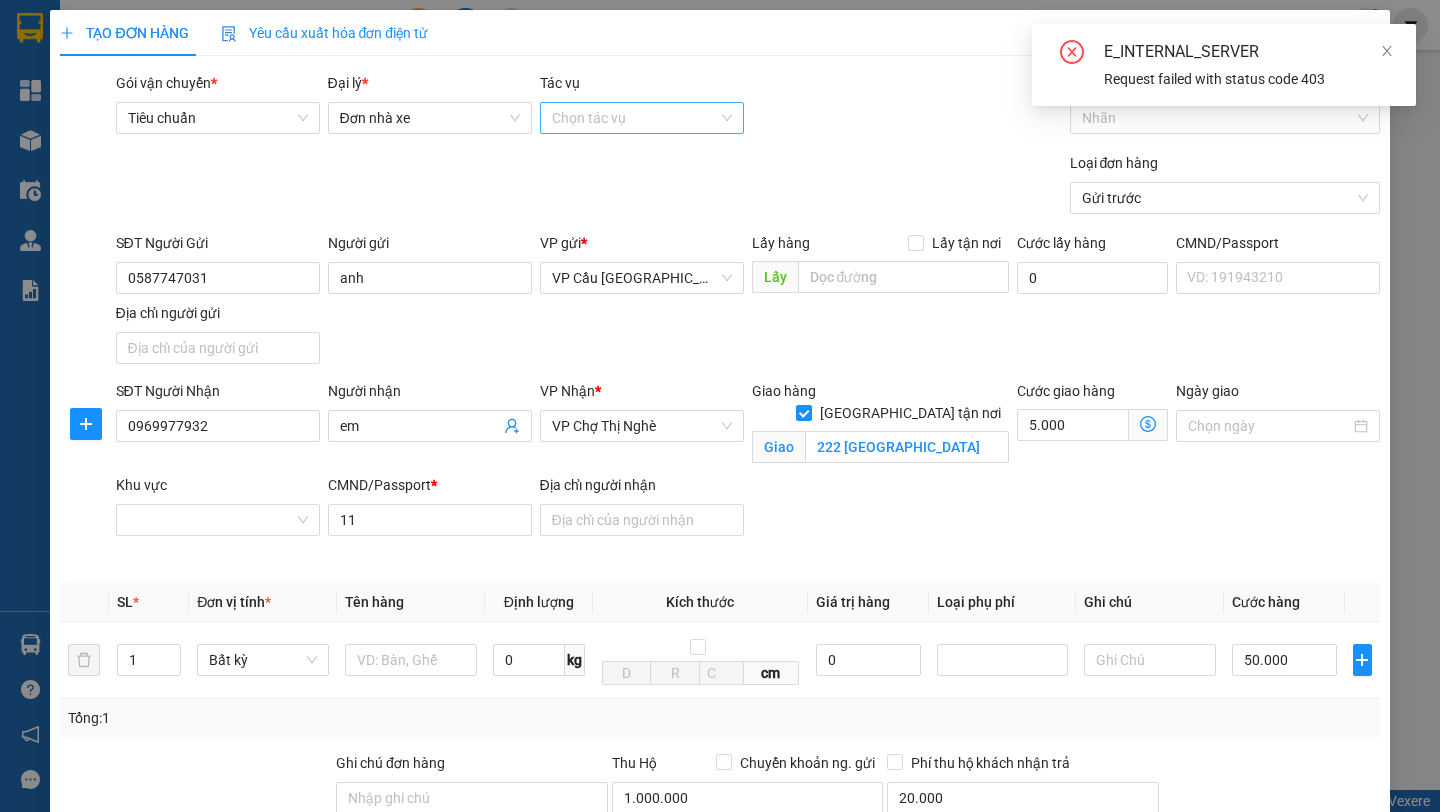 click on "Tác vụ" at bounding box center (635, 118) 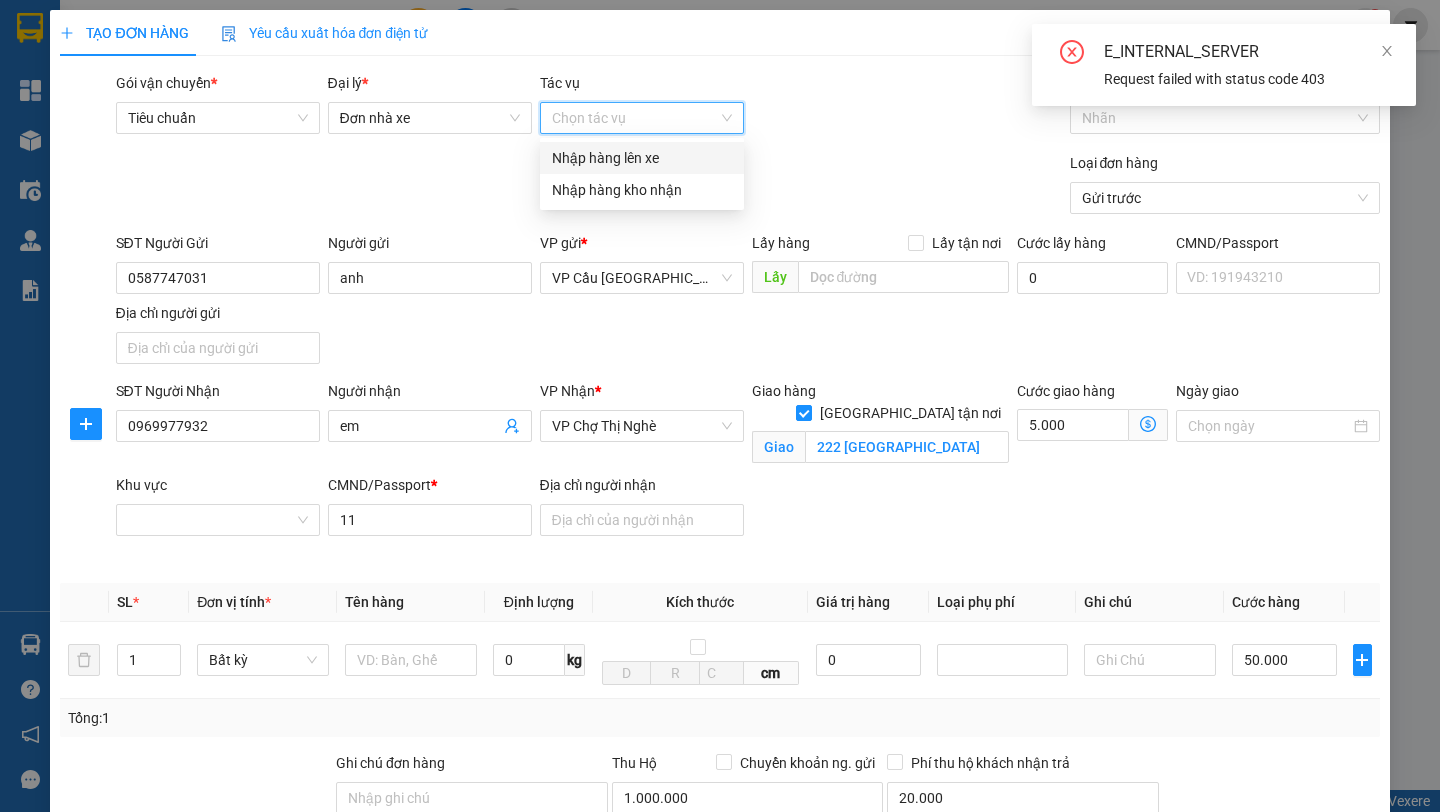 click on "Nhập hàng lên xe" at bounding box center [642, 158] 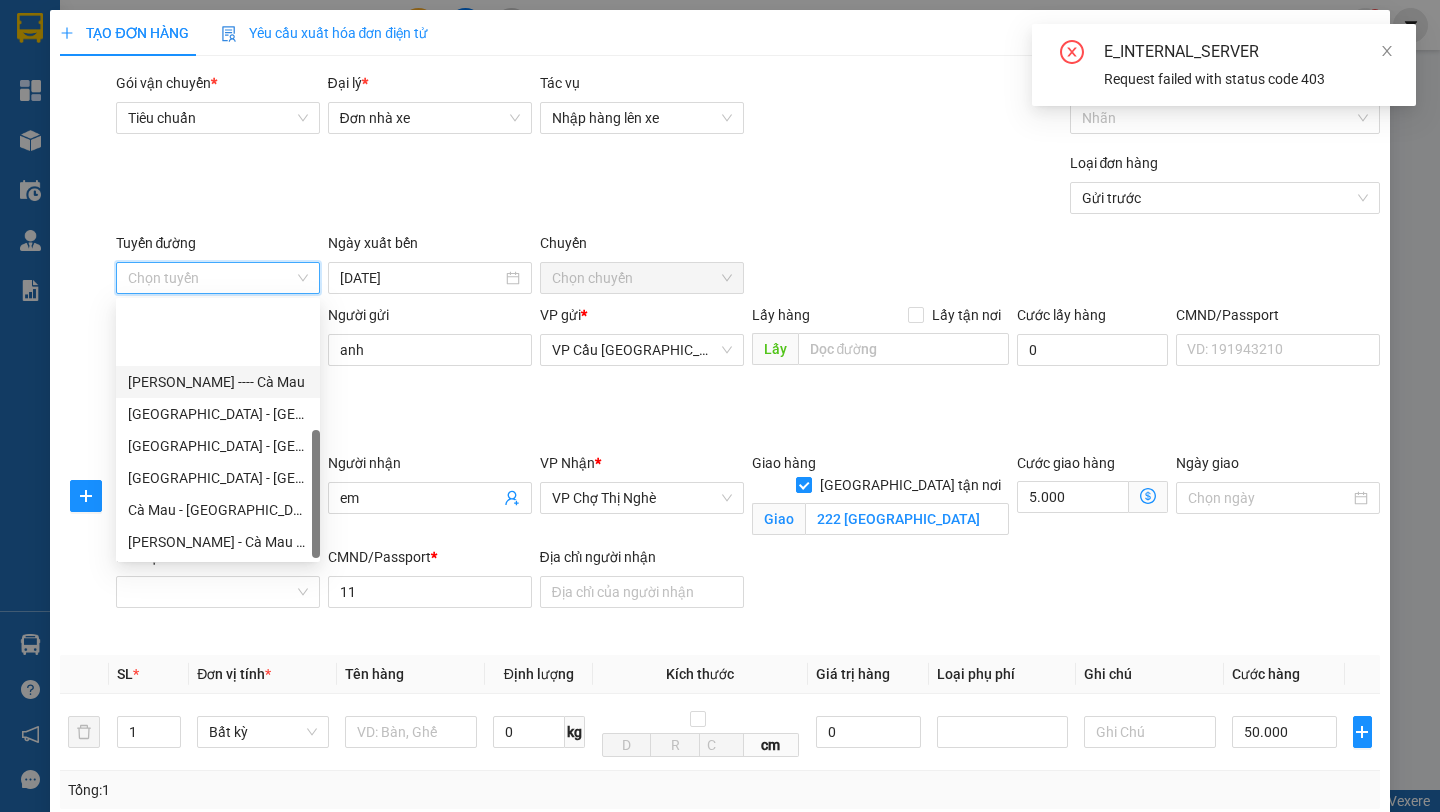 scroll, scrollTop: 96, scrollLeft: 0, axis: vertical 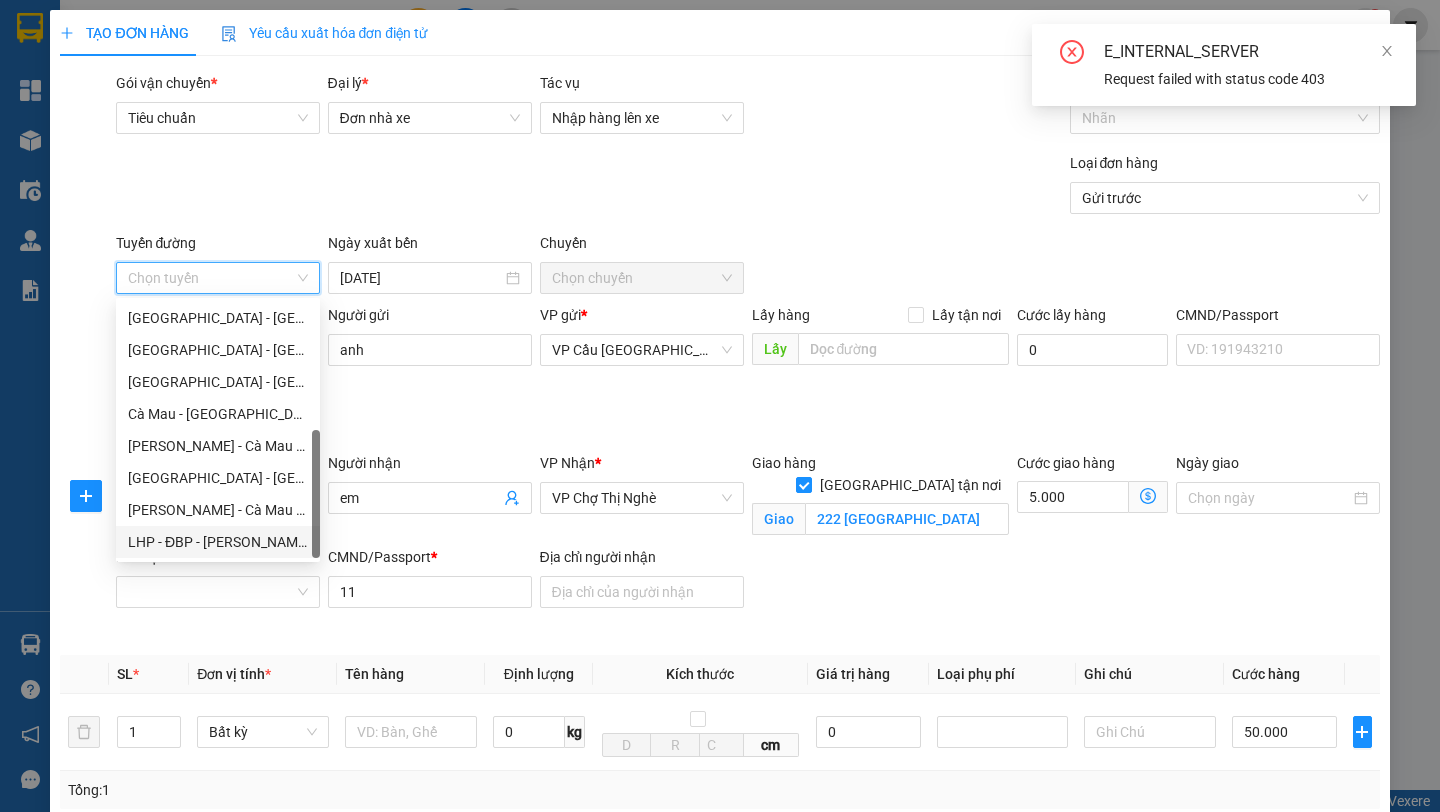 click on "LHP - ĐBP - [PERSON_NAME] - [GEOGRAPHIC_DATA]" at bounding box center (218, 542) 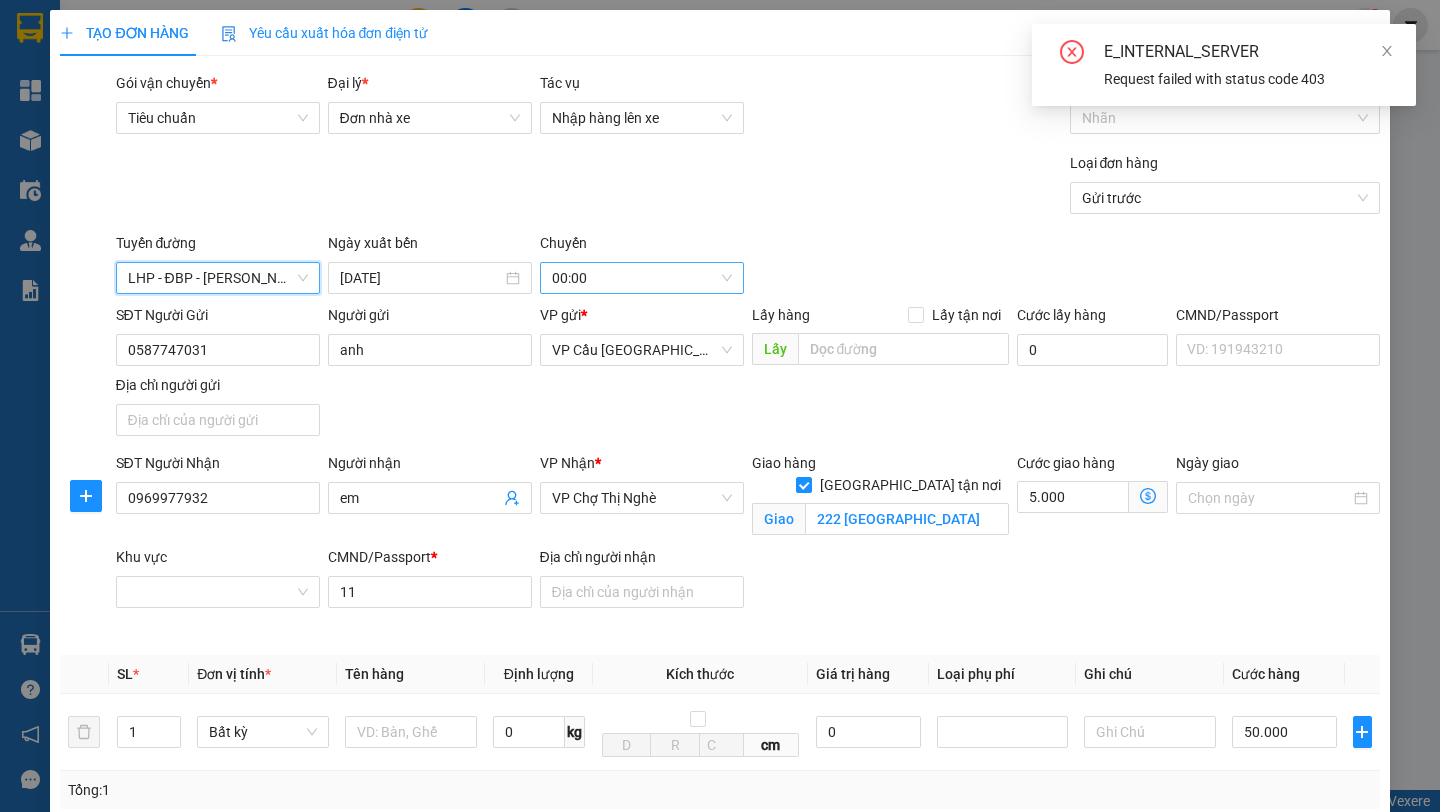 click on "00:00" at bounding box center (642, 278) 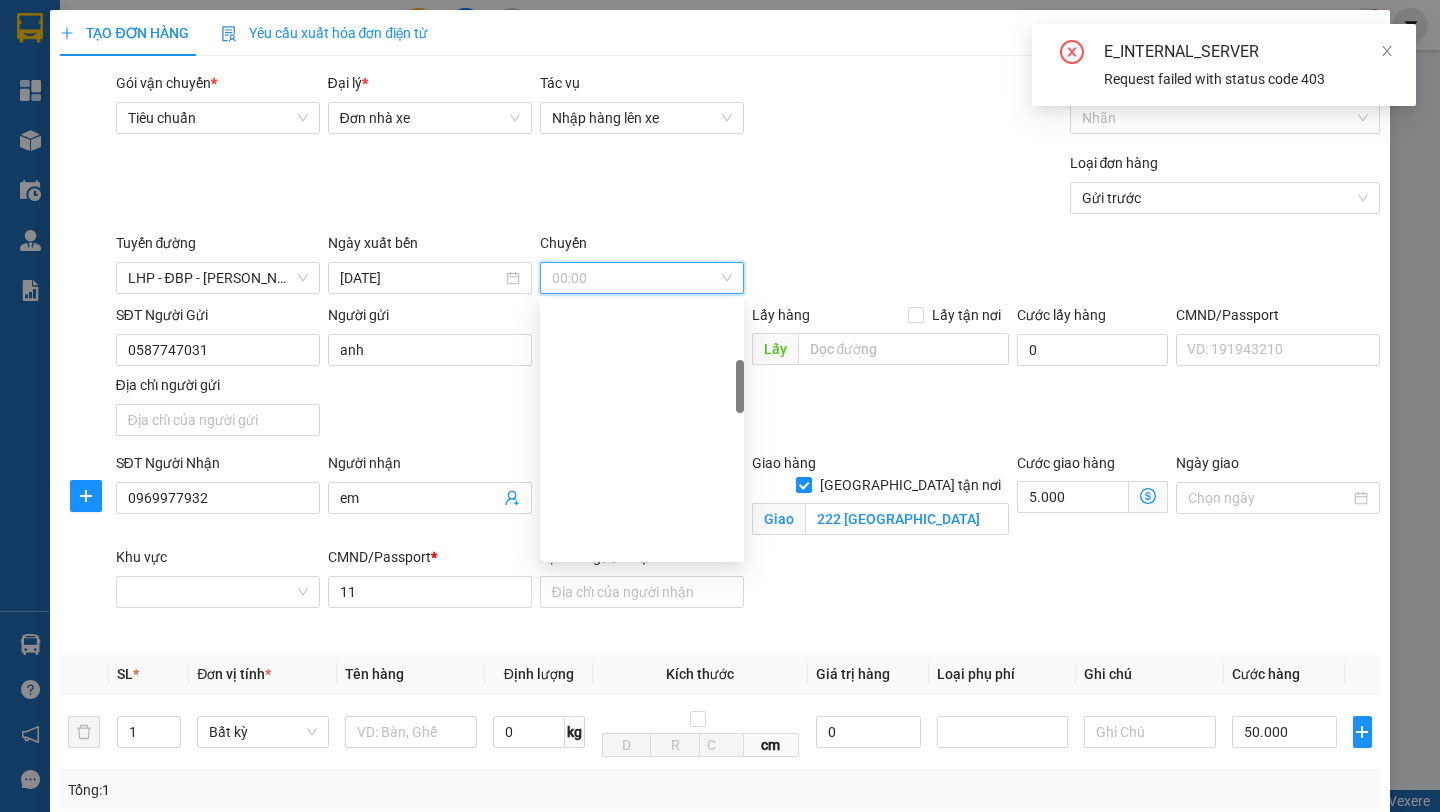 scroll, scrollTop: 1280, scrollLeft: 0, axis: vertical 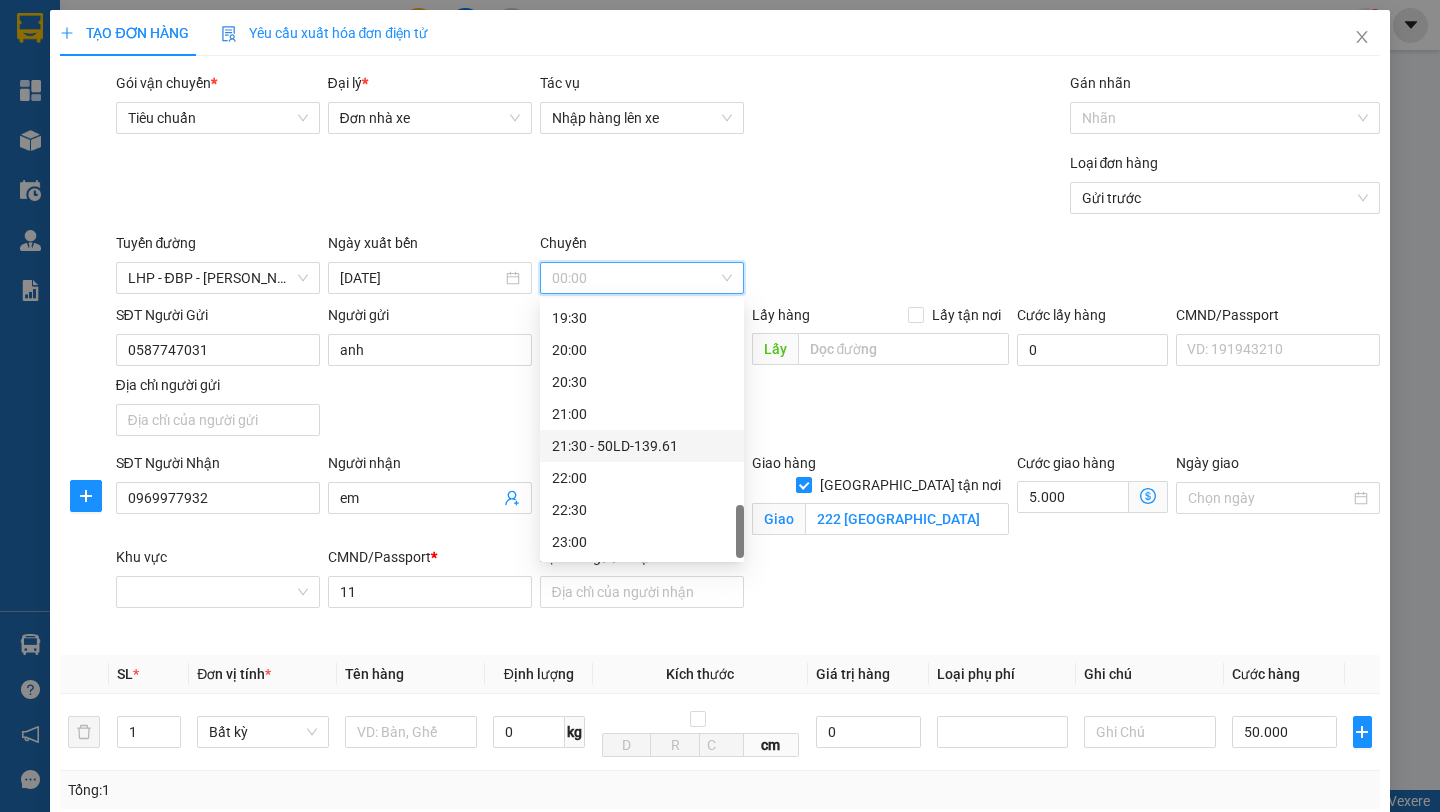 click on "21:30     - 50LD-139.61" at bounding box center (642, 446) 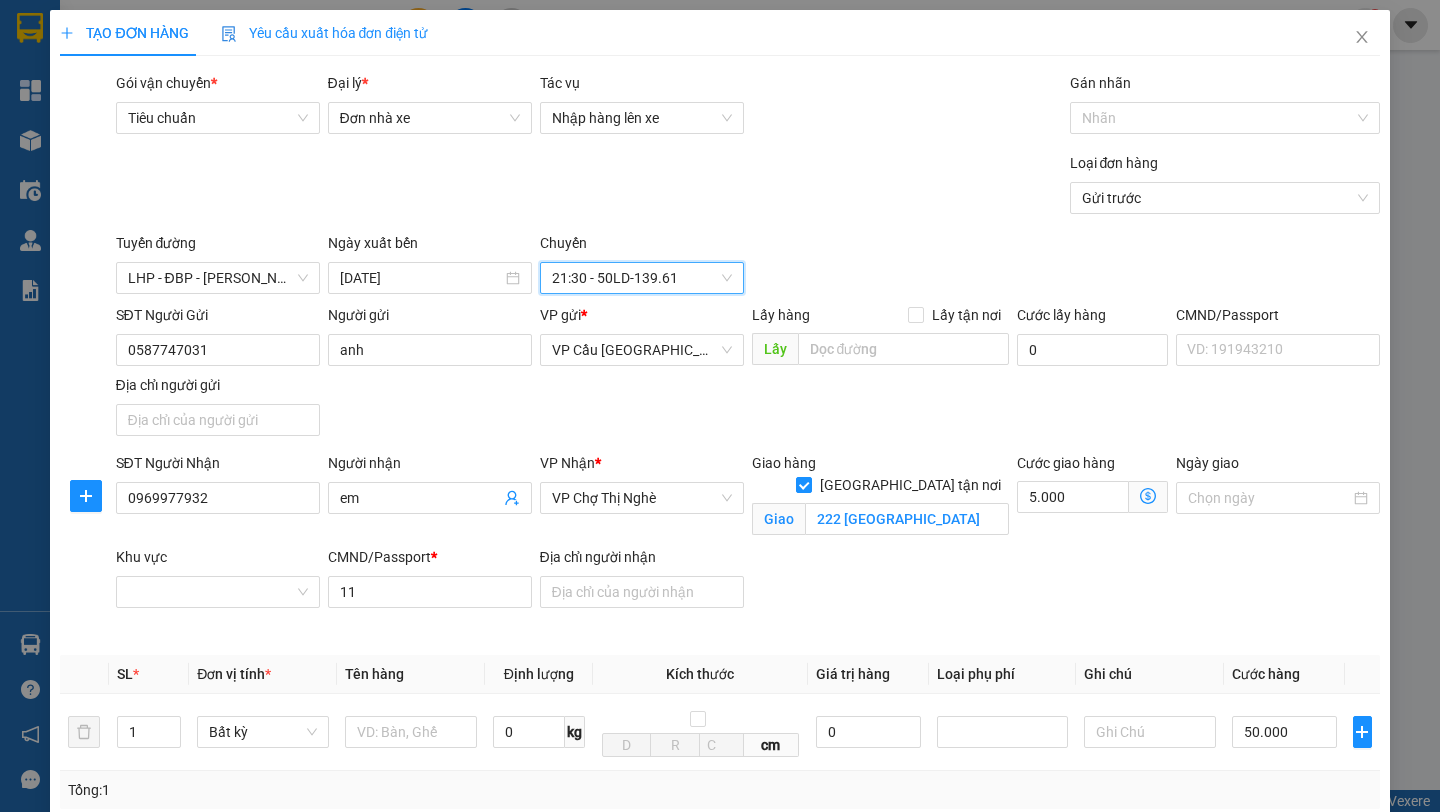scroll, scrollTop: 420, scrollLeft: 0, axis: vertical 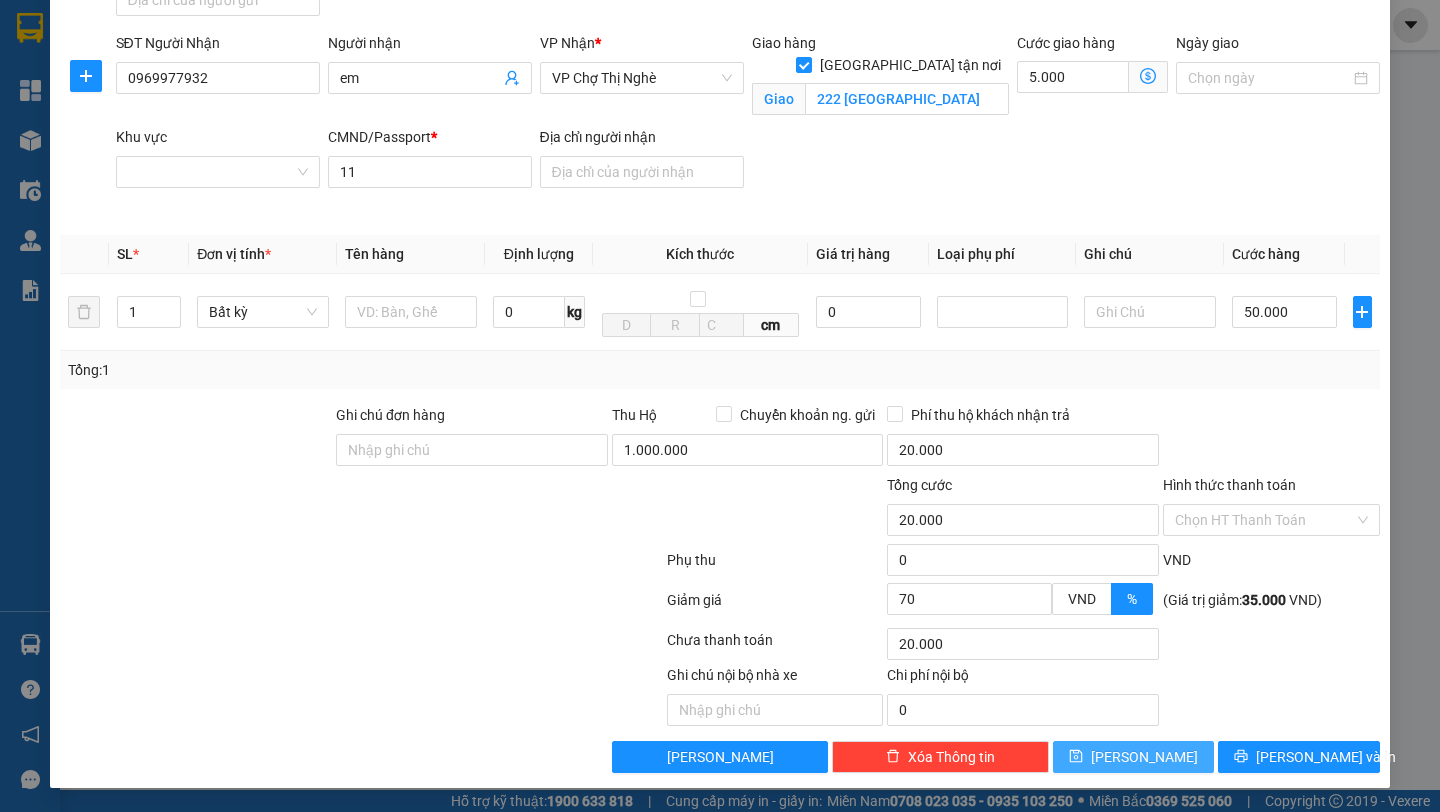 click on "[PERSON_NAME]" at bounding box center (1144, 757) 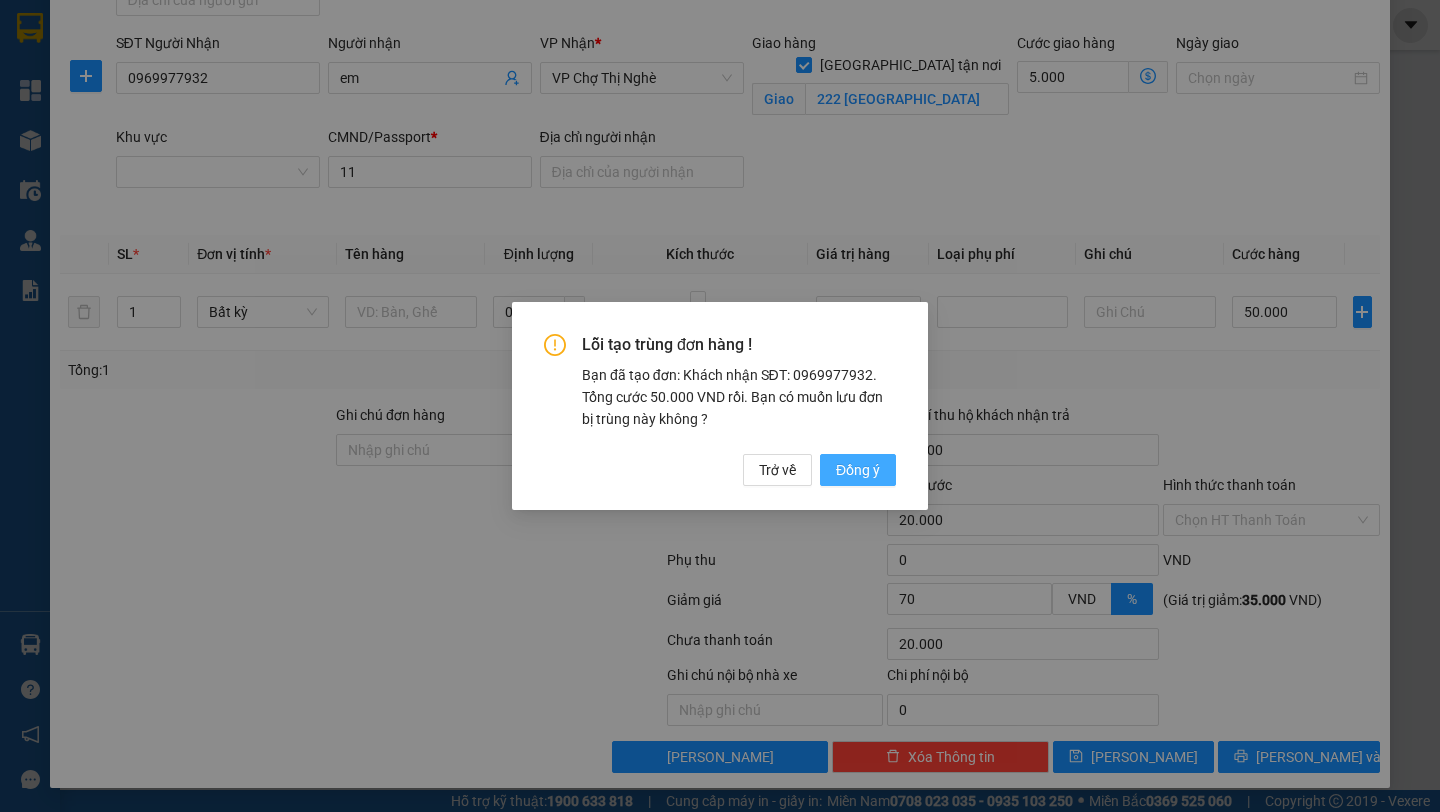 click on "Đồng ý" at bounding box center (858, 470) 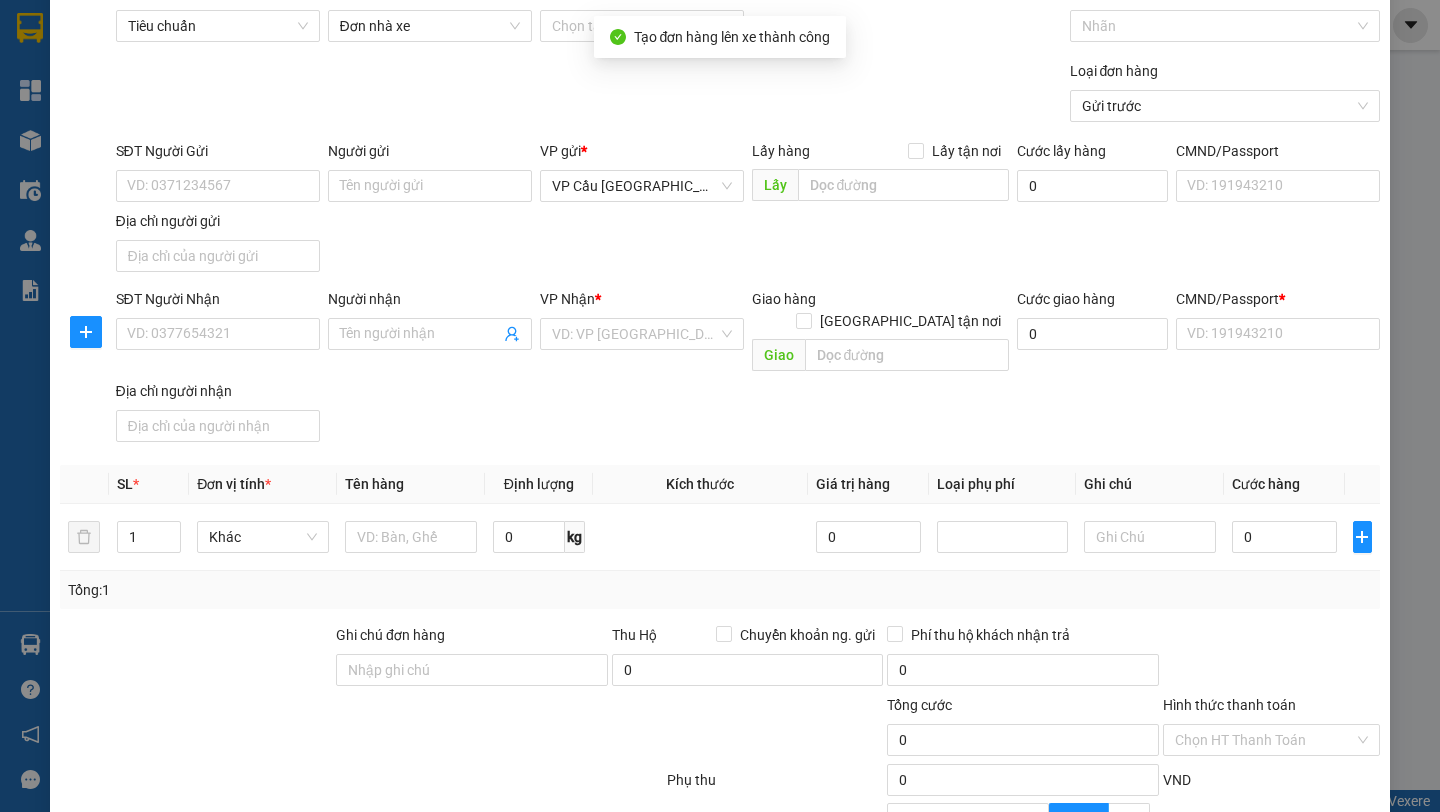 scroll, scrollTop: 0, scrollLeft: 0, axis: both 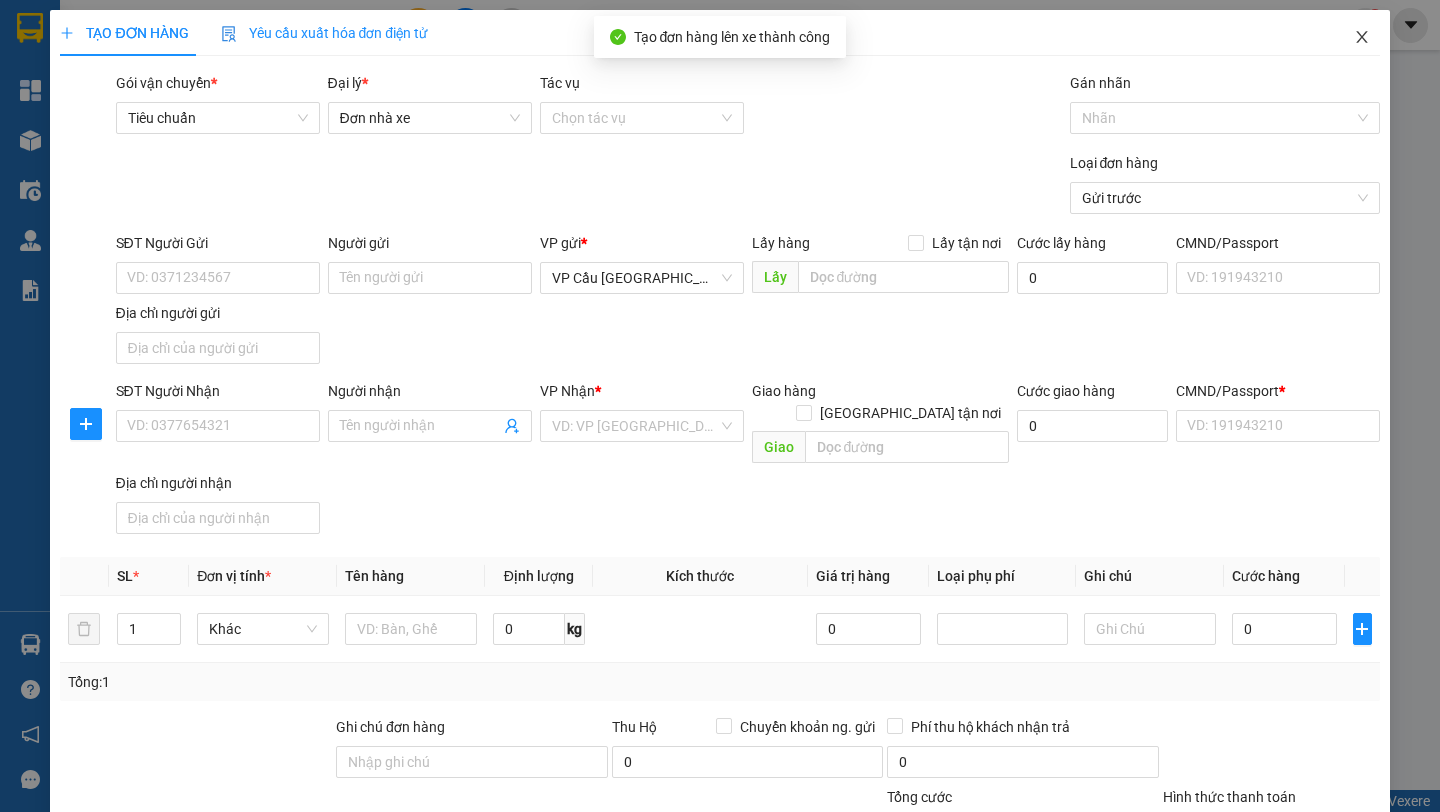 click 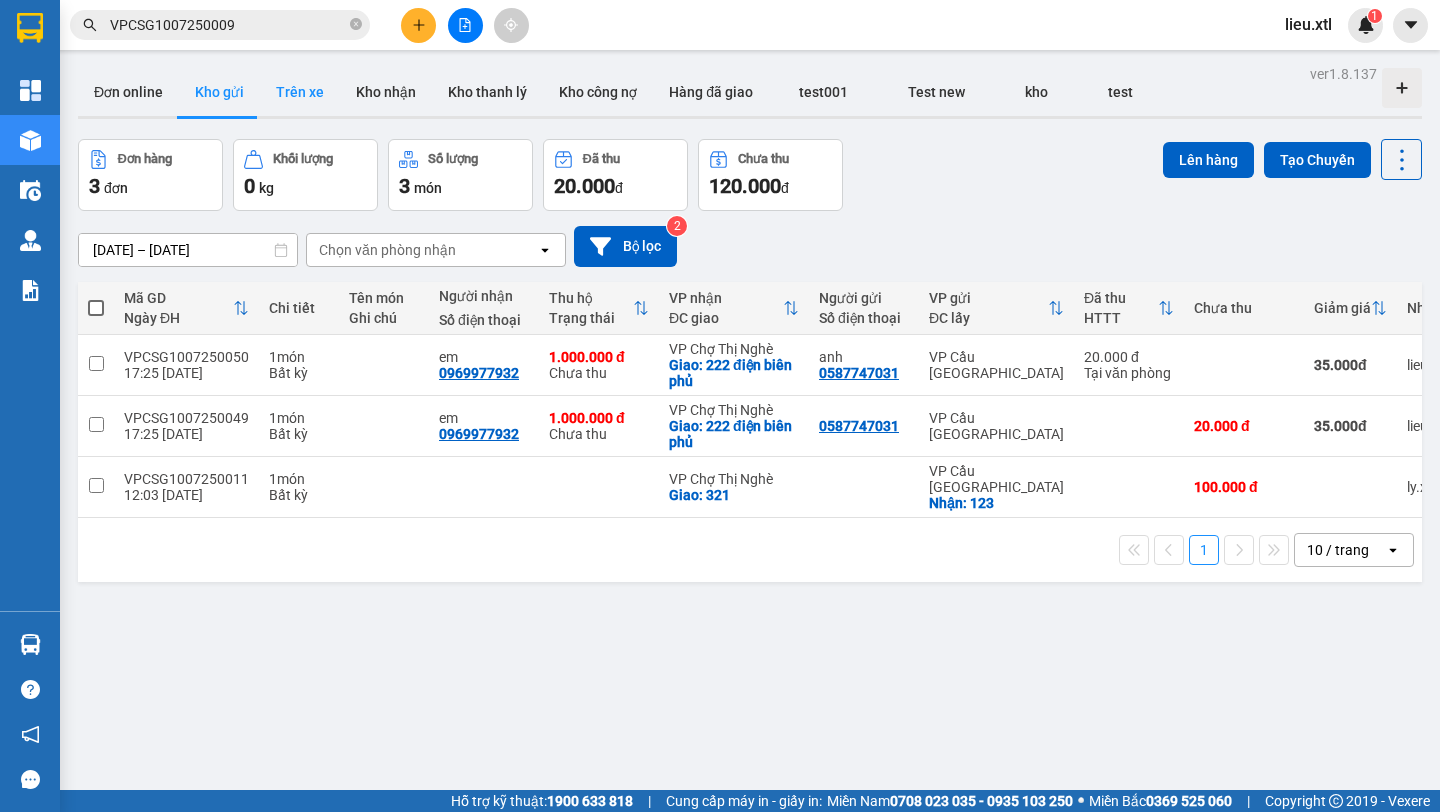 click on "Trên xe" at bounding box center (300, 92) 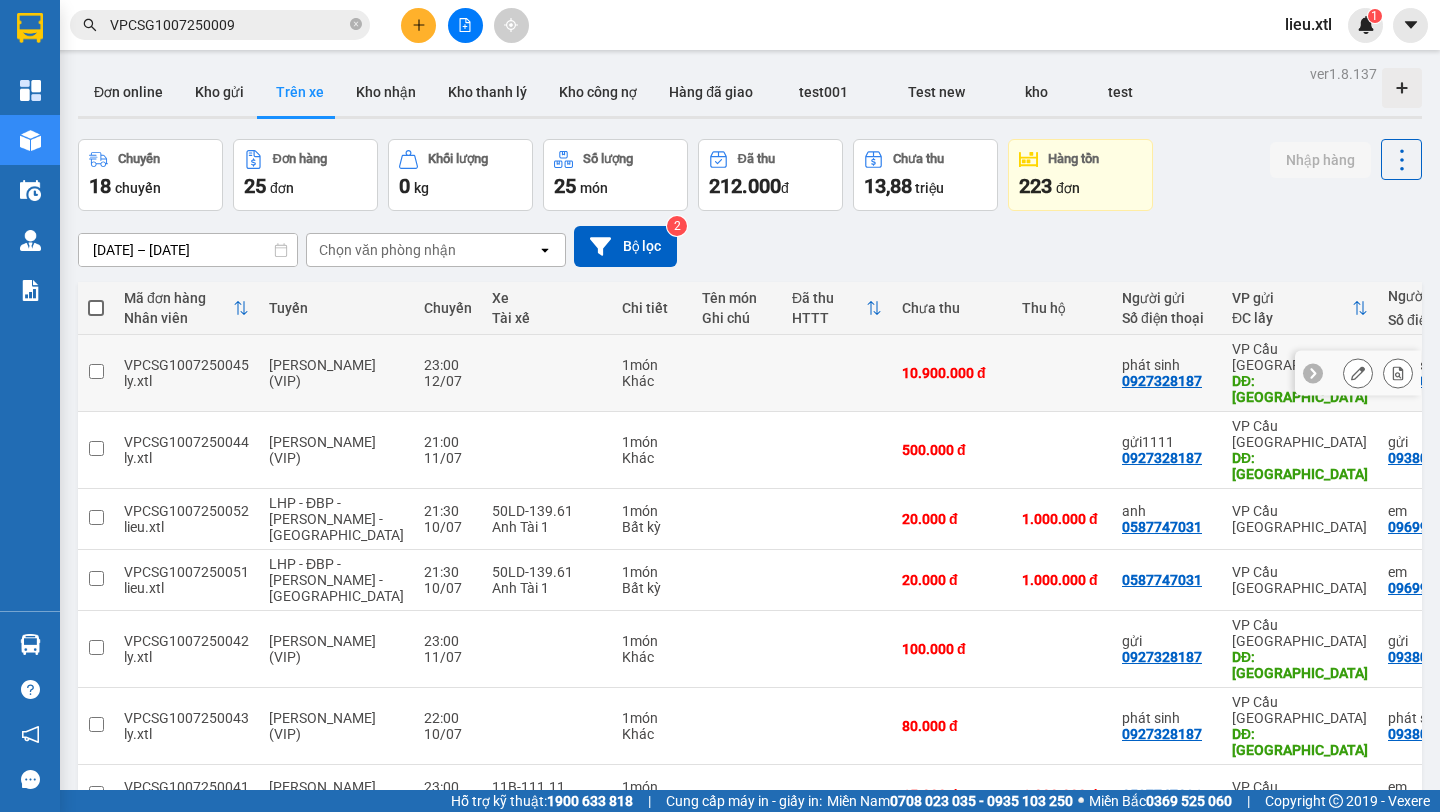 click 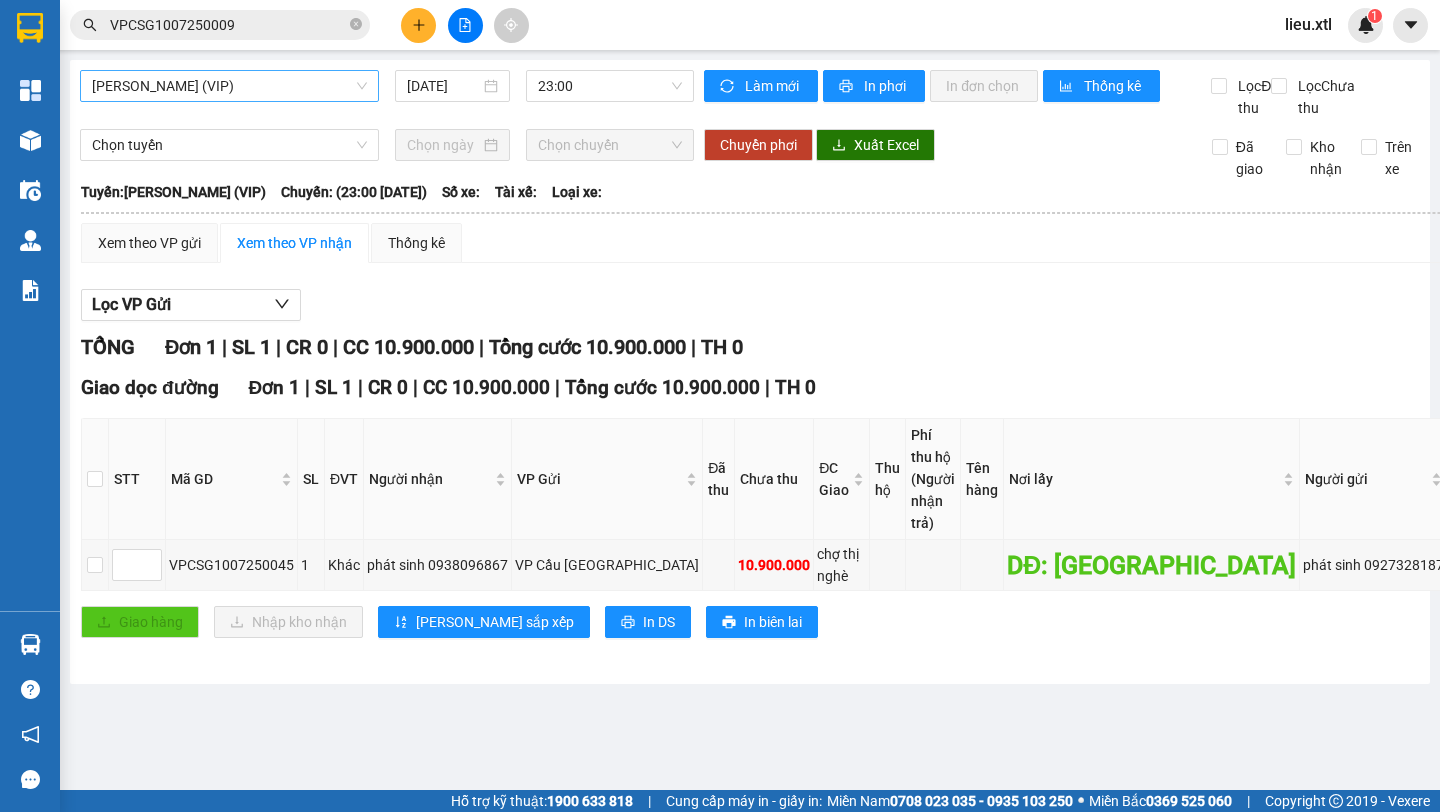 click on "[PERSON_NAME] (VIP)" at bounding box center (229, 86) 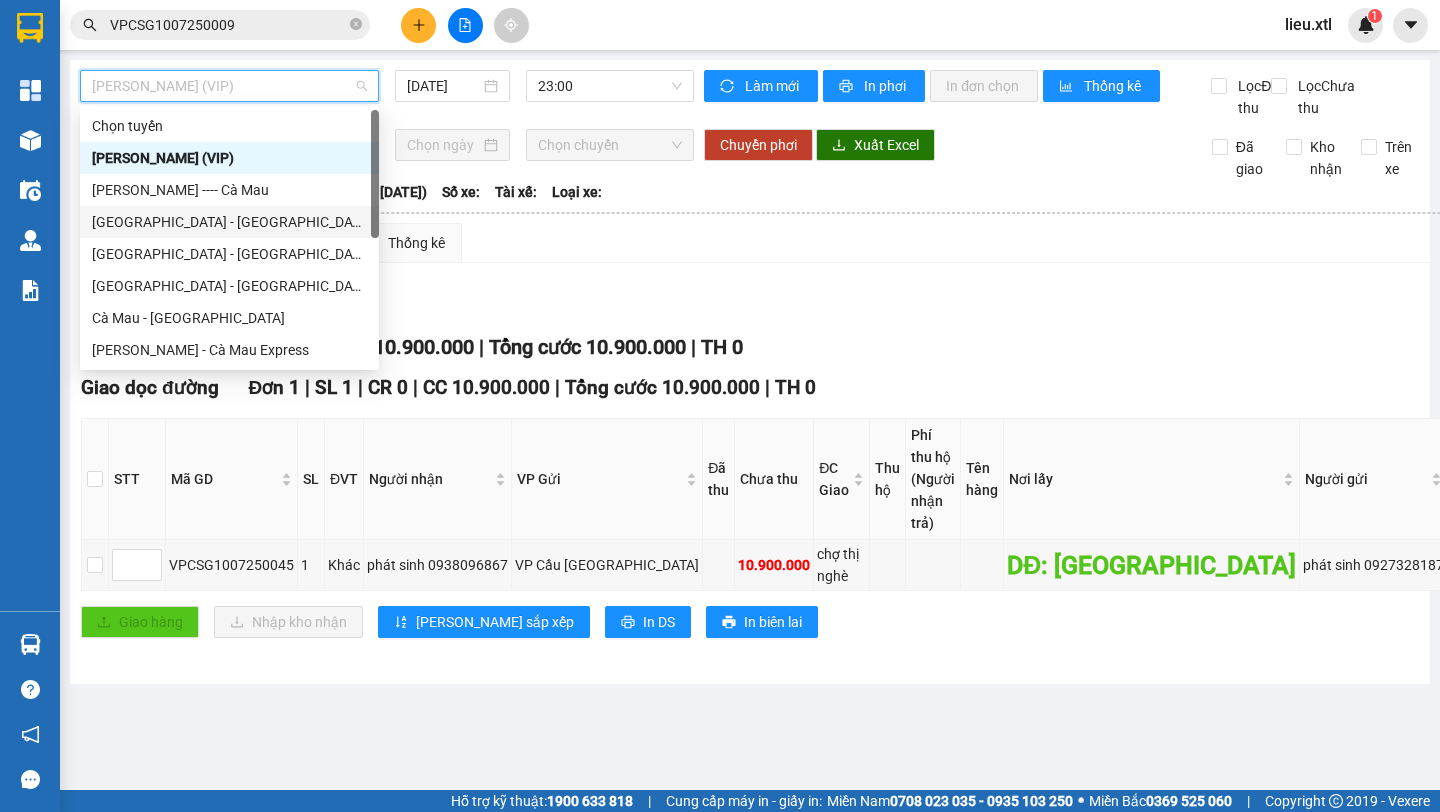 scroll, scrollTop: 96, scrollLeft: 0, axis: vertical 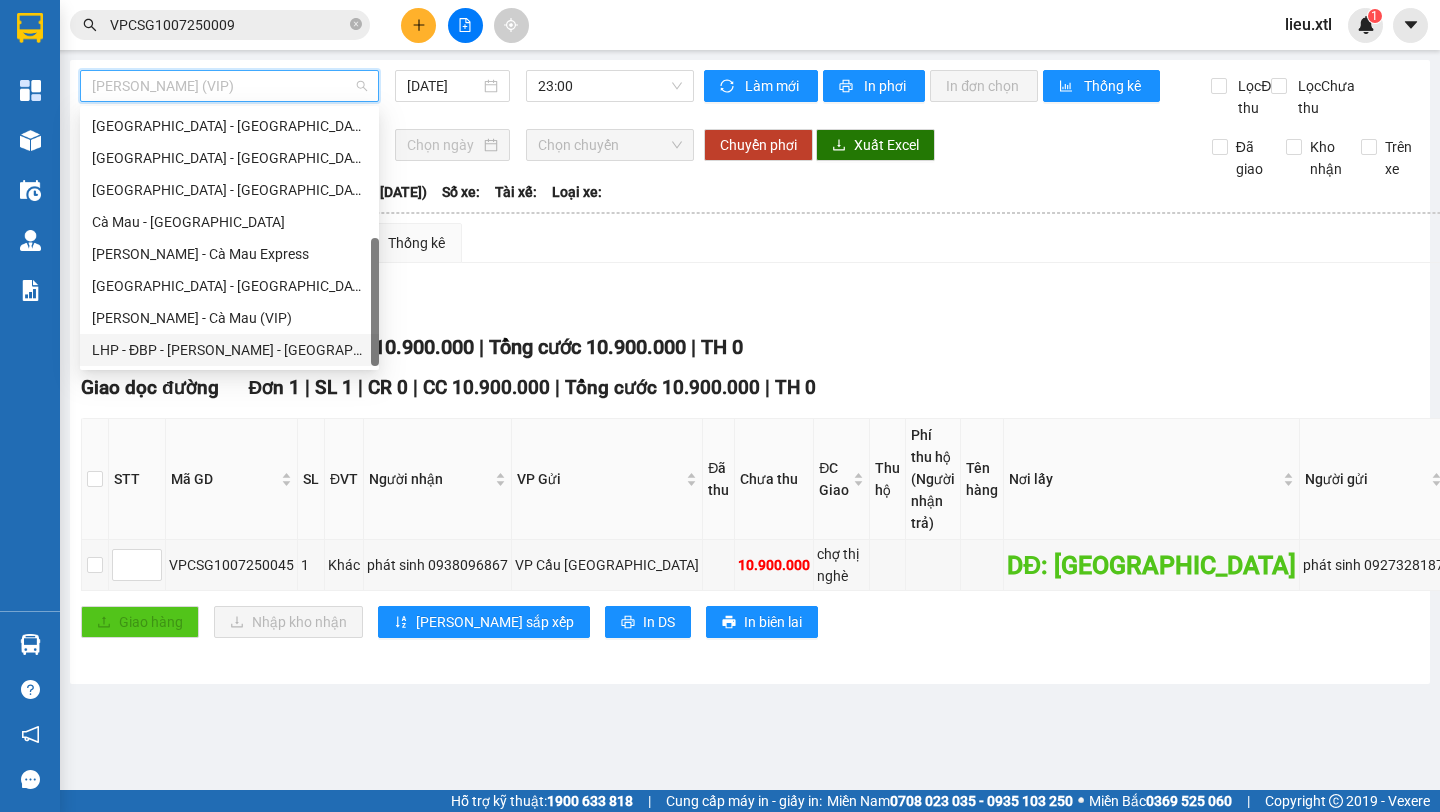 click on "LHP - ĐBP - [PERSON_NAME] - [GEOGRAPHIC_DATA]" at bounding box center [229, 350] 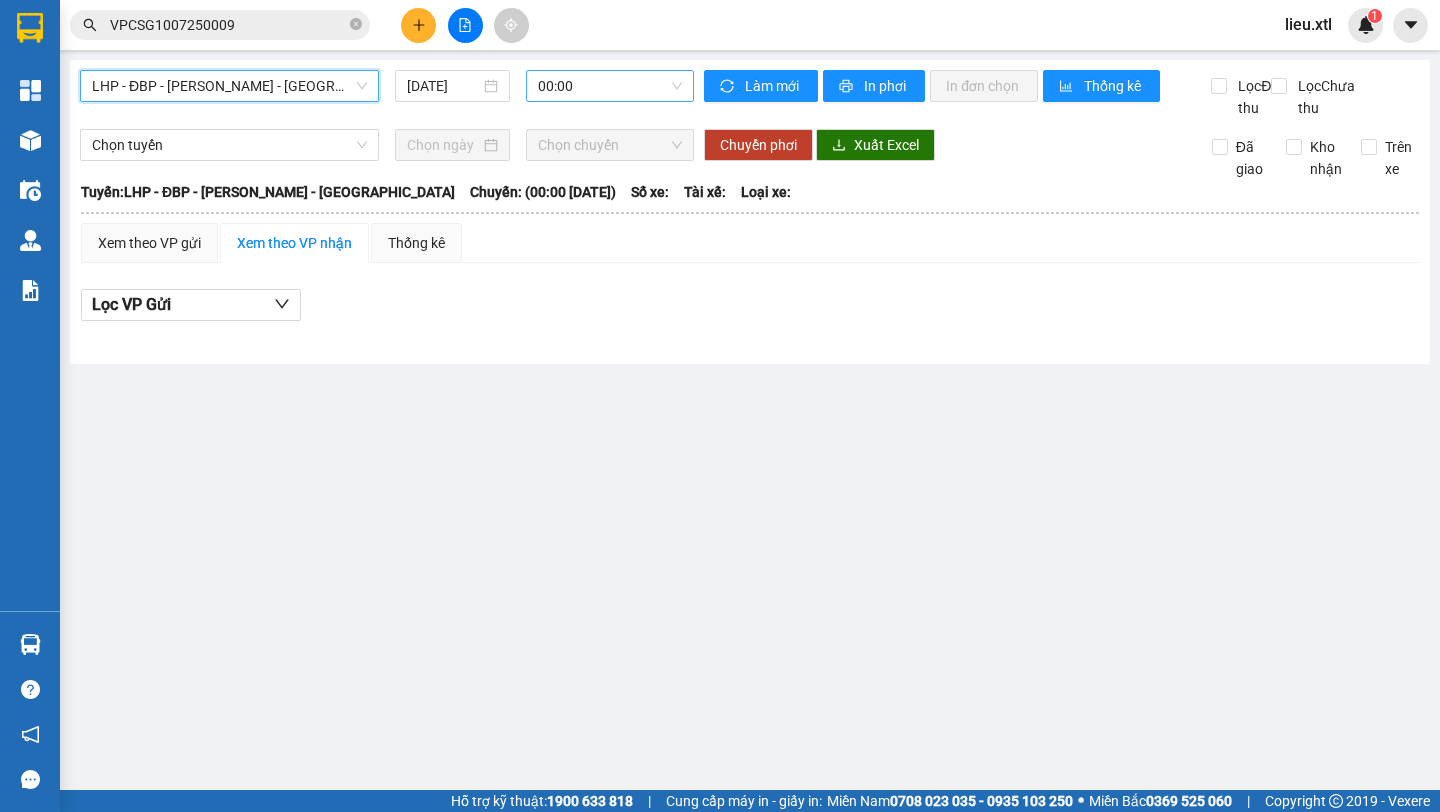 click on "00:00" at bounding box center [610, 86] 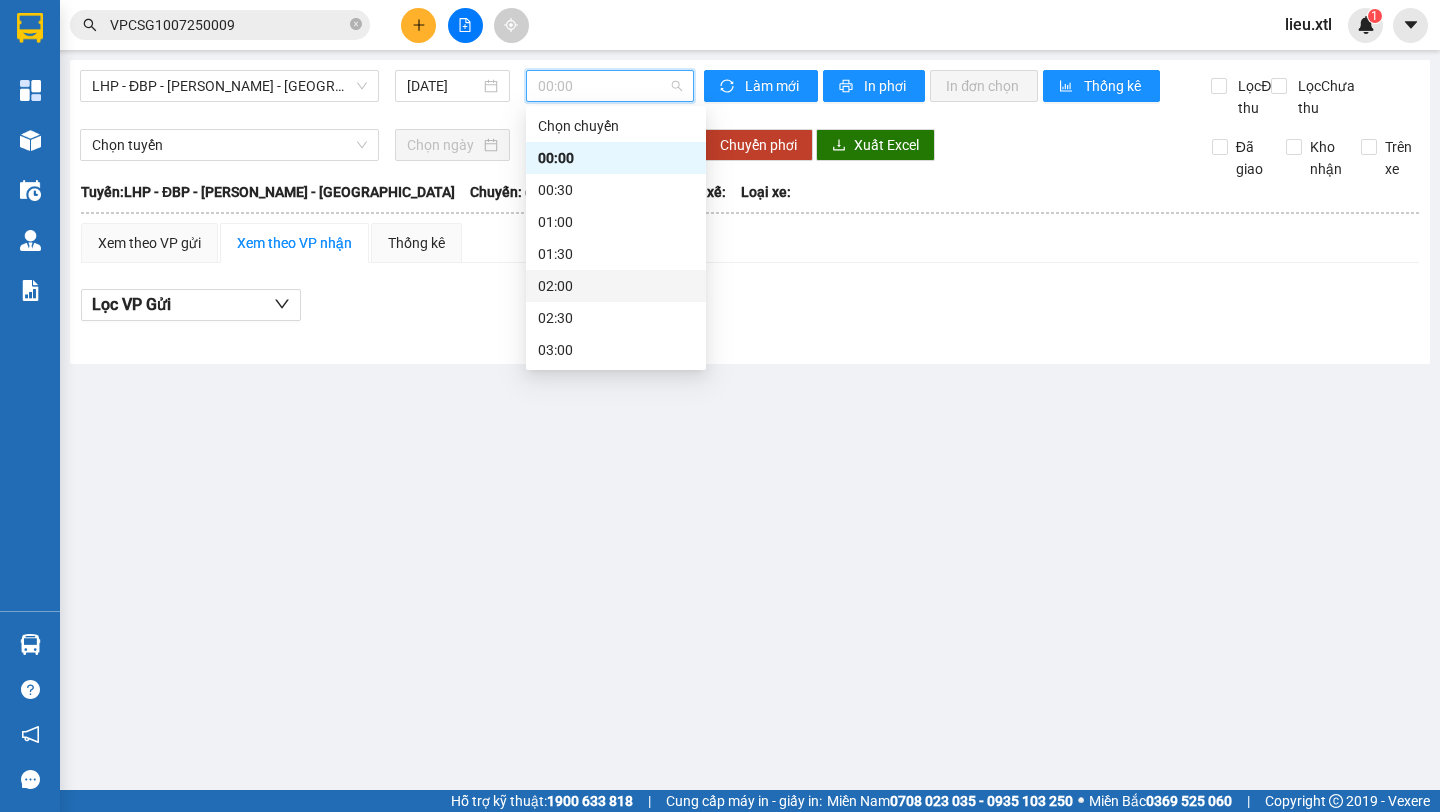 scroll, scrollTop: 1280, scrollLeft: 0, axis: vertical 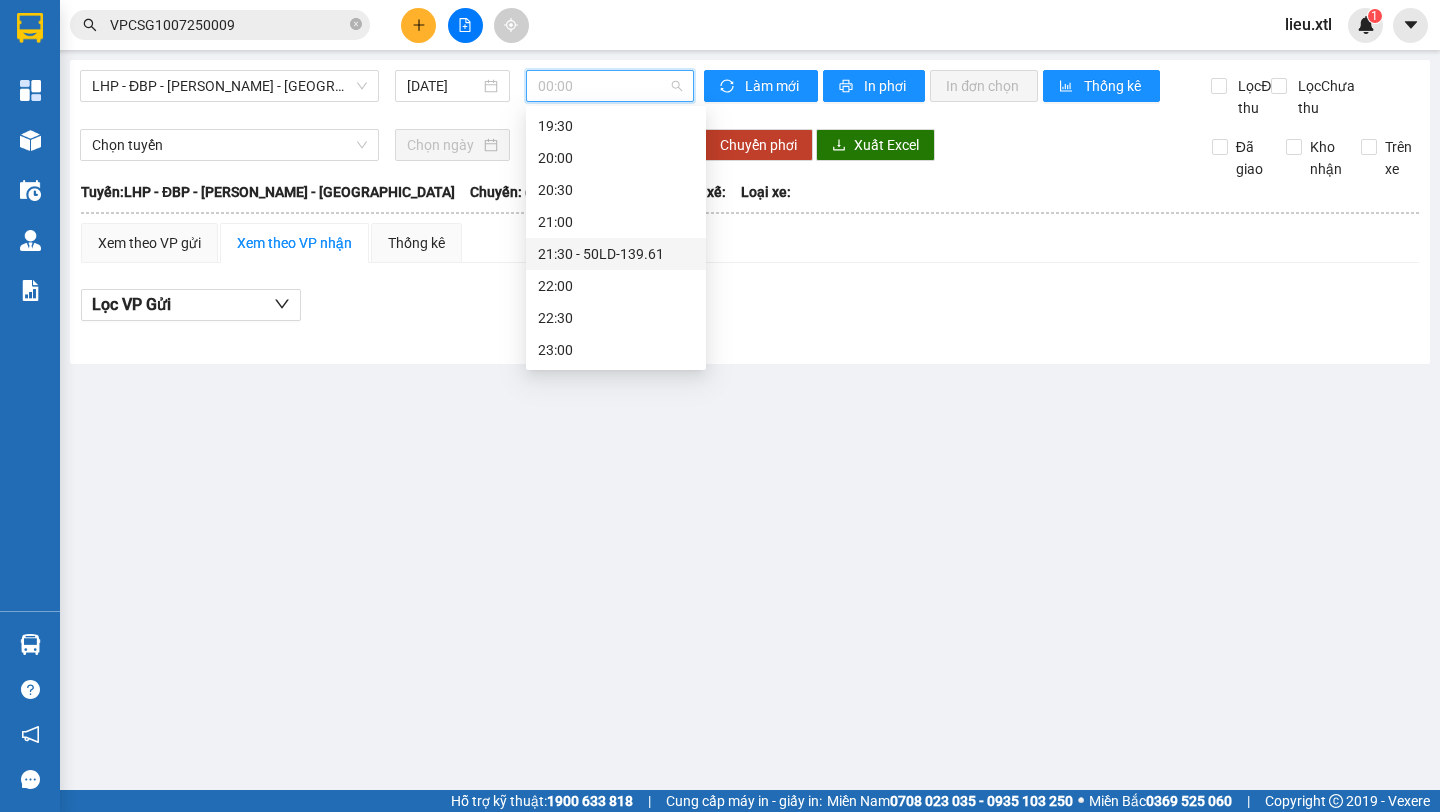 click on "21:30     - 50LD-139.61" at bounding box center (616, 254) 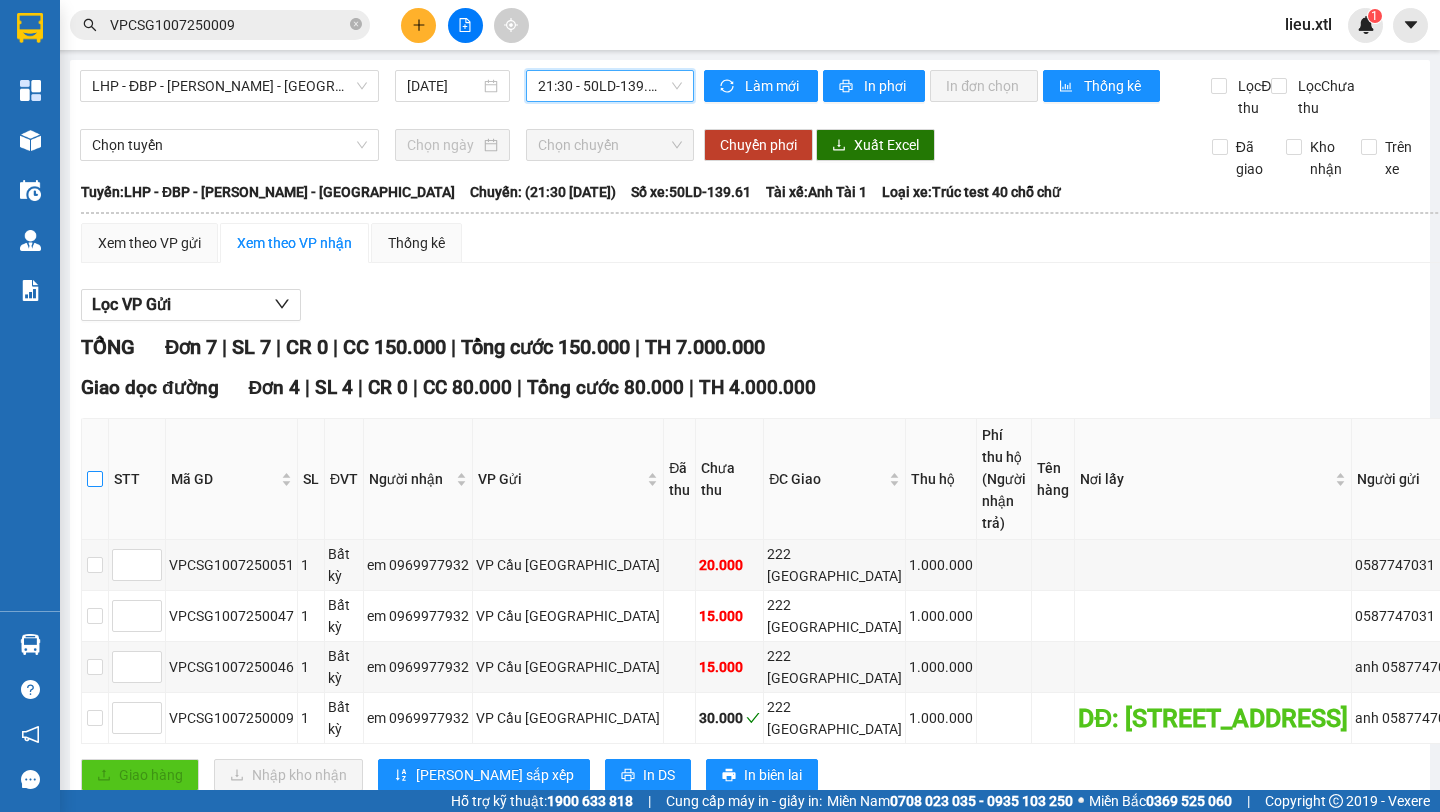 click at bounding box center [95, 479] 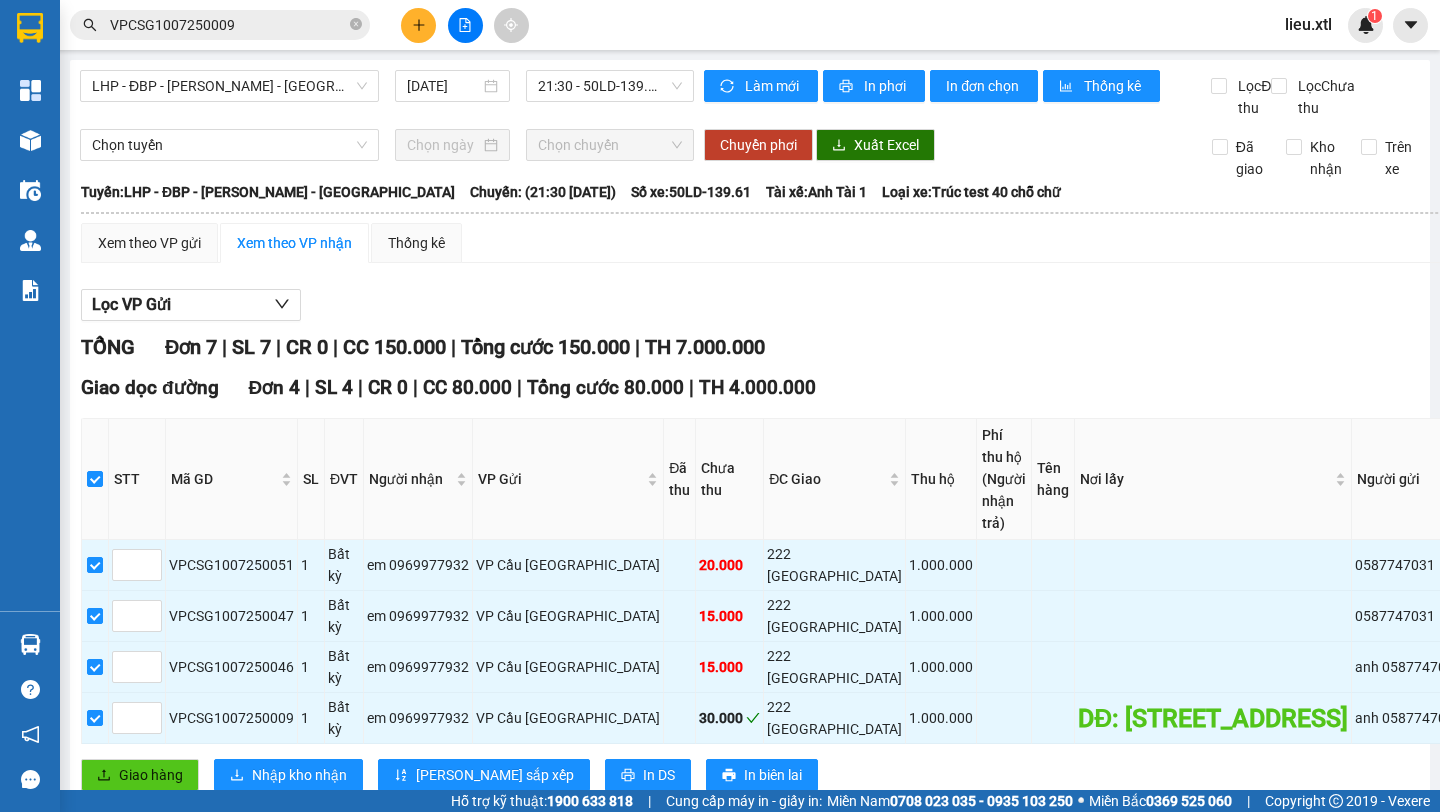 scroll, scrollTop: 779, scrollLeft: 0, axis: vertical 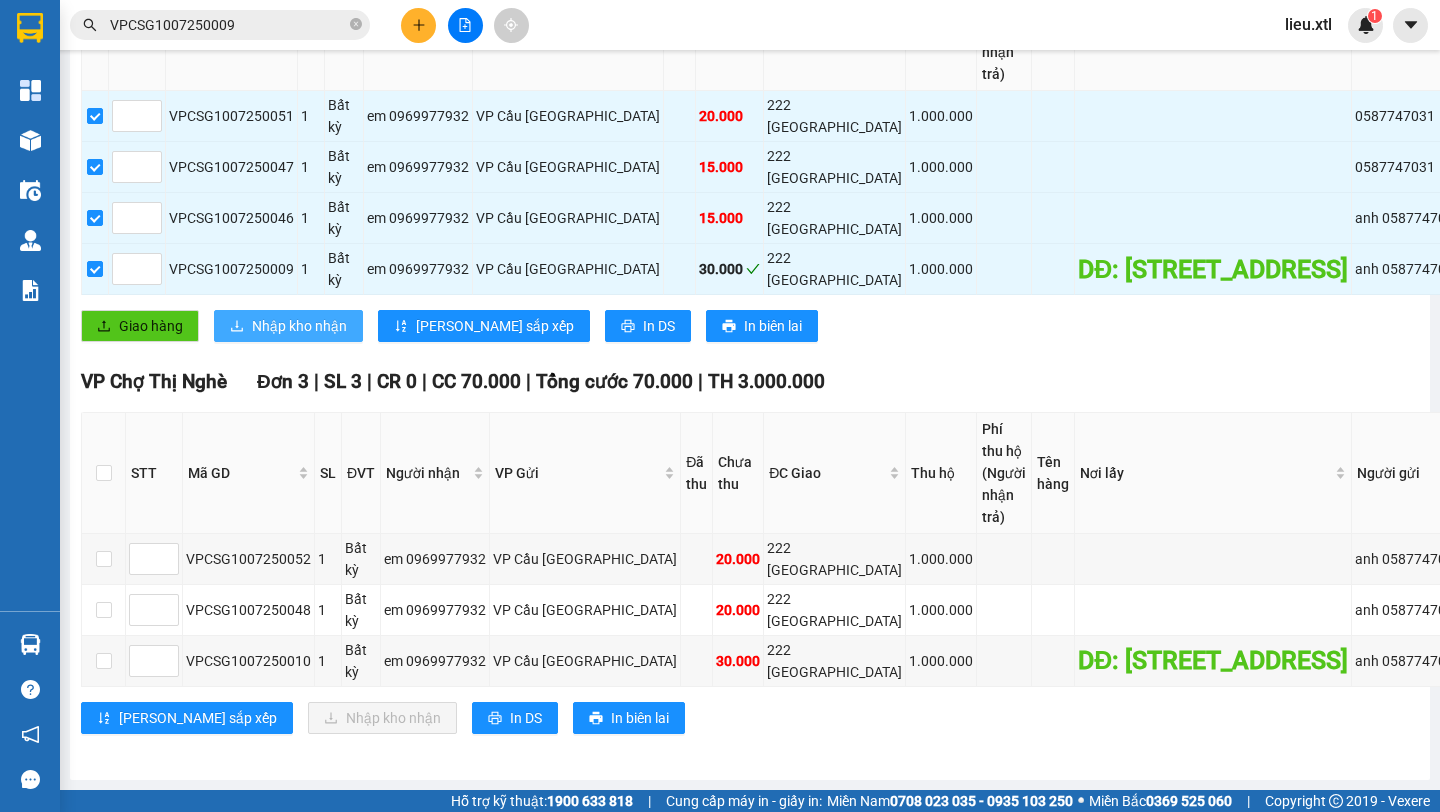 click on "Nhập kho nhận" at bounding box center (299, 326) 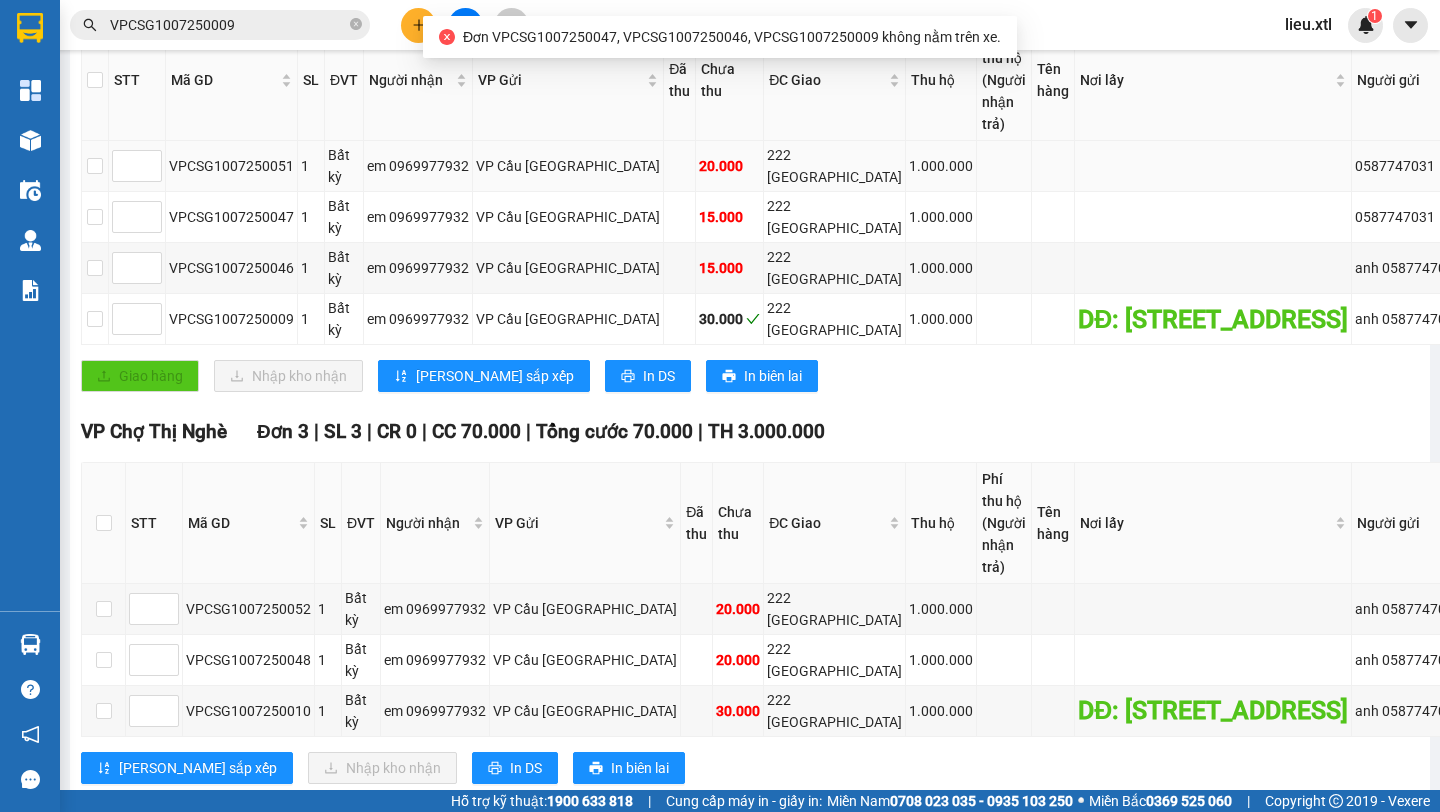 scroll, scrollTop: 333, scrollLeft: 0, axis: vertical 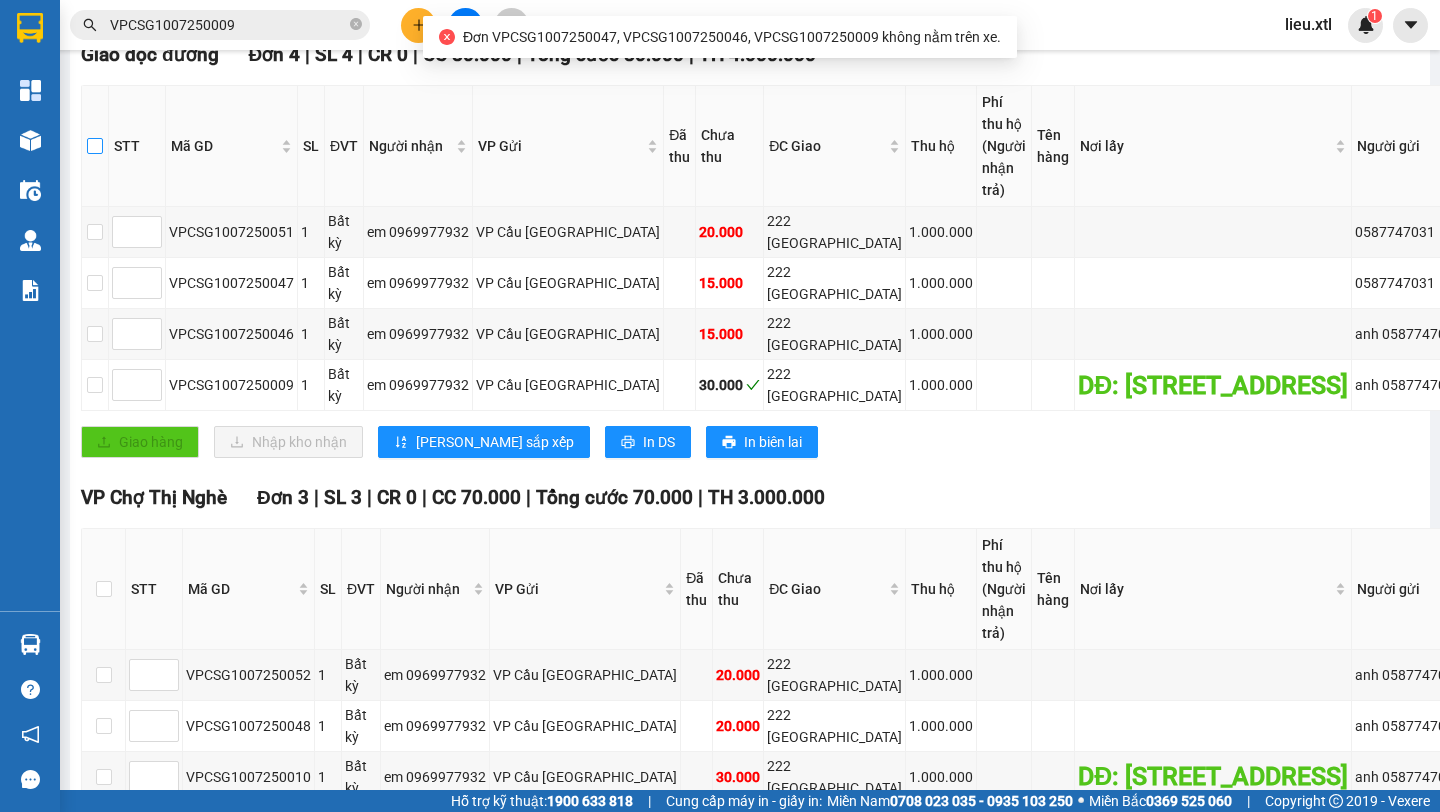 click at bounding box center (95, 146) 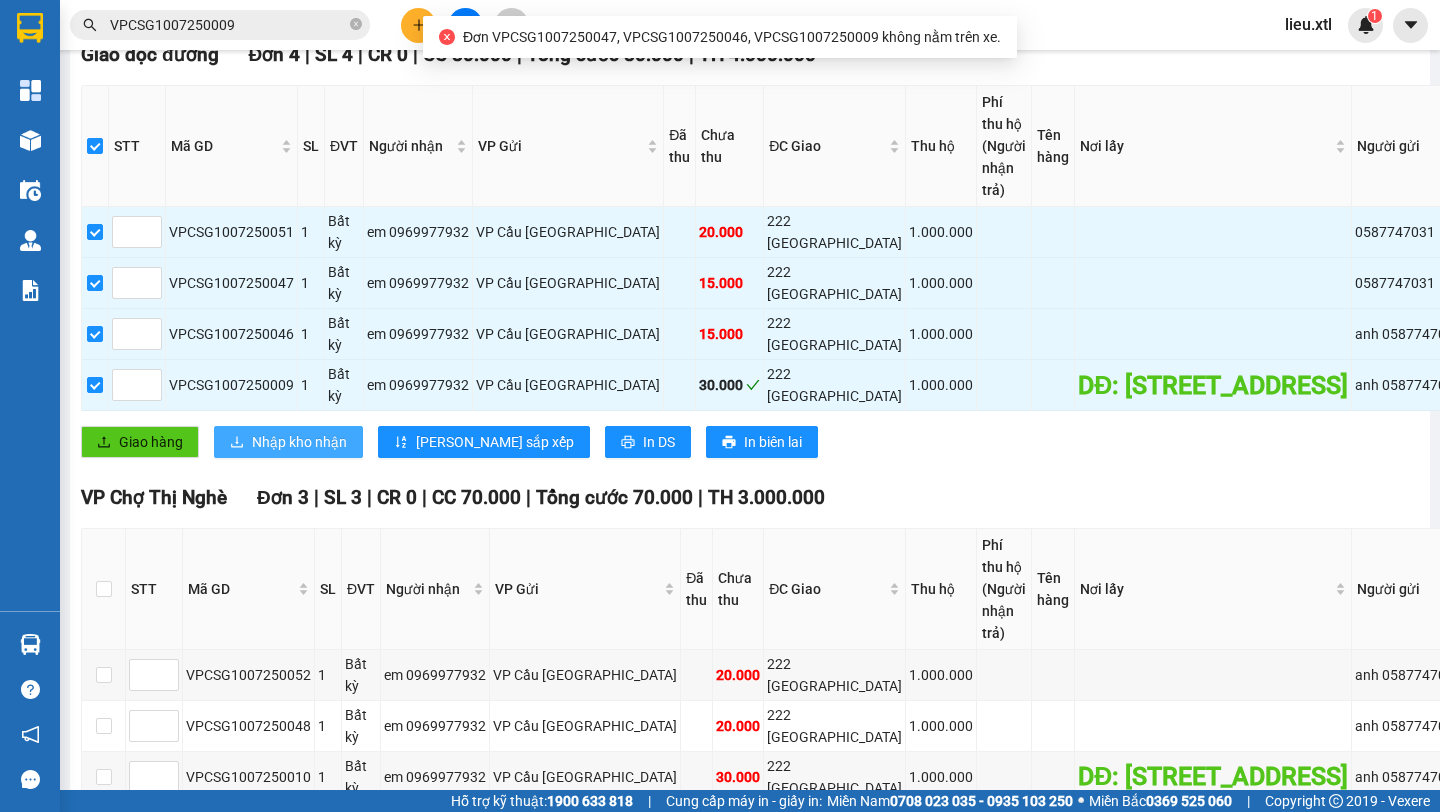 click on "Nhập kho nhận" at bounding box center [299, 442] 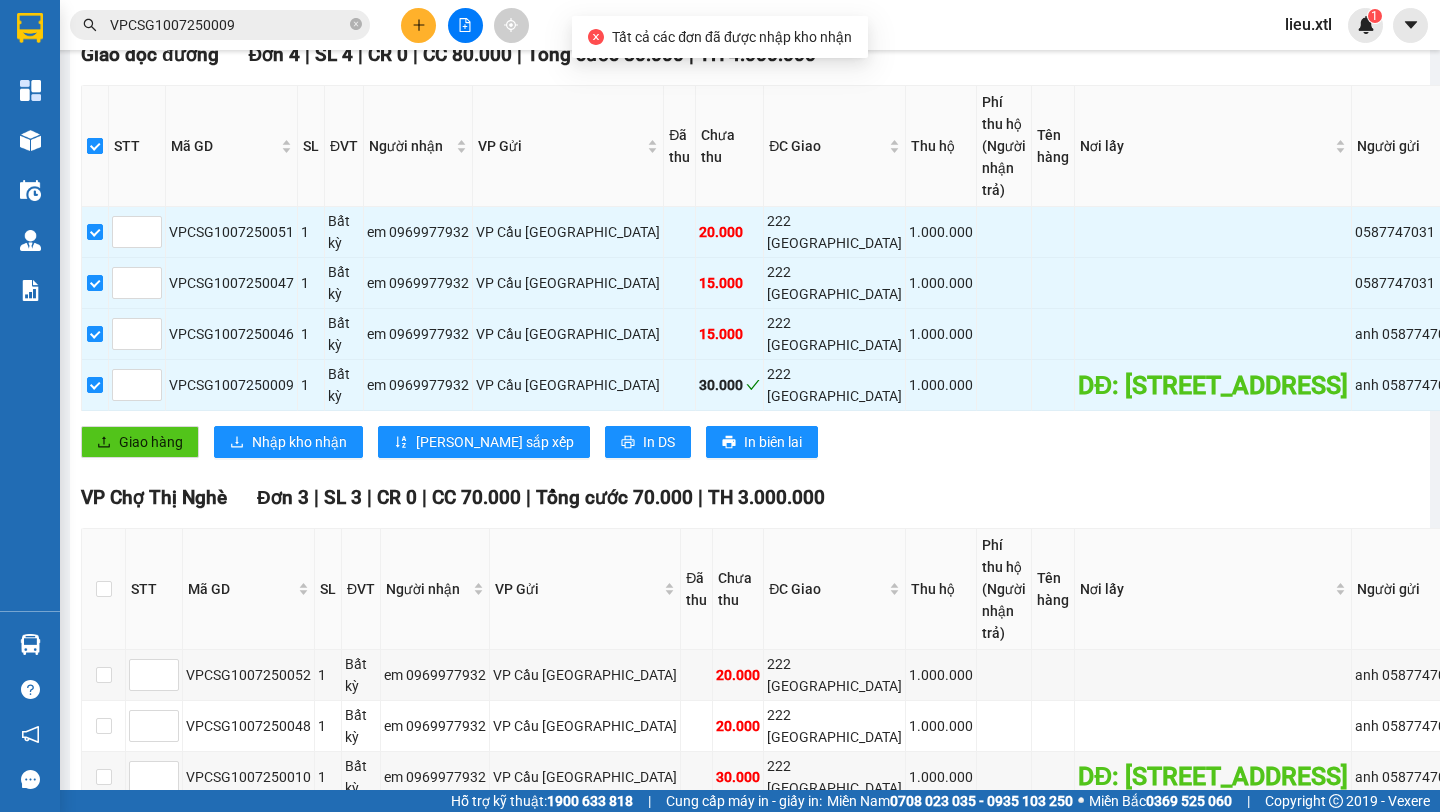 click at bounding box center (95, 146) 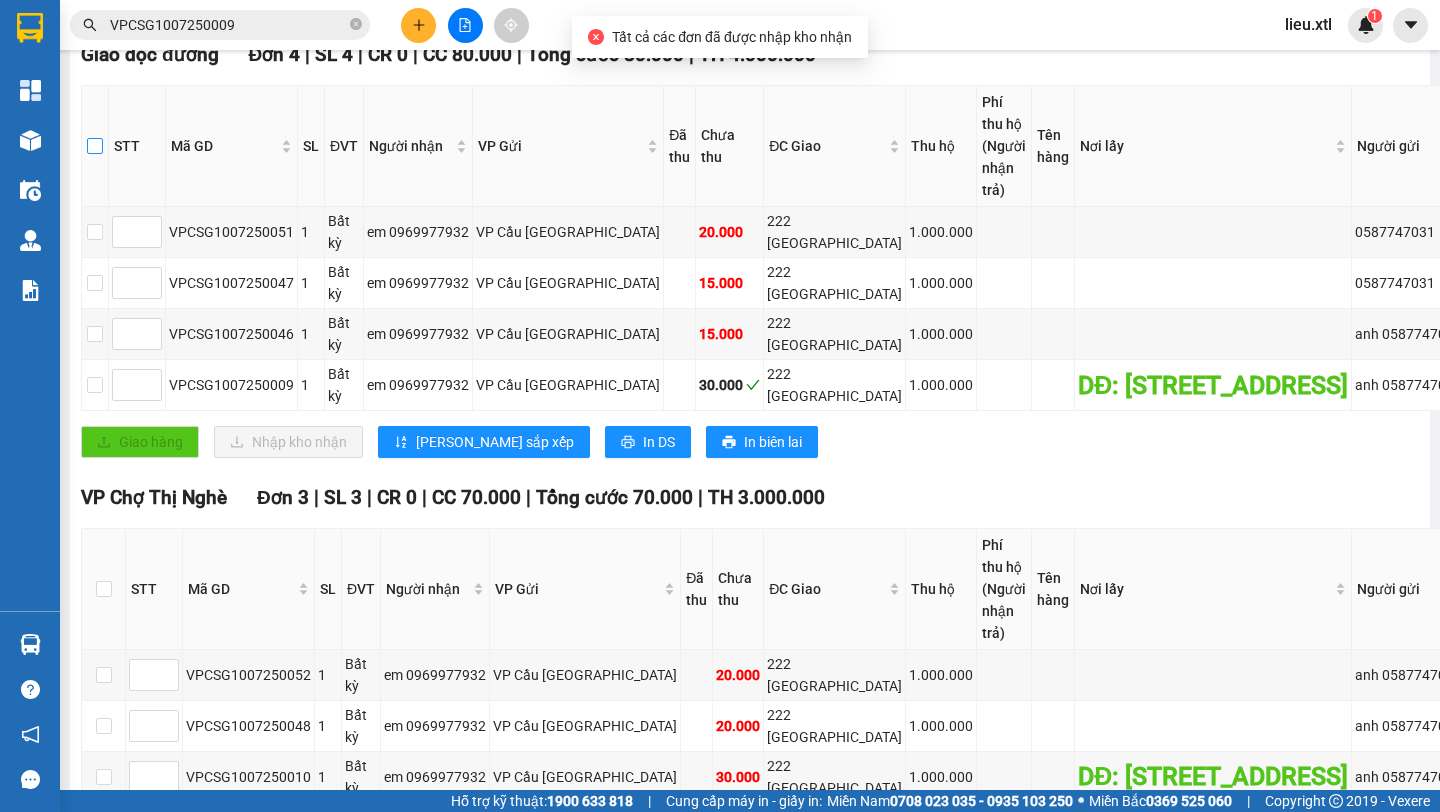 scroll, scrollTop: 779, scrollLeft: 0, axis: vertical 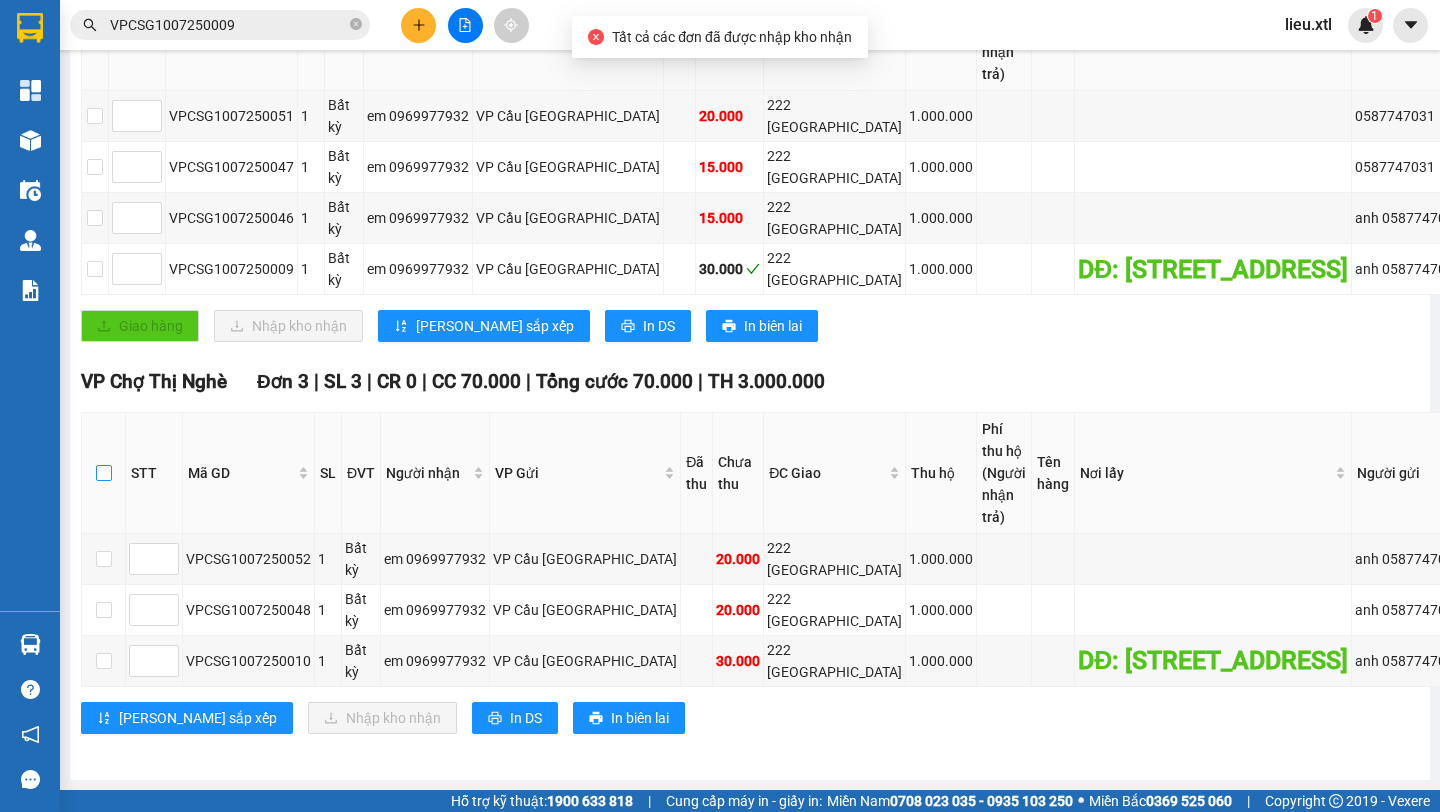 click at bounding box center (104, 473) 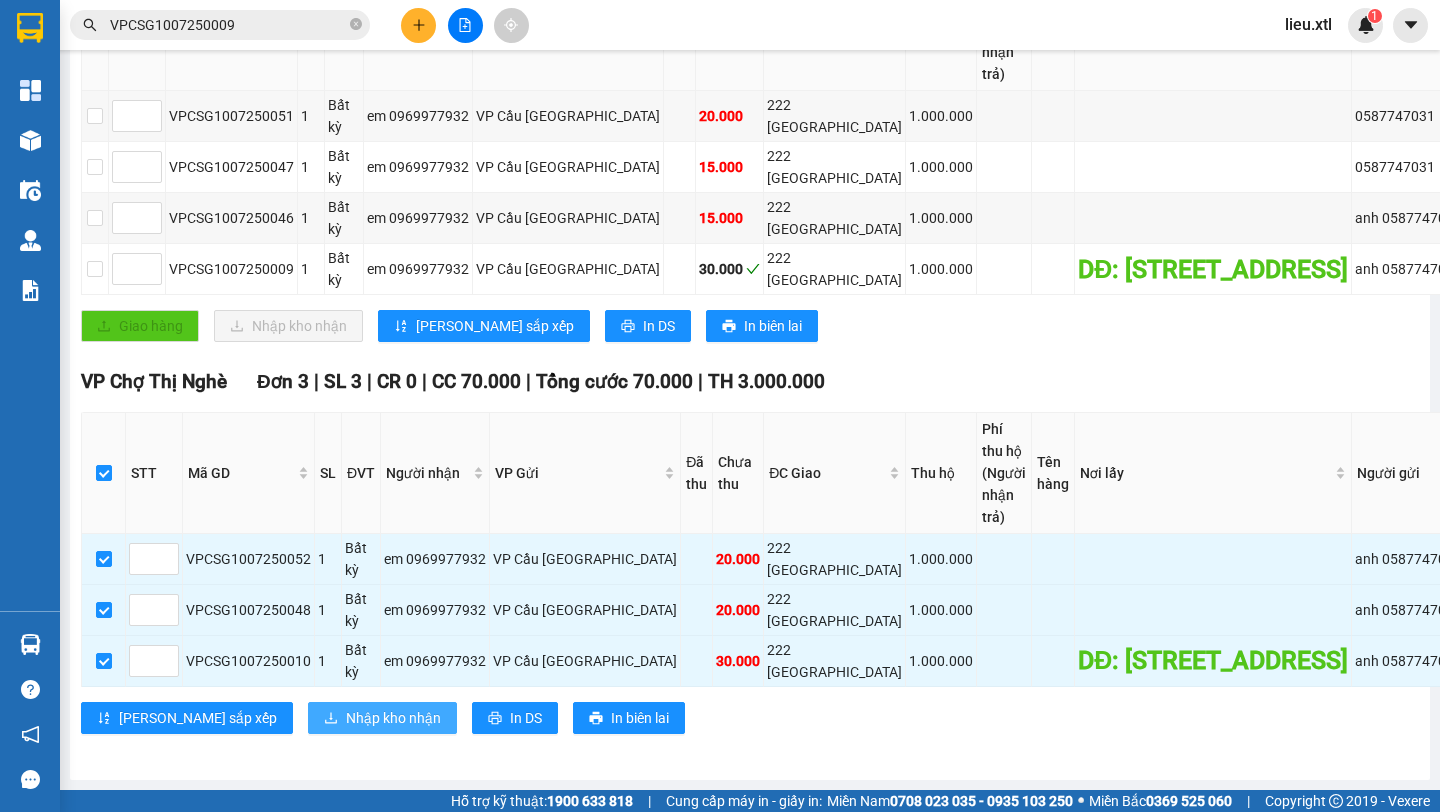 click on "Nhập kho nhận" at bounding box center (393, 718) 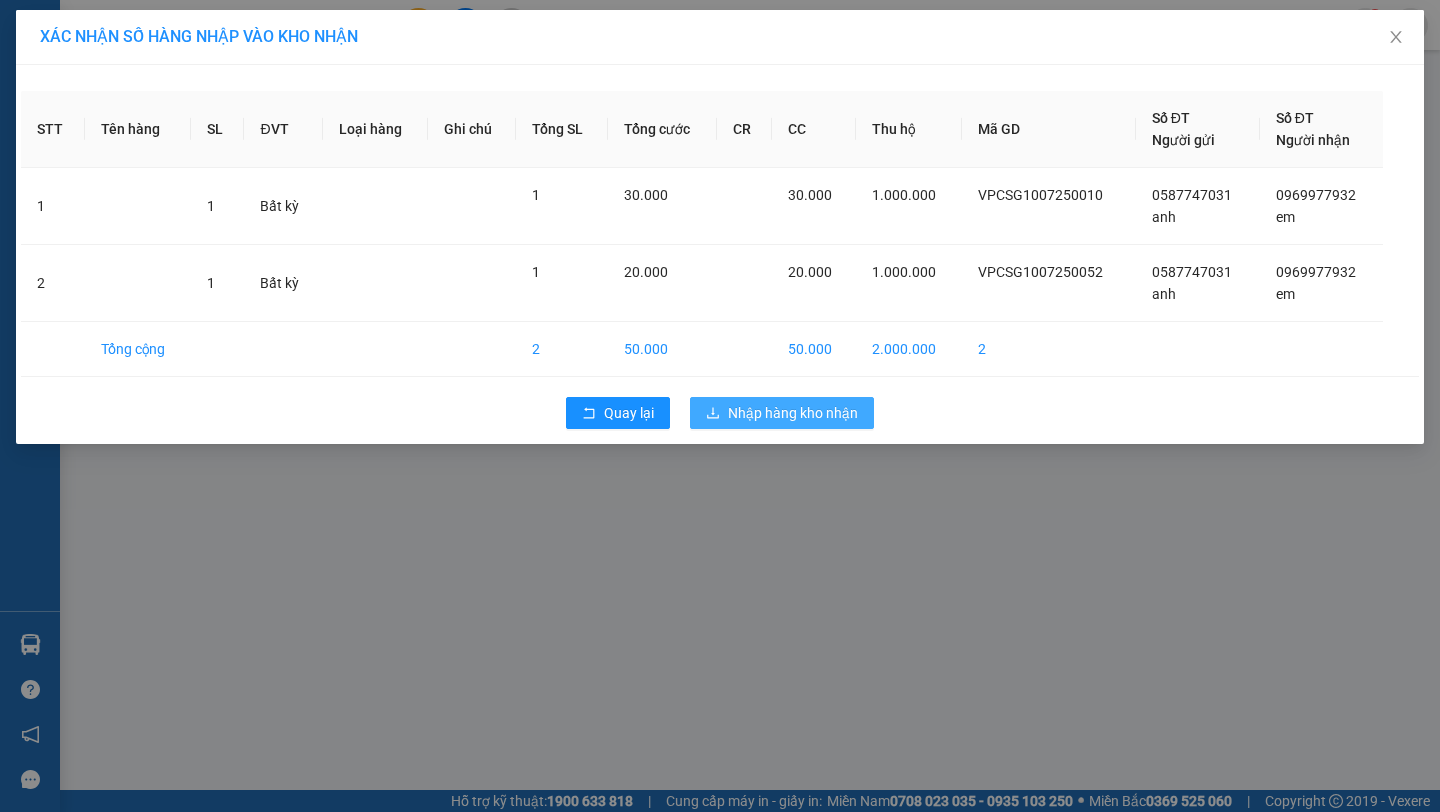 click on "Nhập hàng kho nhận" at bounding box center [793, 413] 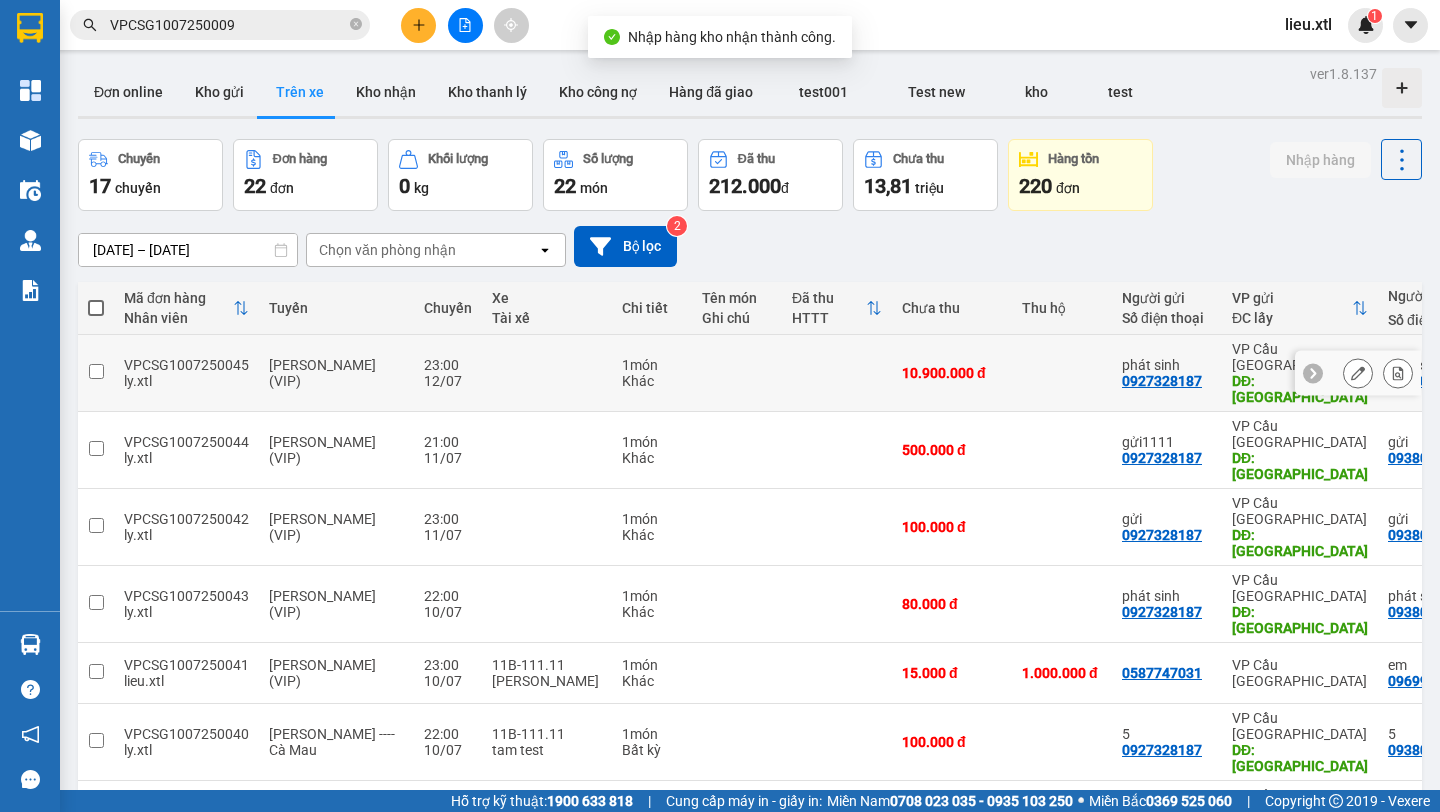 click at bounding box center (1398, 373) 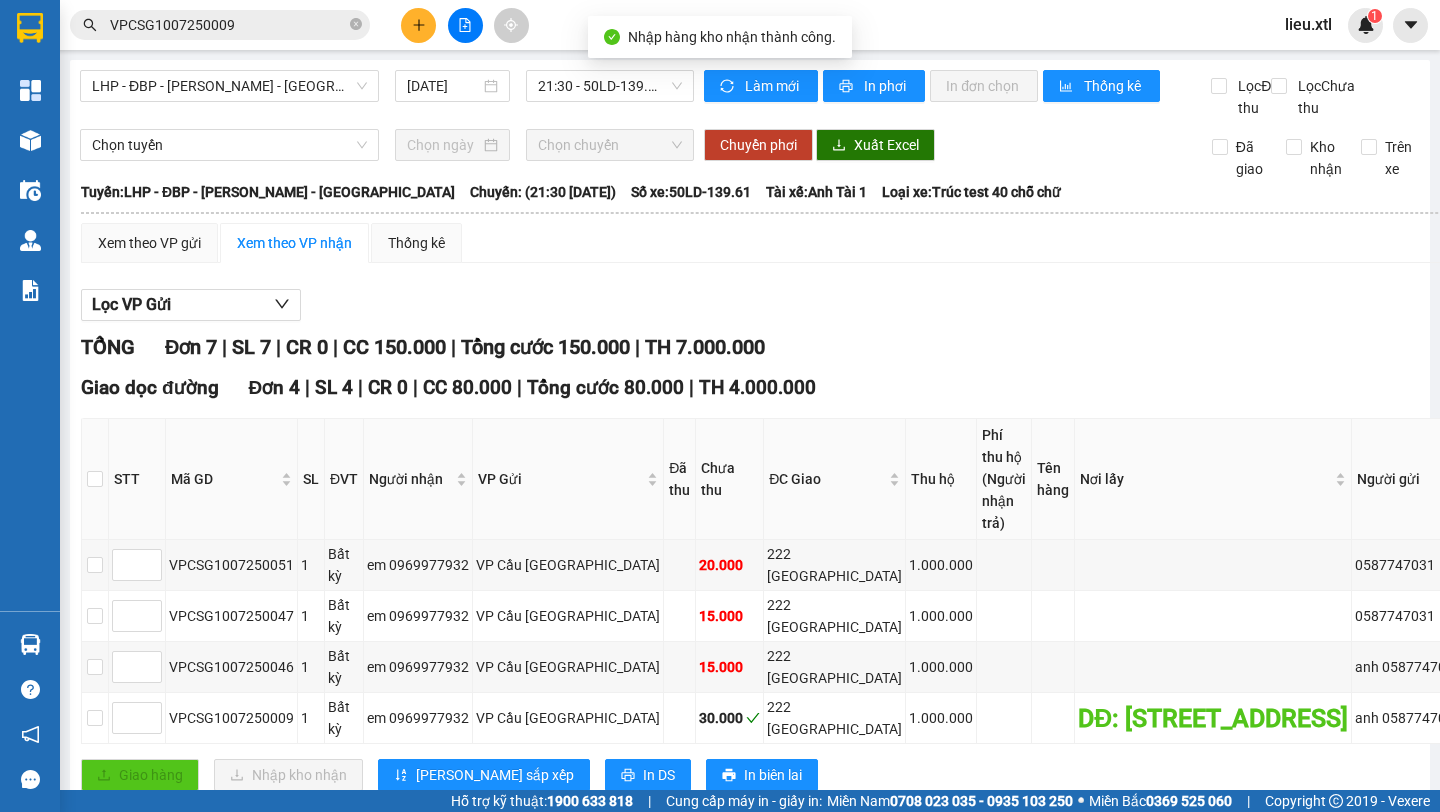 click on "TỔNG Đơn   7 | SL   7 | CR   0 | CC   150.000 | Tổng cước   150.000 | TH   7.000.000" at bounding box center (977, 347) 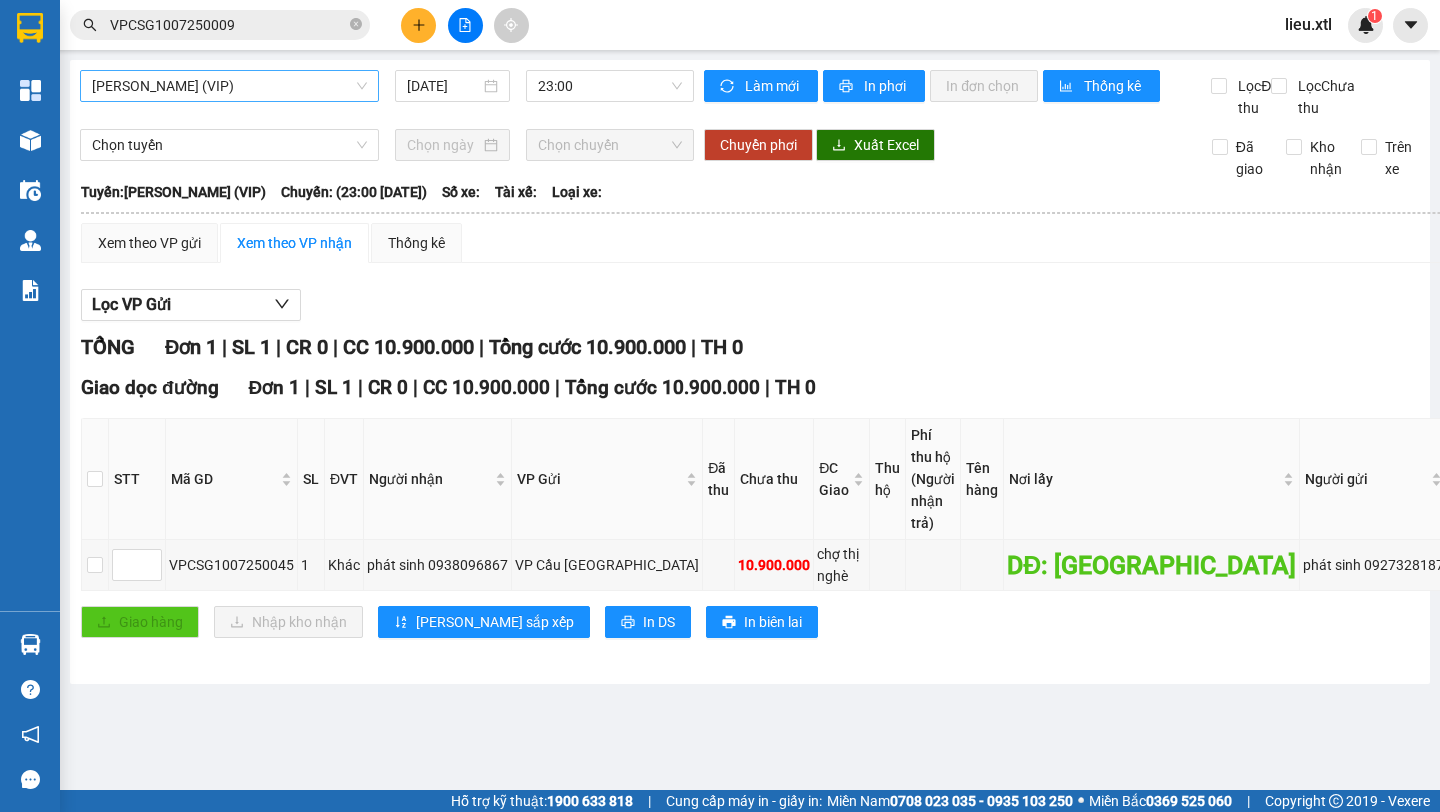 click on "[PERSON_NAME] (VIP)" at bounding box center [229, 86] 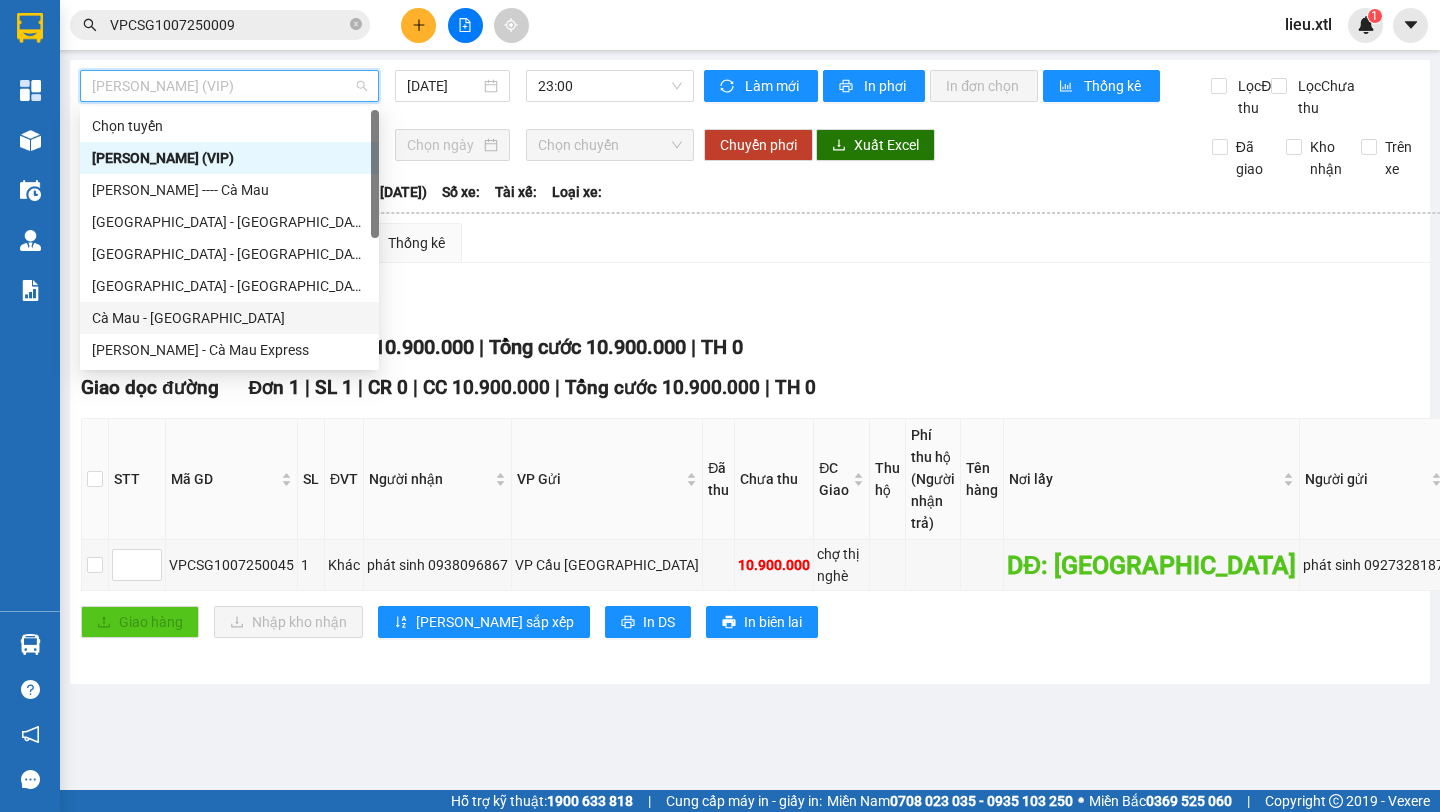 scroll, scrollTop: 96, scrollLeft: 0, axis: vertical 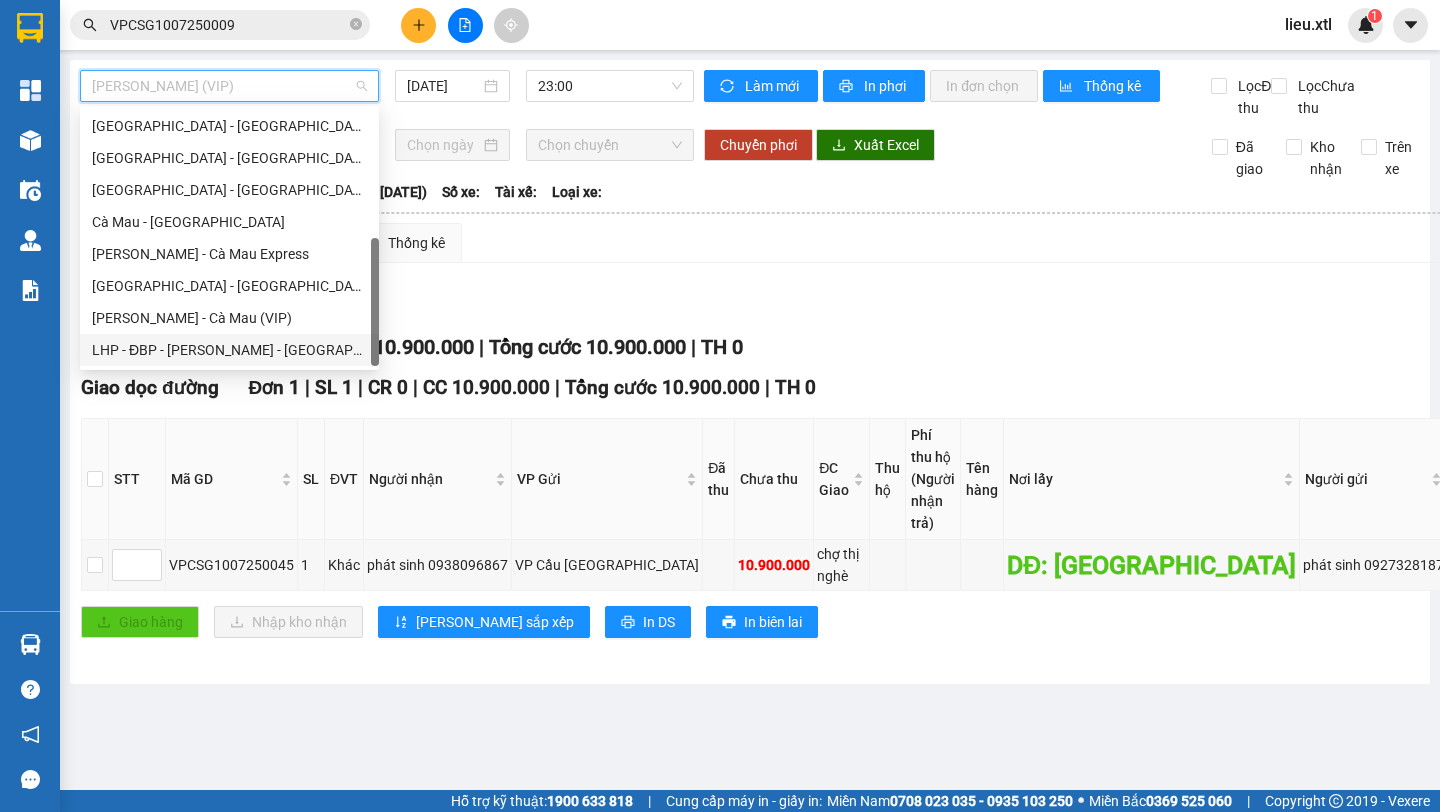 click on "LHP - ĐBP - [PERSON_NAME] - [GEOGRAPHIC_DATA]" at bounding box center (229, 350) 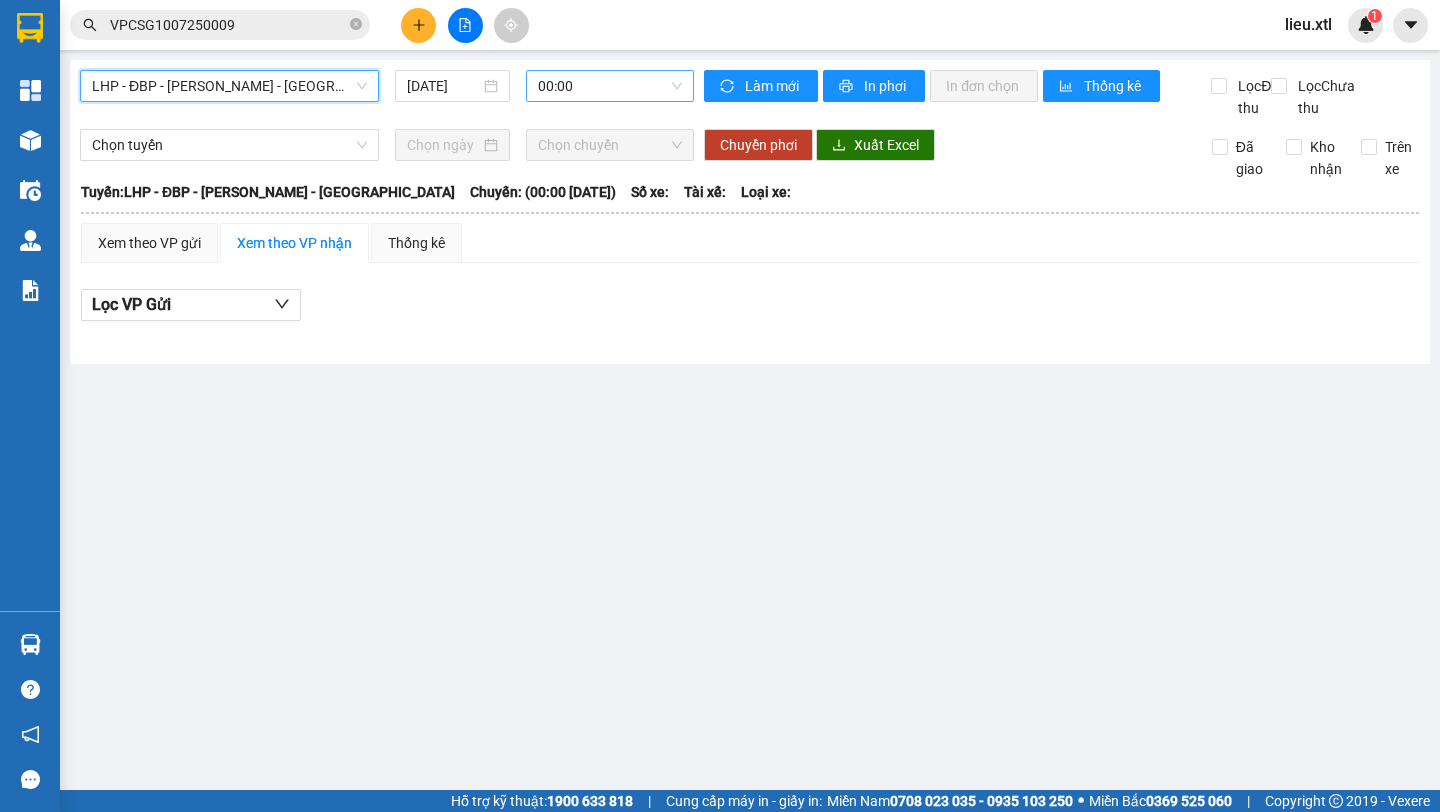 click on "00:00" at bounding box center [610, 86] 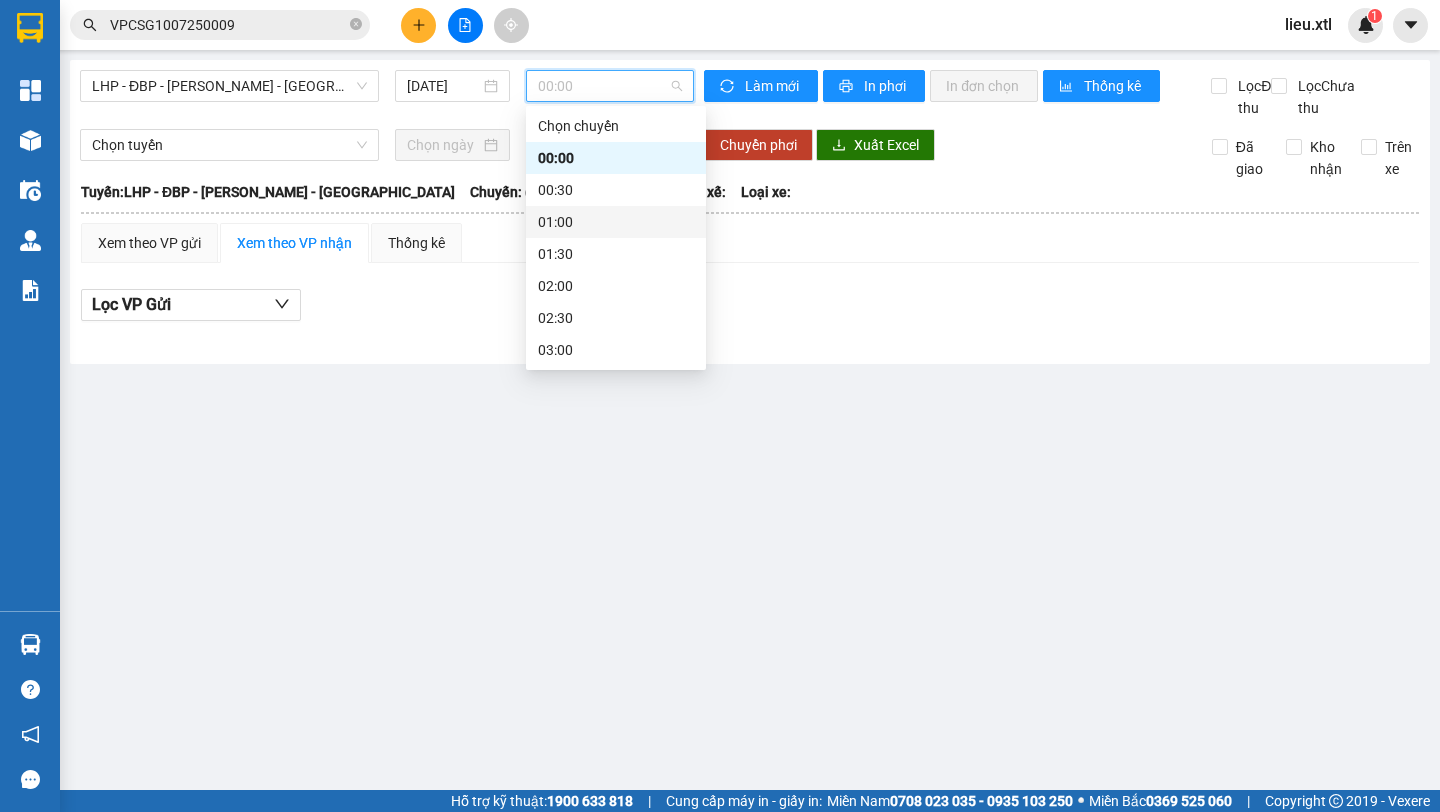 scroll, scrollTop: 1280, scrollLeft: 0, axis: vertical 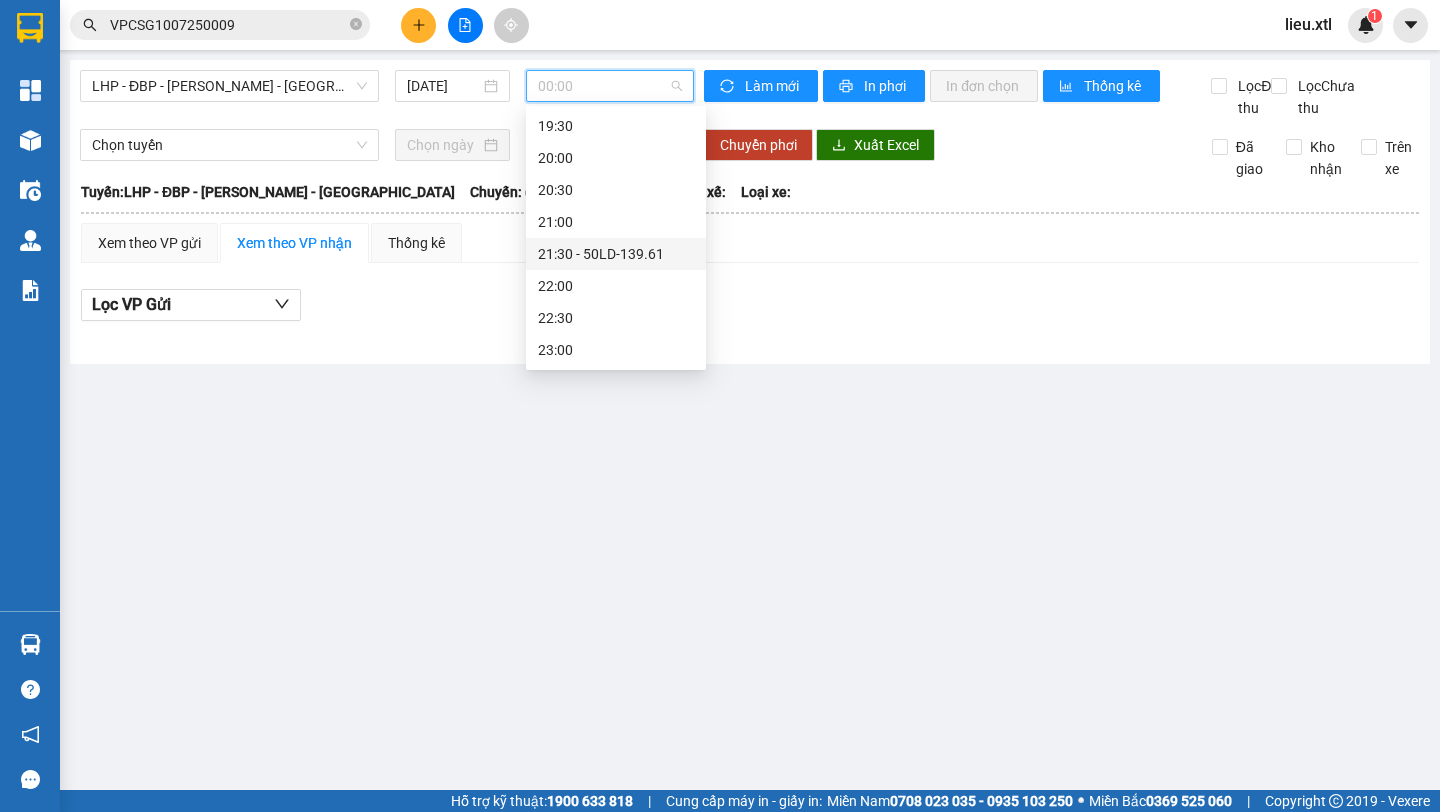 click on "21:30     - 50LD-139.61" at bounding box center (616, 254) 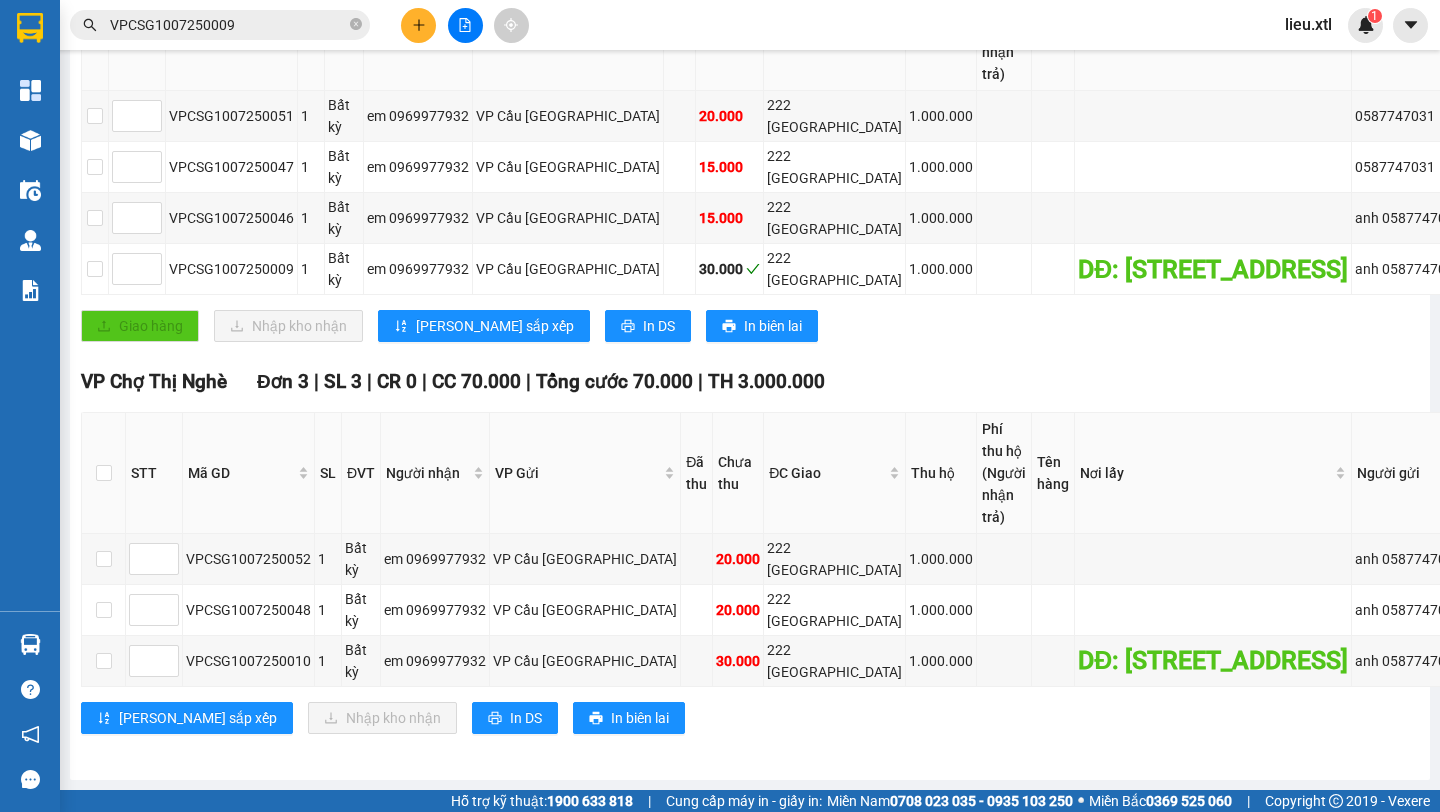 scroll, scrollTop: 753, scrollLeft: 0, axis: vertical 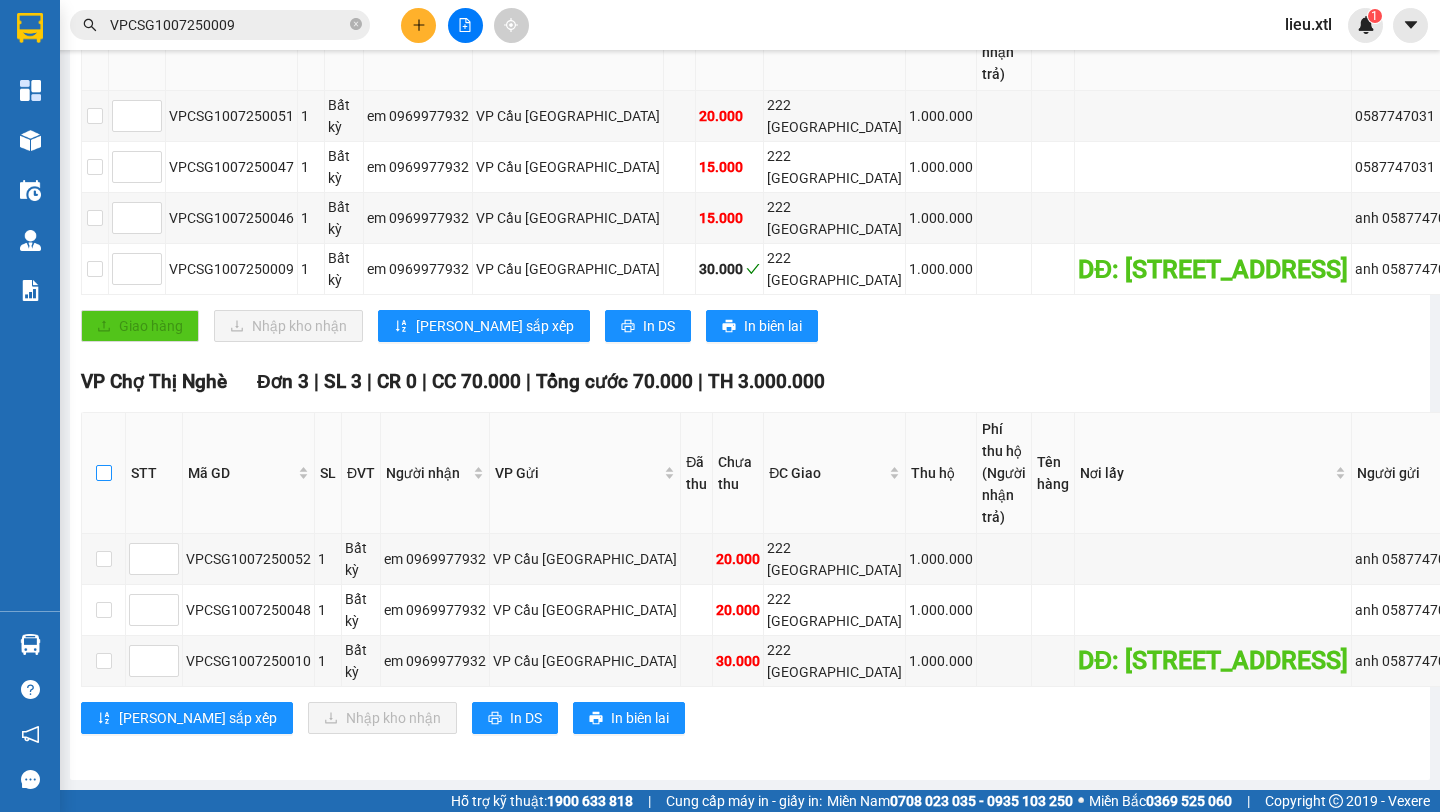 click at bounding box center (104, 473) 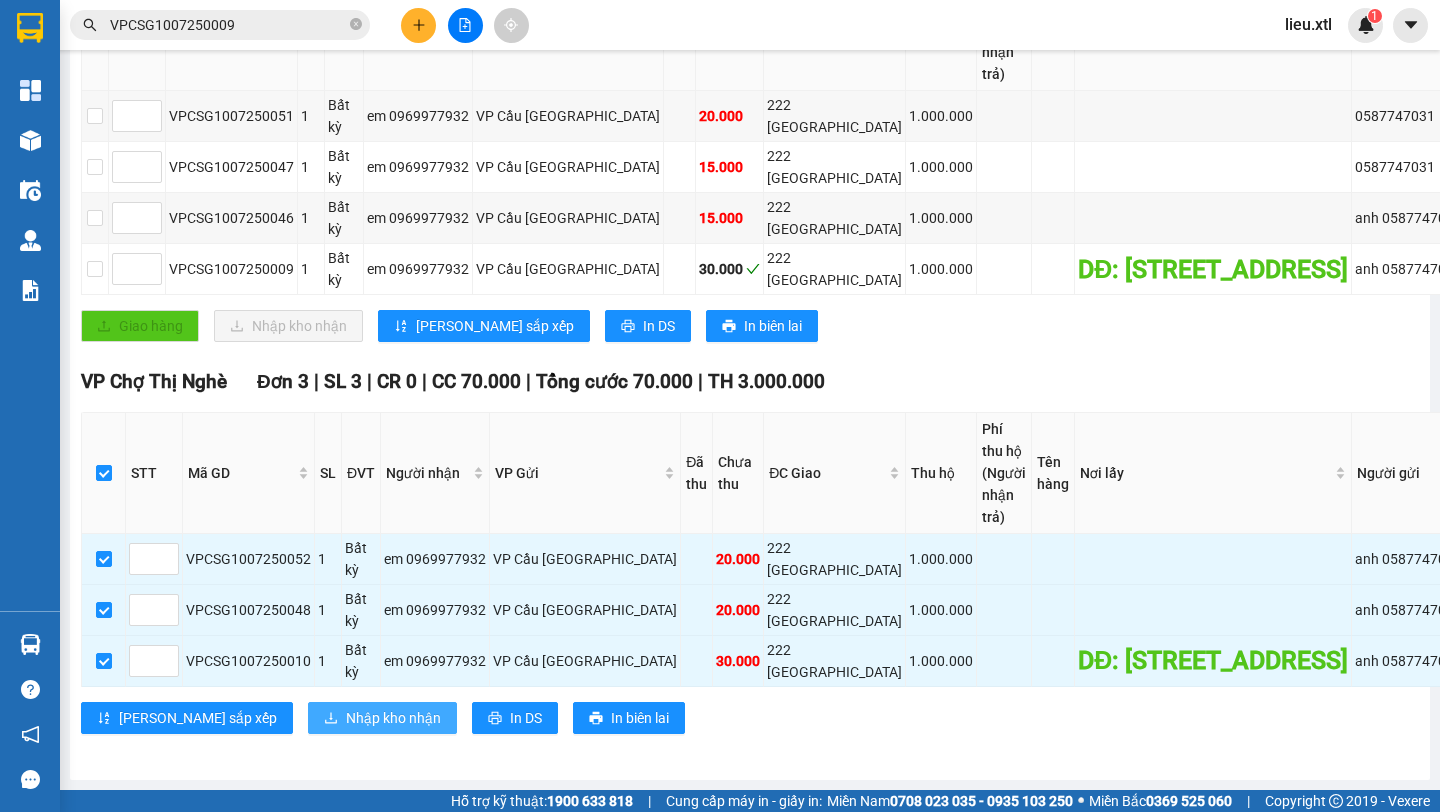 click on "Nhập kho nhận" at bounding box center [393, 718] 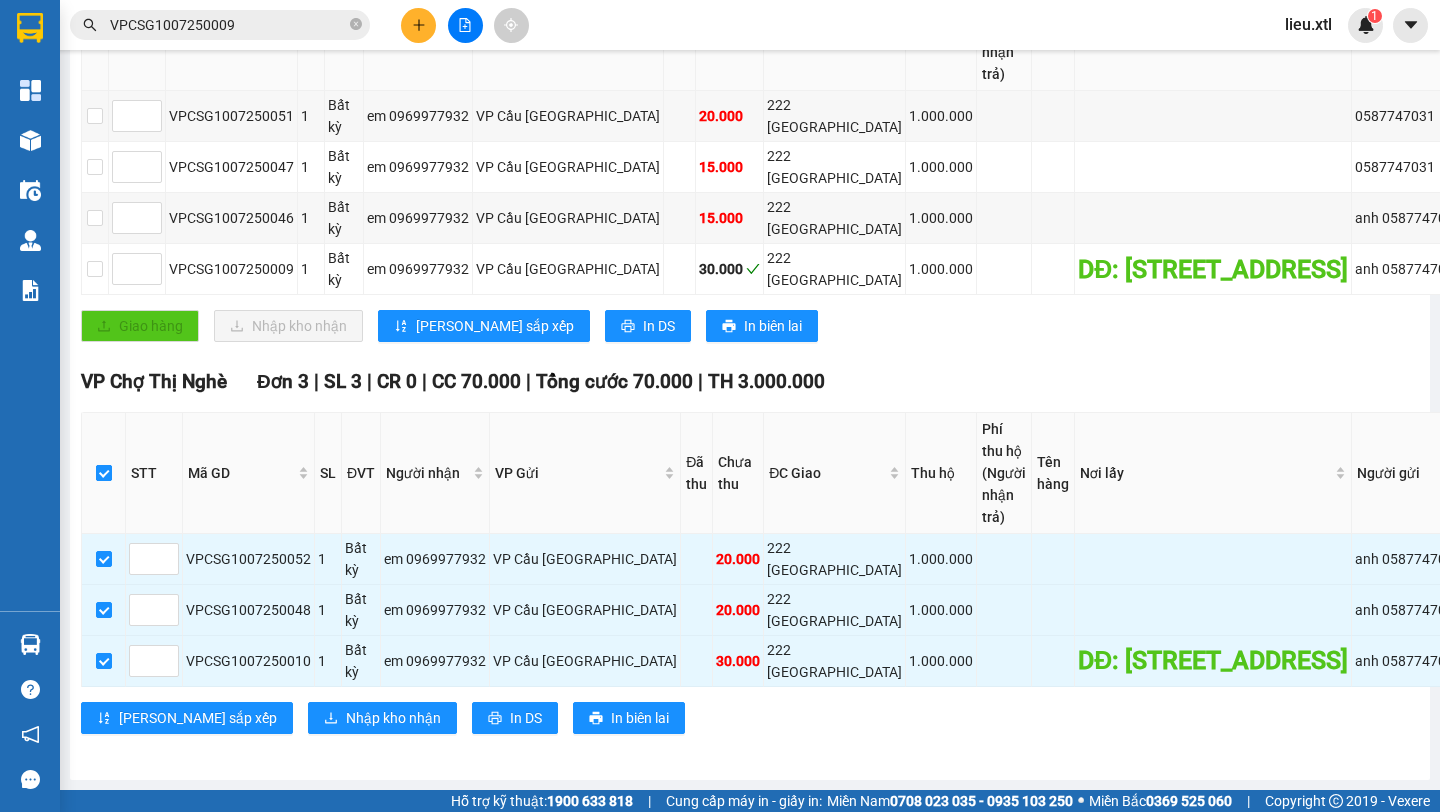 click at bounding box center [104, 473] 